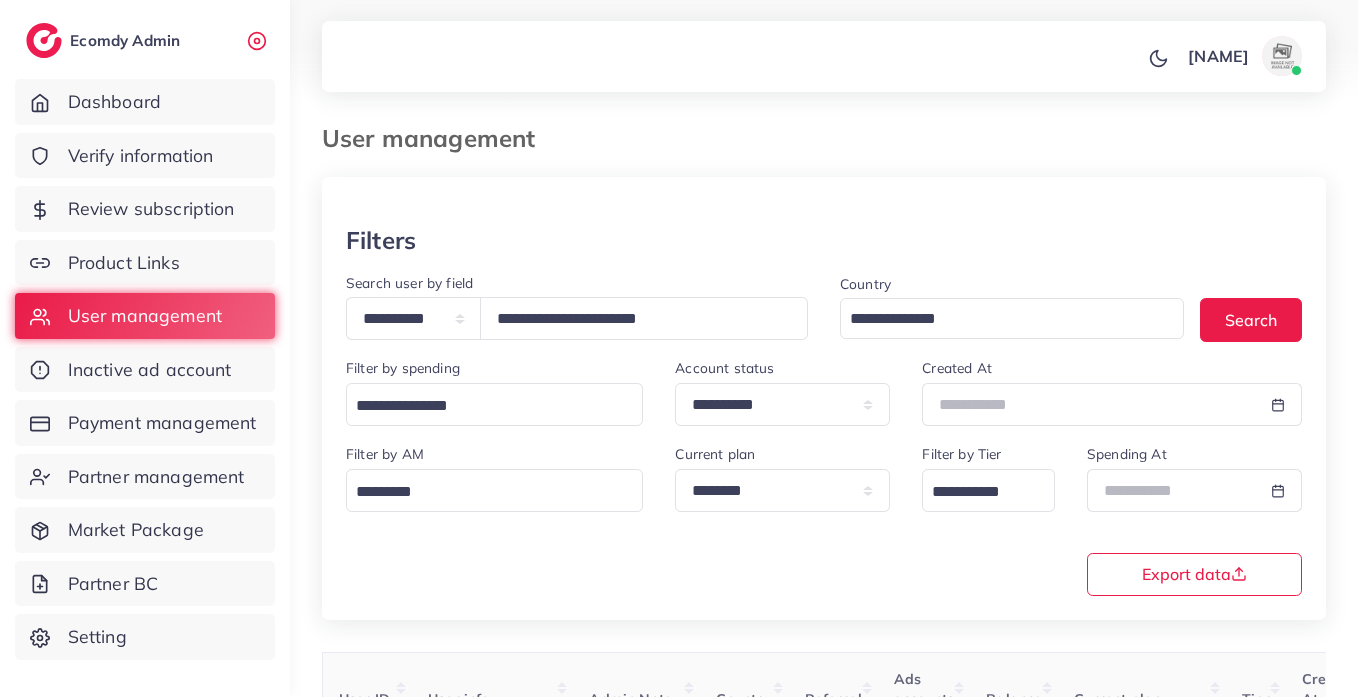 select on "*****" 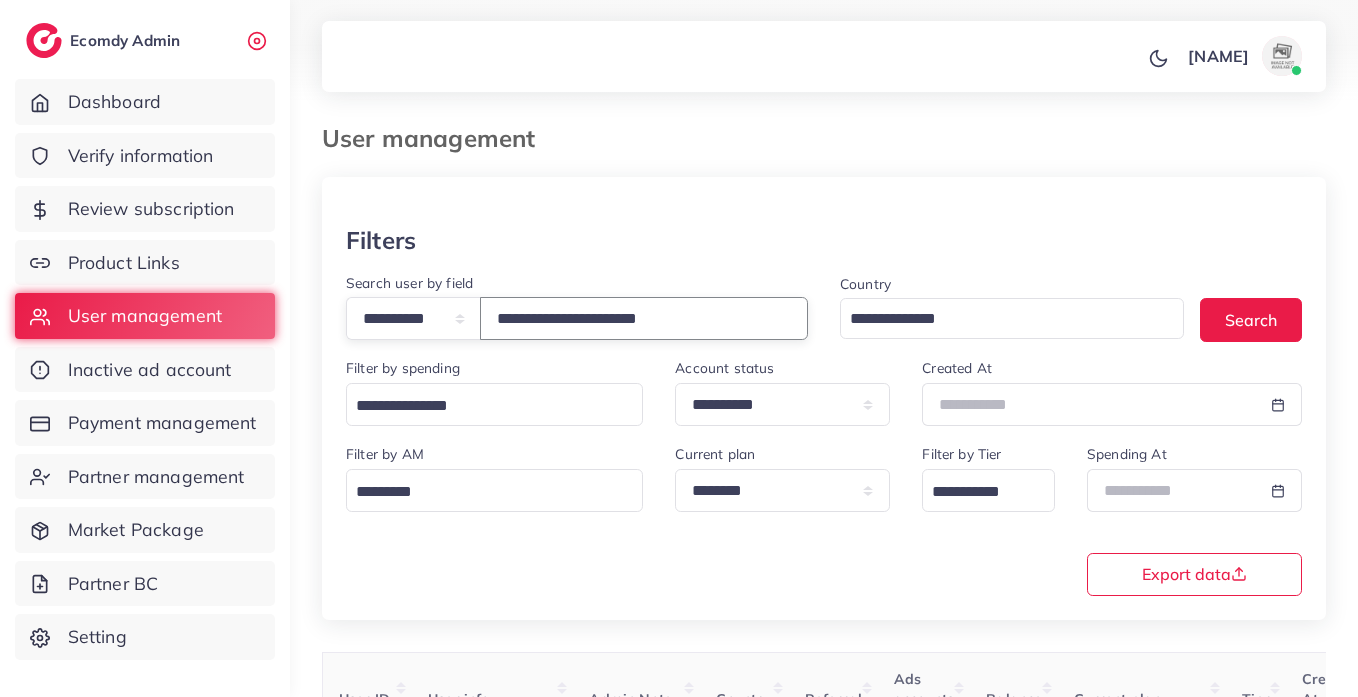 click on "**********" at bounding box center (644, 318) 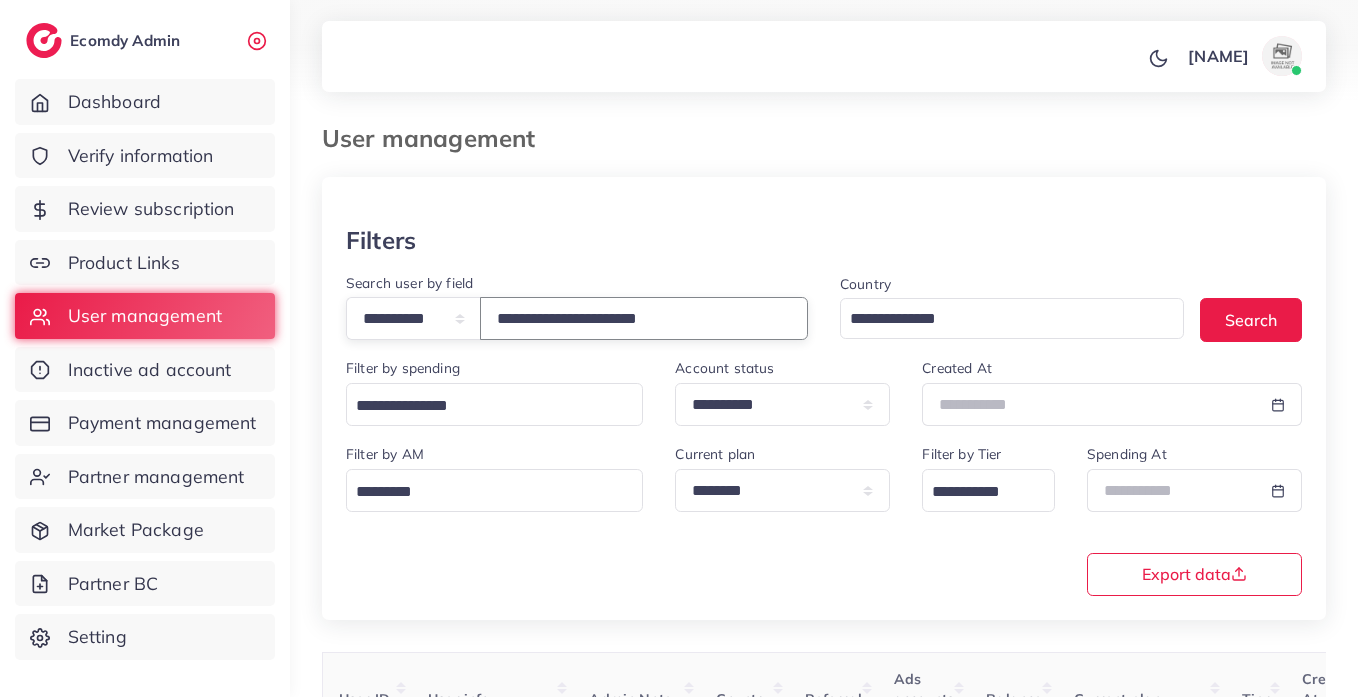 click on "**********" at bounding box center [644, 318] 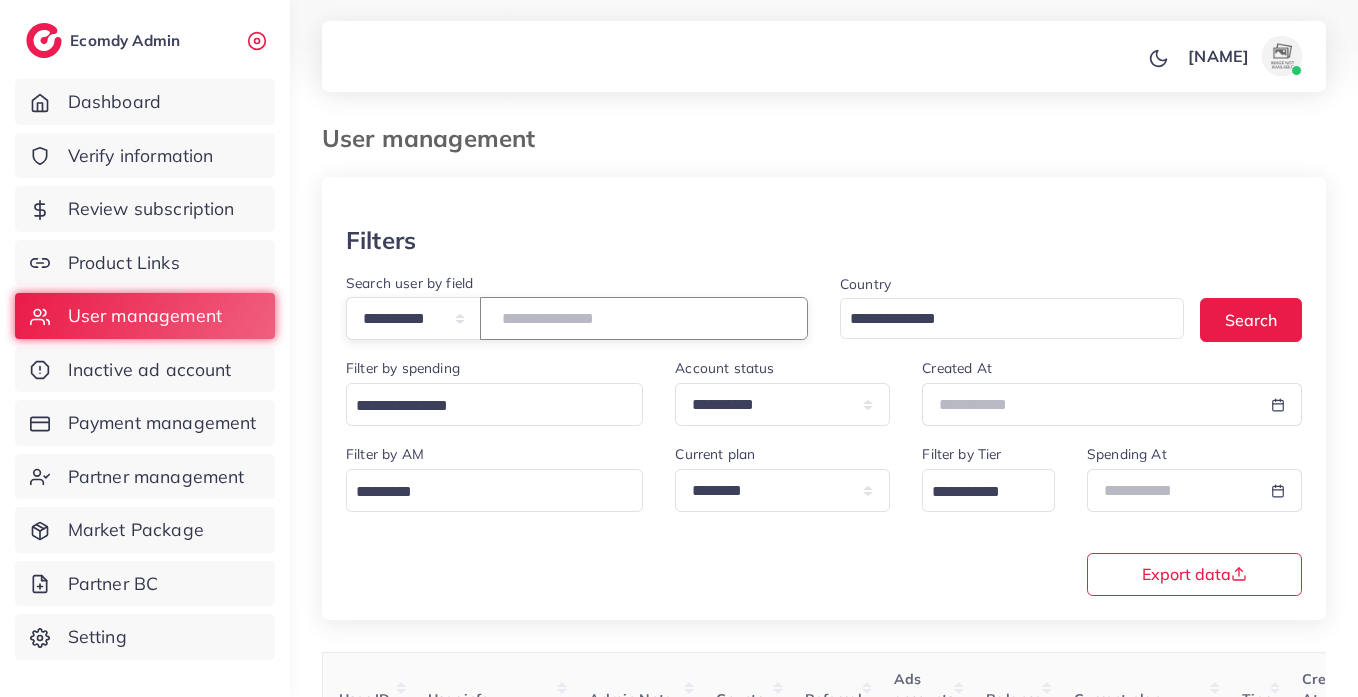 paste on "**********" 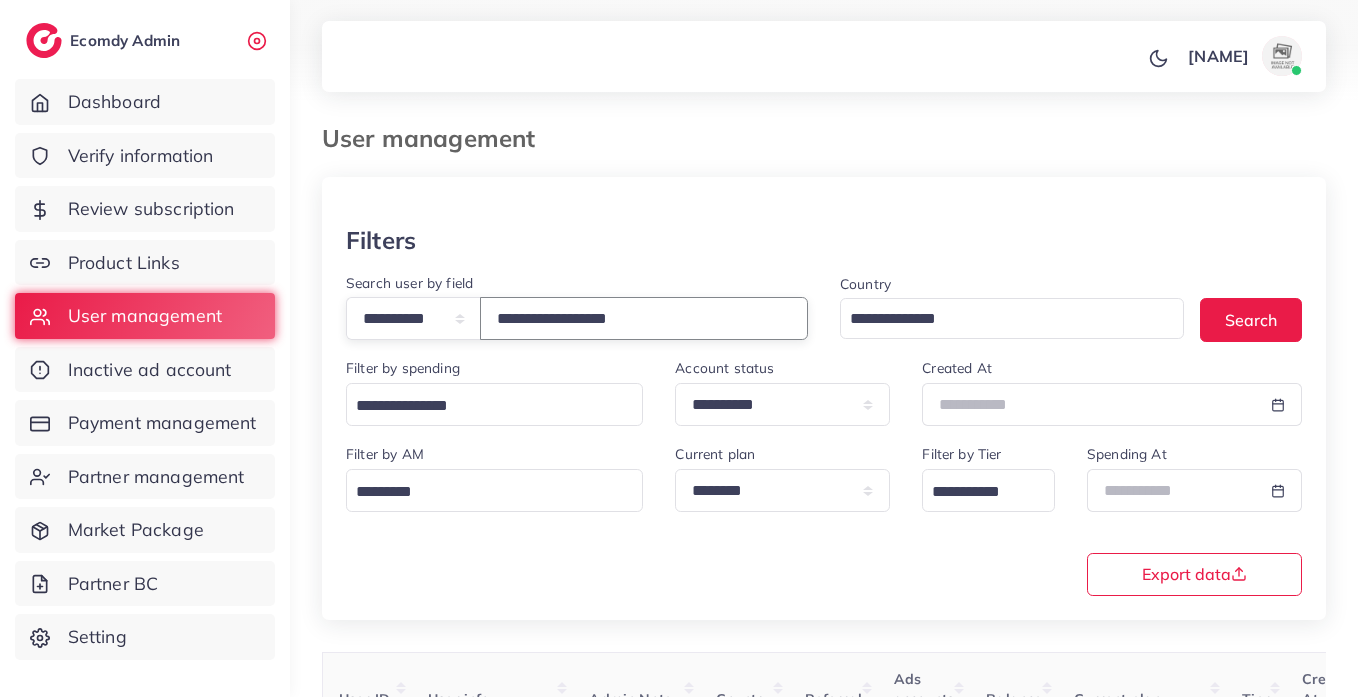 type on "**********" 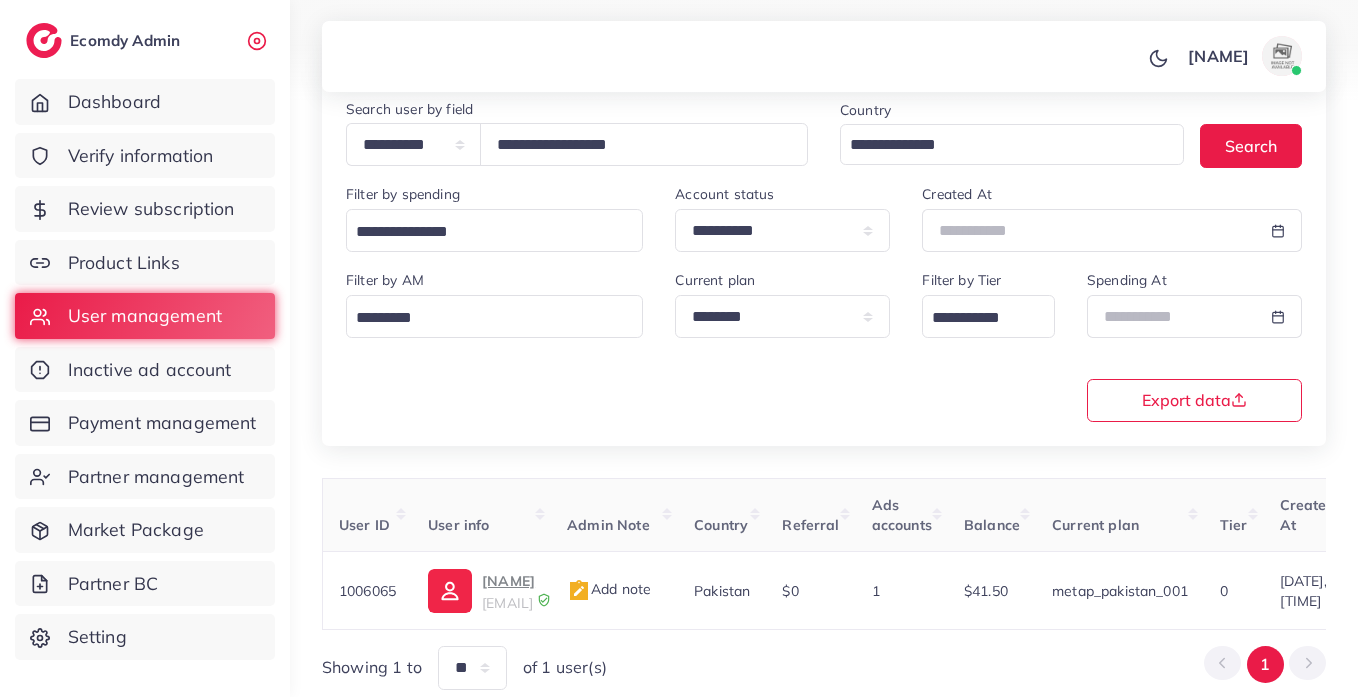 scroll, scrollTop: 260, scrollLeft: 0, axis: vertical 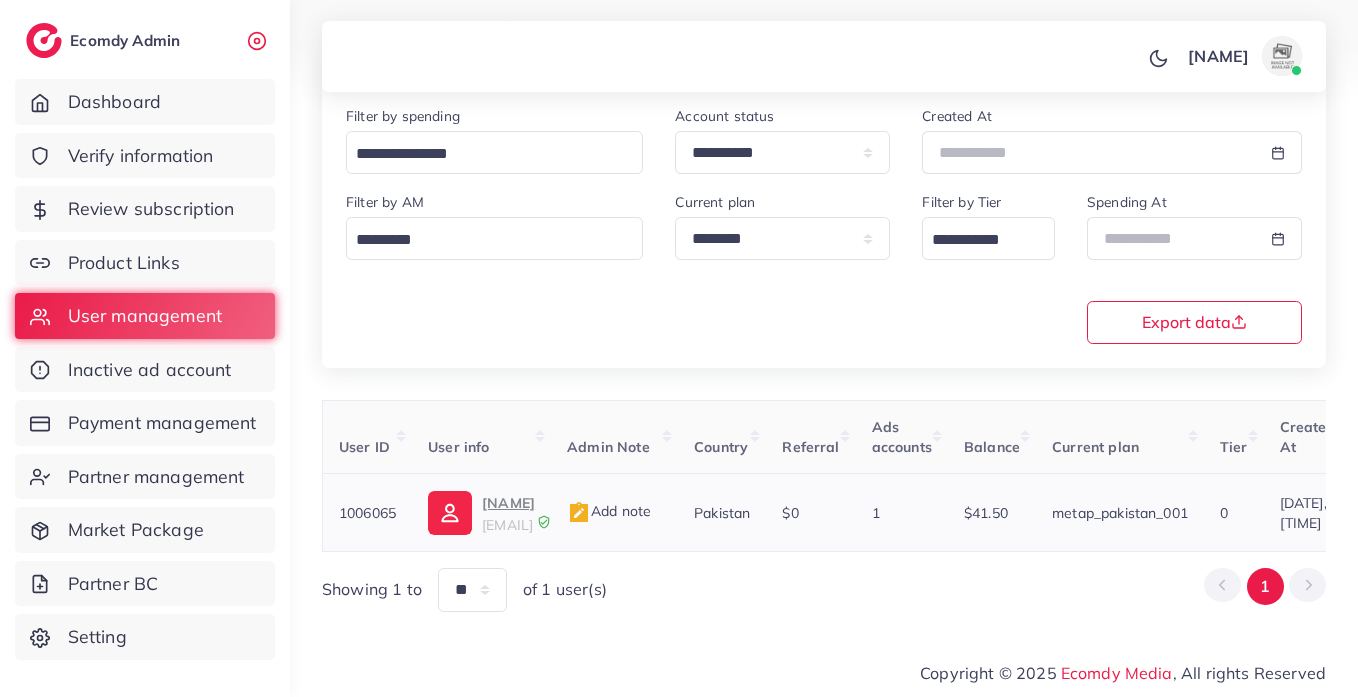 click on "zohaib ahmed" at bounding box center (508, 503) 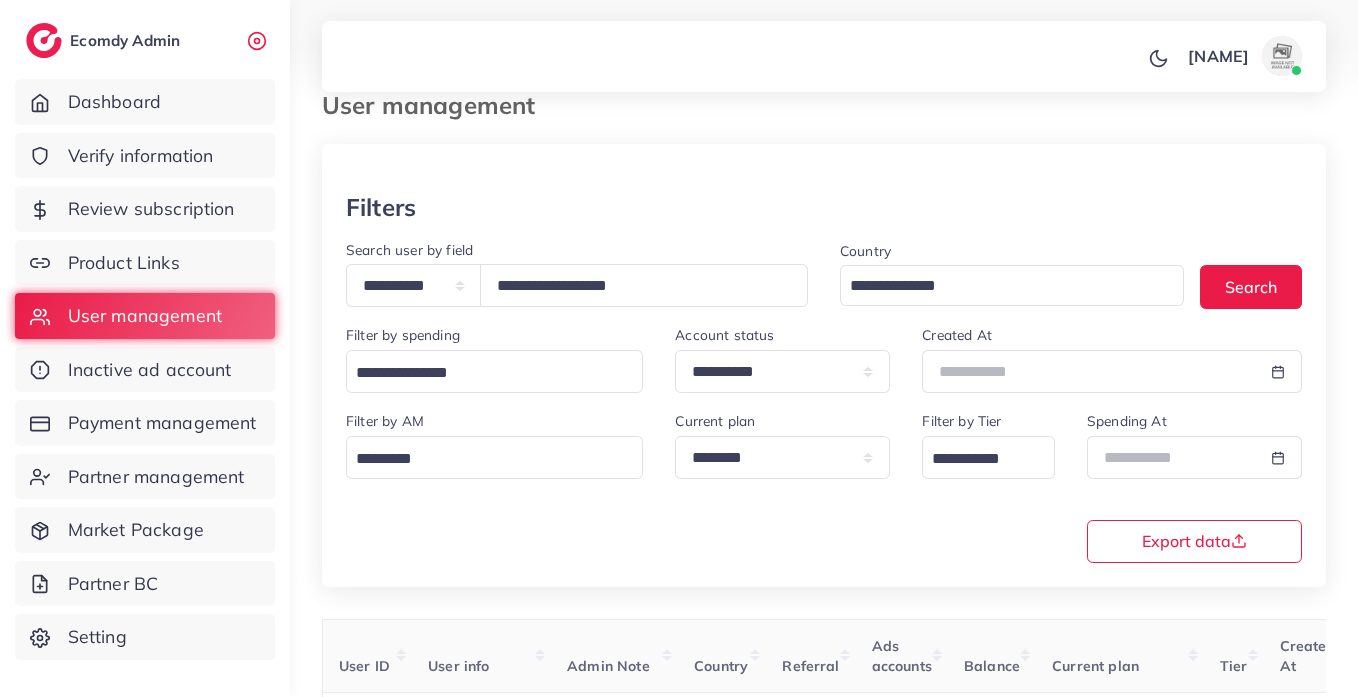 scroll, scrollTop: 0, scrollLeft: 0, axis: both 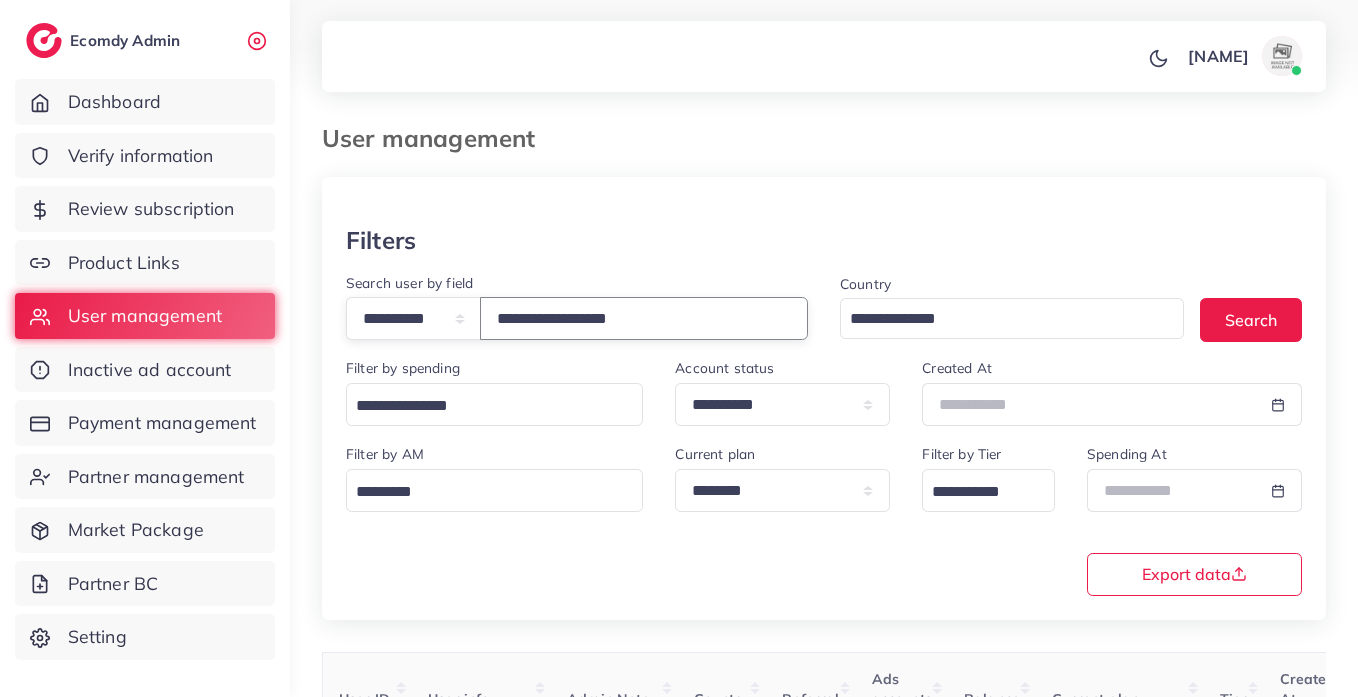 click on "**********" at bounding box center [644, 318] 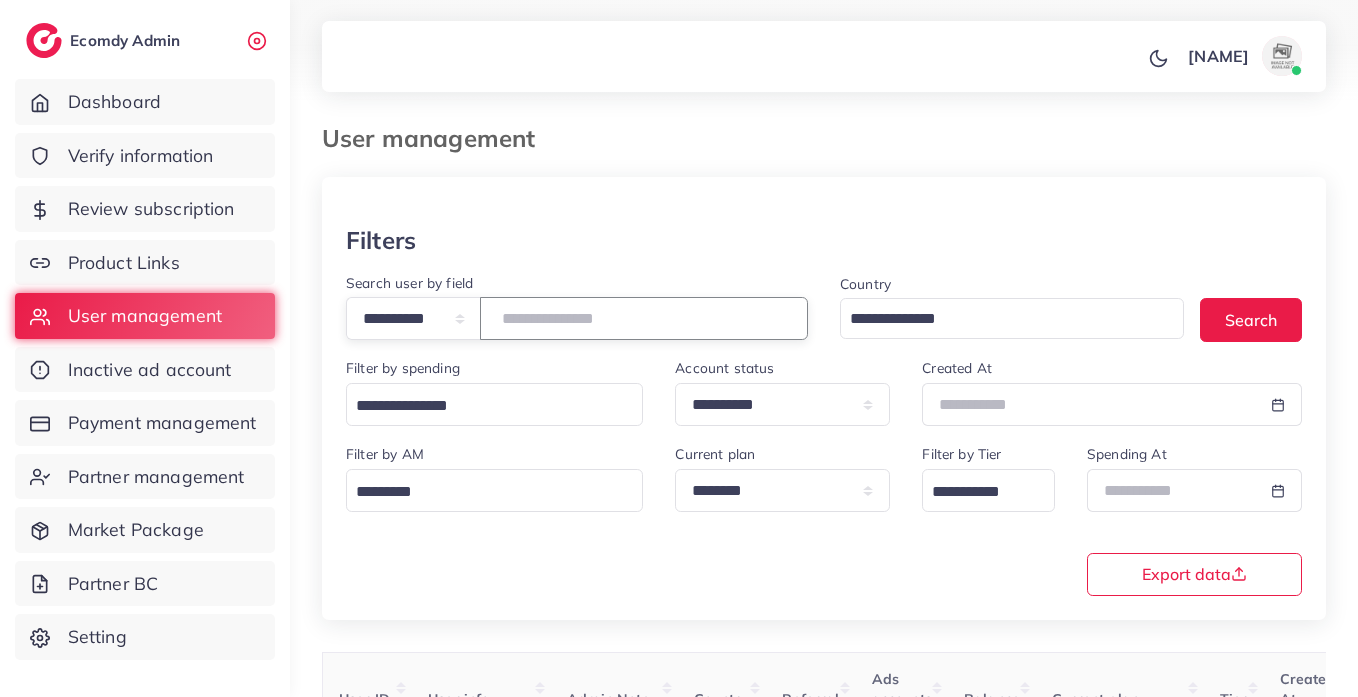 paste on "**********" 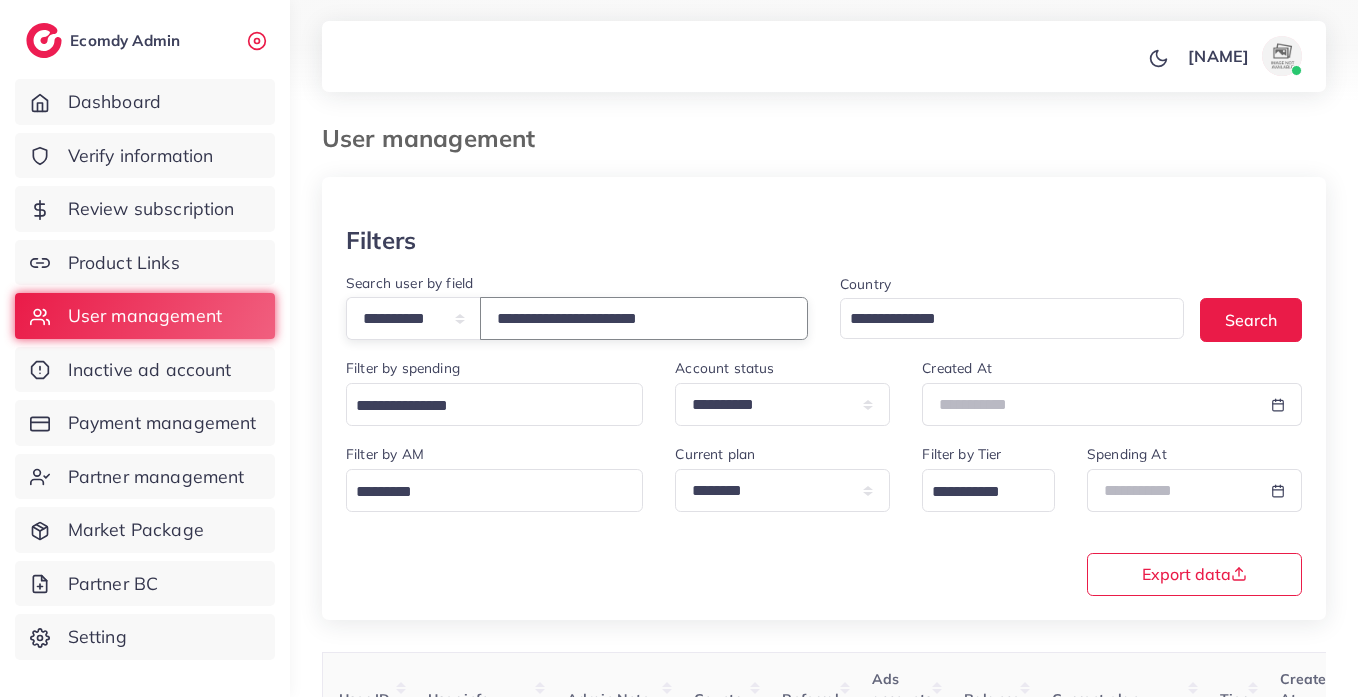 type on "**********" 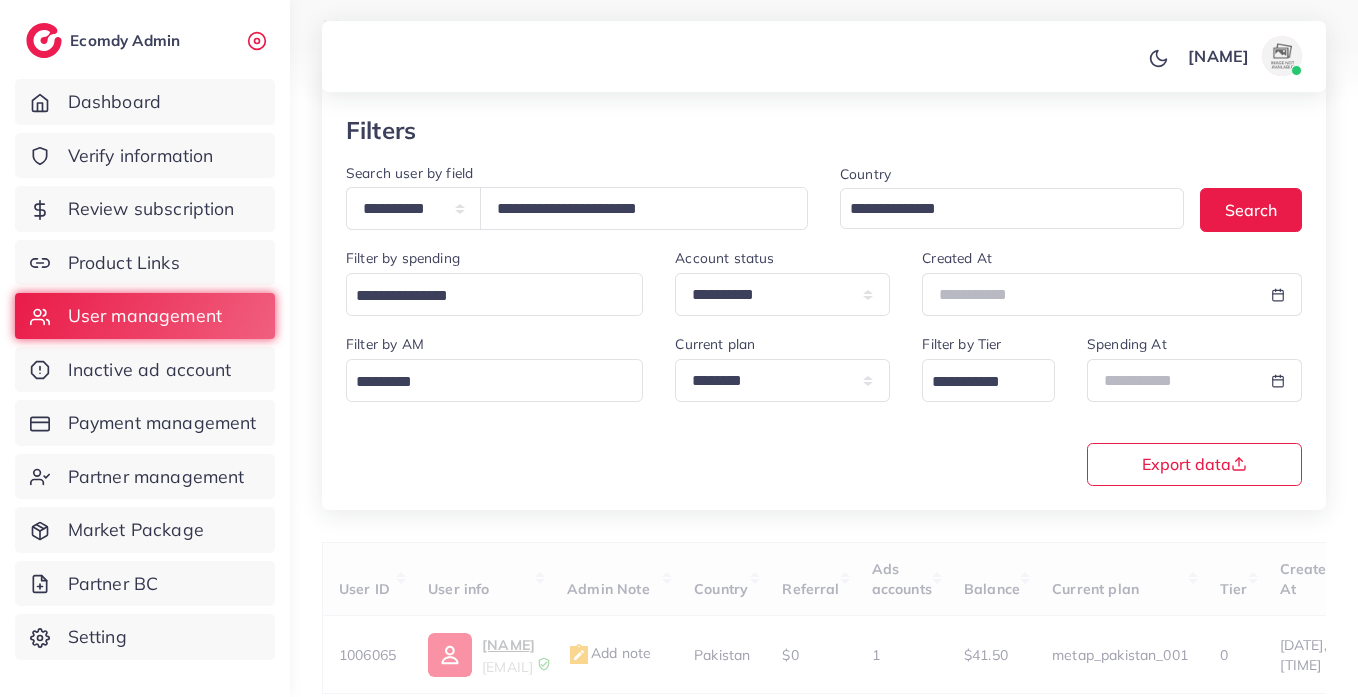 scroll, scrollTop: 260, scrollLeft: 0, axis: vertical 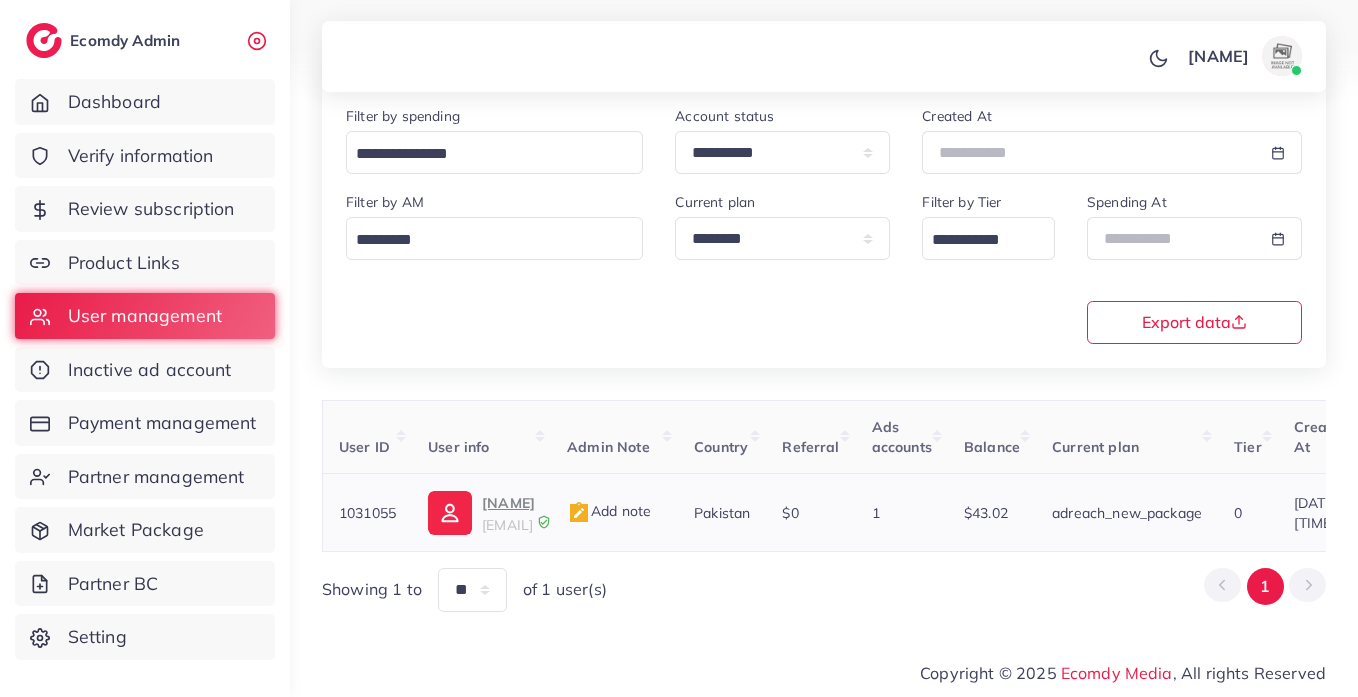 click at bounding box center [450, 513] 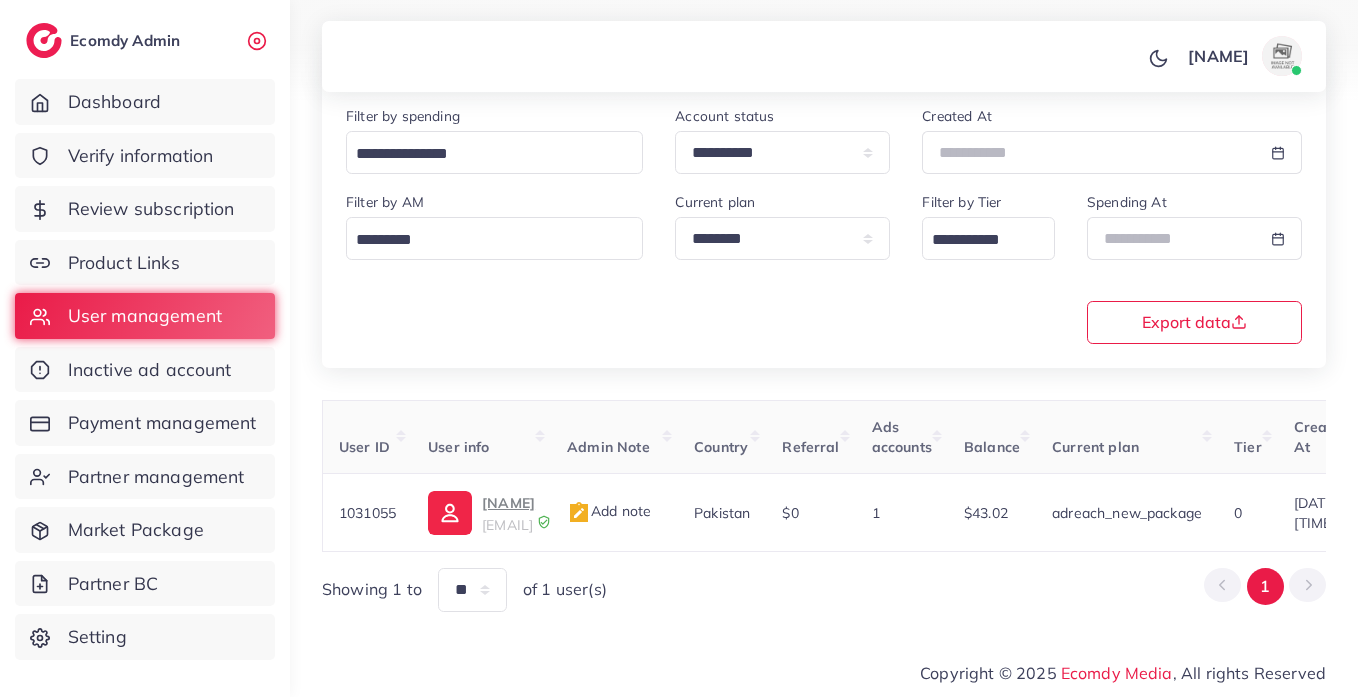 scroll, scrollTop: 0, scrollLeft: 698, axis: horizontal 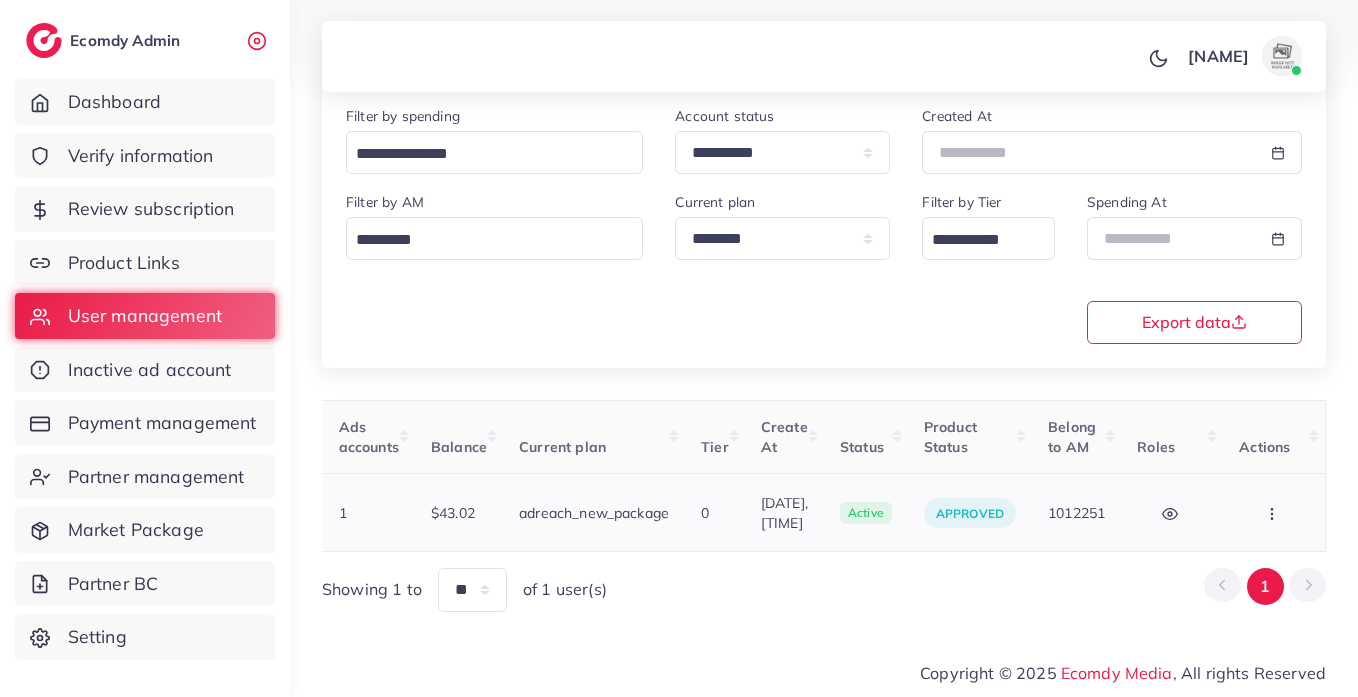 click at bounding box center (1274, 512) 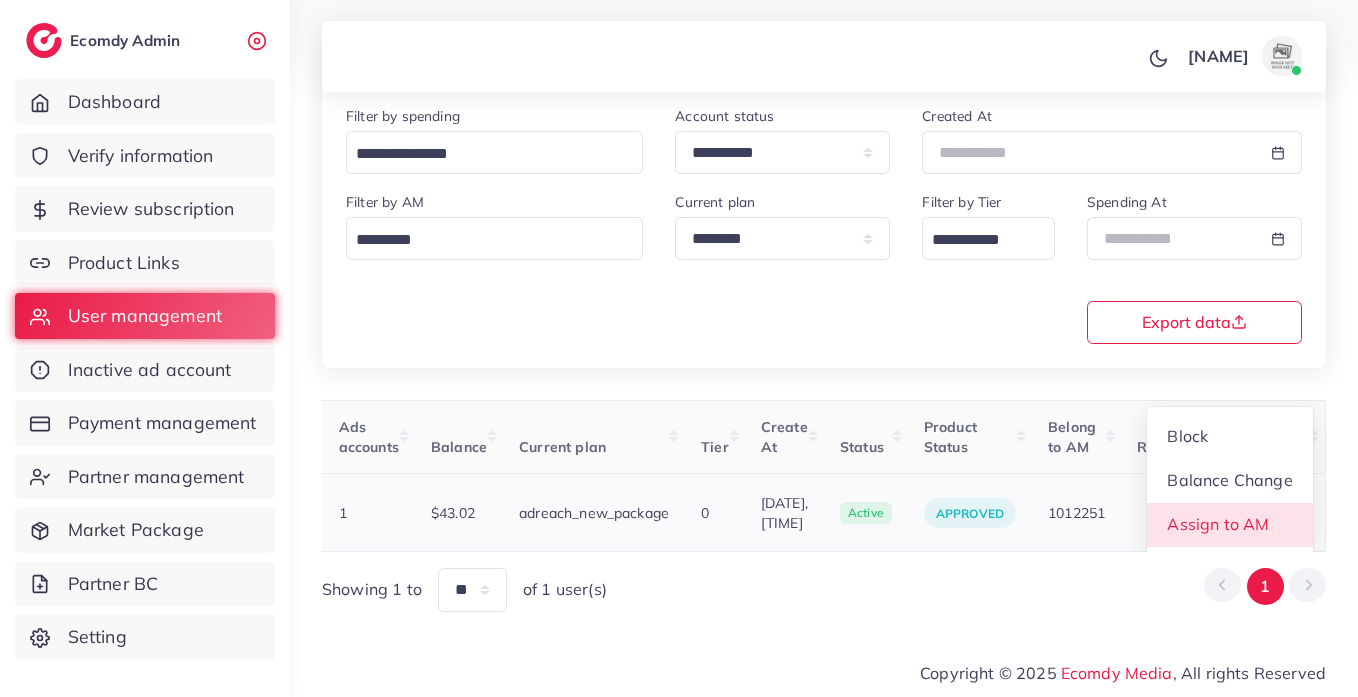 scroll, scrollTop: 2, scrollLeft: 698, axis: both 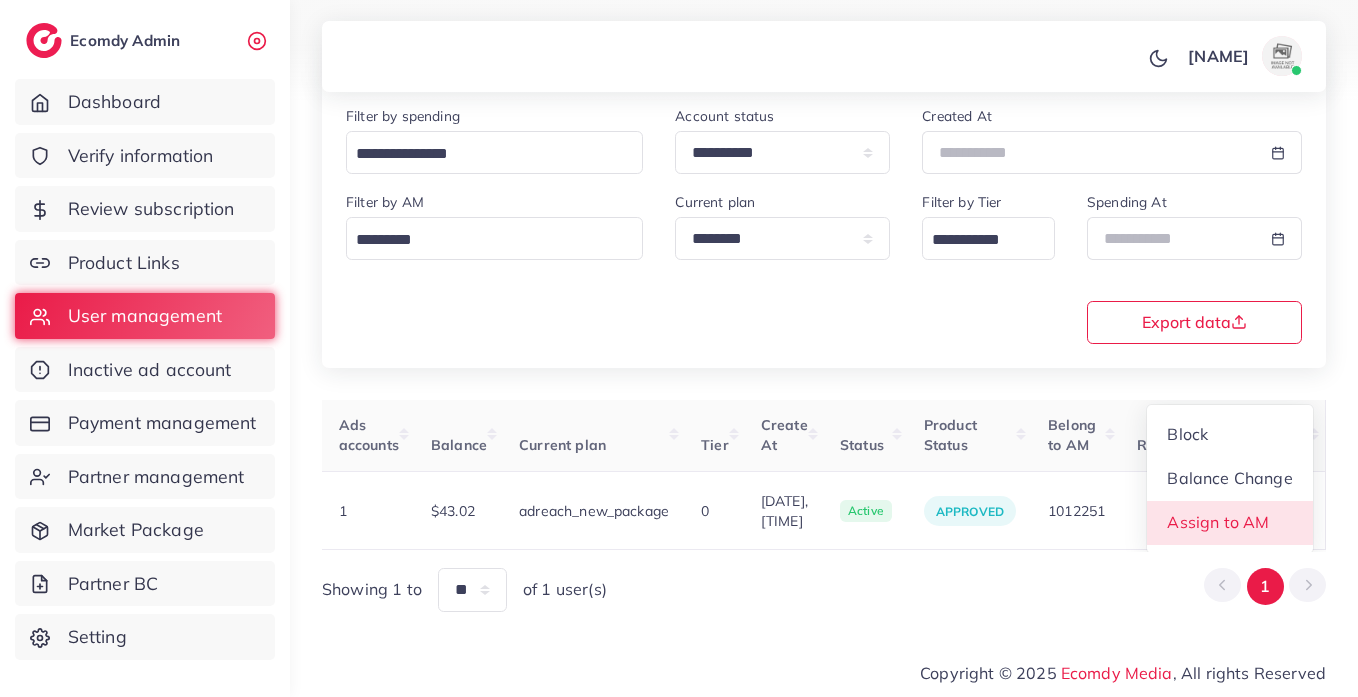 click on "Assign to AM" at bounding box center [1230, 523] 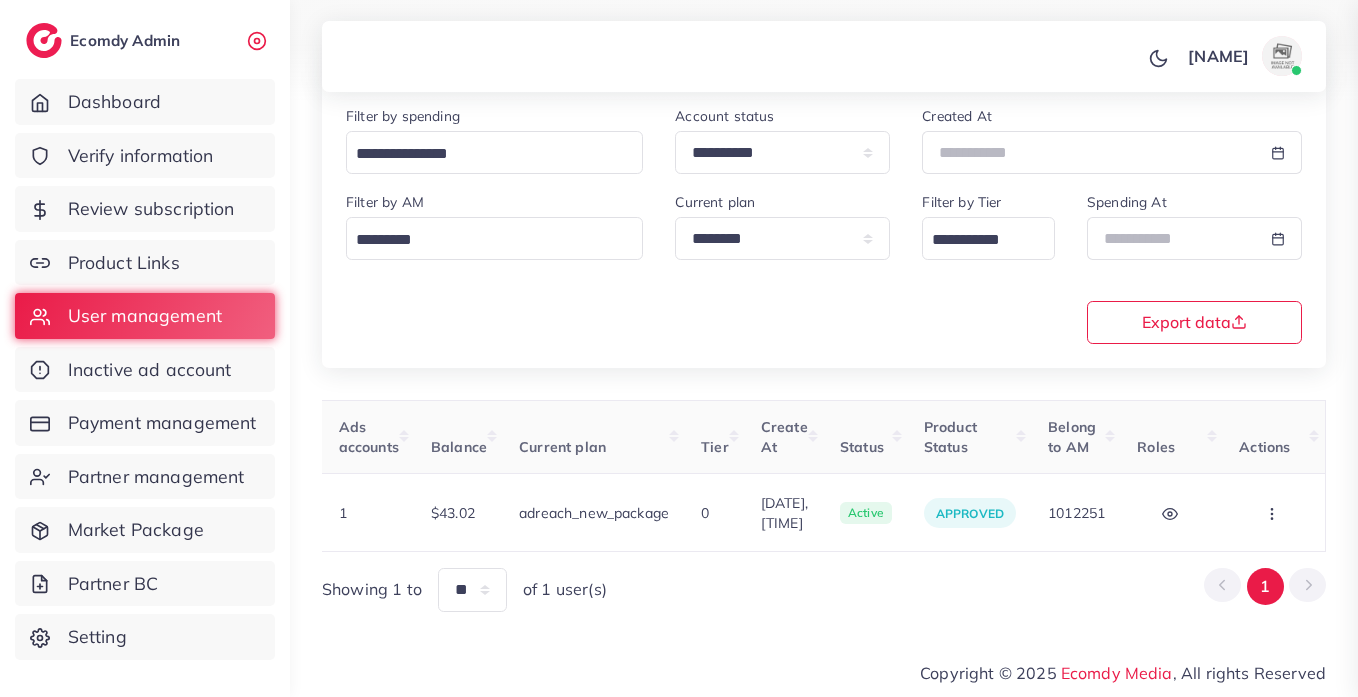 scroll, scrollTop: 0, scrollLeft: 698, axis: horizontal 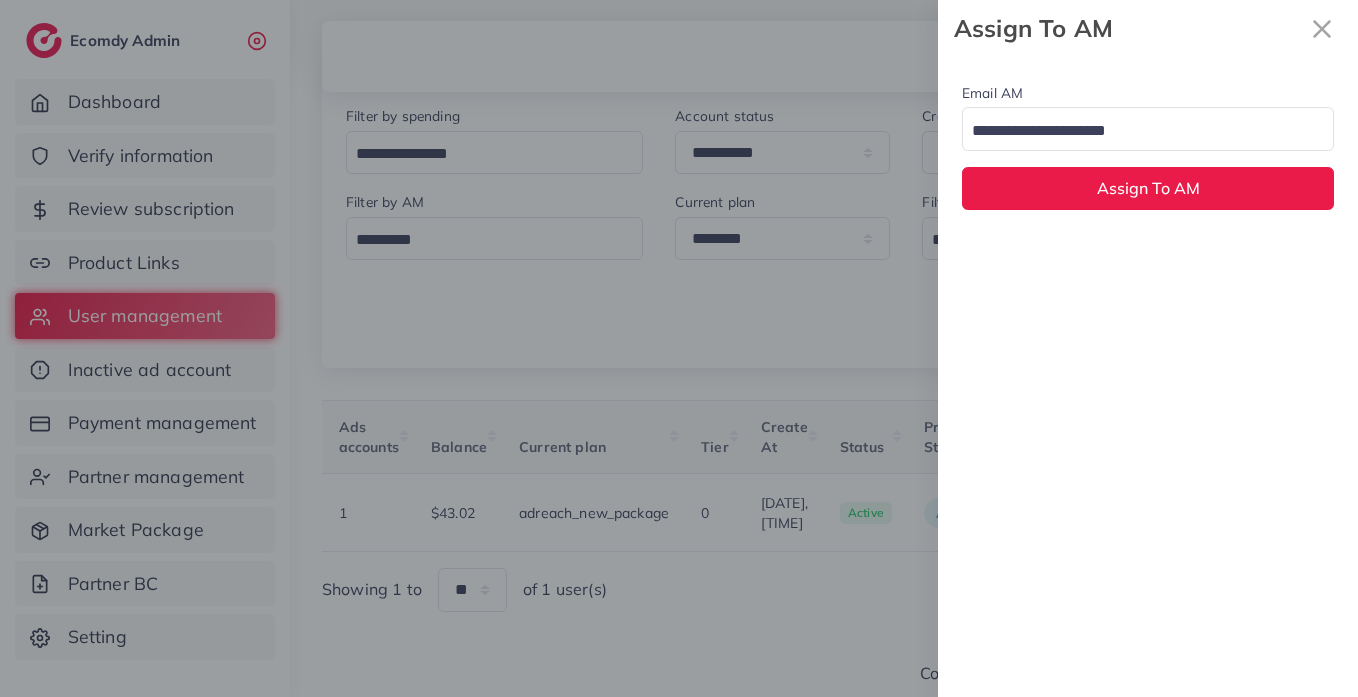 click at bounding box center [1136, 131] 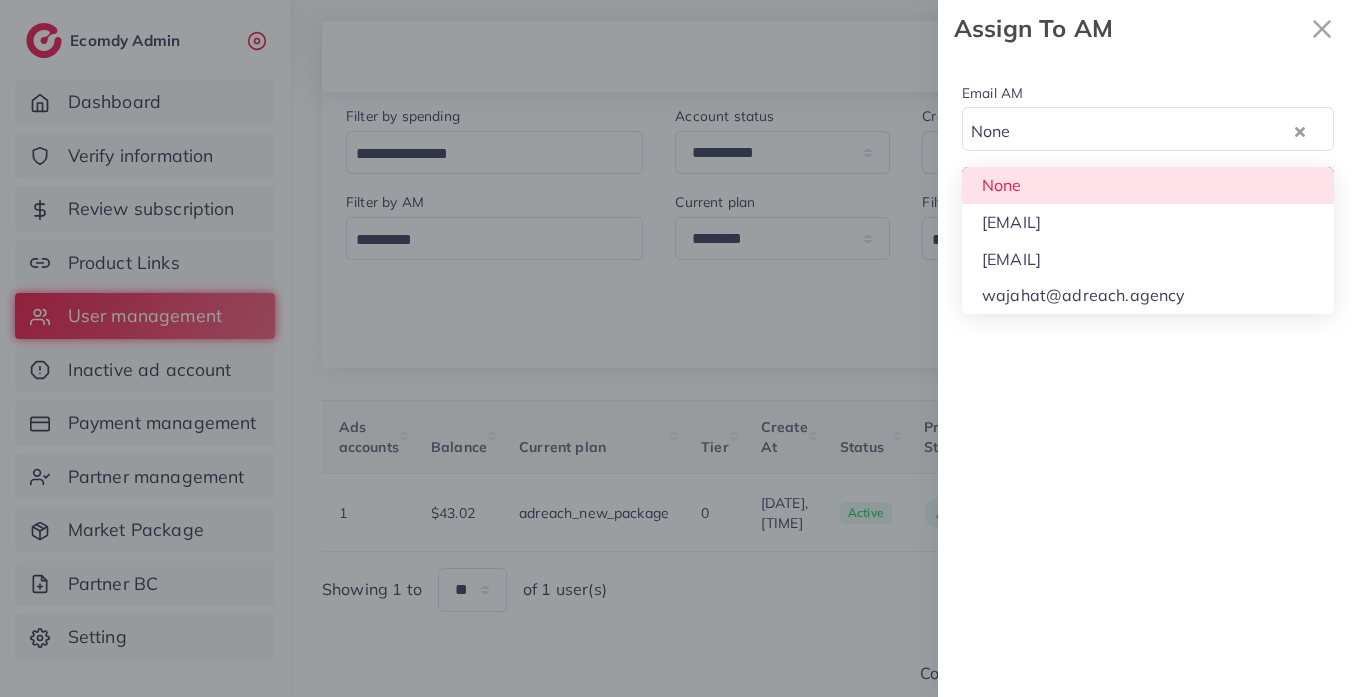 click on "Email AM
None
Loading...
None
hadibaaslam@gmail.com
natashashahid163@gmail.com
wajahat@adreach.agency
Assign To AM" at bounding box center [1148, 145] 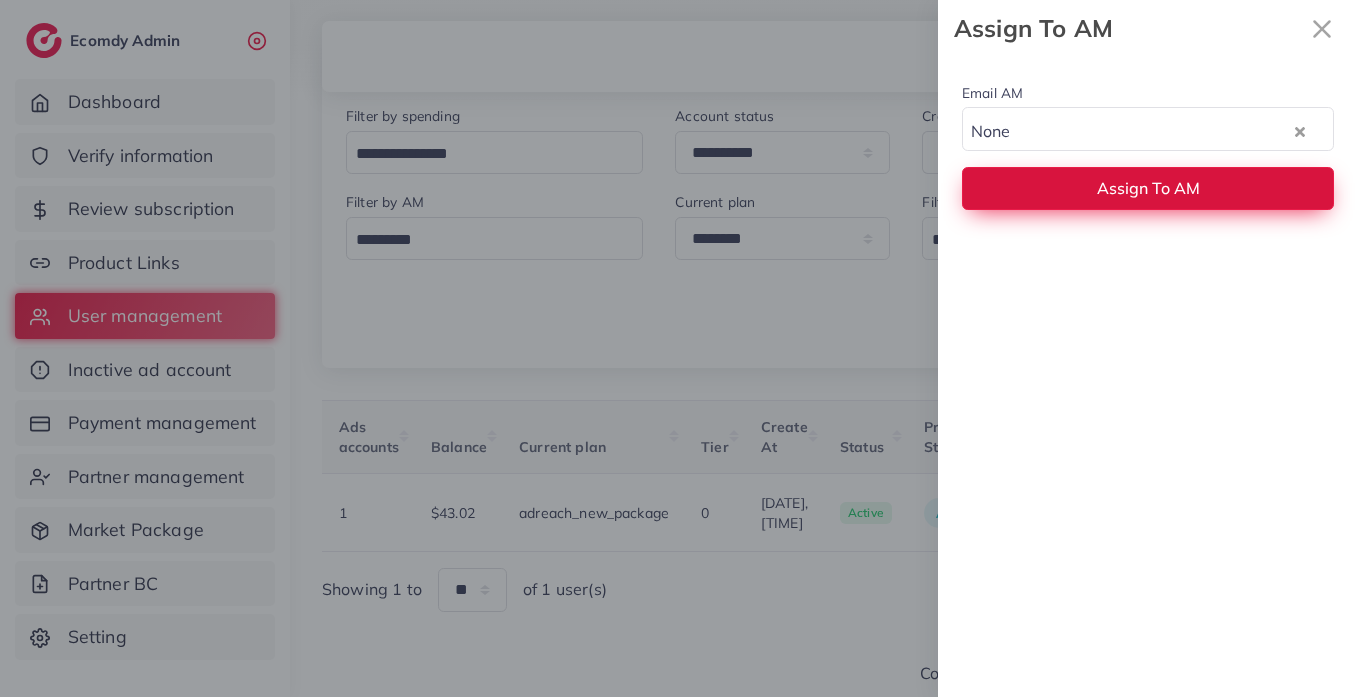 click on "Assign To AM" at bounding box center (1148, 188) 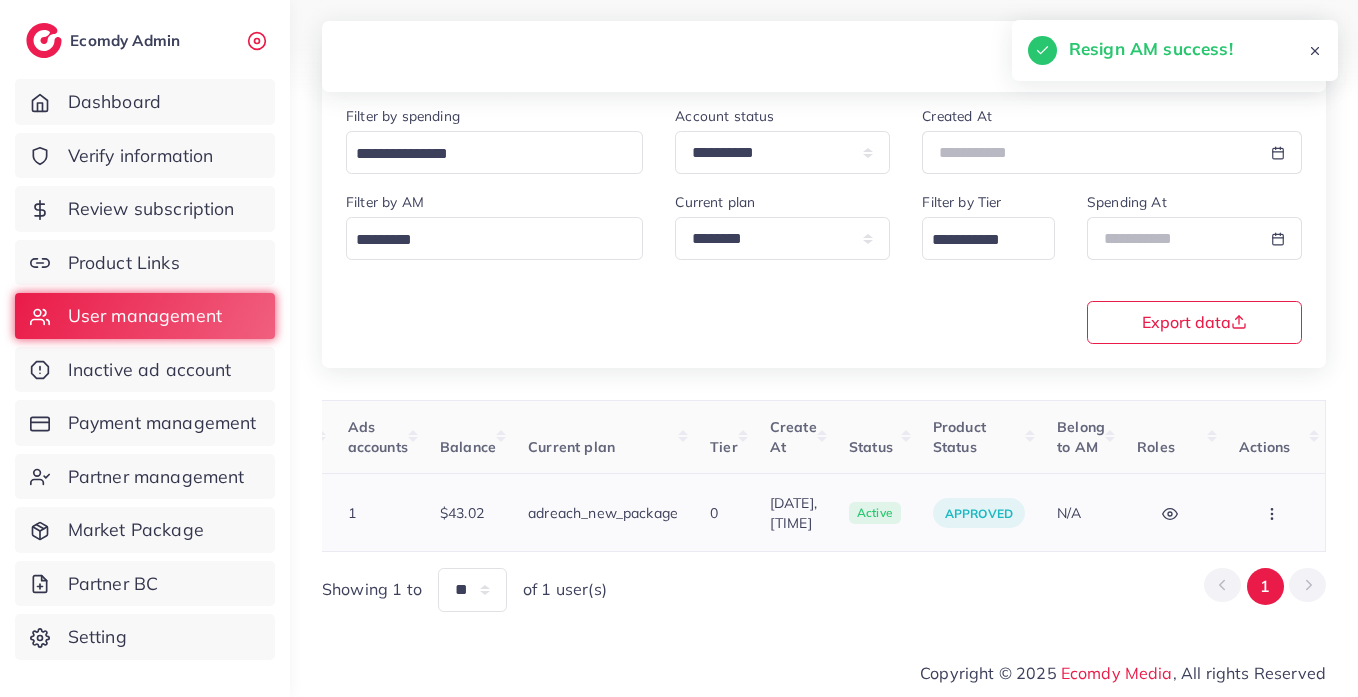 click 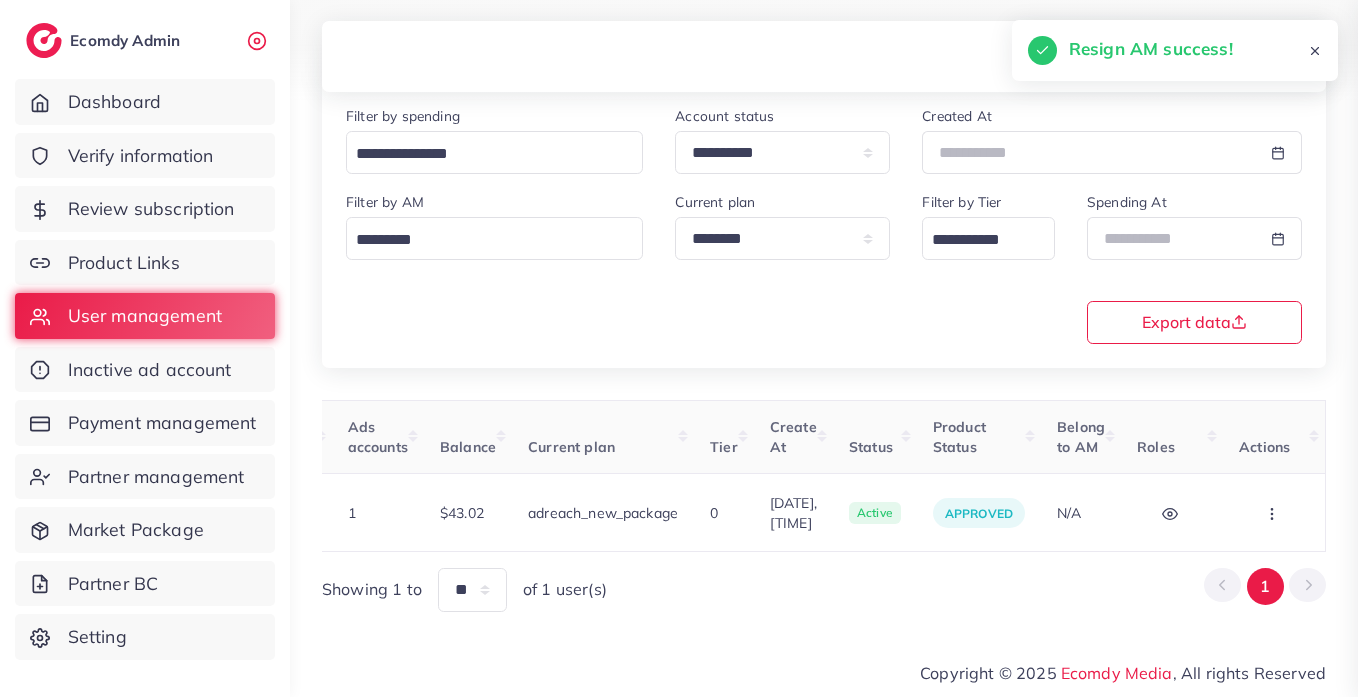 scroll, scrollTop: 0, scrollLeft: 686, axis: horizontal 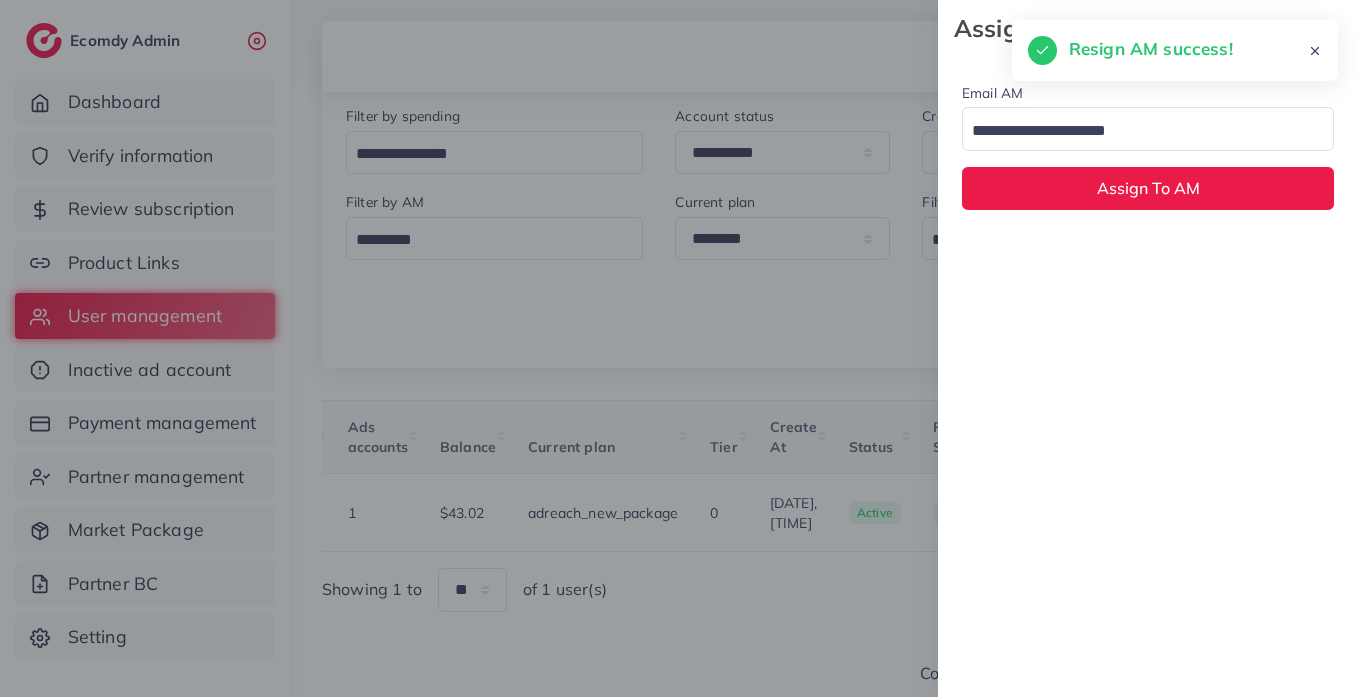 click at bounding box center [1136, 131] 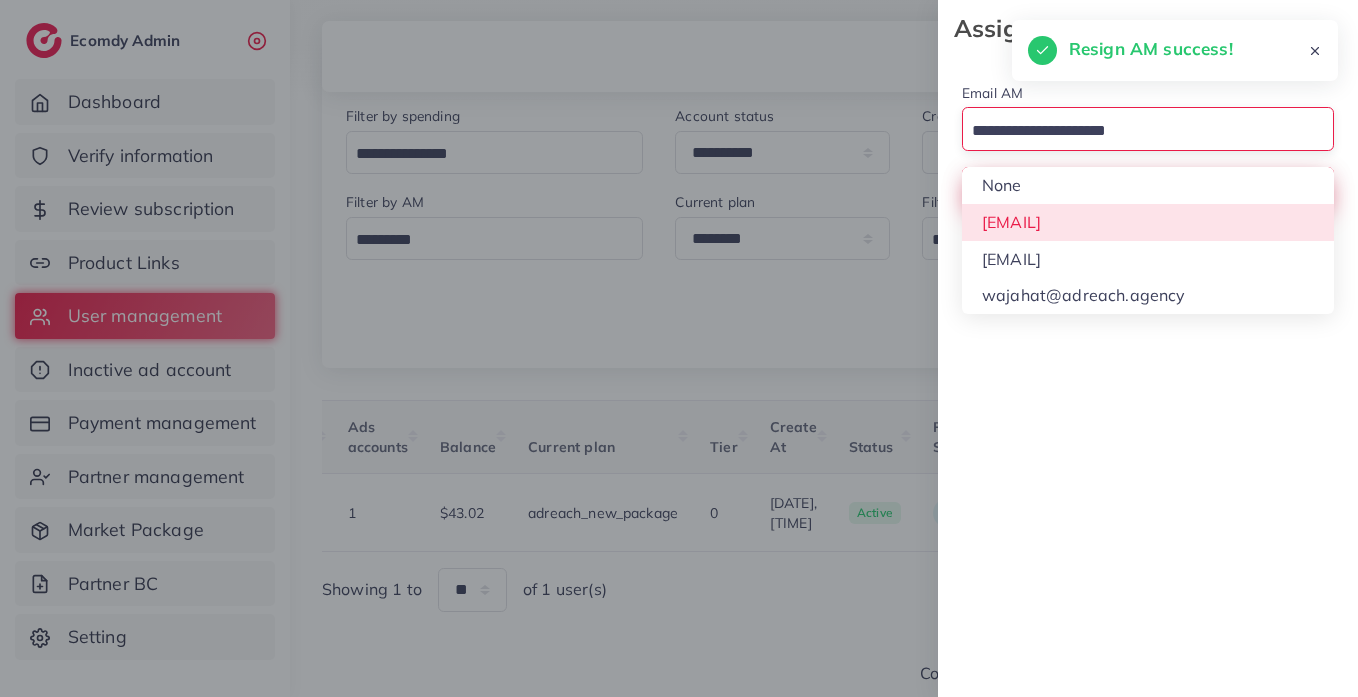 click on "Email AM            Loading...
None
hadibaaslam@gmail.com
natashashahid163@gmail.com
wajahat@adreach.agency
Assign To AM" at bounding box center (1148, 145) 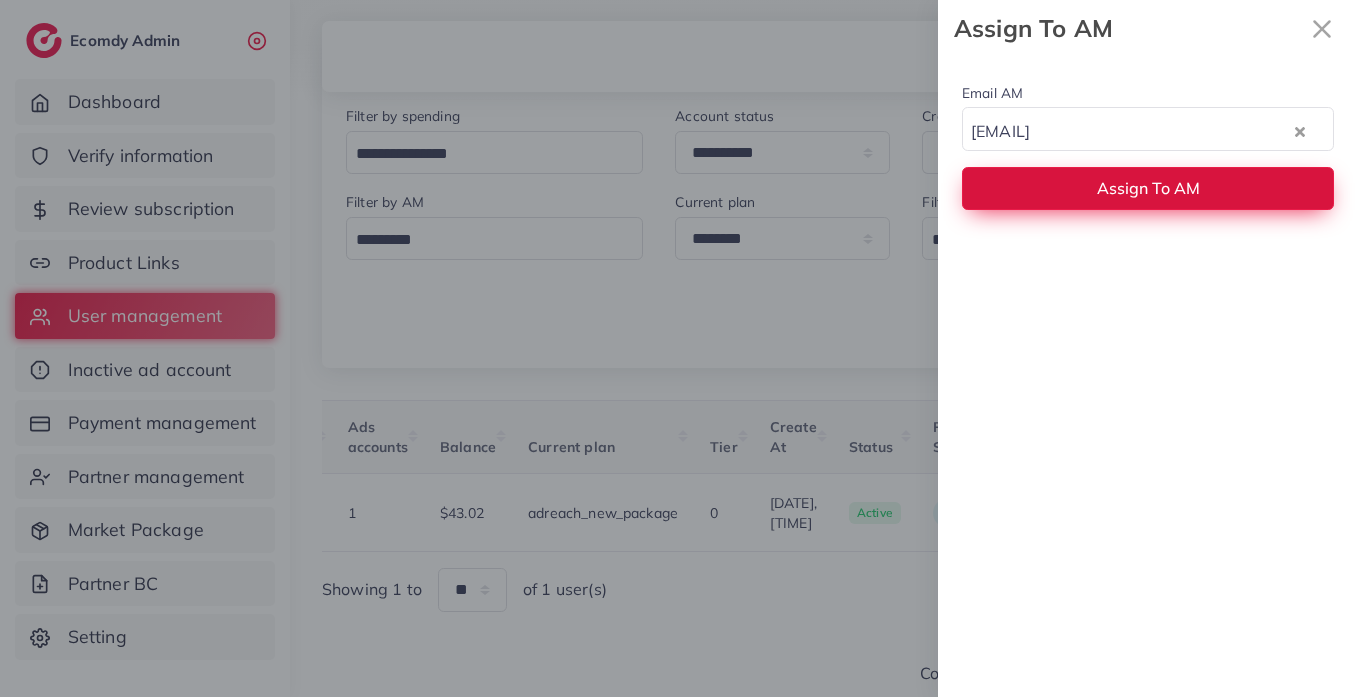 click on "Assign To AM" at bounding box center (1148, 188) 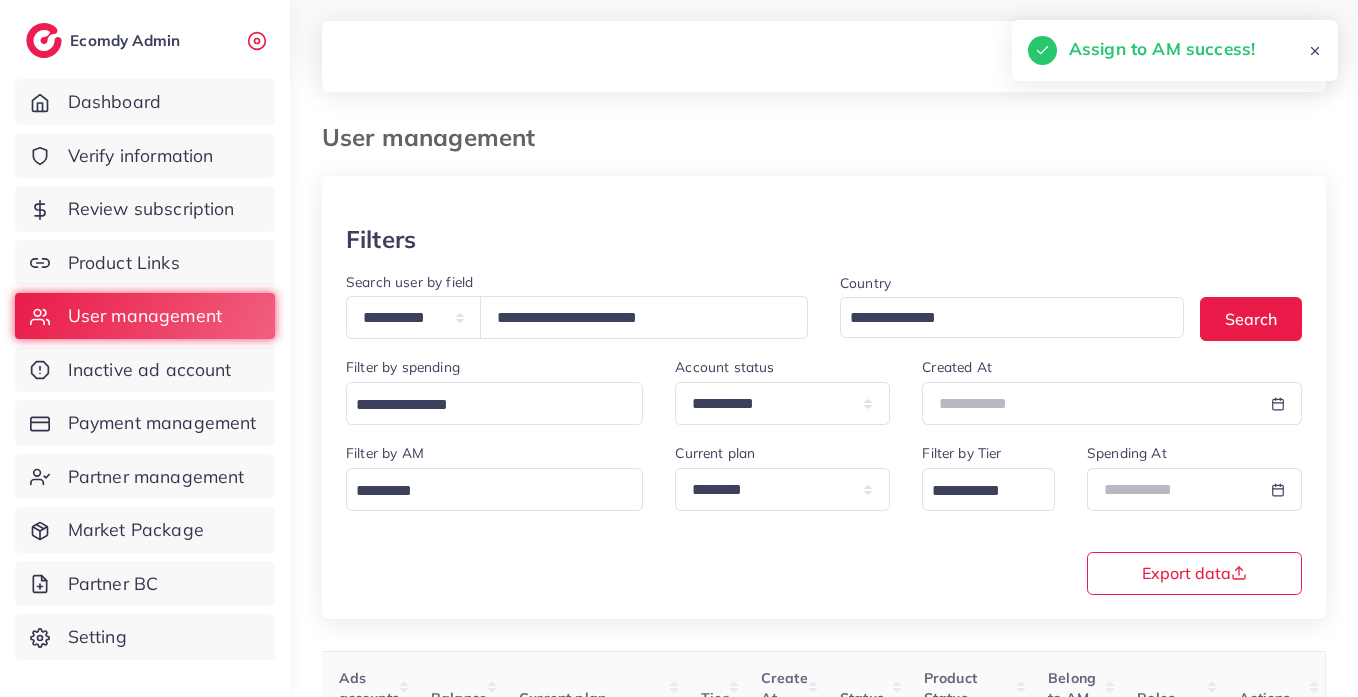 scroll, scrollTop: 0, scrollLeft: 0, axis: both 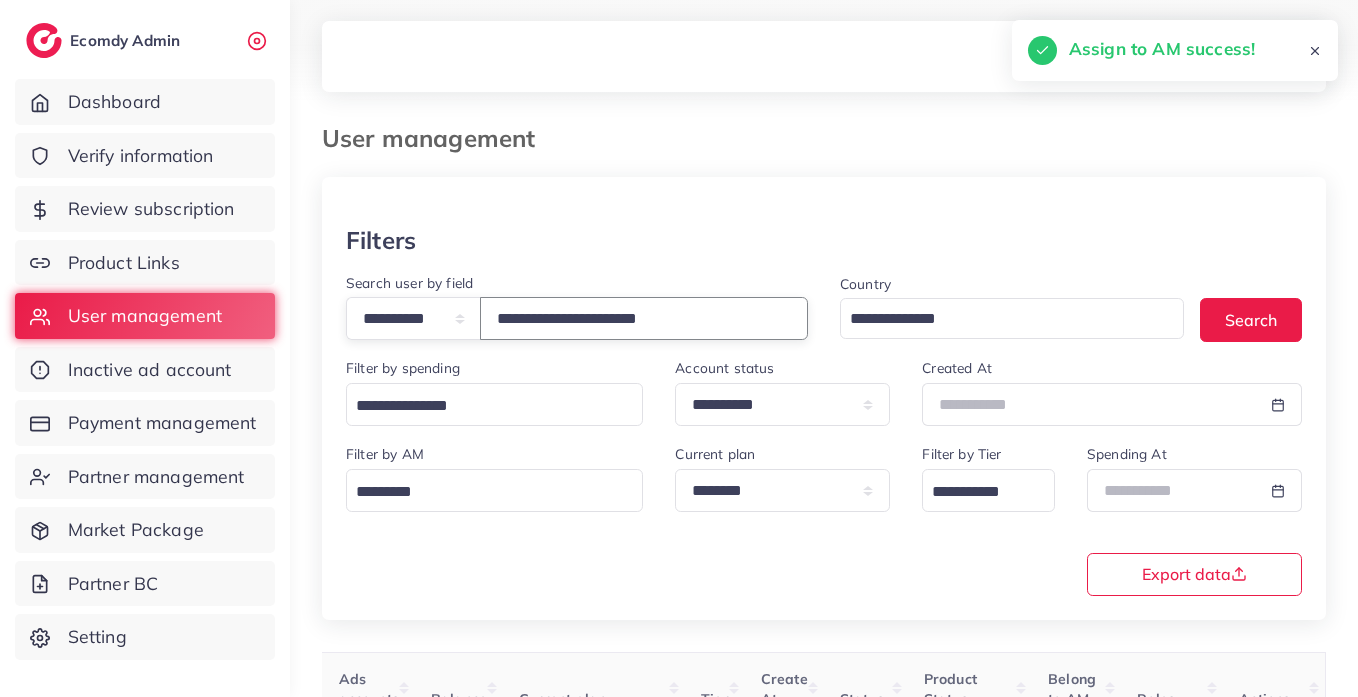 click on "**********" at bounding box center (644, 318) 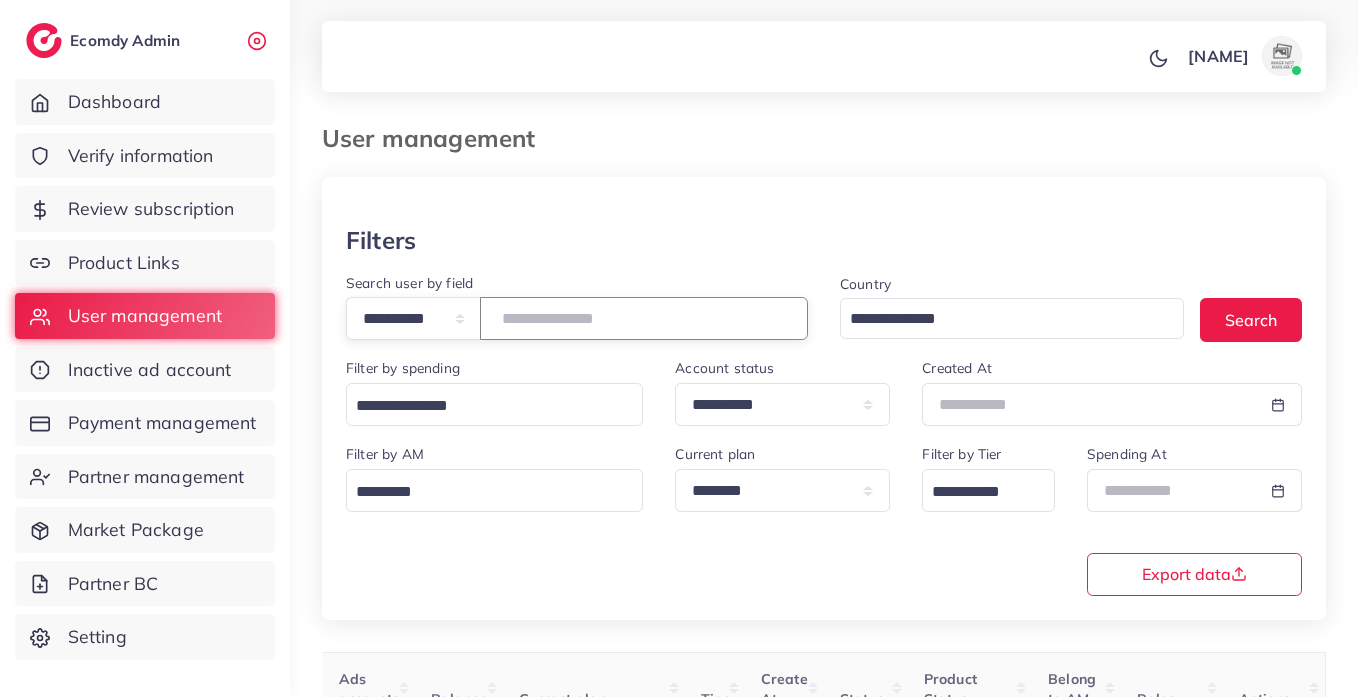 paste on "**********" 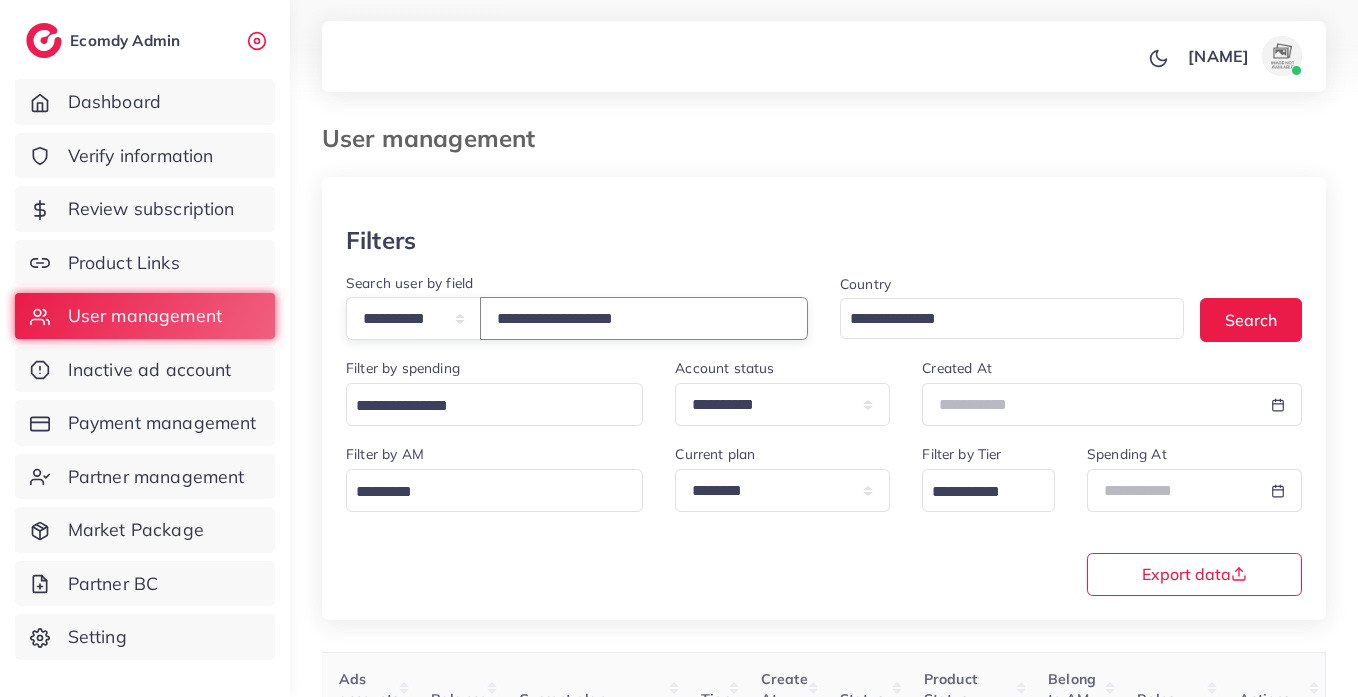 type on "**********" 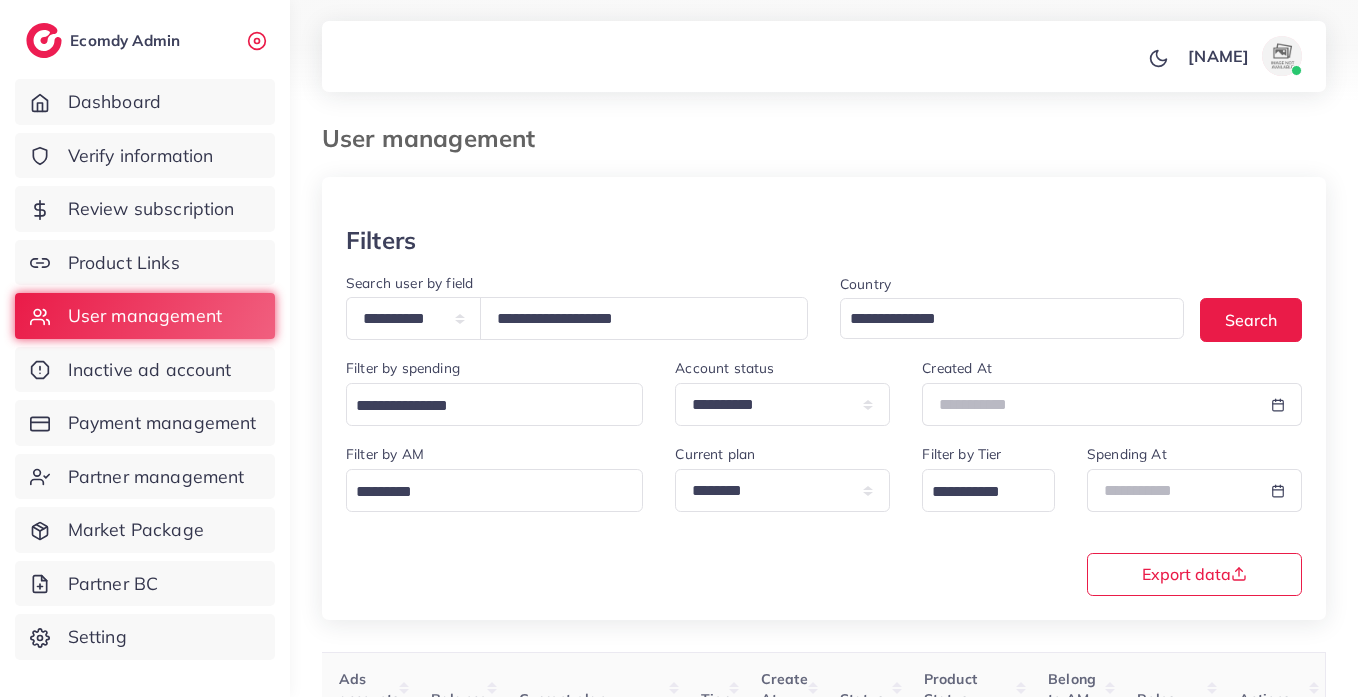 scroll, scrollTop: 260, scrollLeft: 0, axis: vertical 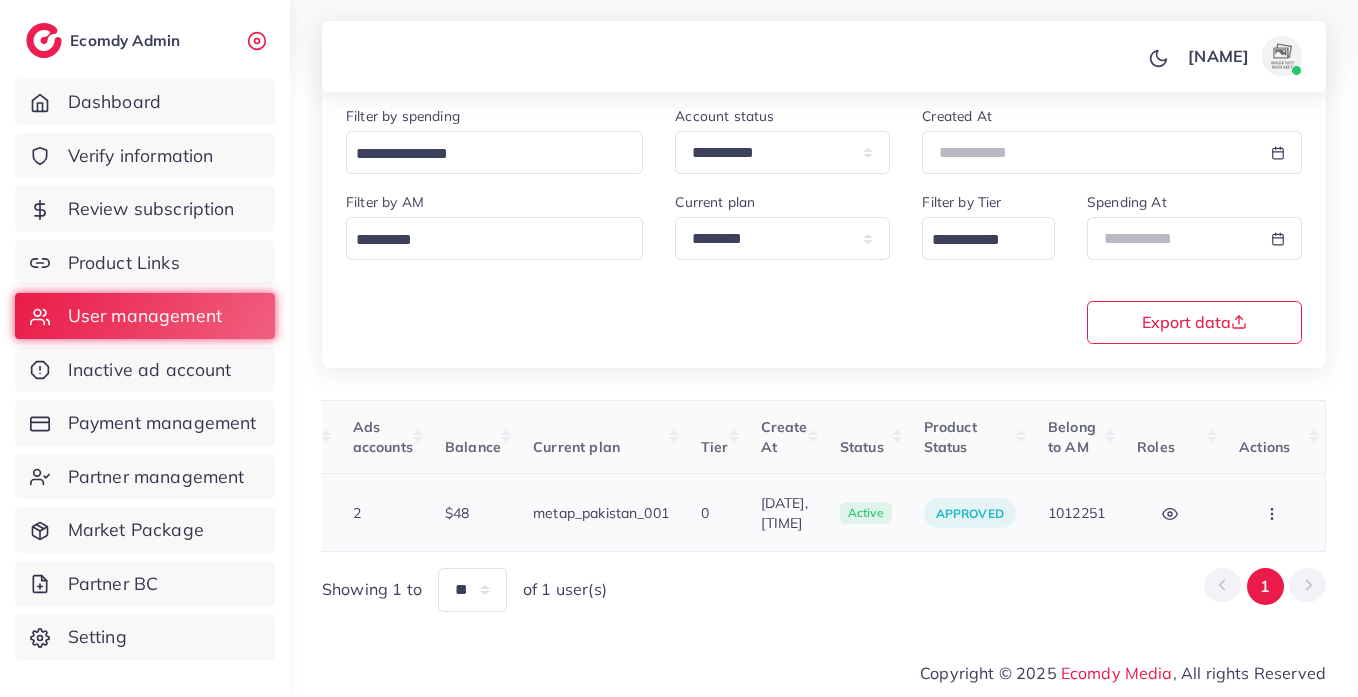 click 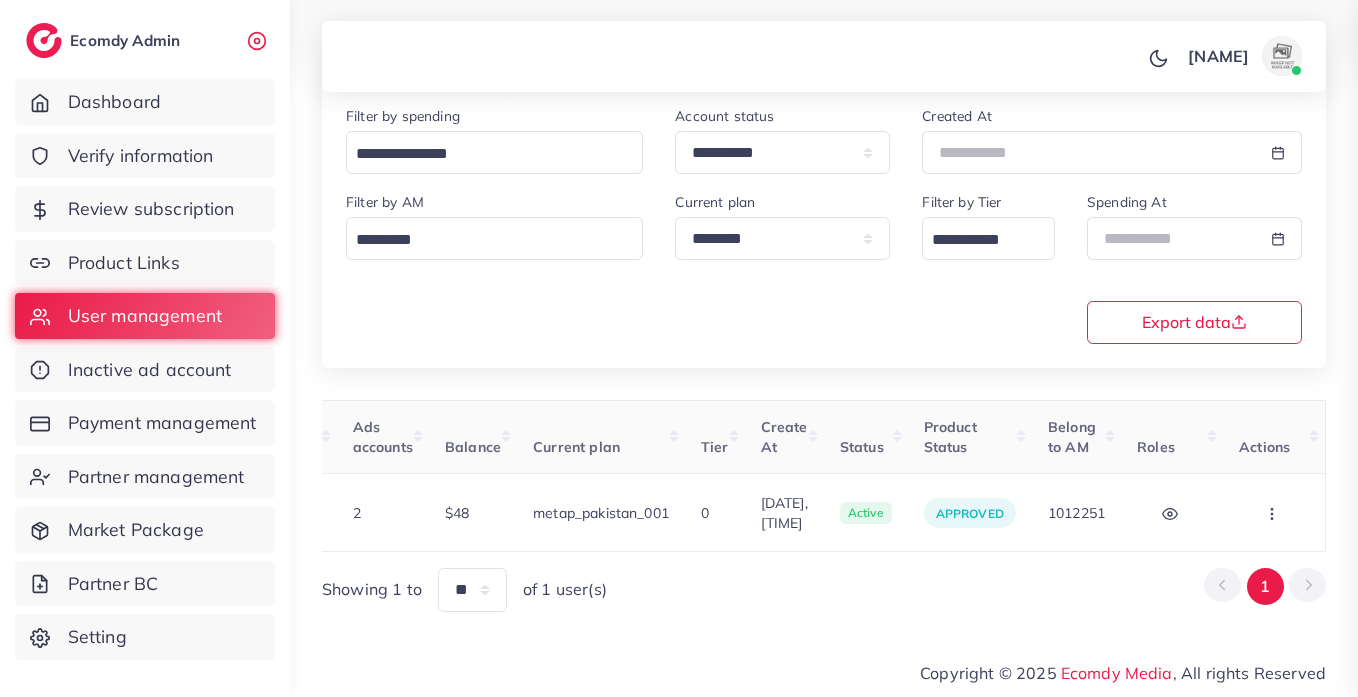 scroll, scrollTop: 0, scrollLeft: 655, axis: horizontal 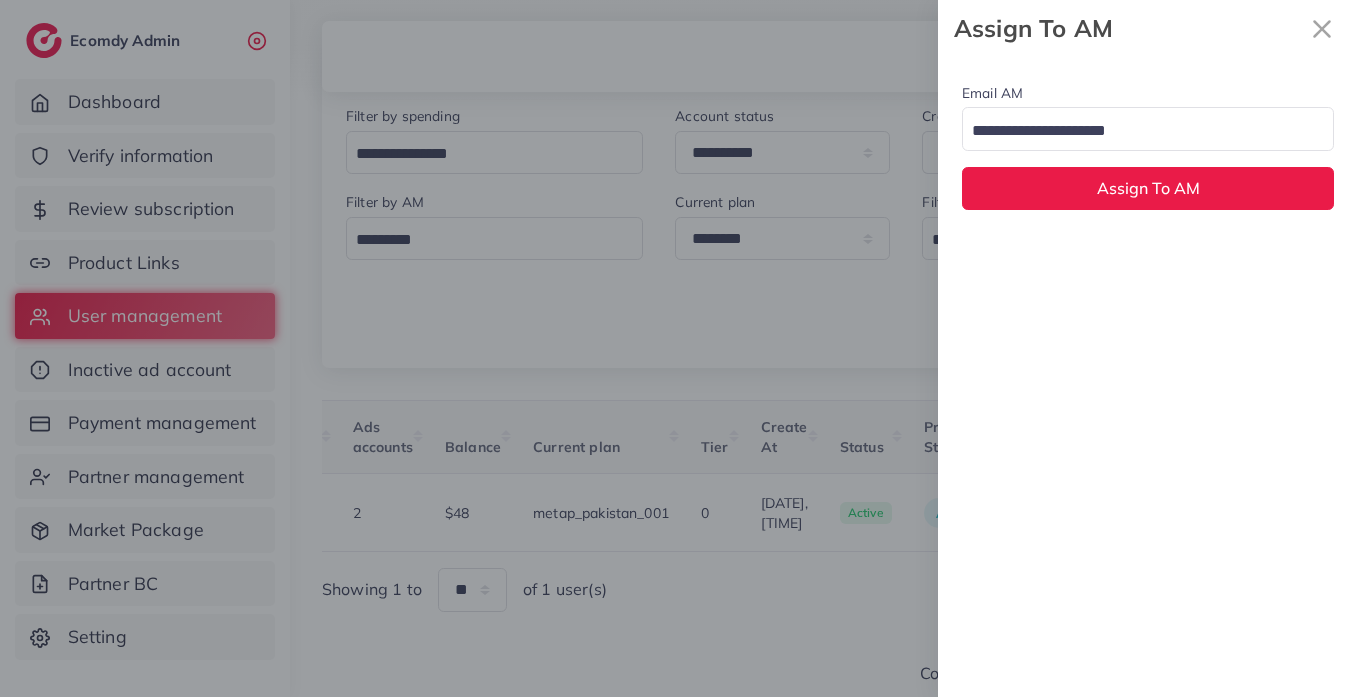 click at bounding box center (1136, 131) 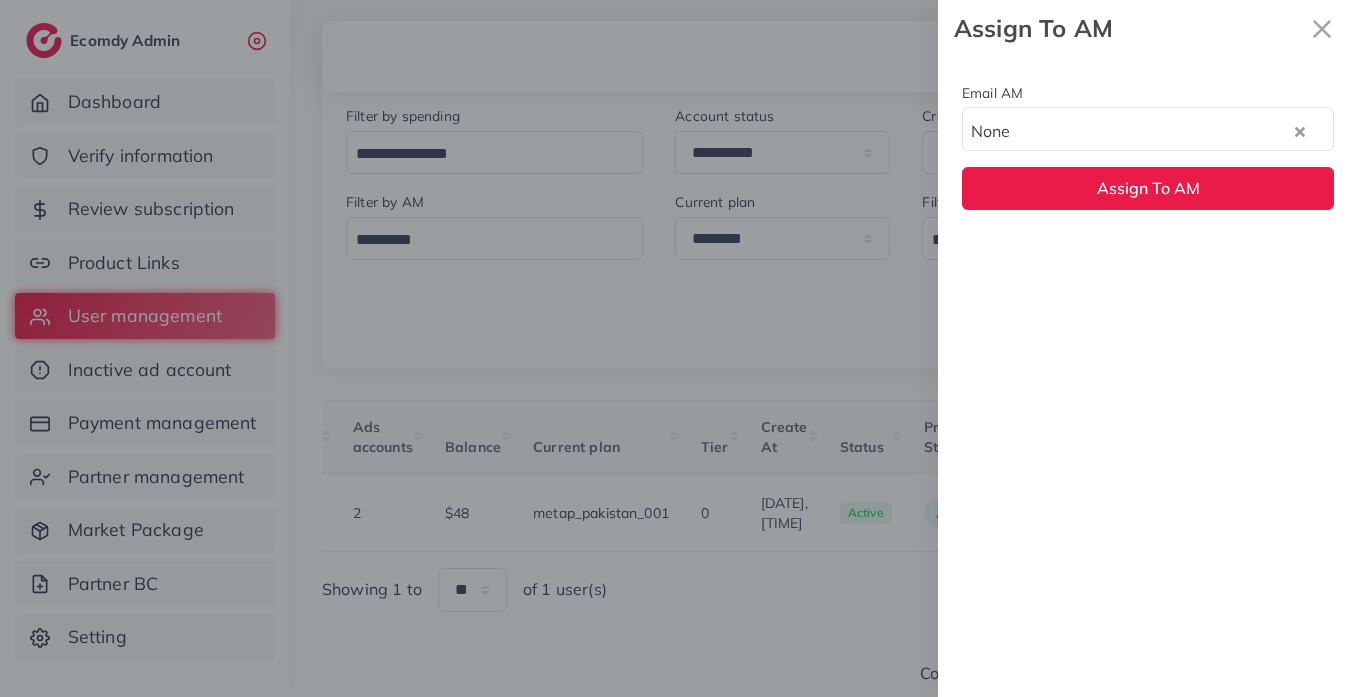 click on "Email AM
None
Loading...
None
hadibaaslam@gmail.com
natashashahid163@gmail.com
wajahat@adreach.agency
Assign To AM" at bounding box center [1148, 145] 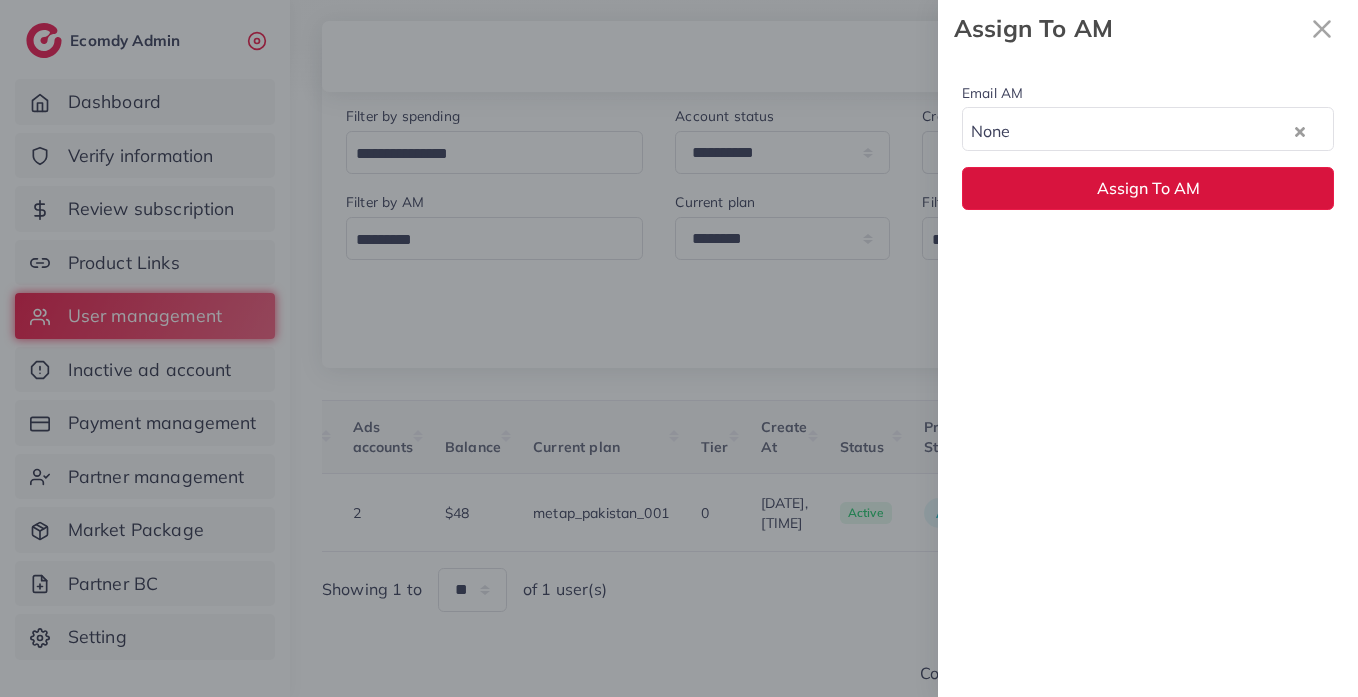 click on "Assign To AM" at bounding box center [1148, 188] 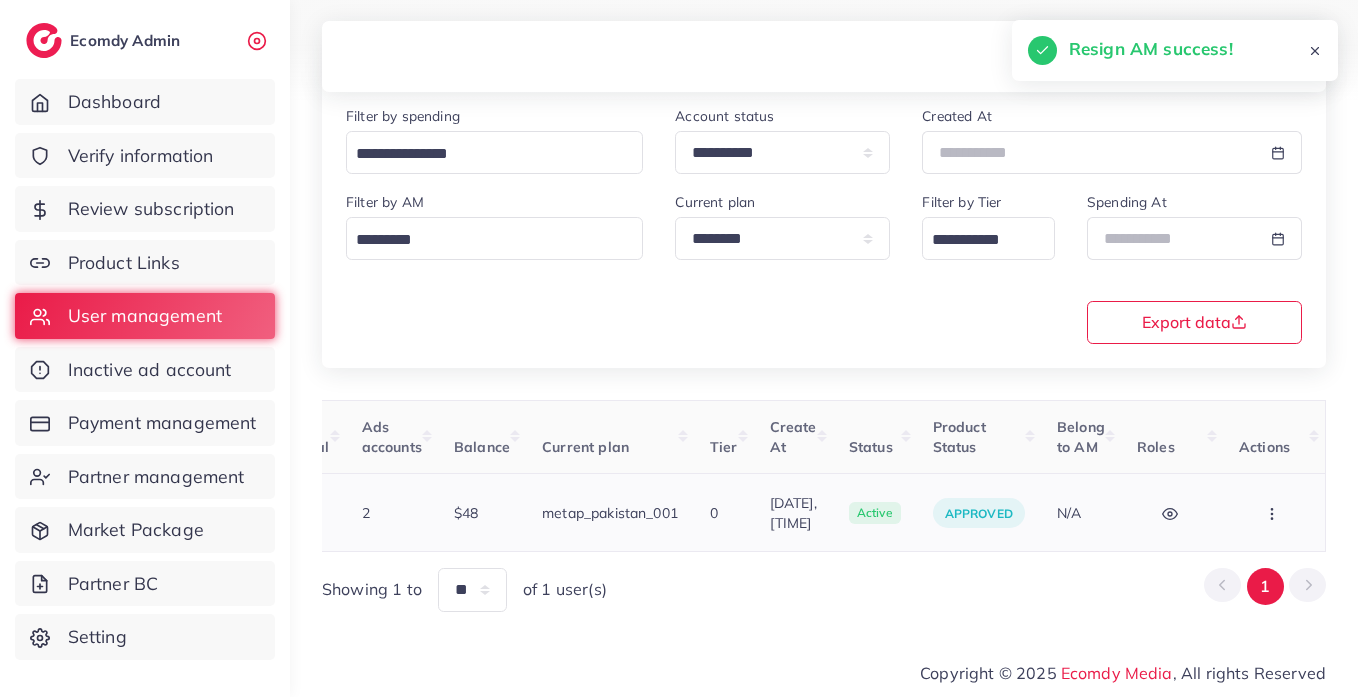 click at bounding box center [1274, 512] 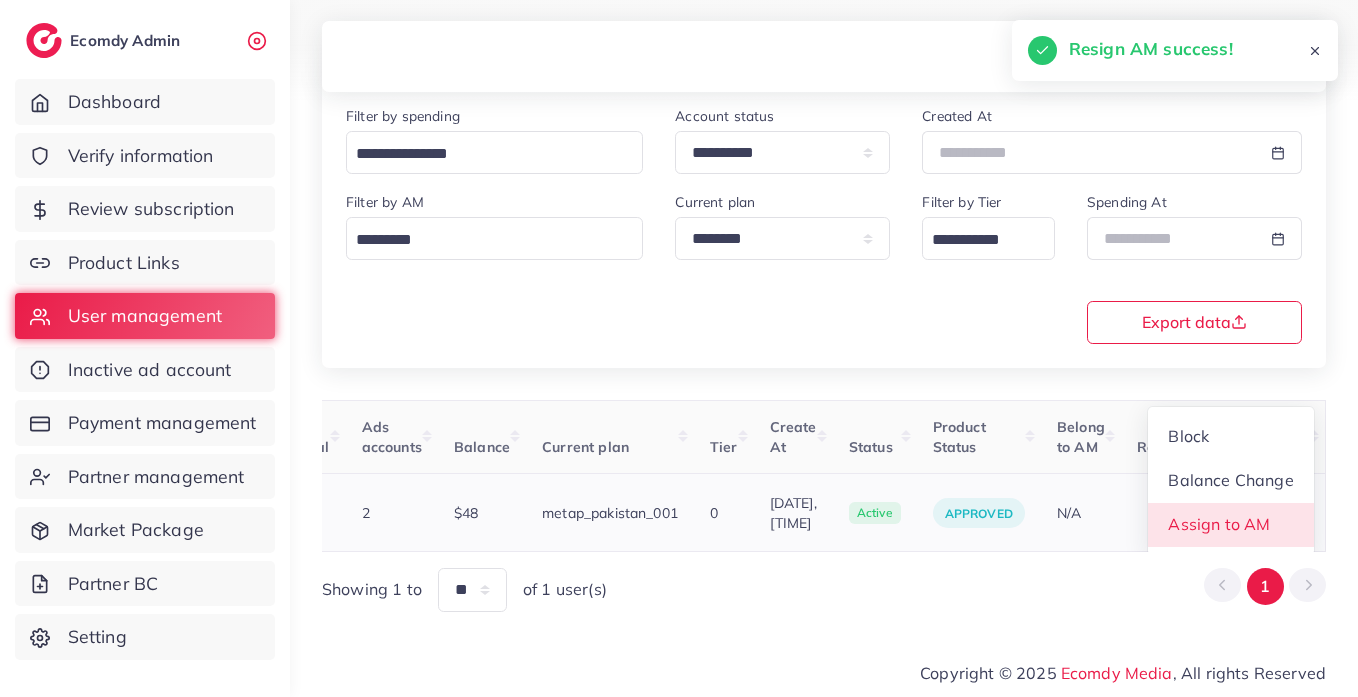 click on "Assign to AM" at bounding box center (1219, 525) 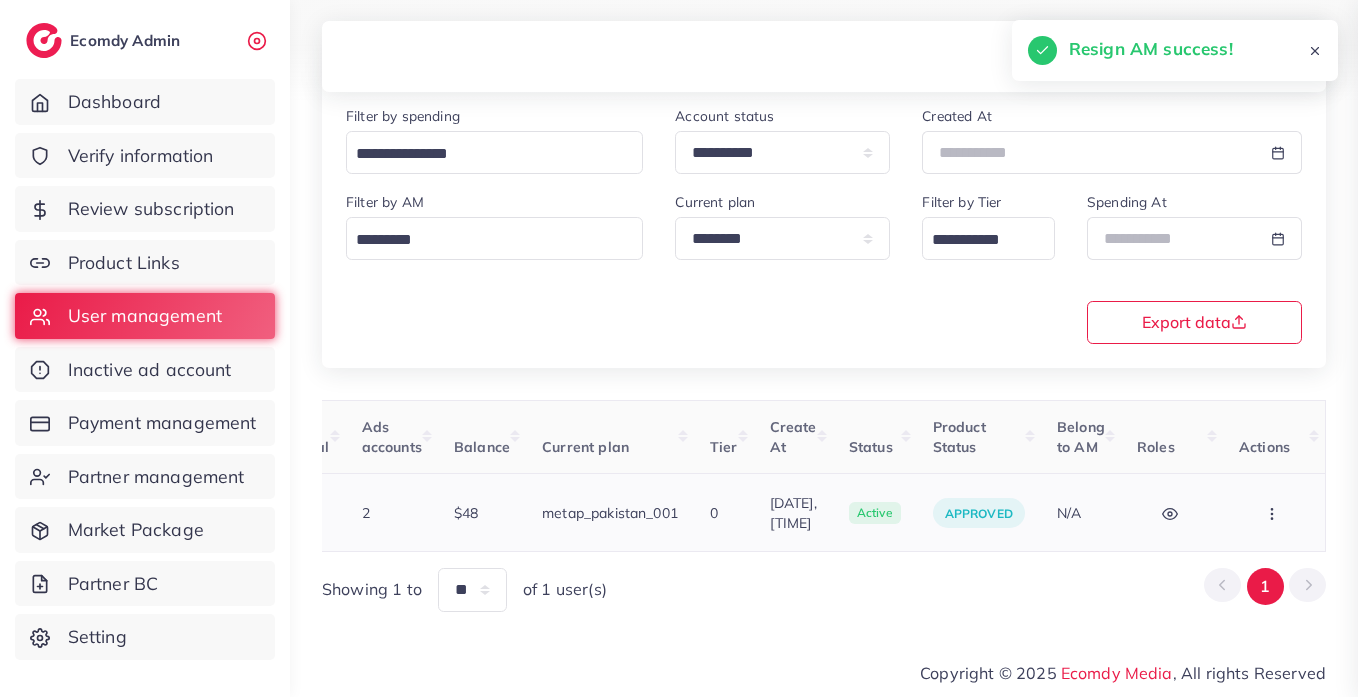 scroll, scrollTop: 0, scrollLeft: 643, axis: horizontal 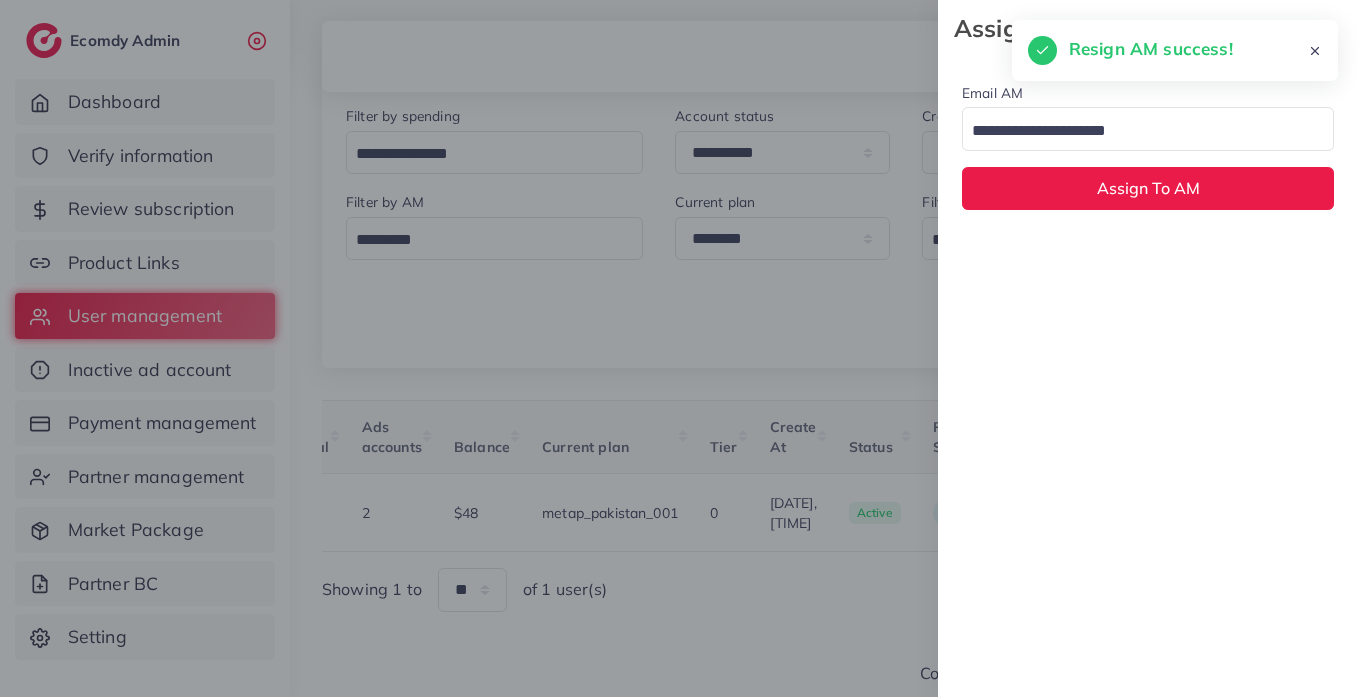 drag, startPoint x: 1032, startPoint y: 124, endPoint x: 1036, endPoint y: 140, distance: 16.492422 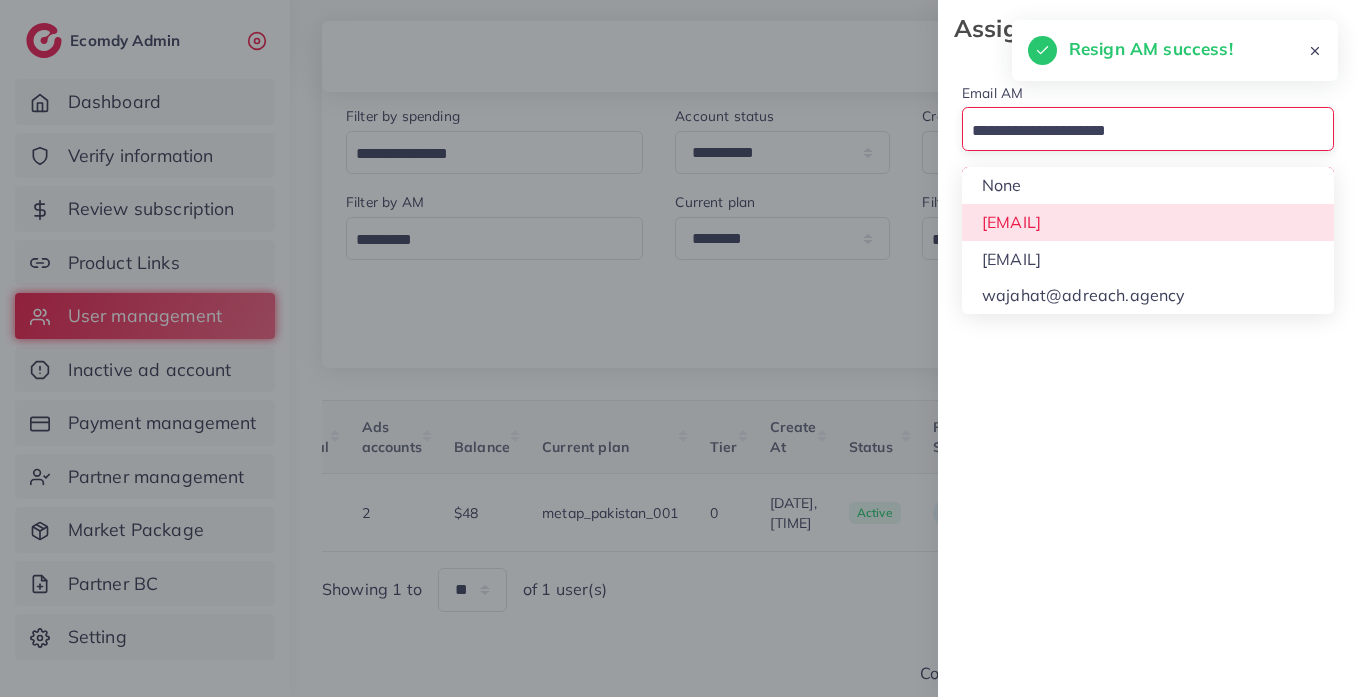 click on "Email AM            Loading...
None
hadibaaslam@gmail.com
natashashahid163@gmail.com
wajahat@adreach.agency
Assign To AM" at bounding box center (1148, 145) 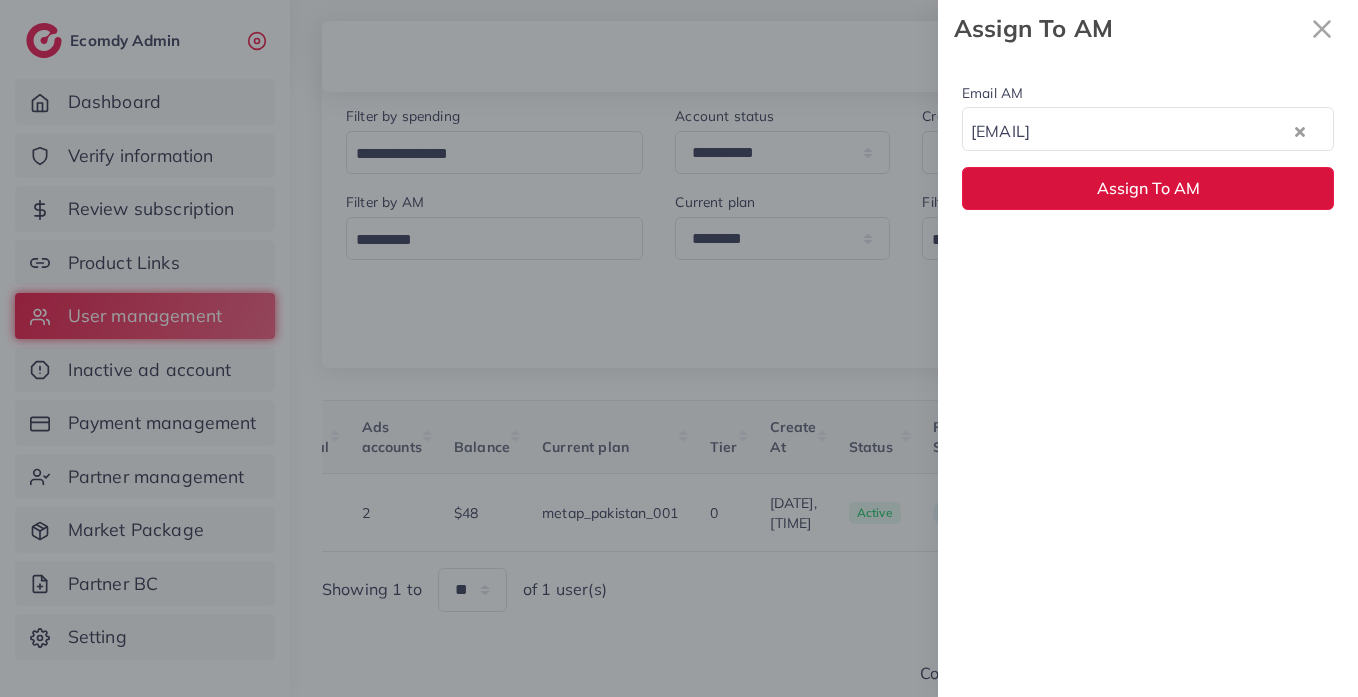 click on "Assign To AM" at bounding box center [1148, 188] 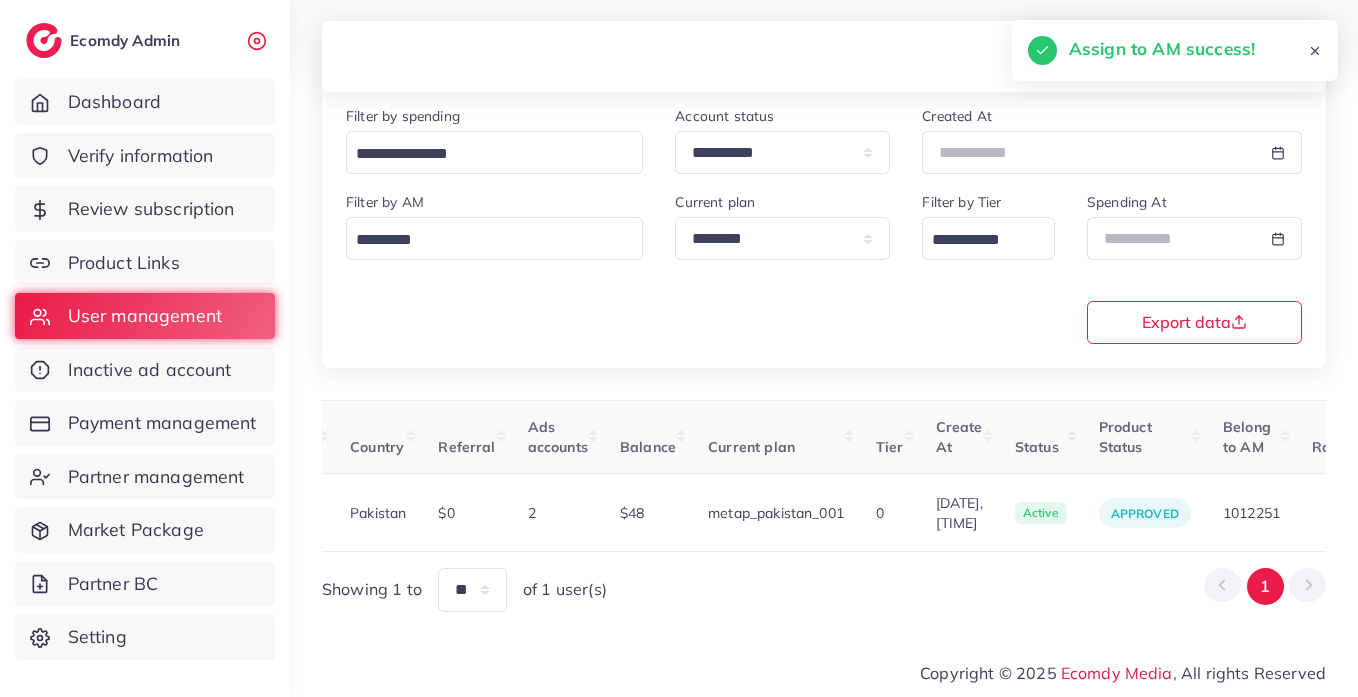 scroll, scrollTop: 0, scrollLeft: 0, axis: both 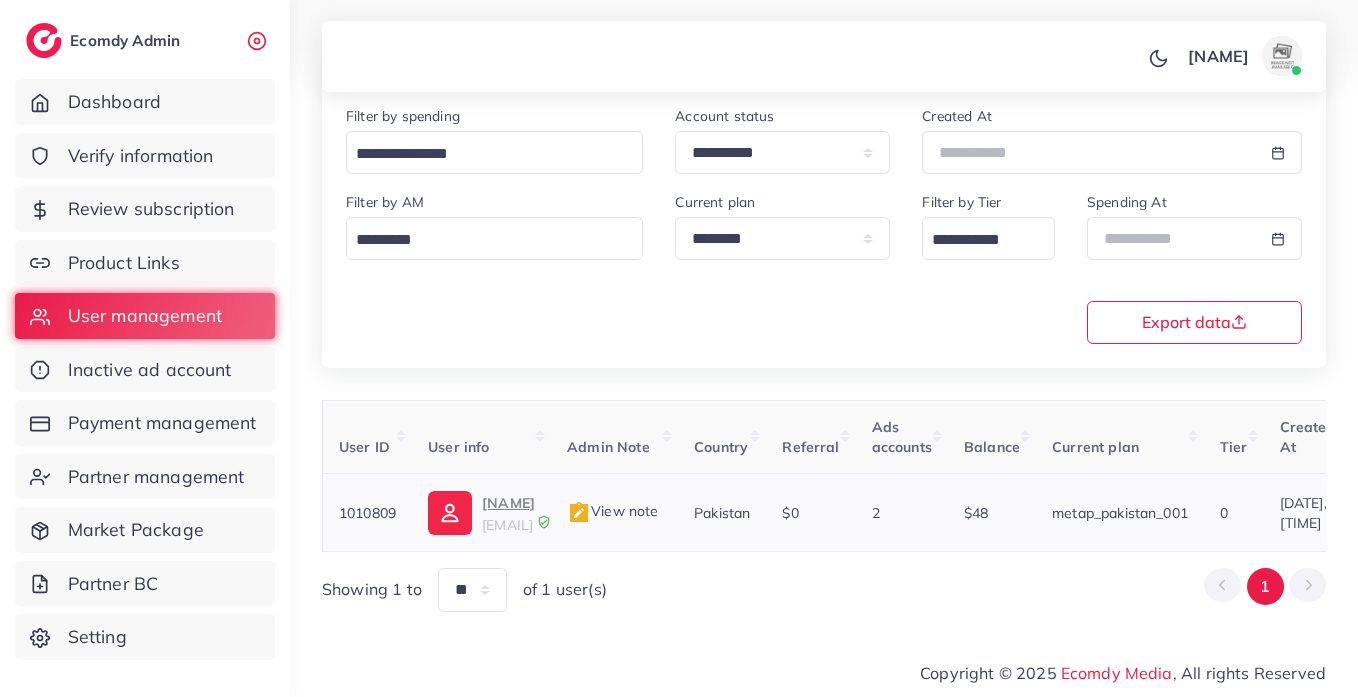 click on "Muhammad Ali" at bounding box center (508, 503) 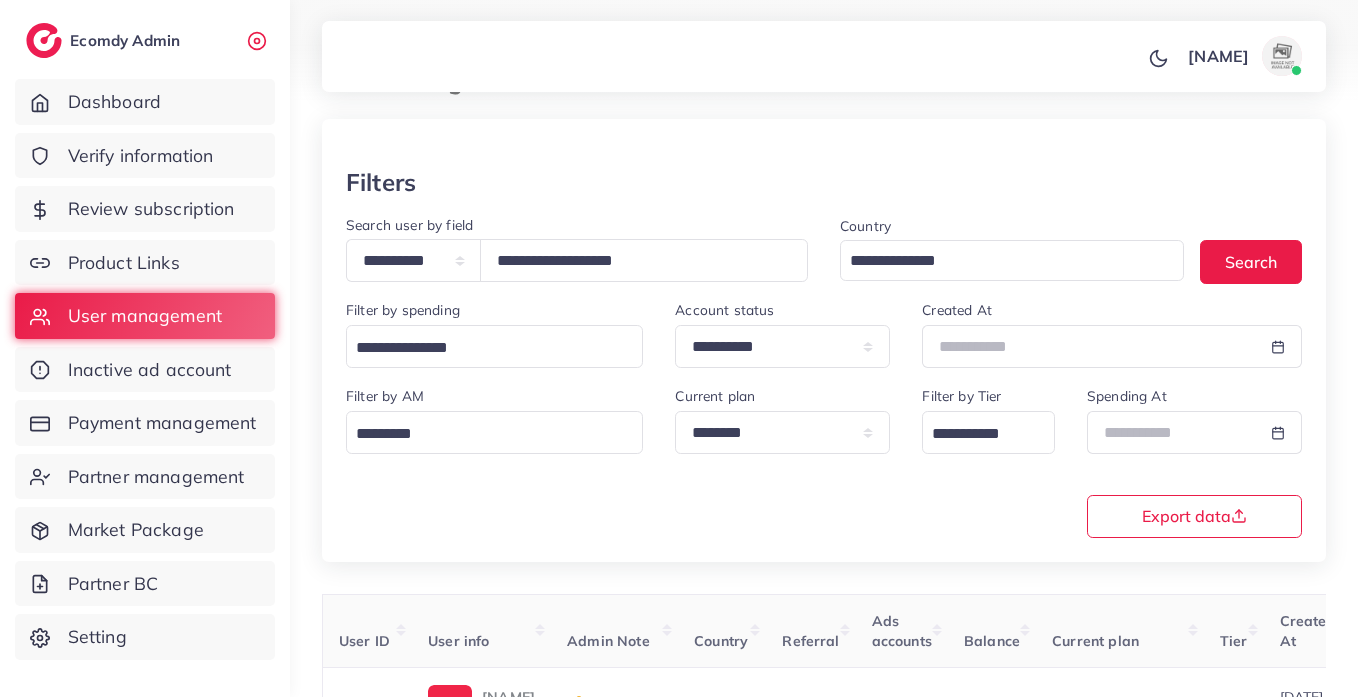 scroll, scrollTop: 0, scrollLeft: 0, axis: both 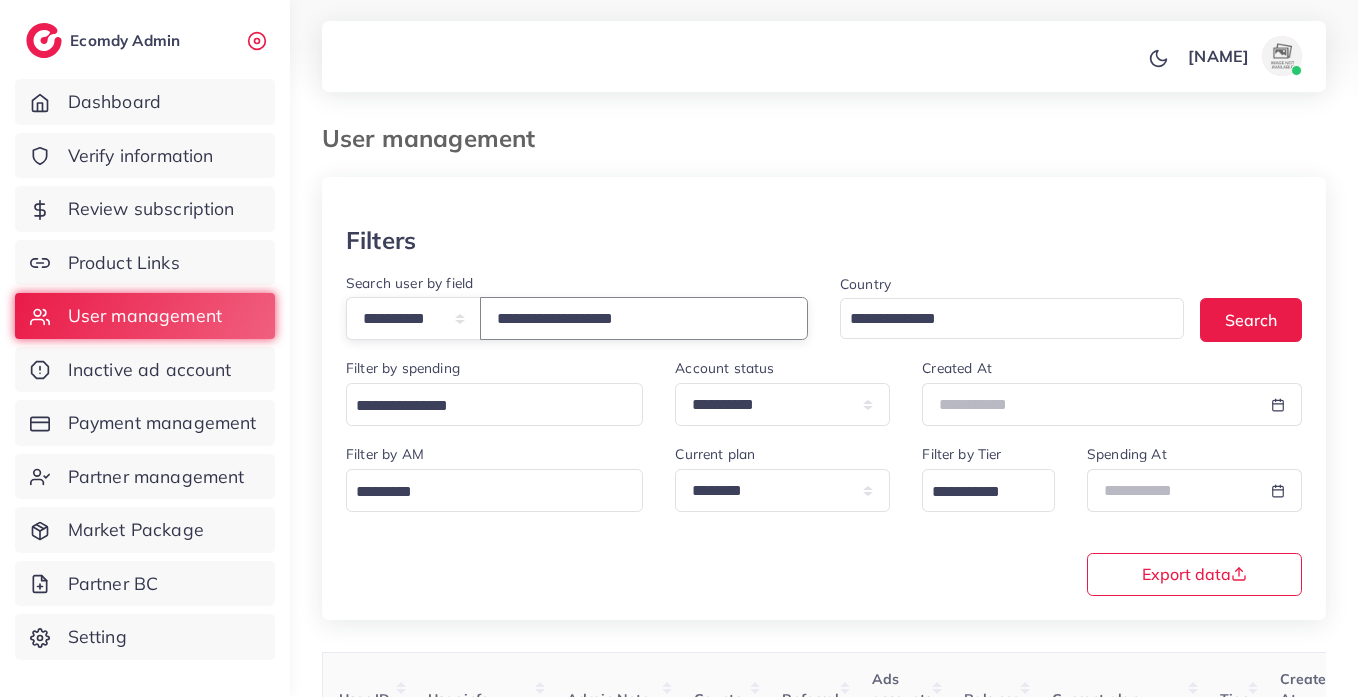 click on "**********" at bounding box center (644, 318) 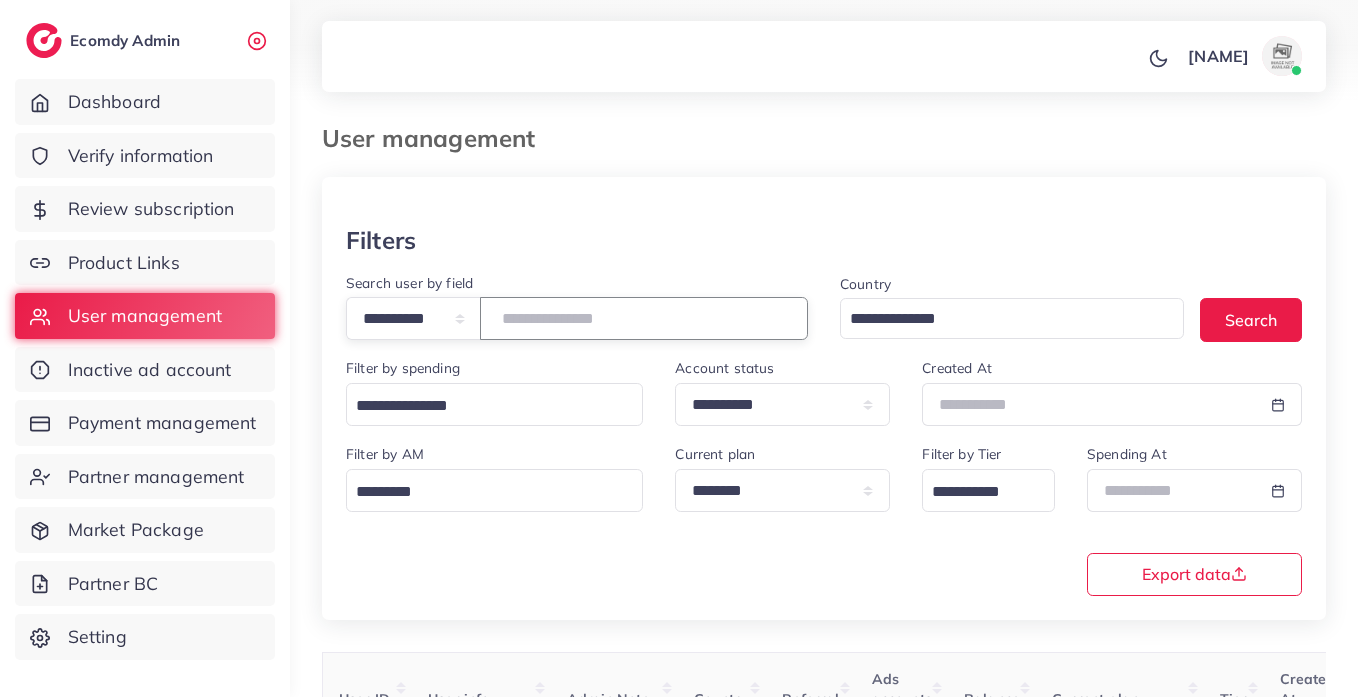 paste on "**********" 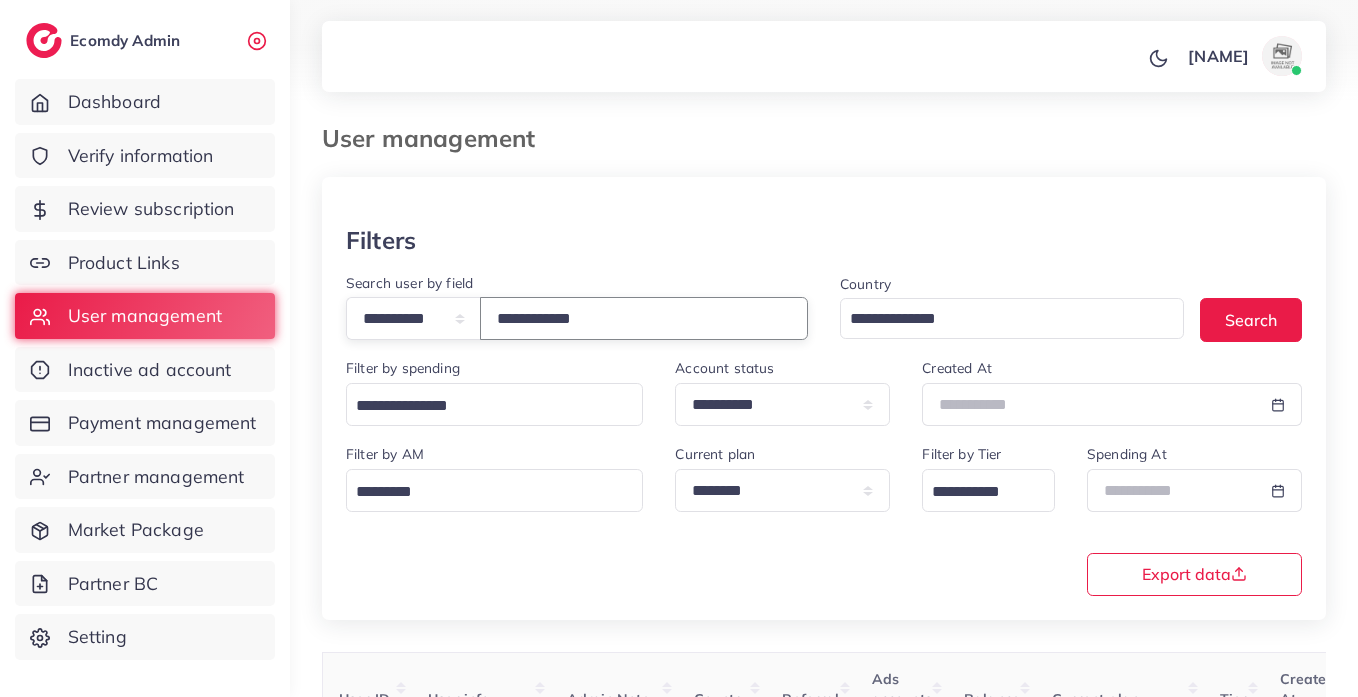 click on "**********" at bounding box center (644, 318) 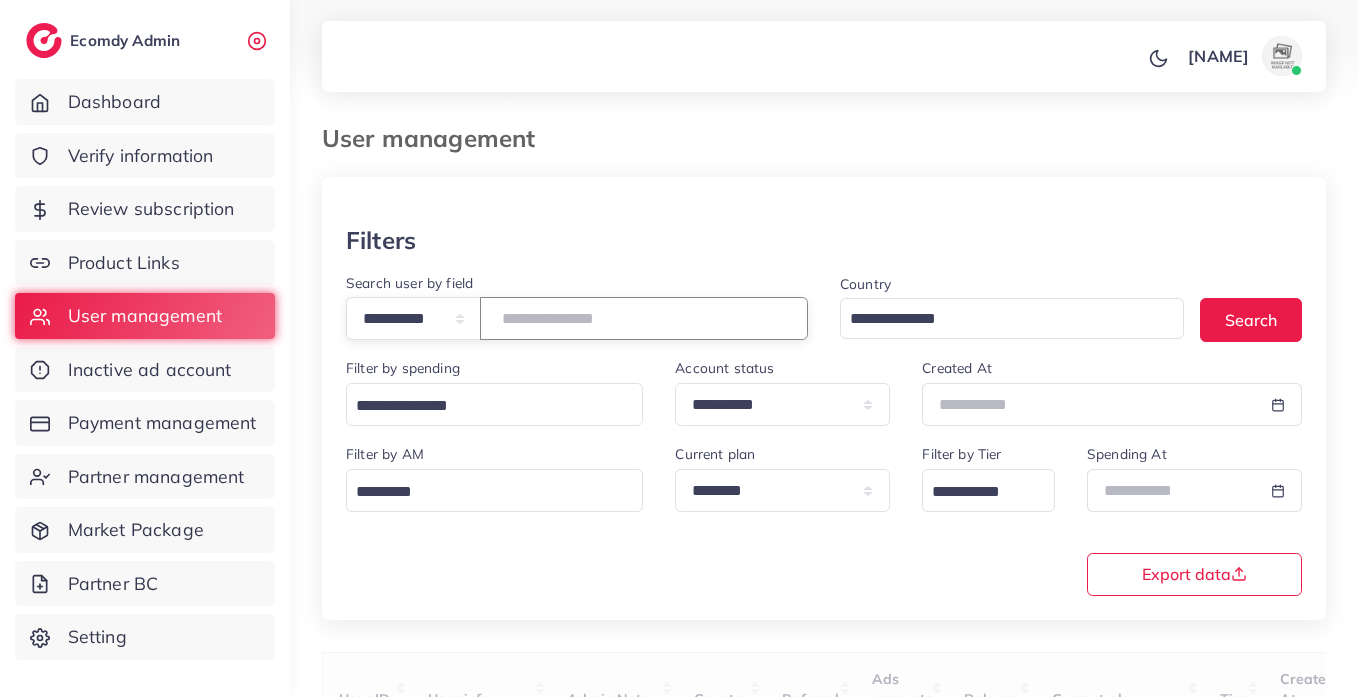 type 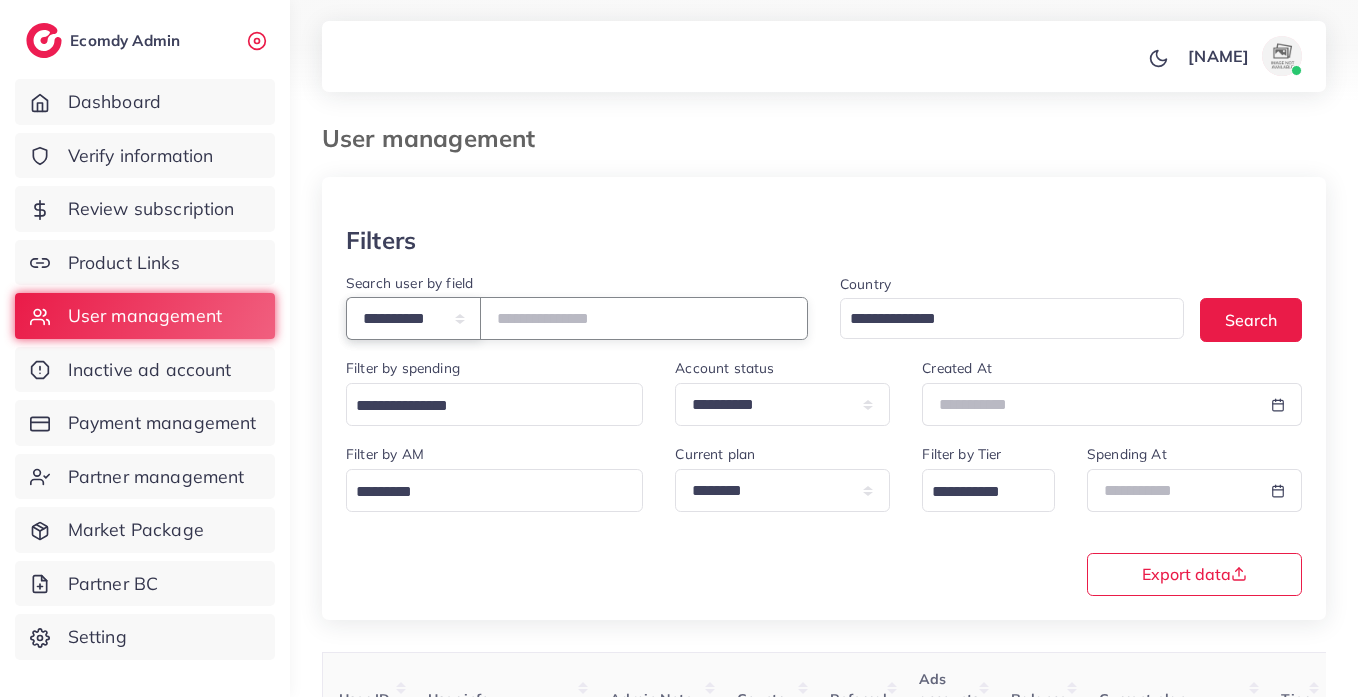 click on "**********" at bounding box center [413, 318] 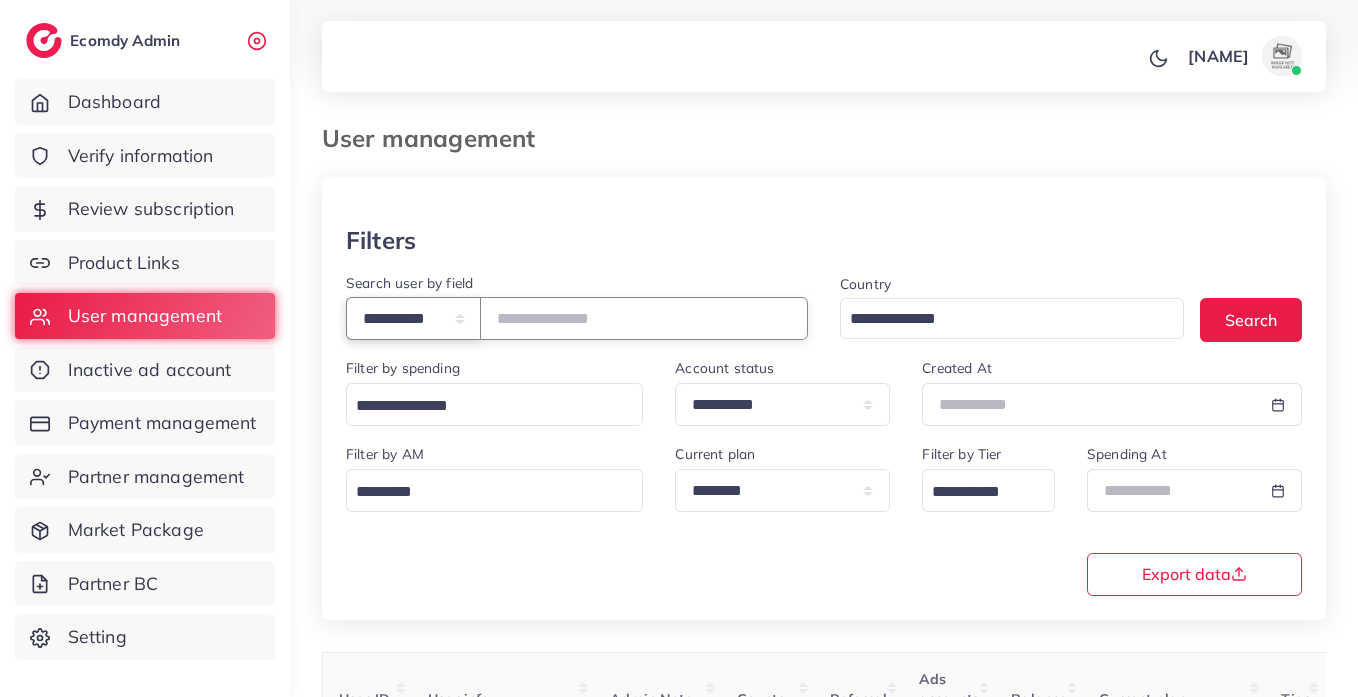 select on "**********" 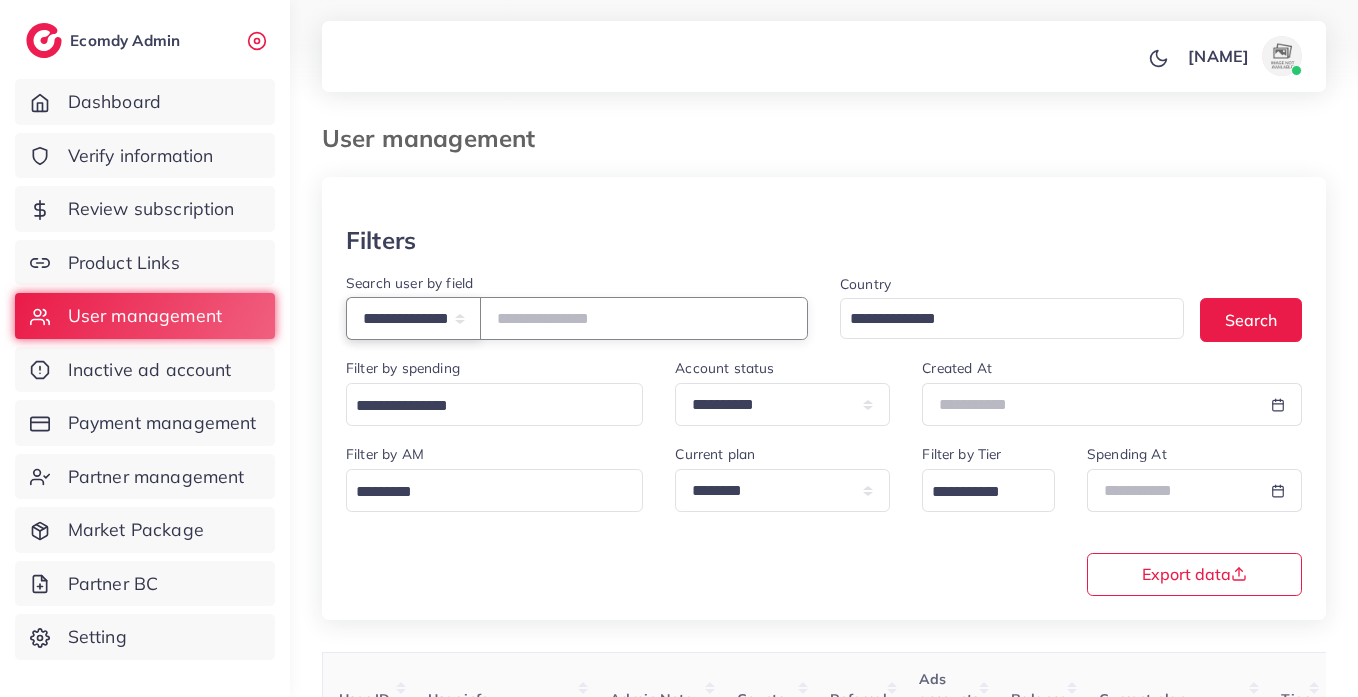 click on "**********" at bounding box center (413, 318) 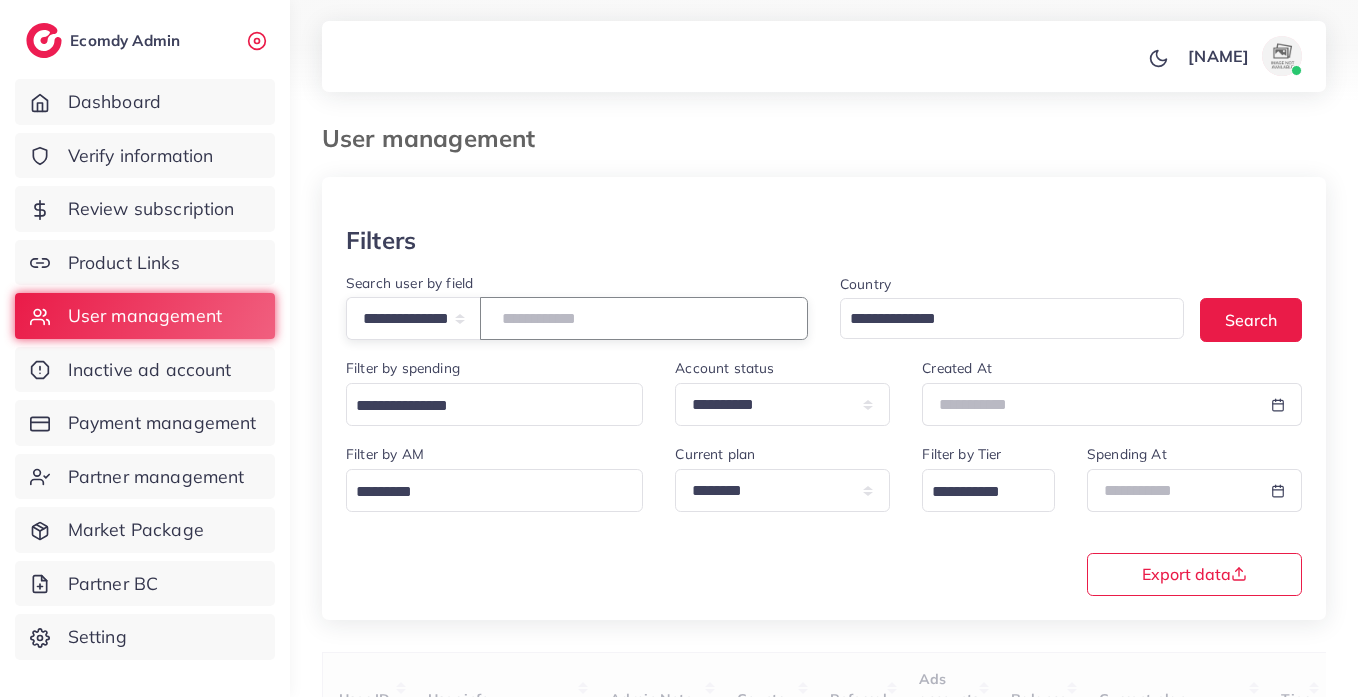 click at bounding box center (644, 318) 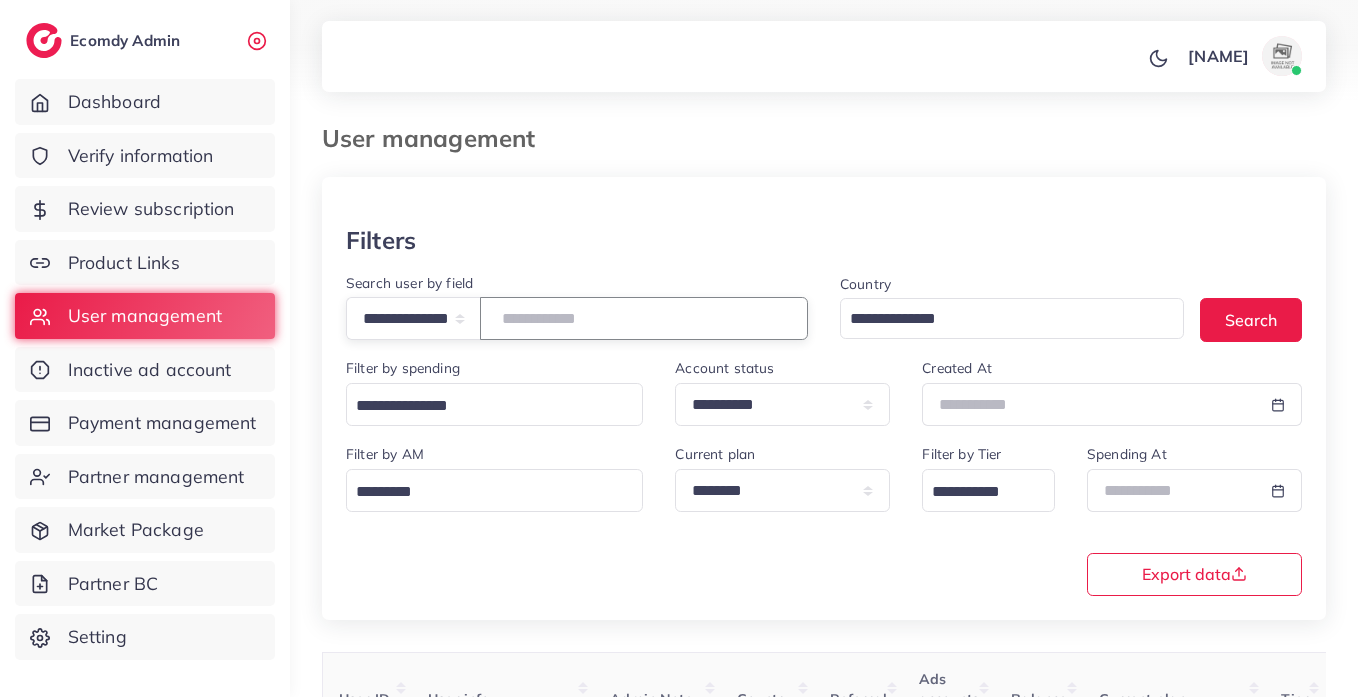 type on "**********" 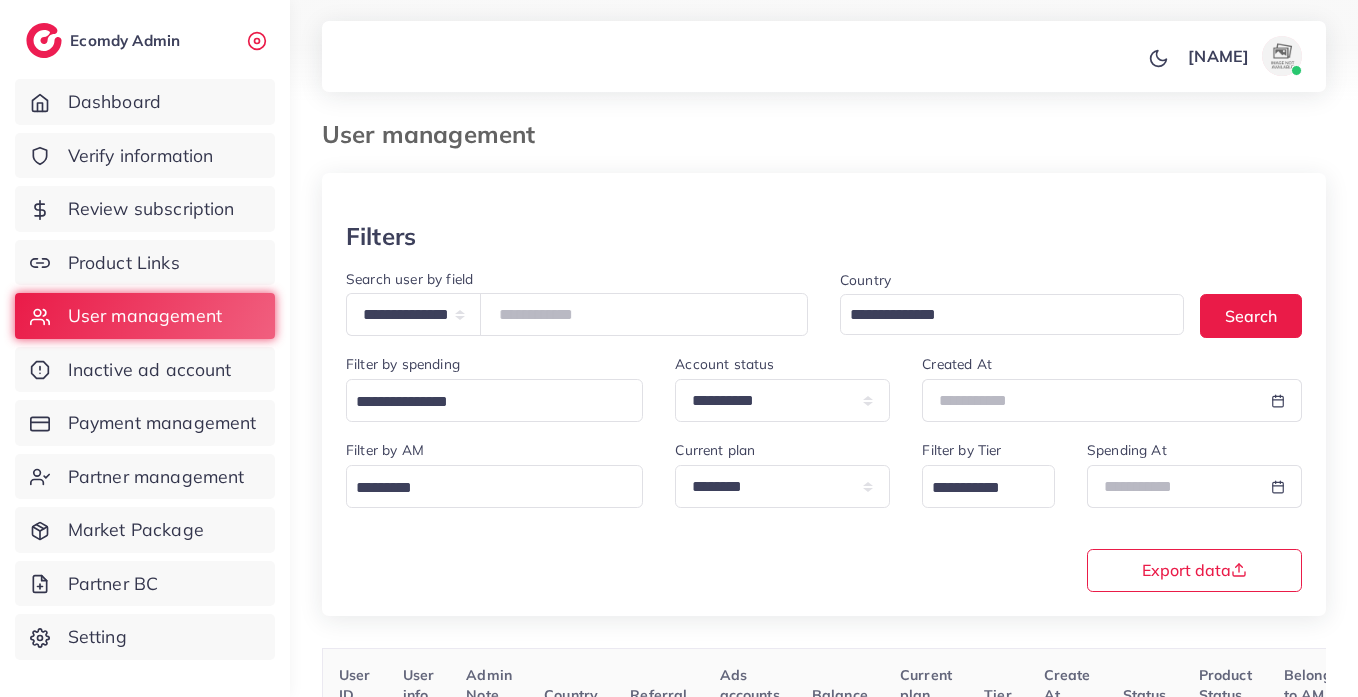 scroll, scrollTop: 0, scrollLeft: 0, axis: both 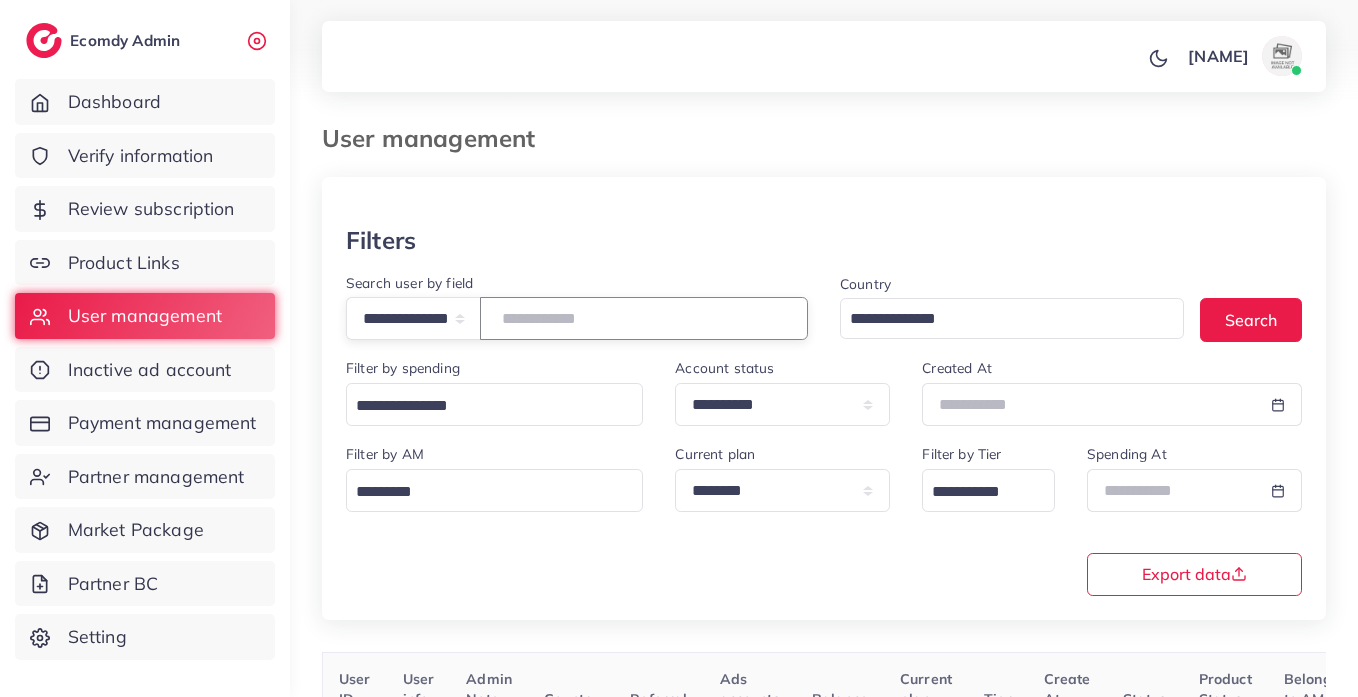 click on "**********" at bounding box center [644, 318] 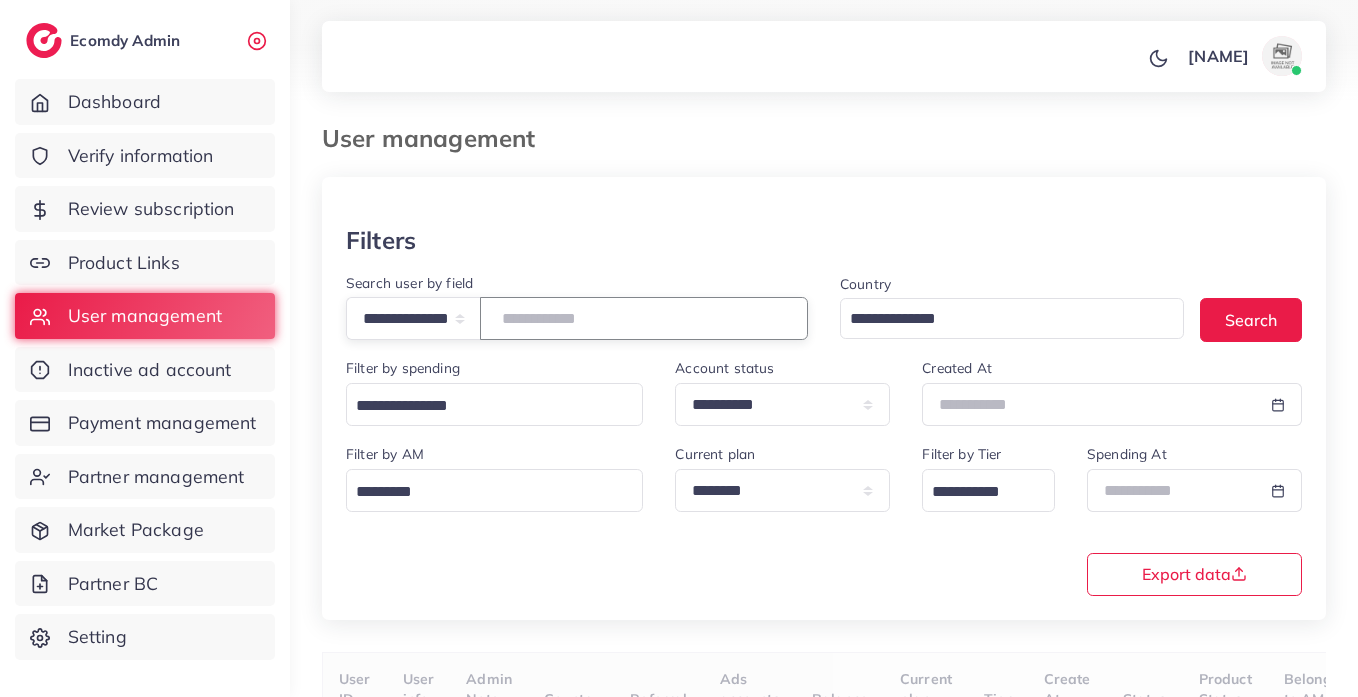 type 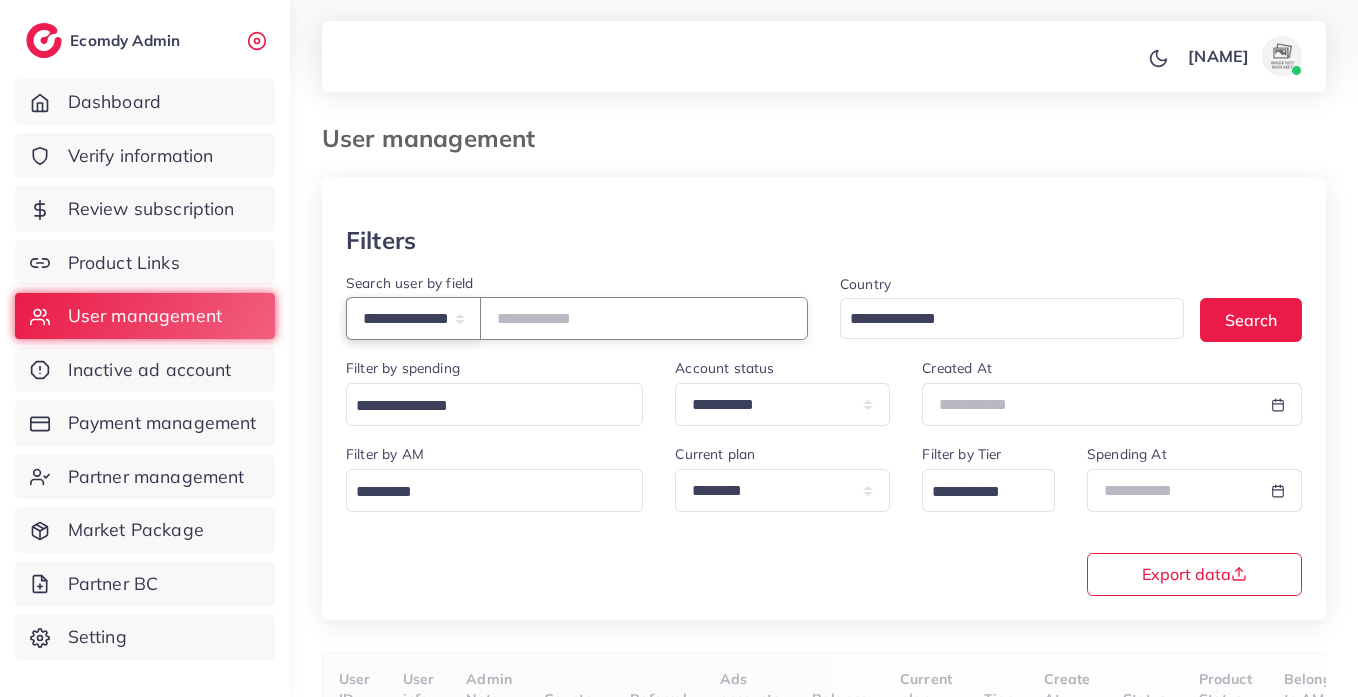 click on "**********" at bounding box center (413, 318) 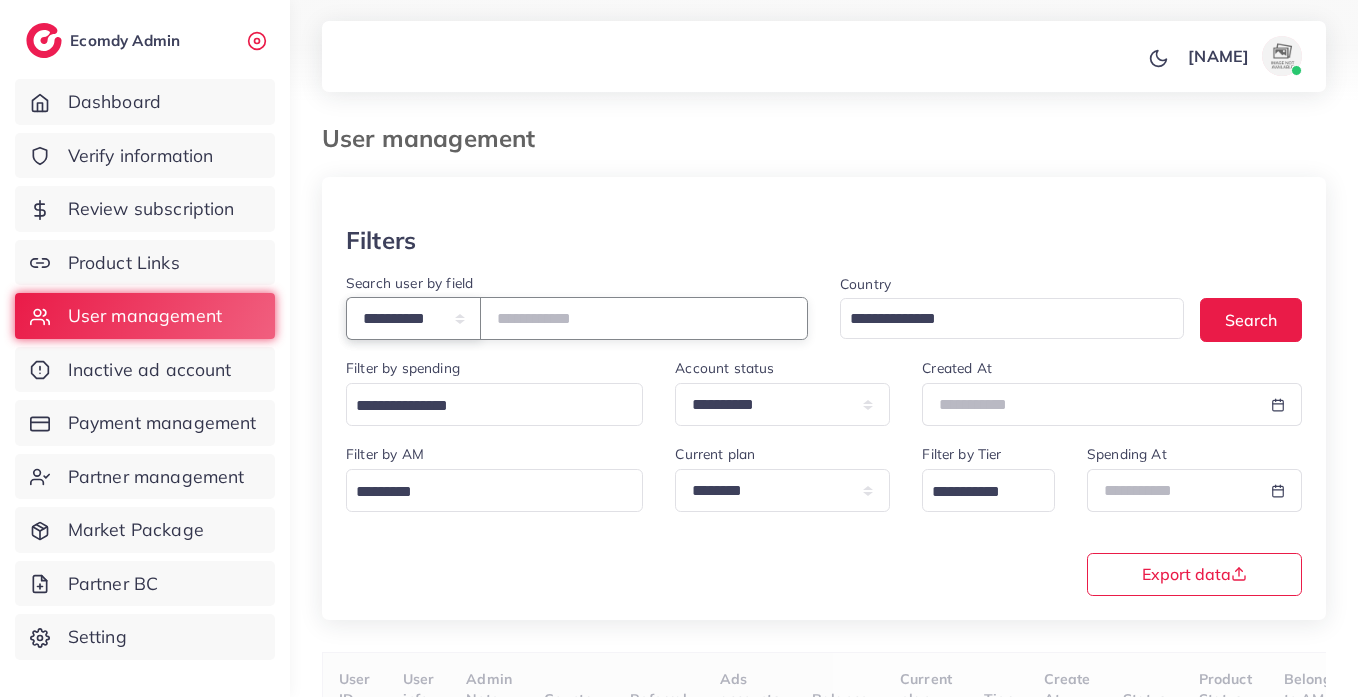 click on "**********" at bounding box center (413, 318) 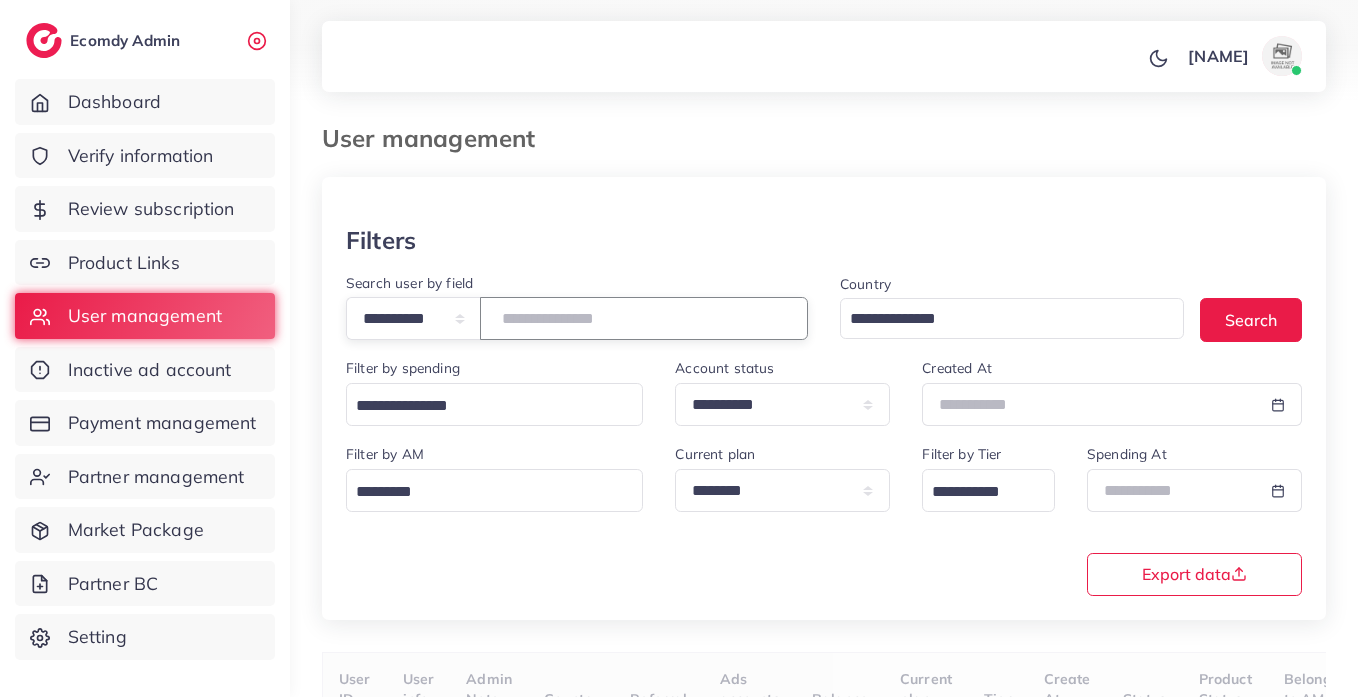 click at bounding box center [644, 318] 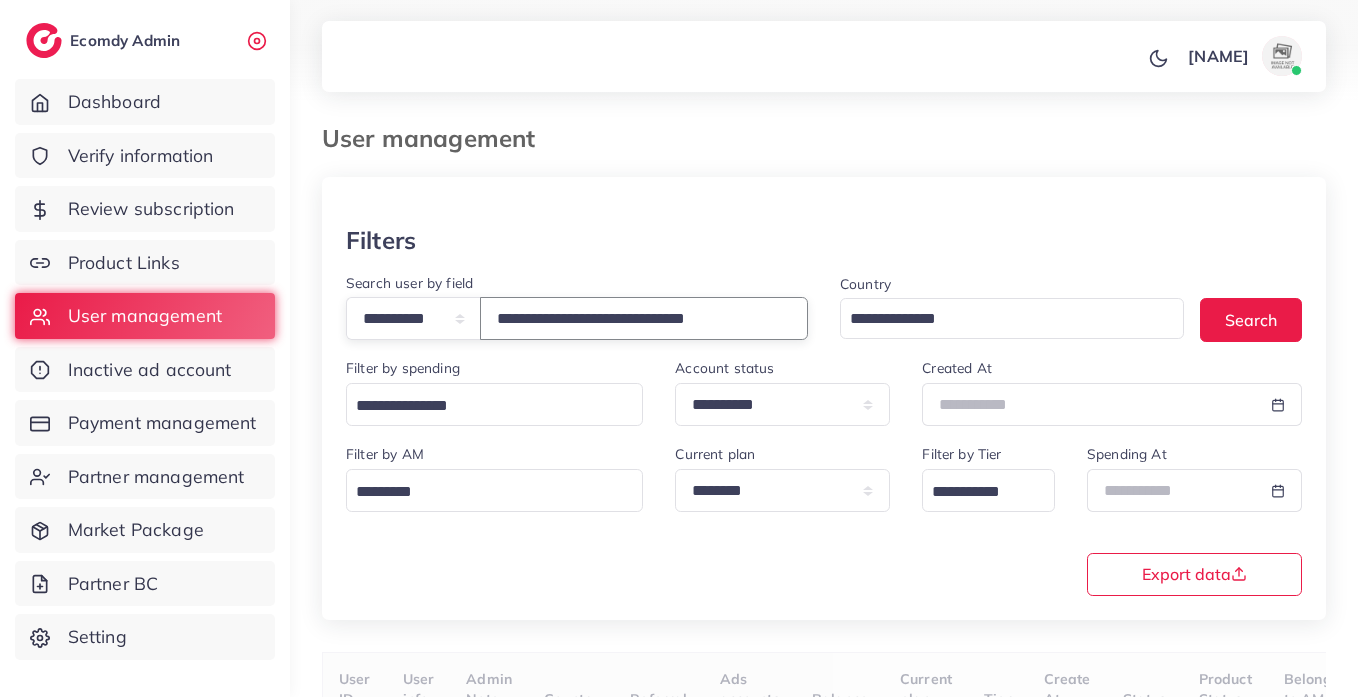 type on "**********" 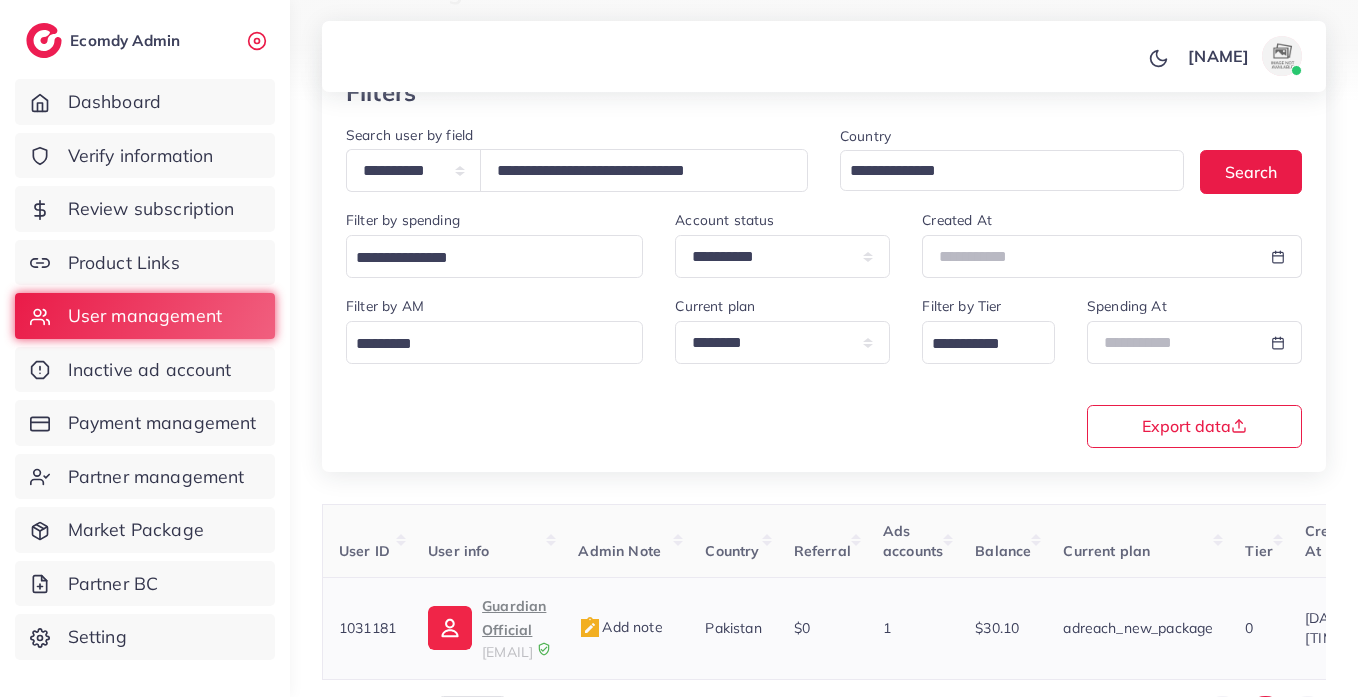 scroll, scrollTop: 159, scrollLeft: 0, axis: vertical 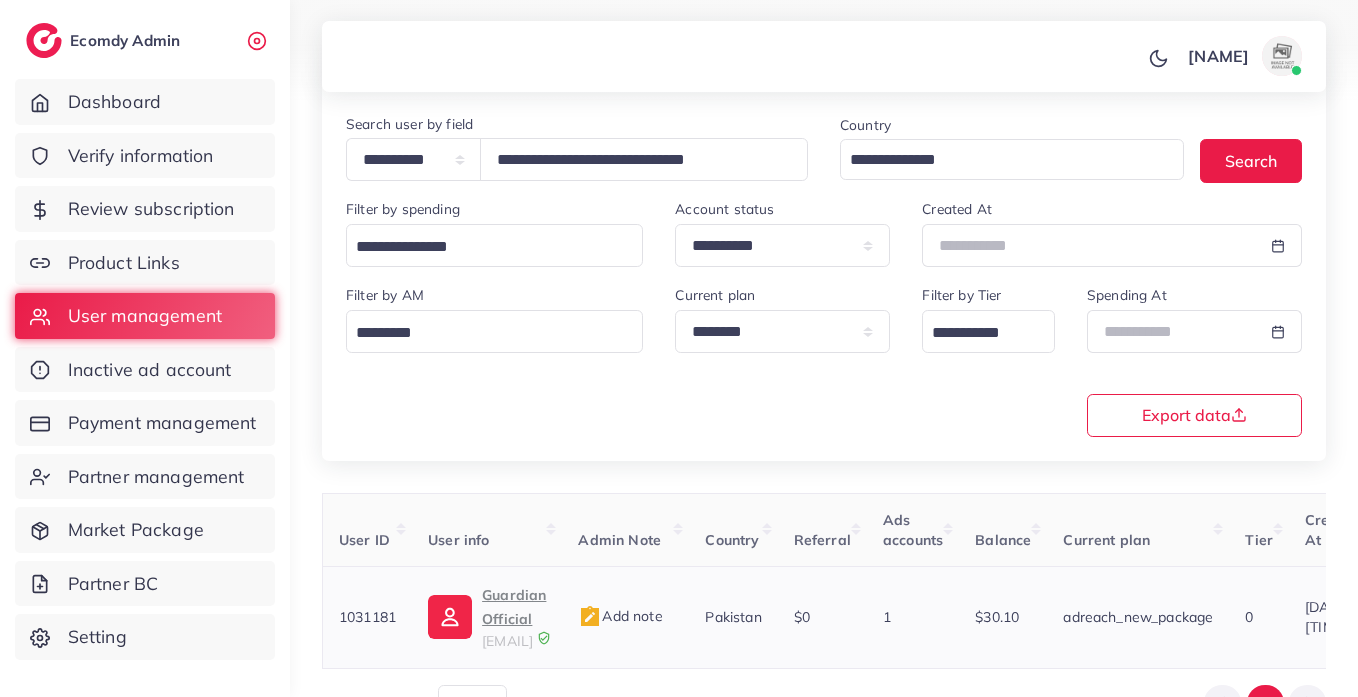 click on "Guardian Official" at bounding box center (514, 607) 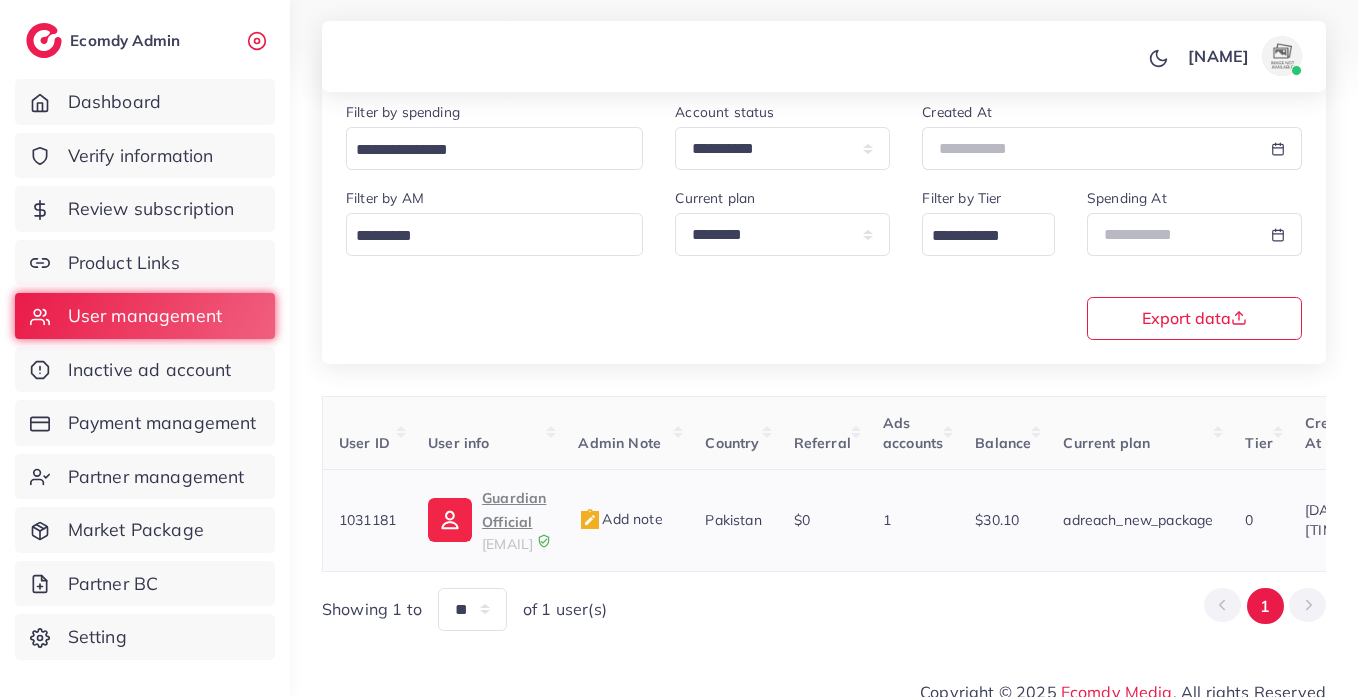 scroll, scrollTop: 260, scrollLeft: 0, axis: vertical 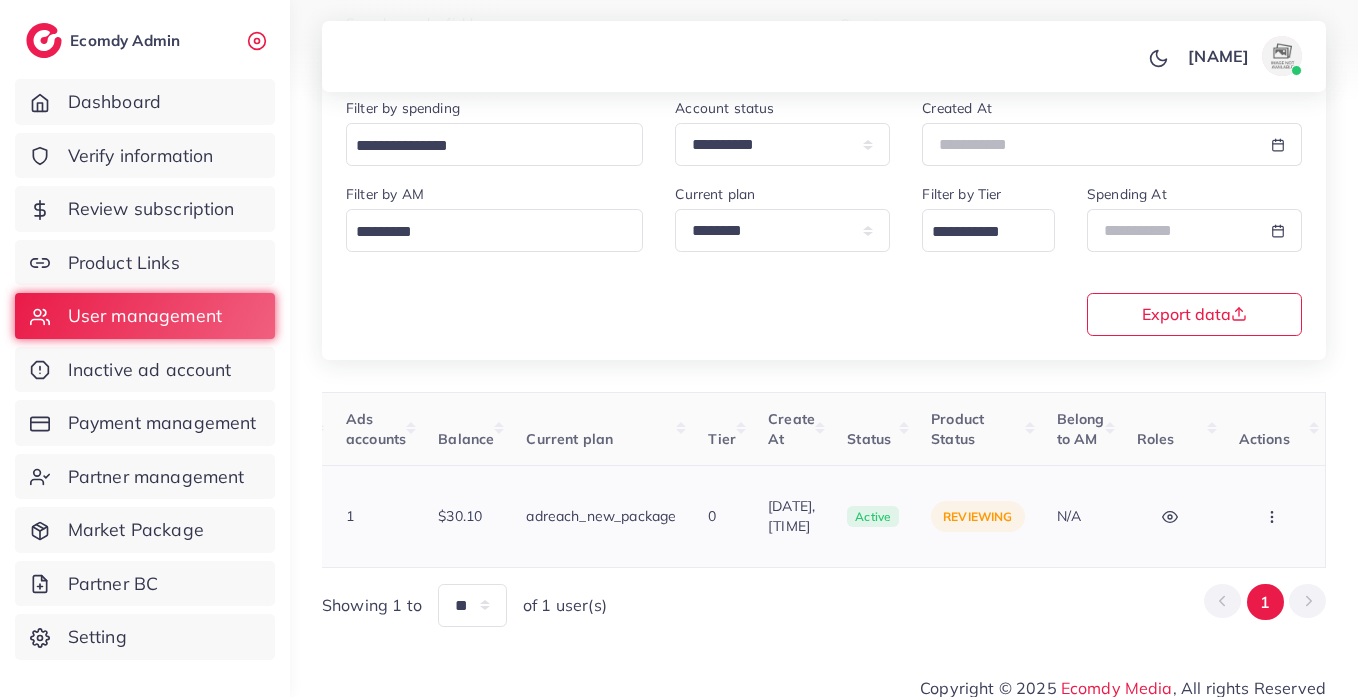 click 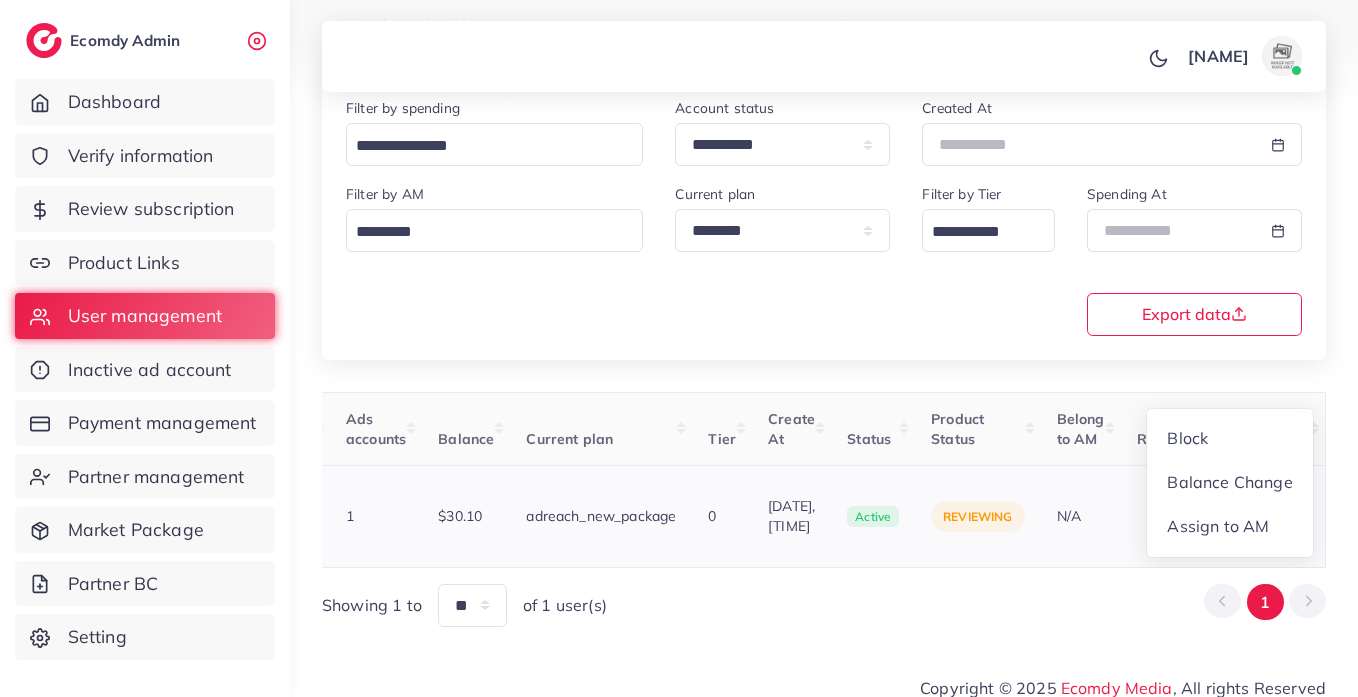 scroll, scrollTop: 2, scrollLeft: 720, axis: both 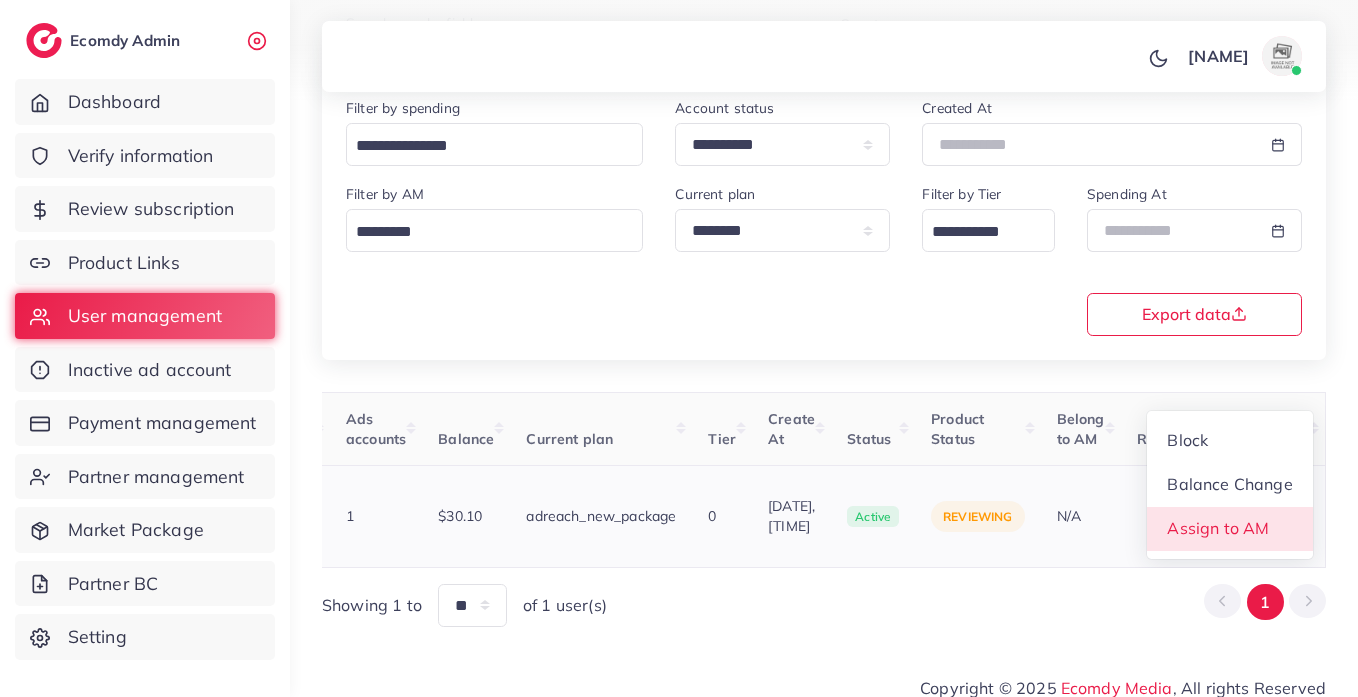 click on "Assign to AM" at bounding box center [1218, 528] 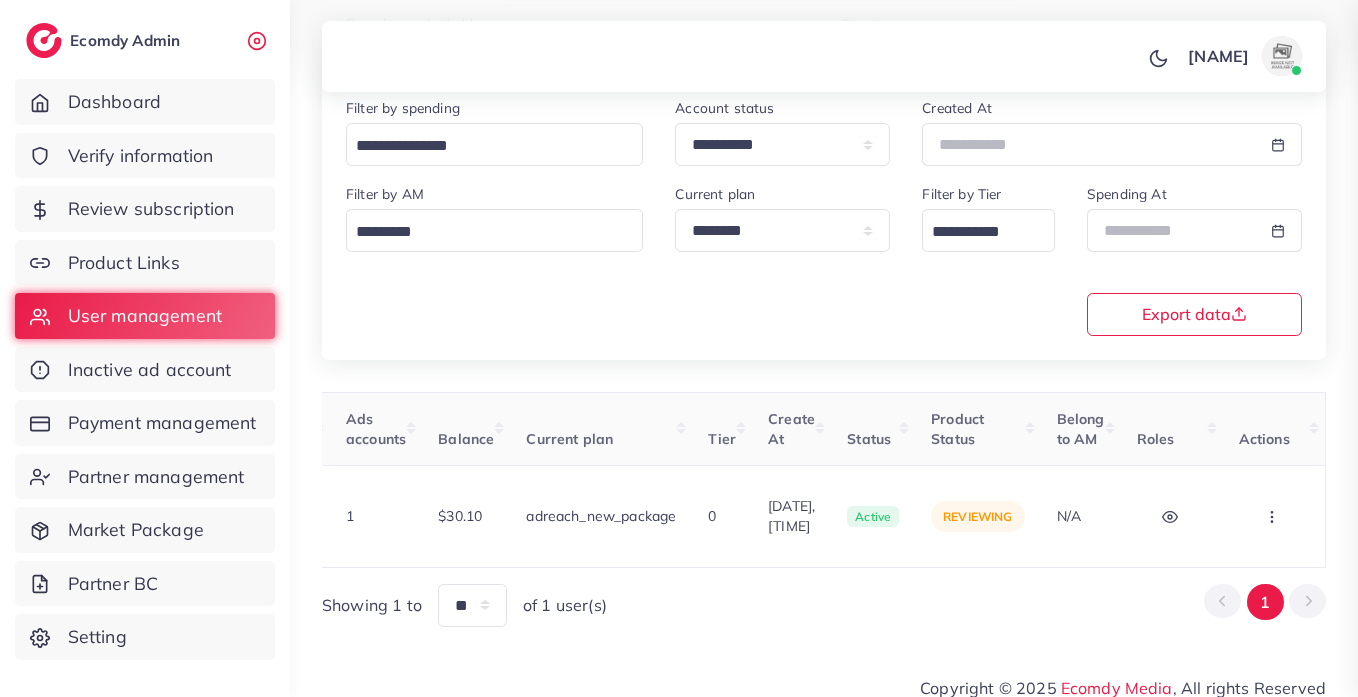 scroll, scrollTop: 0, scrollLeft: 720, axis: horizontal 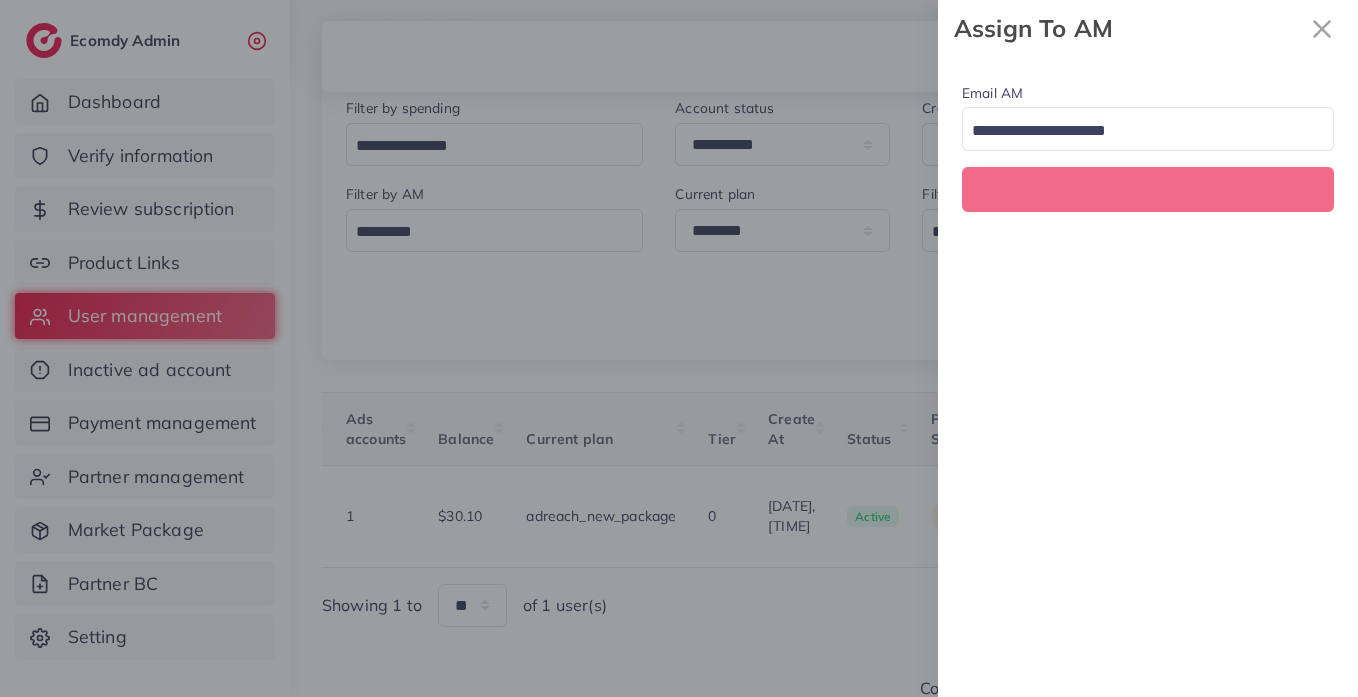 click at bounding box center [1136, 131] 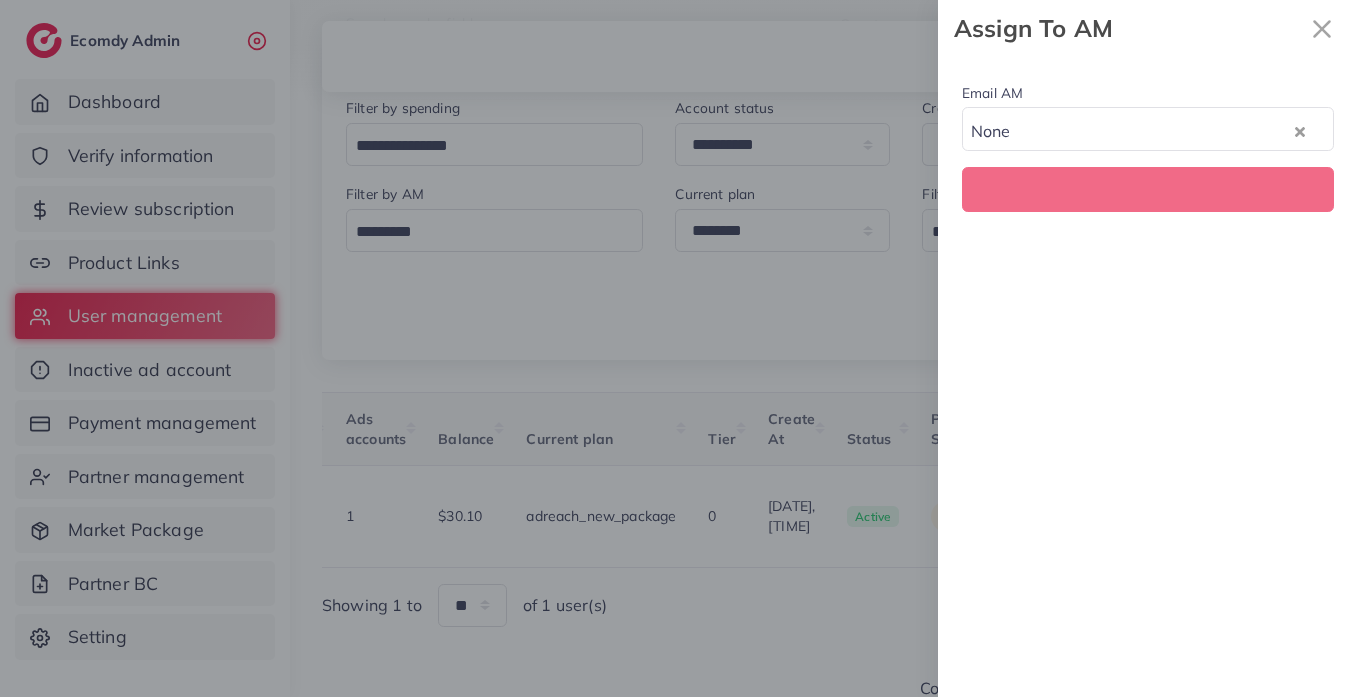 click on "Email AM
None
Loading...
None
hadibaaslam@gmail.com
natashashahid163@gmail.com
wajahat@adreach.agency" at bounding box center (1148, 146) 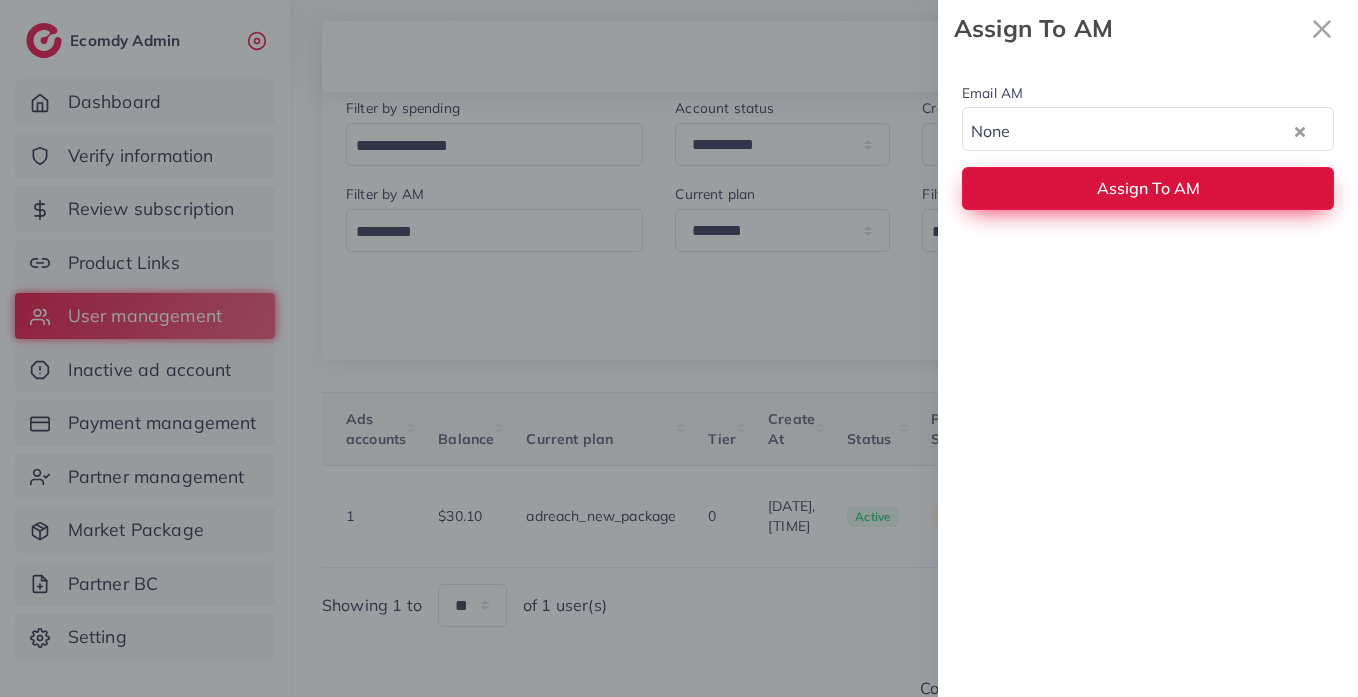 click on "Assign To AM" at bounding box center [1148, 188] 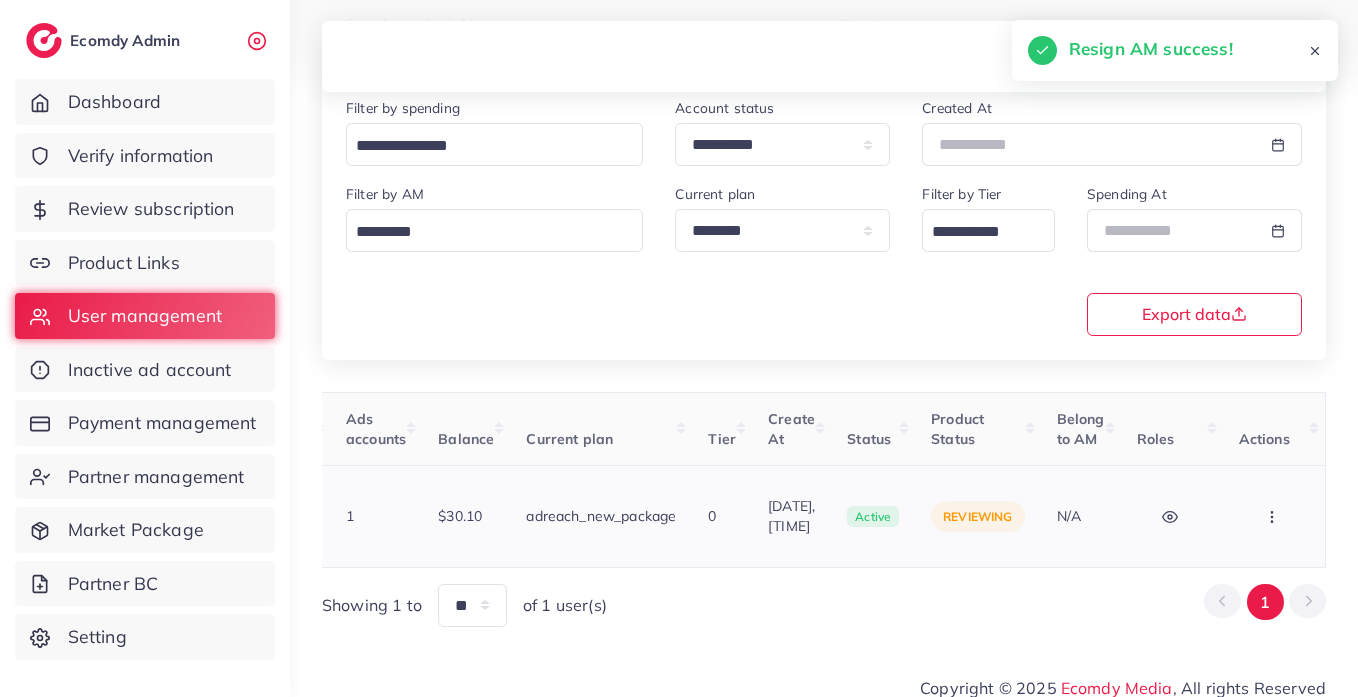 click at bounding box center [1274, 516] 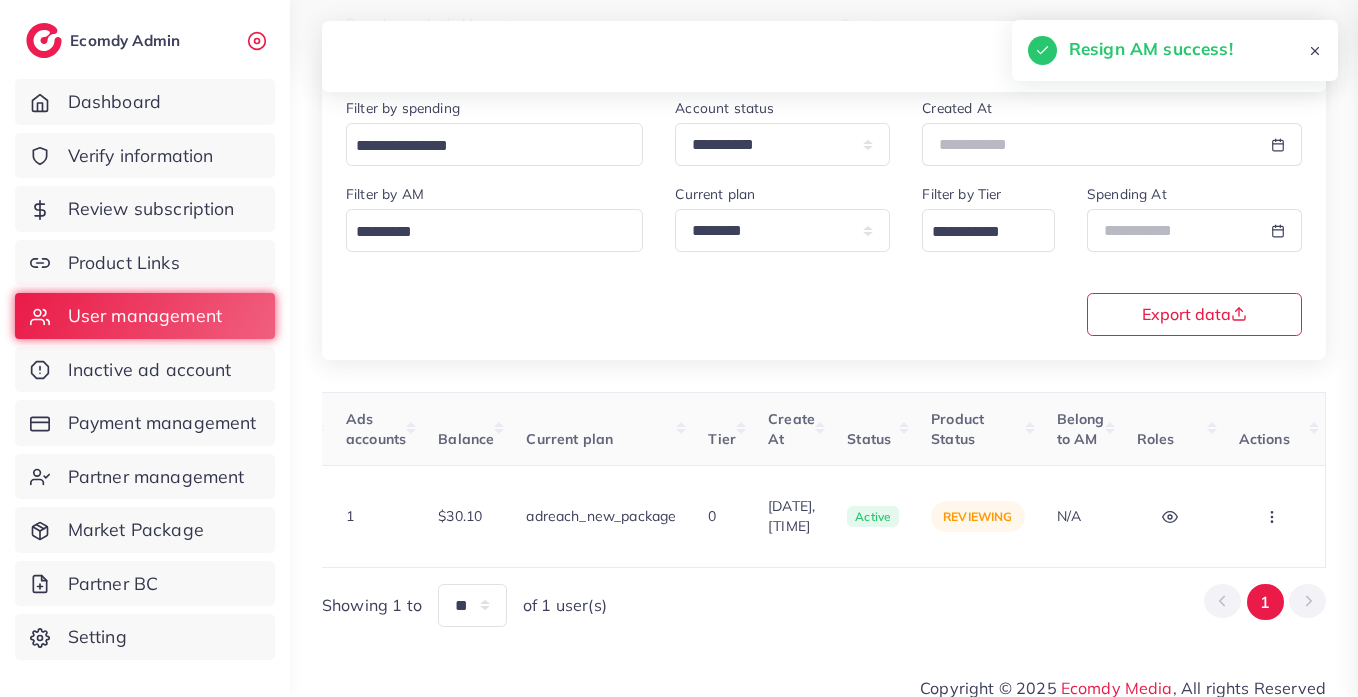 scroll, scrollTop: 0, scrollLeft: 720, axis: horizontal 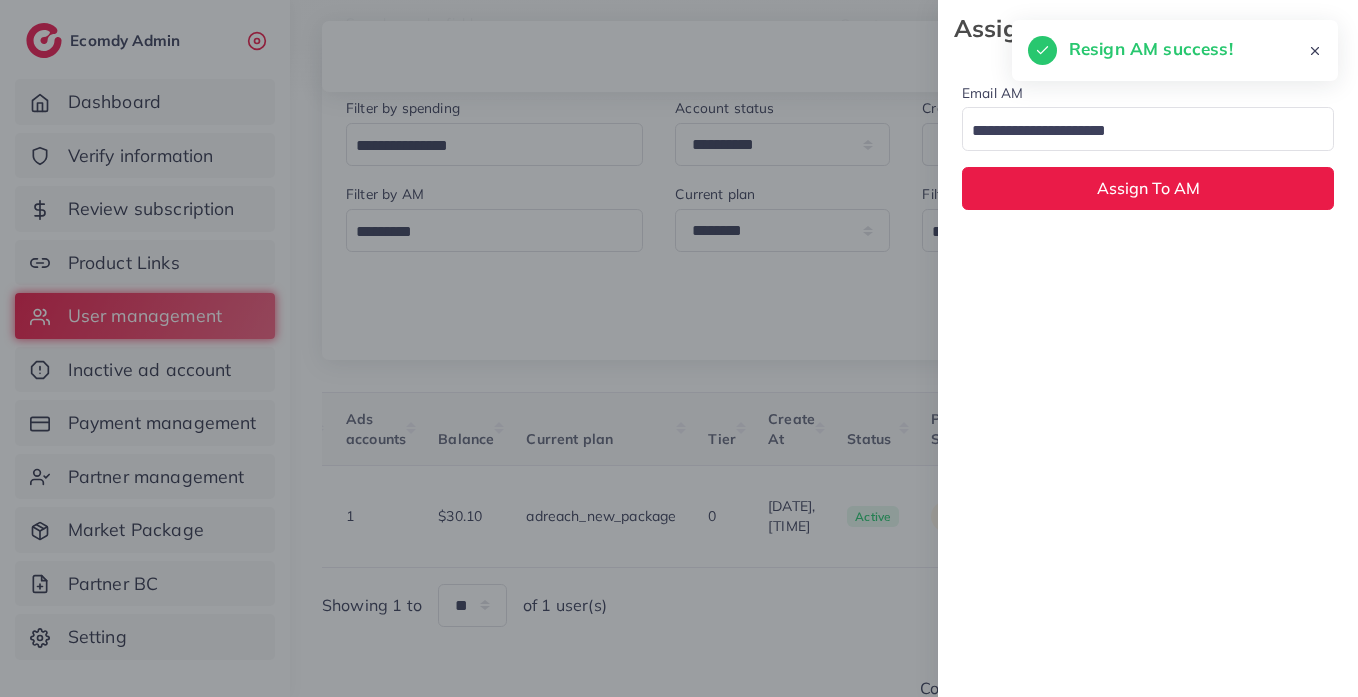 click at bounding box center [1136, 131] 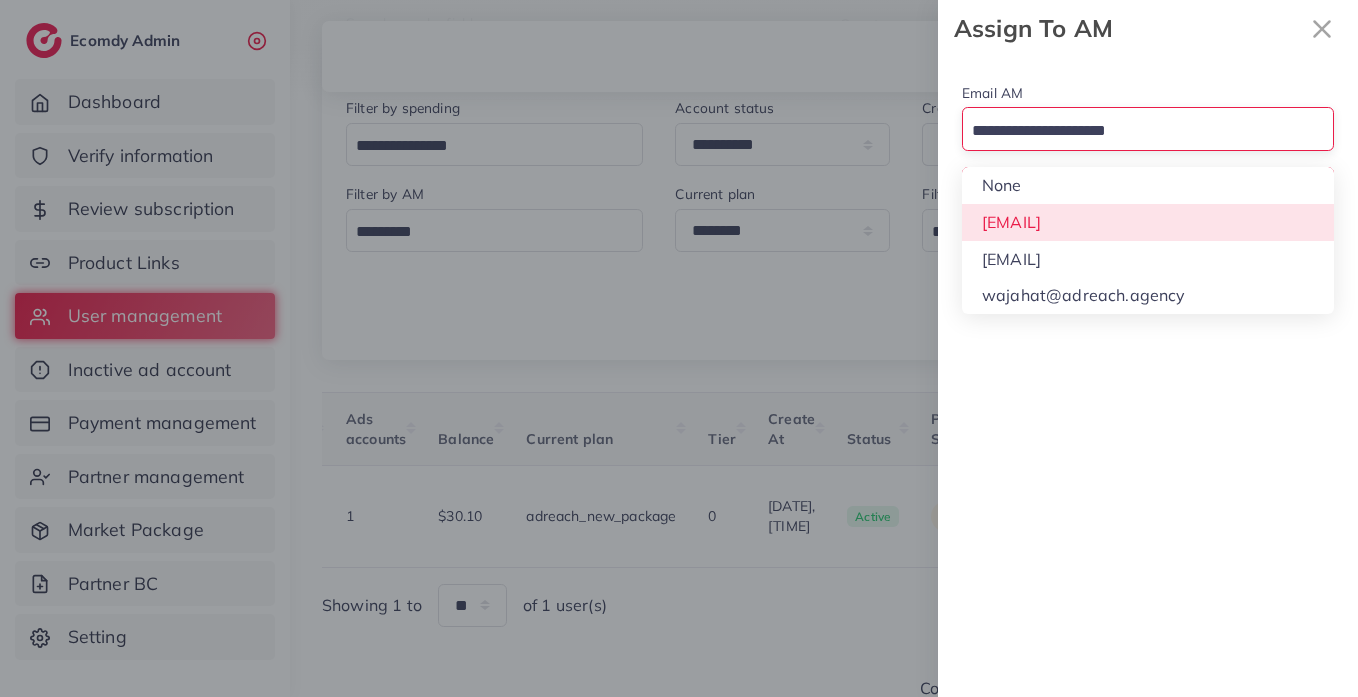 click on "Email AM            Loading...
None
hadibaaslam@gmail.com
natashashahid163@gmail.com
wajahat@adreach.agency
Assign To AM" at bounding box center [1148, 145] 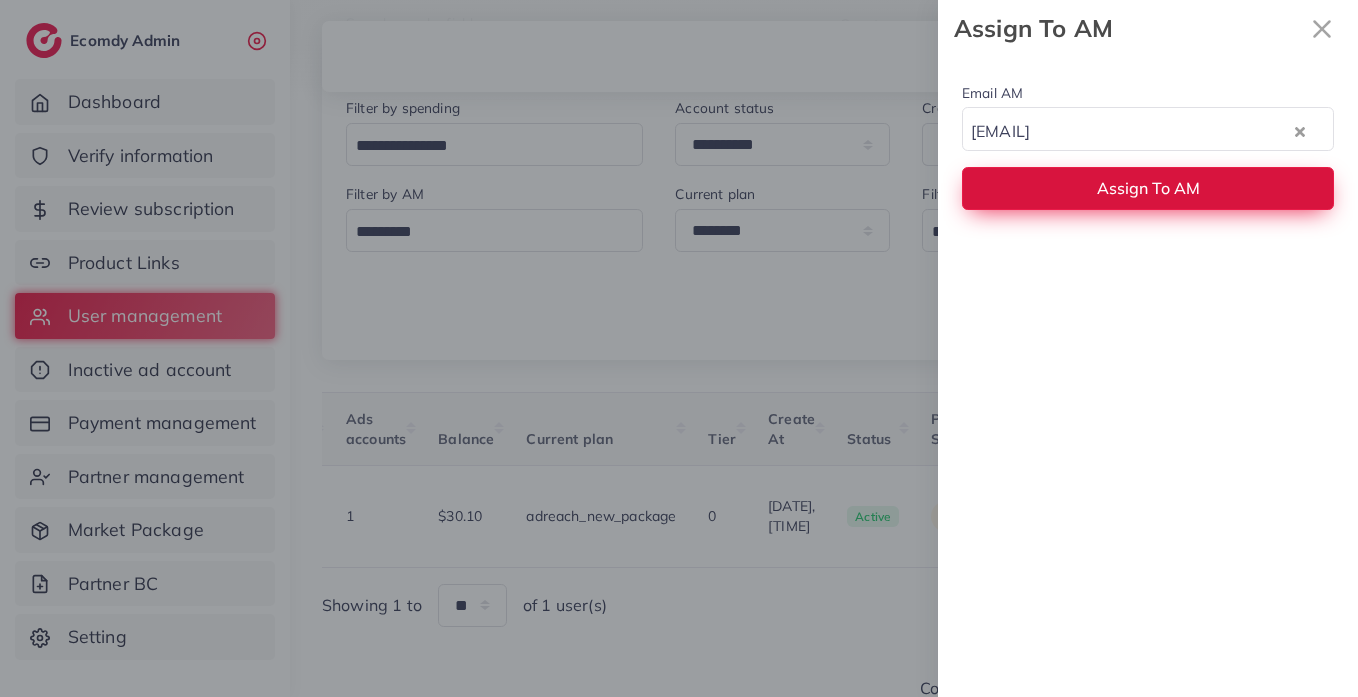 click on "Assign To AM" at bounding box center [1148, 188] 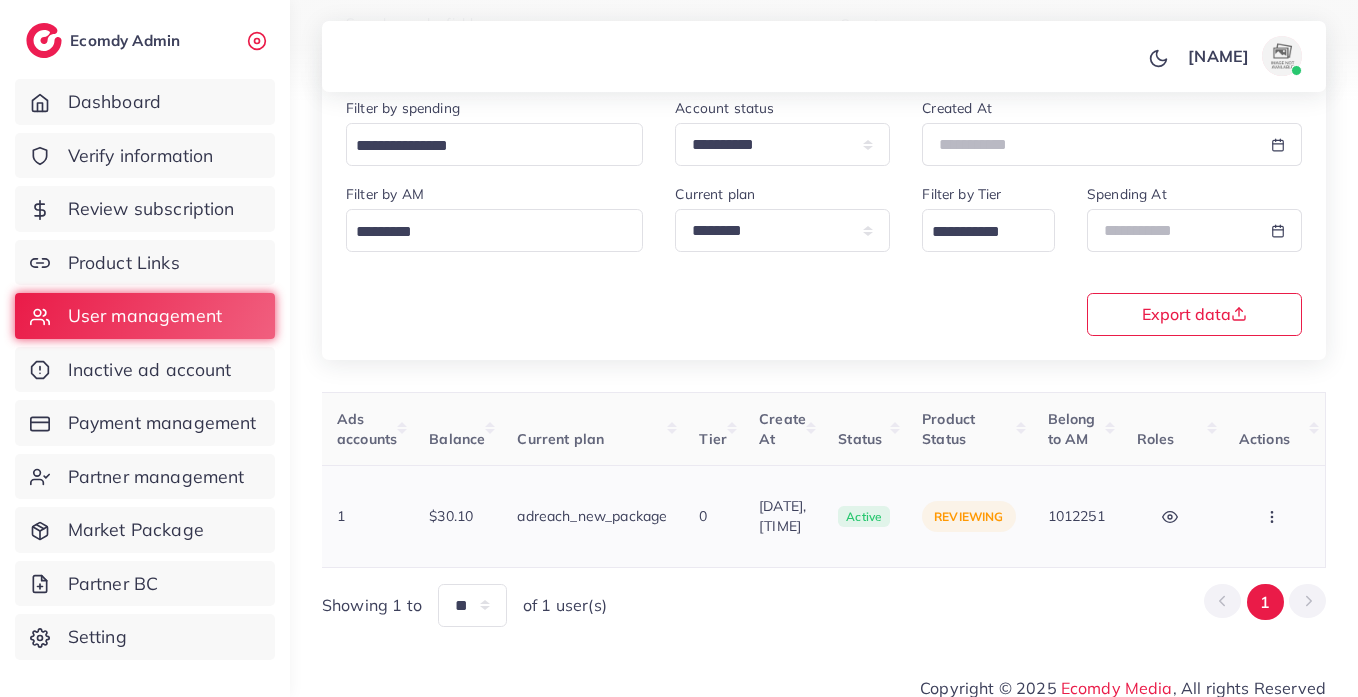 click 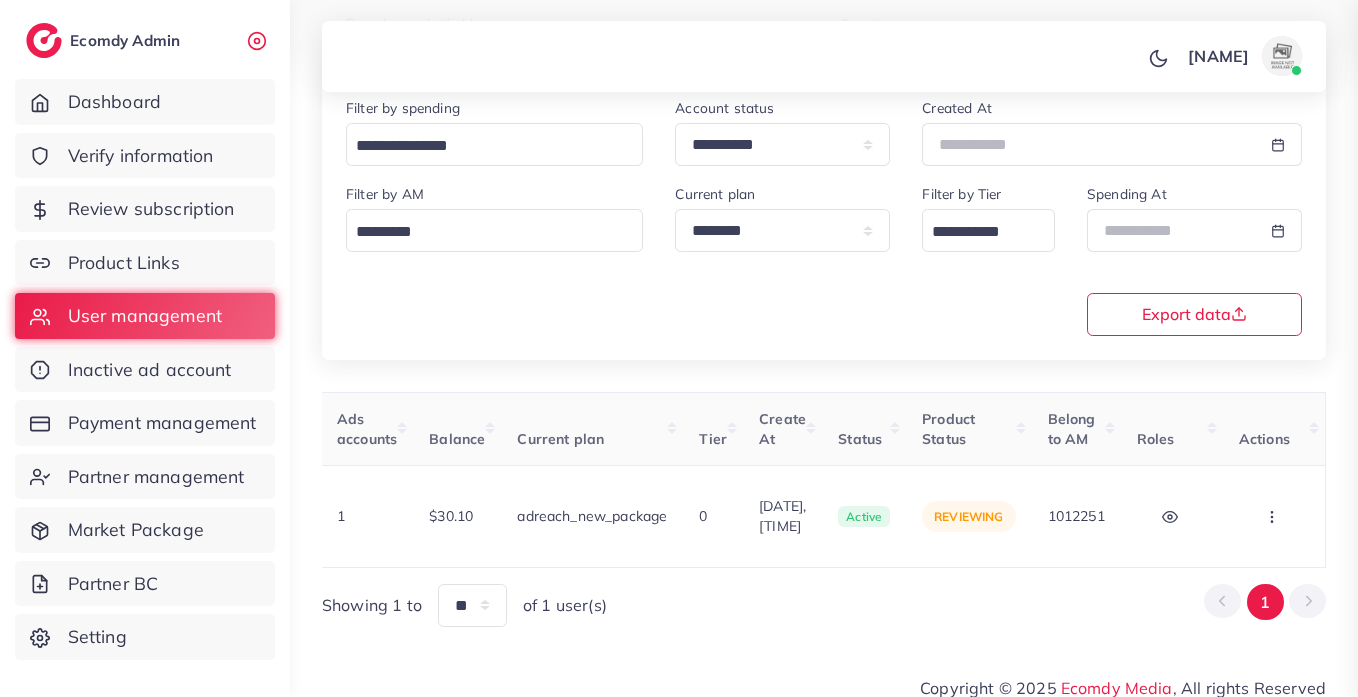 scroll, scrollTop: 0, scrollLeft: 720, axis: horizontal 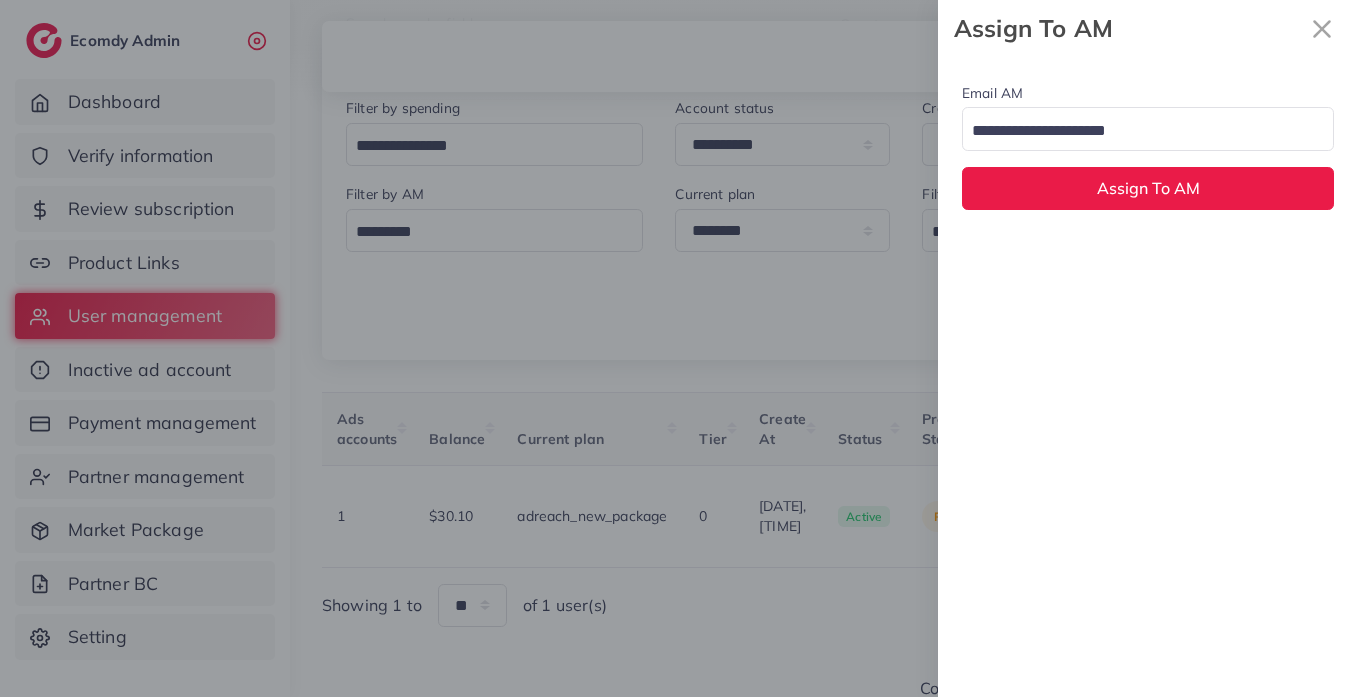click at bounding box center (1136, 131) 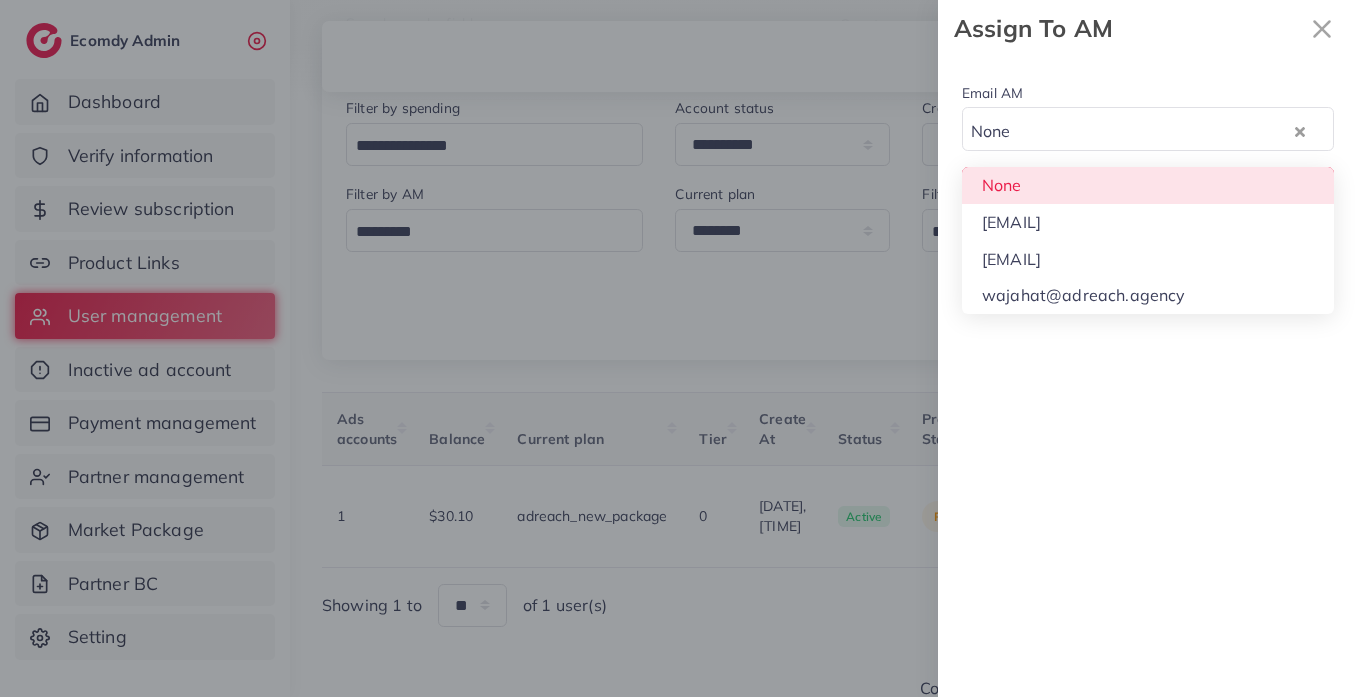click on "Email AM
None
Loading...
None
hadibaaslam@gmail.com
natashashahid163@gmail.com
wajahat@adreach.agency
Assign To AM" at bounding box center [1148, 145] 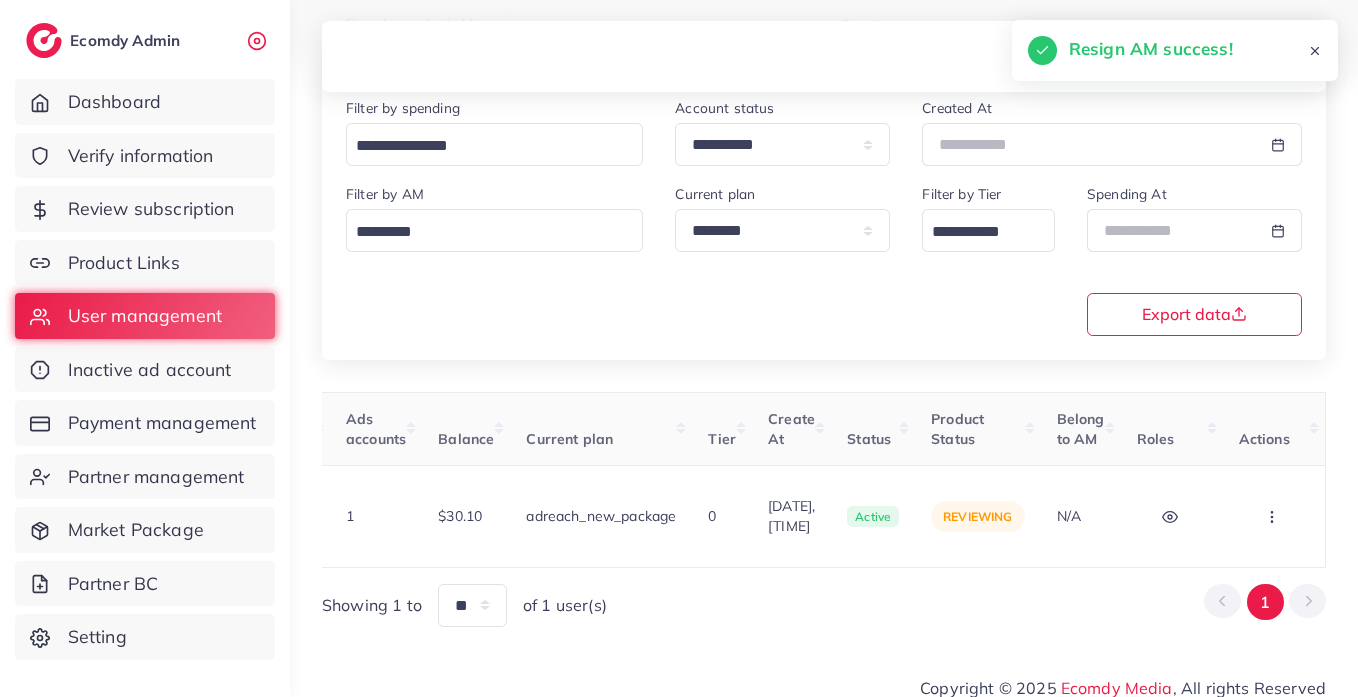 click 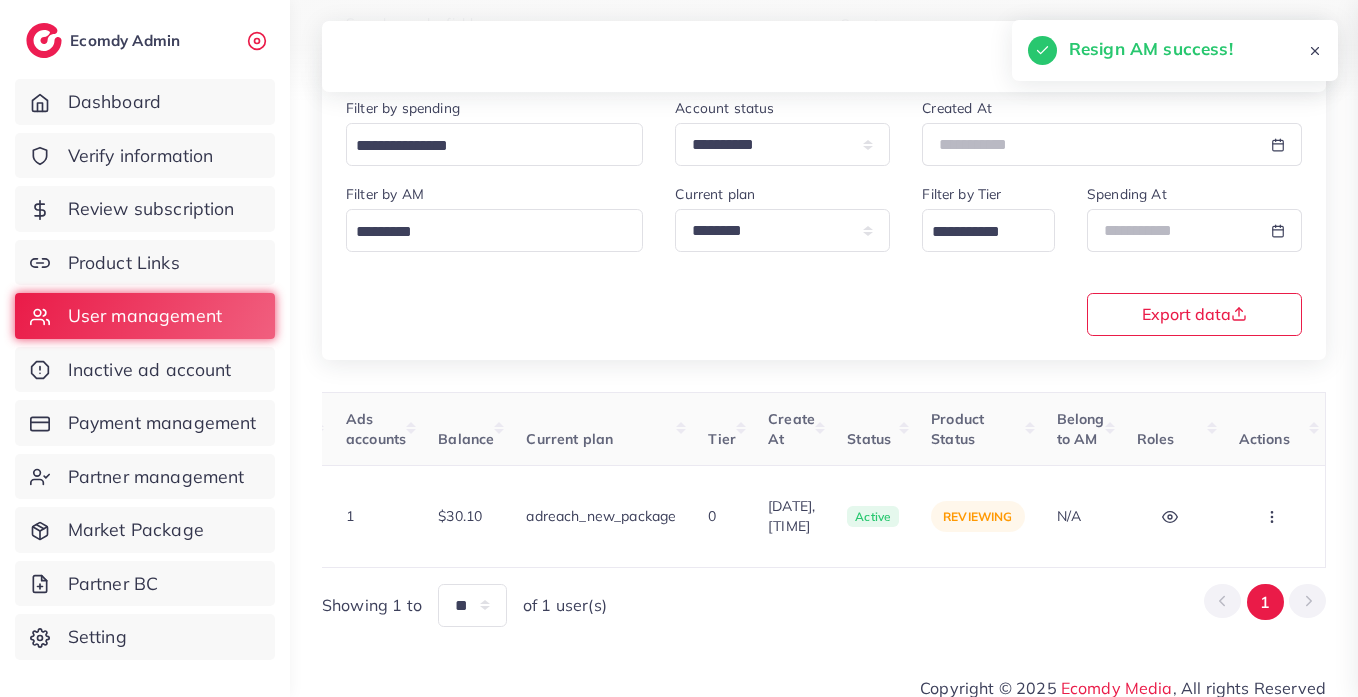 scroll, scrollTop: 0, scrollLeft: 720, axis: horizontal 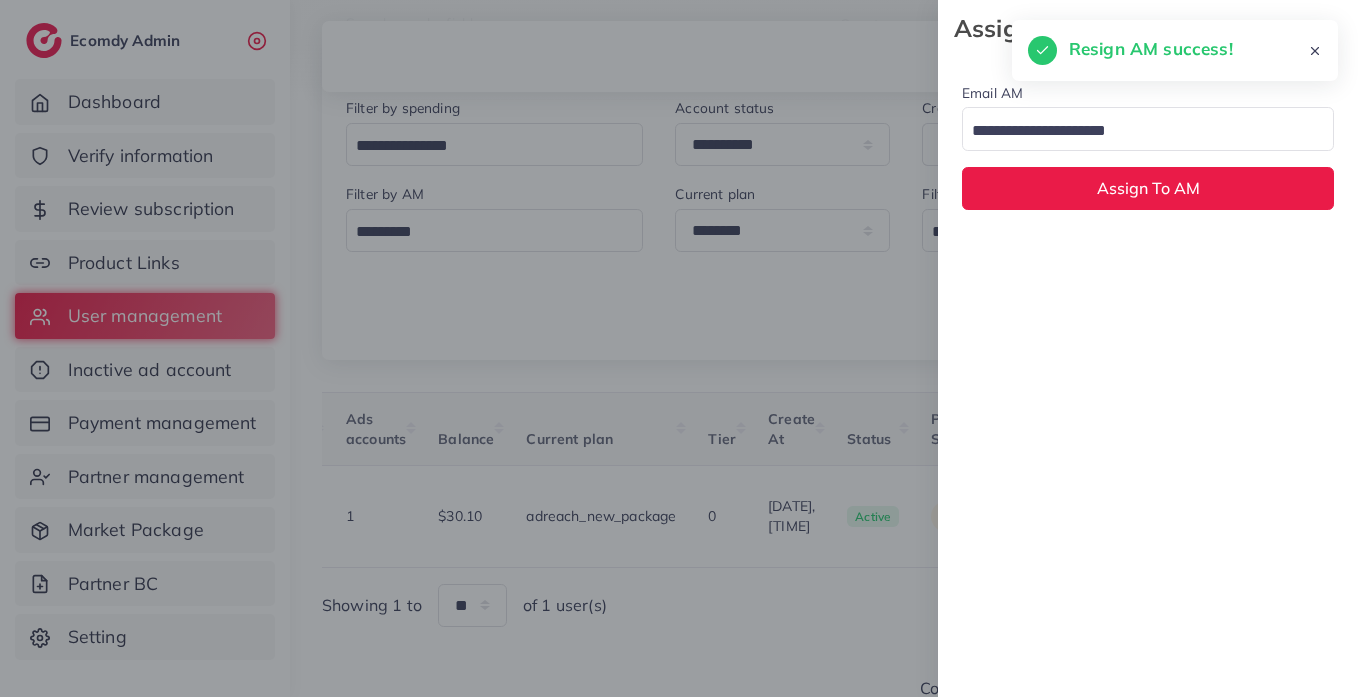 click at bounding box center (1136, 131) 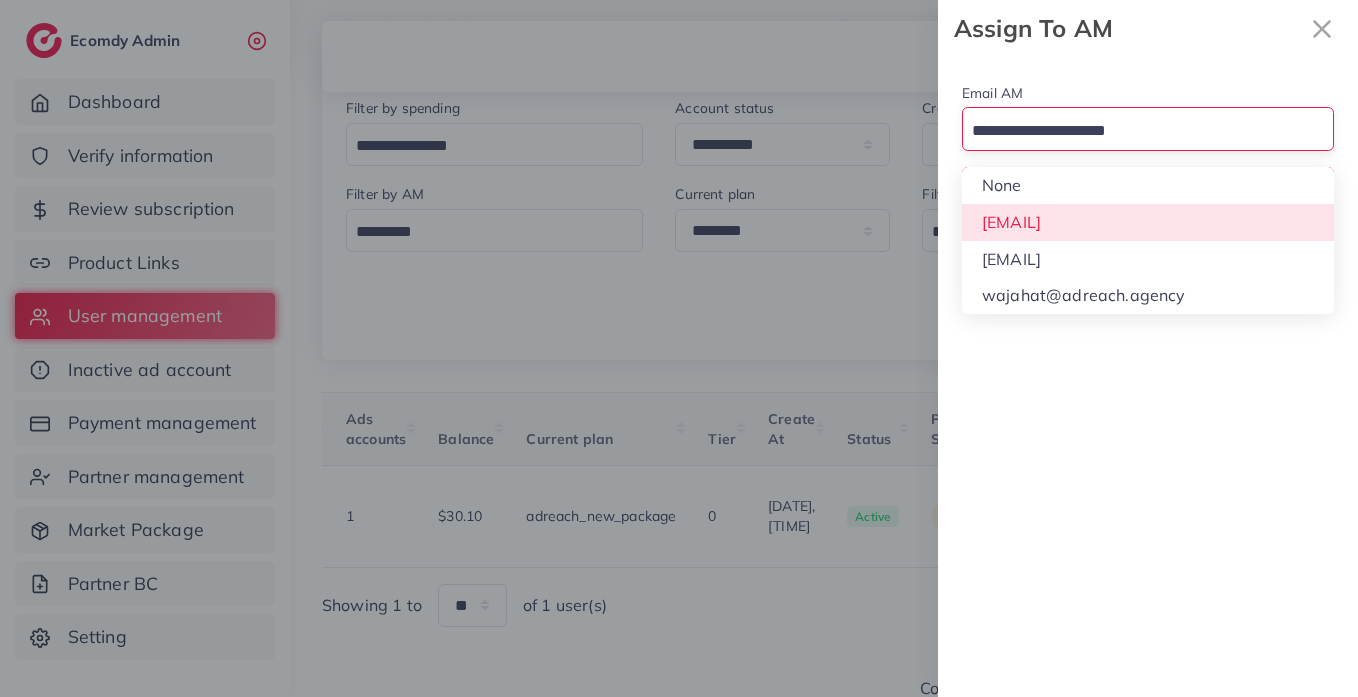 click on "Email AM            Loading...
None
hadibaaslam@gmail.com
natashashahid163@gmail.com
wajahat@adreach.agency
Assign To AM" at bounding box center [1148, 145] 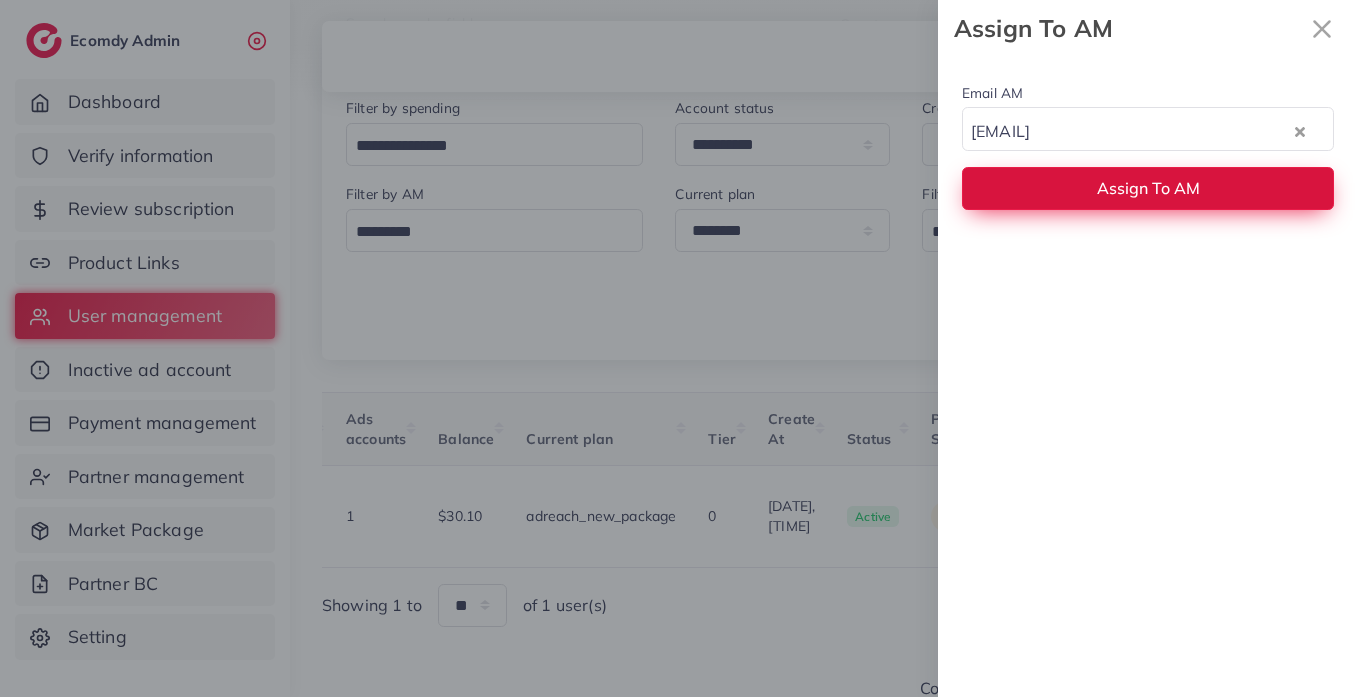 click on "Assign To AM" at bounding box center [1148, 188] 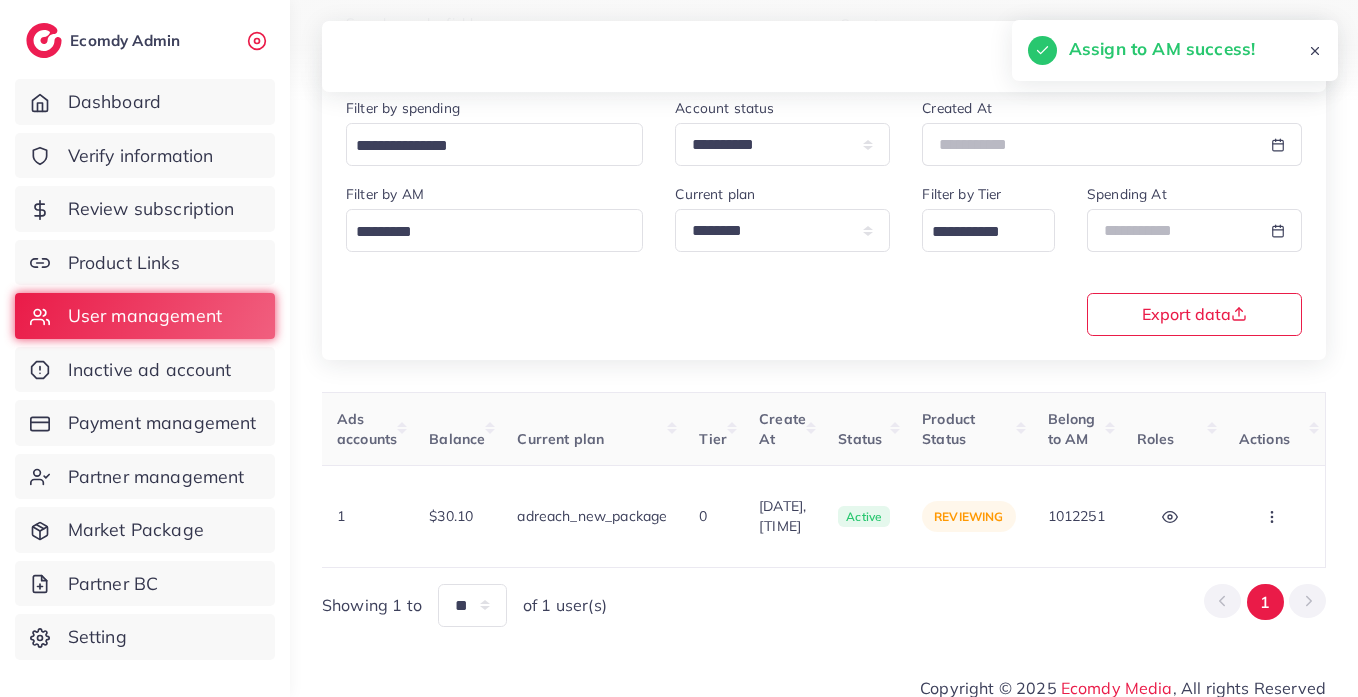 scroll, scrollTop: 0, scrollLeft: 0, axis: both 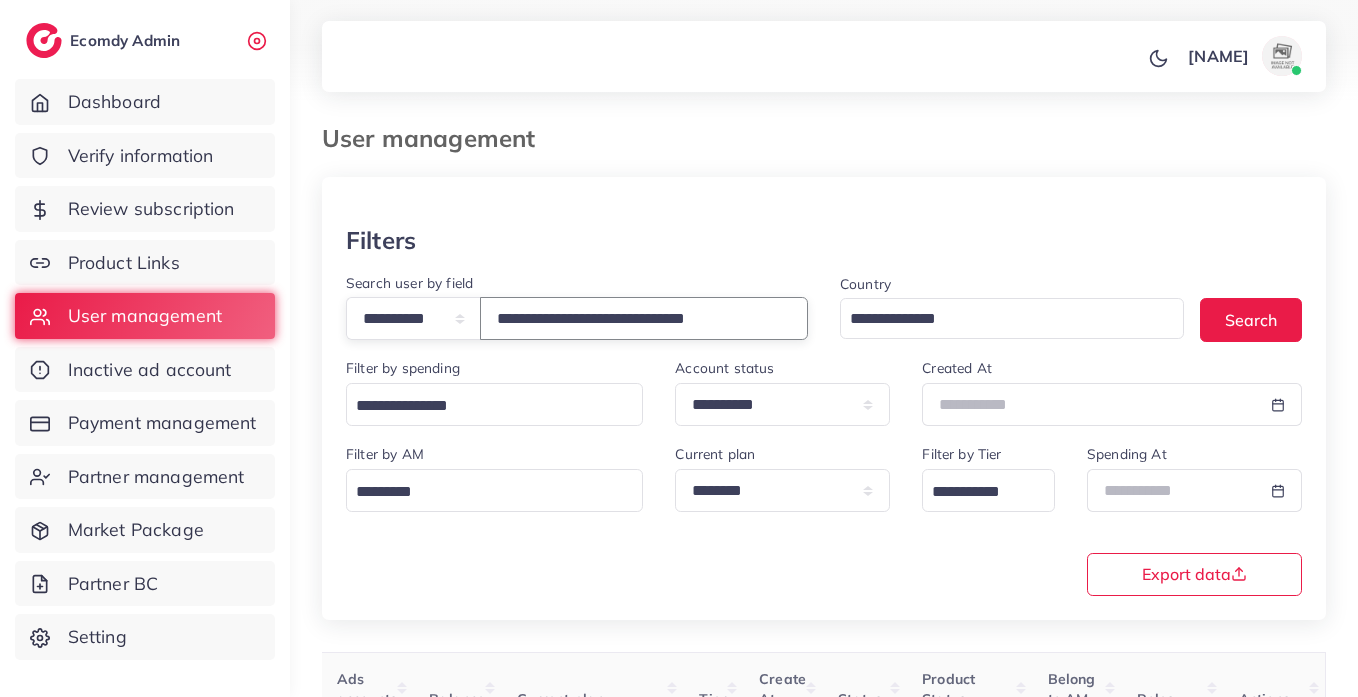 click on "**********" at bounding box center (644, 318) 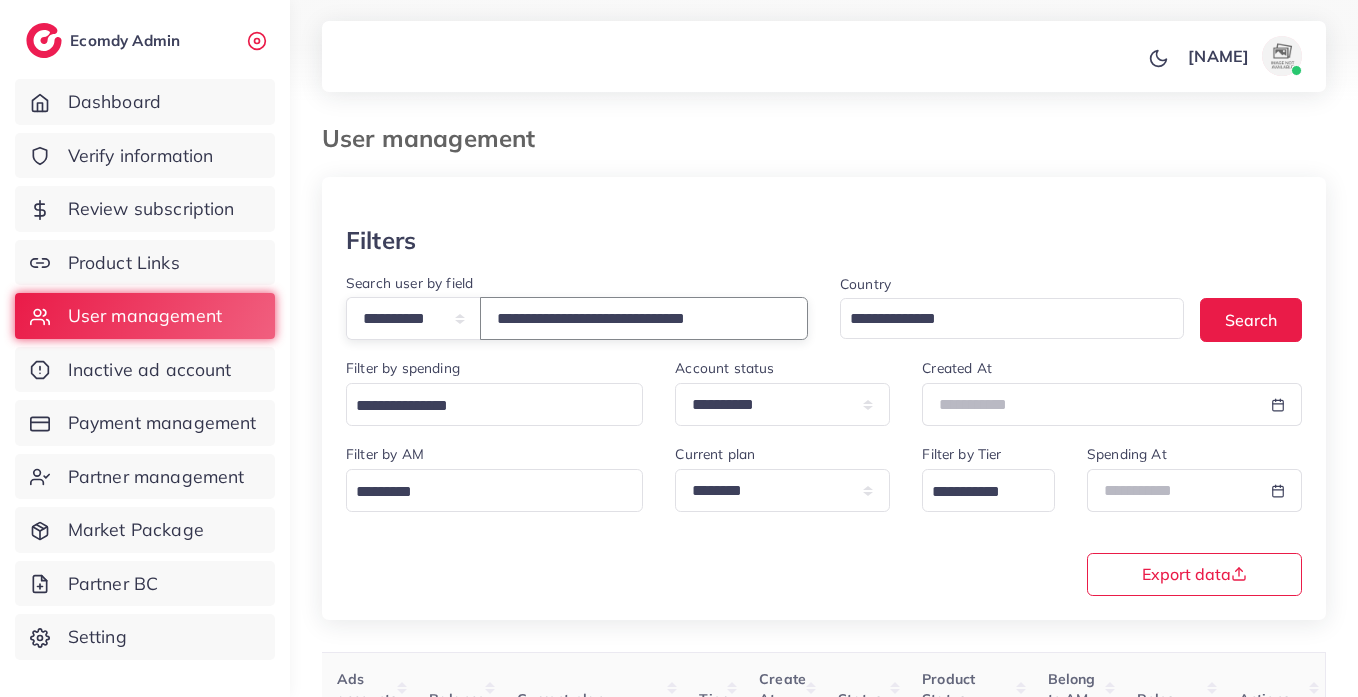 click on "**********" at bounding box center (644, 318) 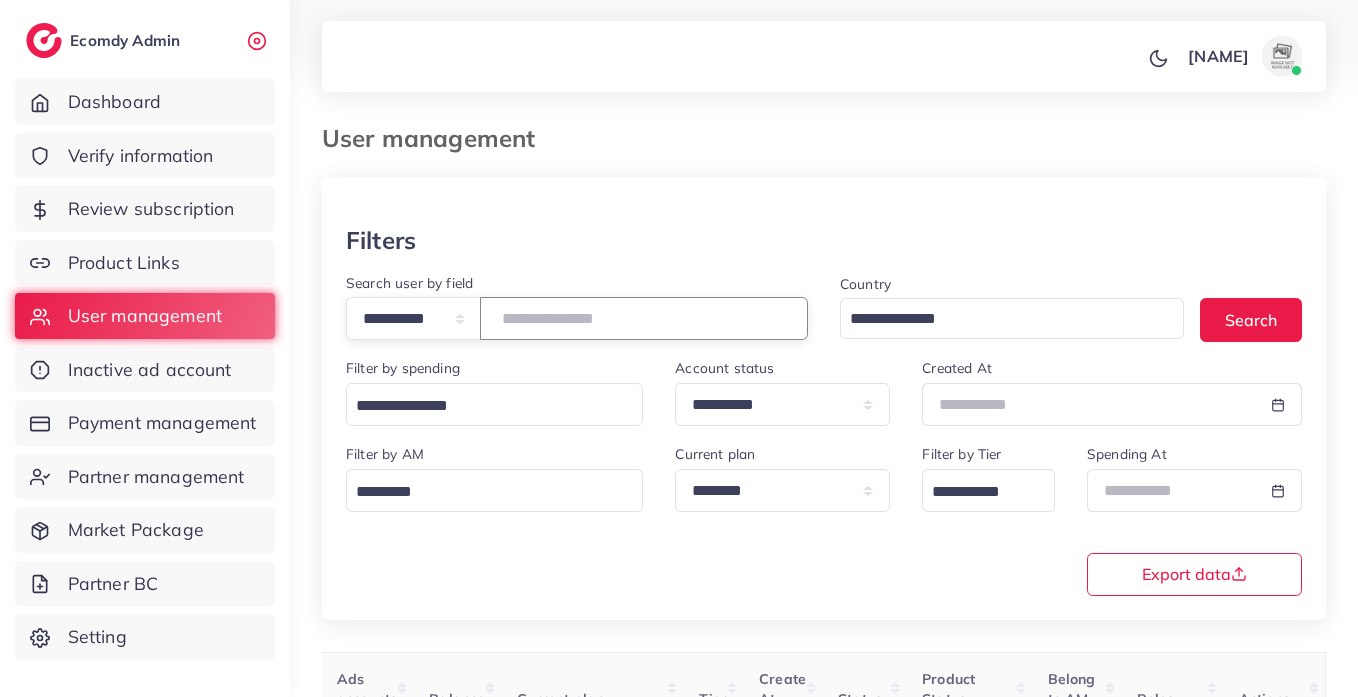 paste on "**********" 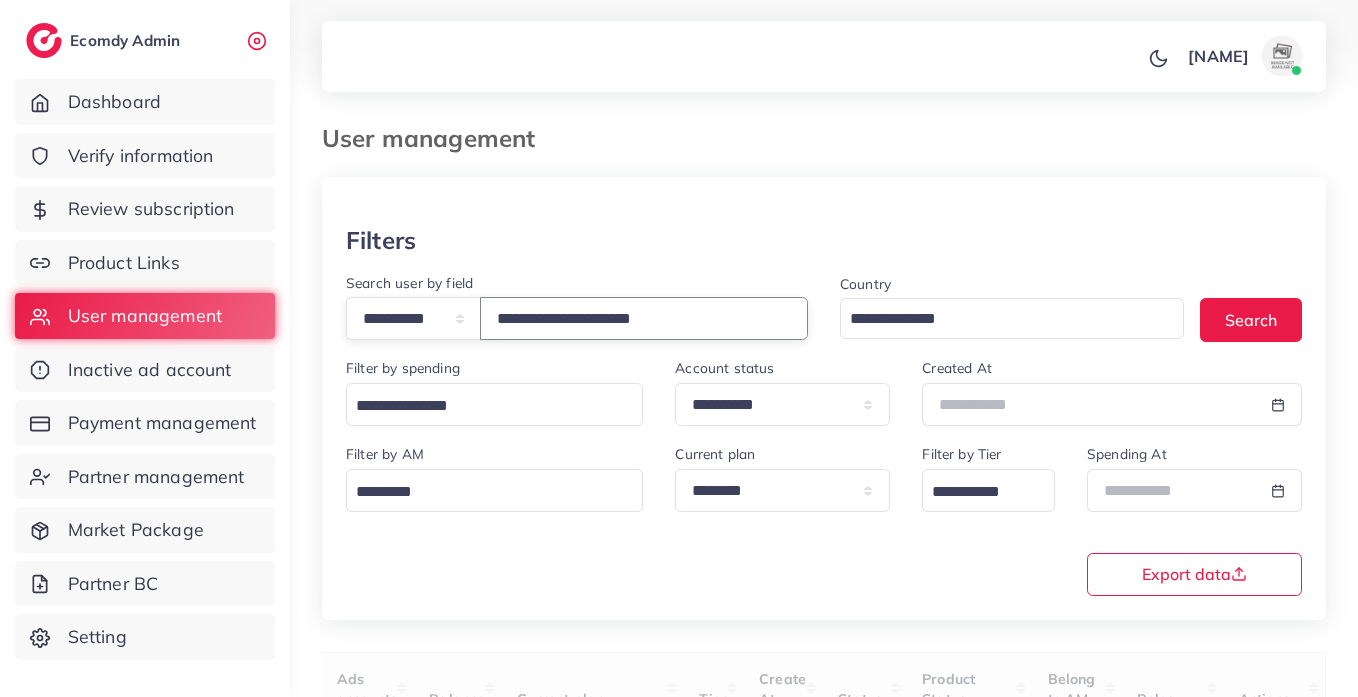 scroll, scrollTop: 260, scrollLeft: 0, axis: vertical 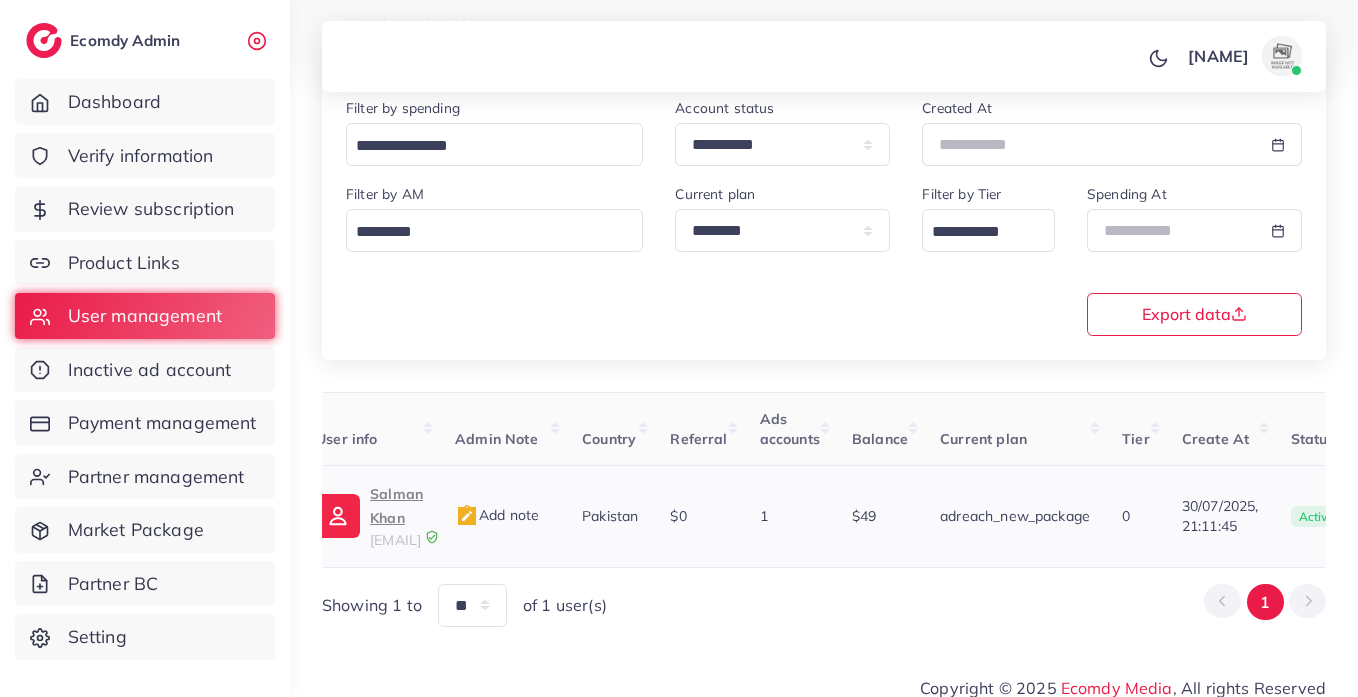 type on "**********" 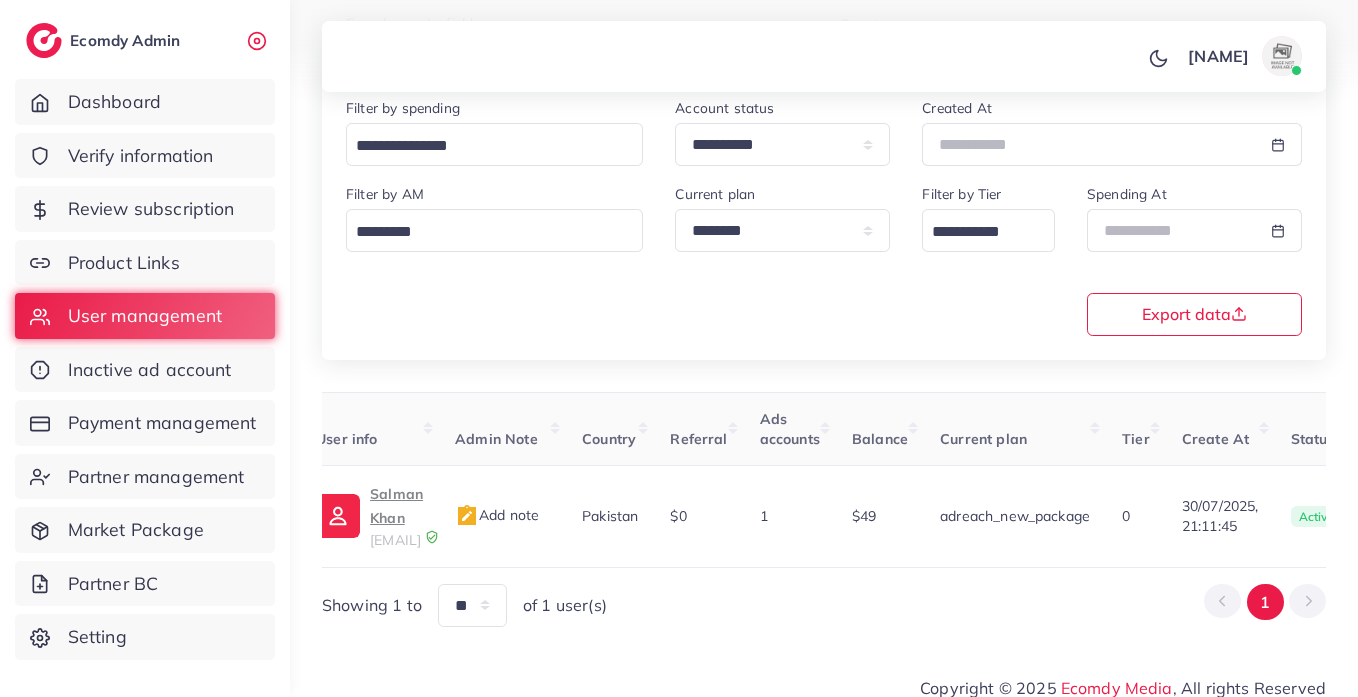 scroll, scrollTop: 0, scrollLeft: 688, axis: horizontal 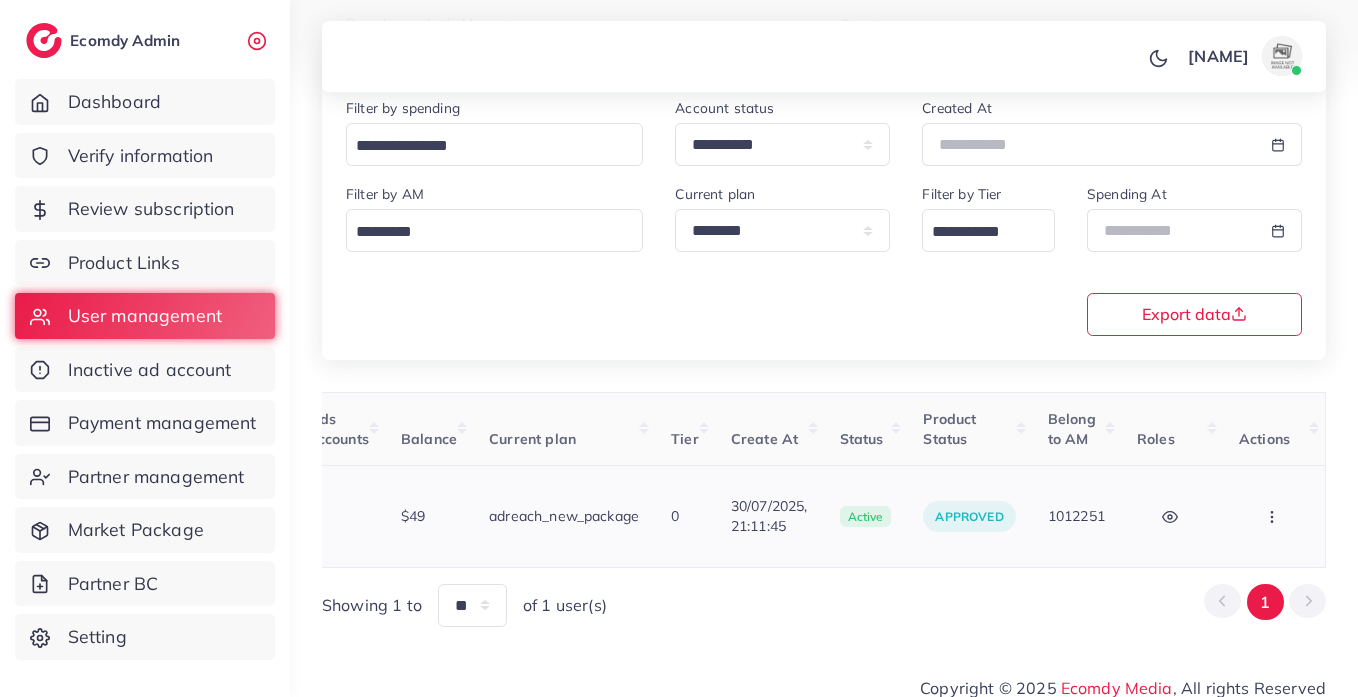 click at bounding box center (1274, 516) 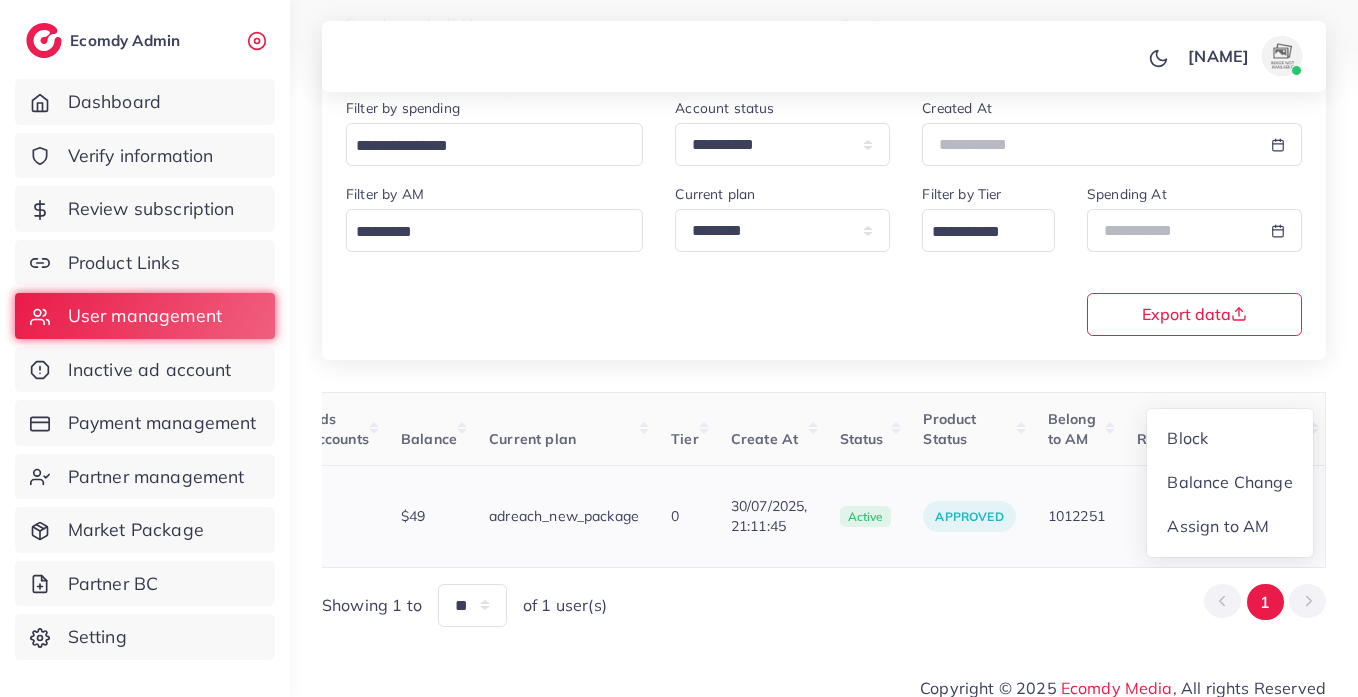 click on "Block Balance Change Assign to AM" at bounding box center (1274, 516) 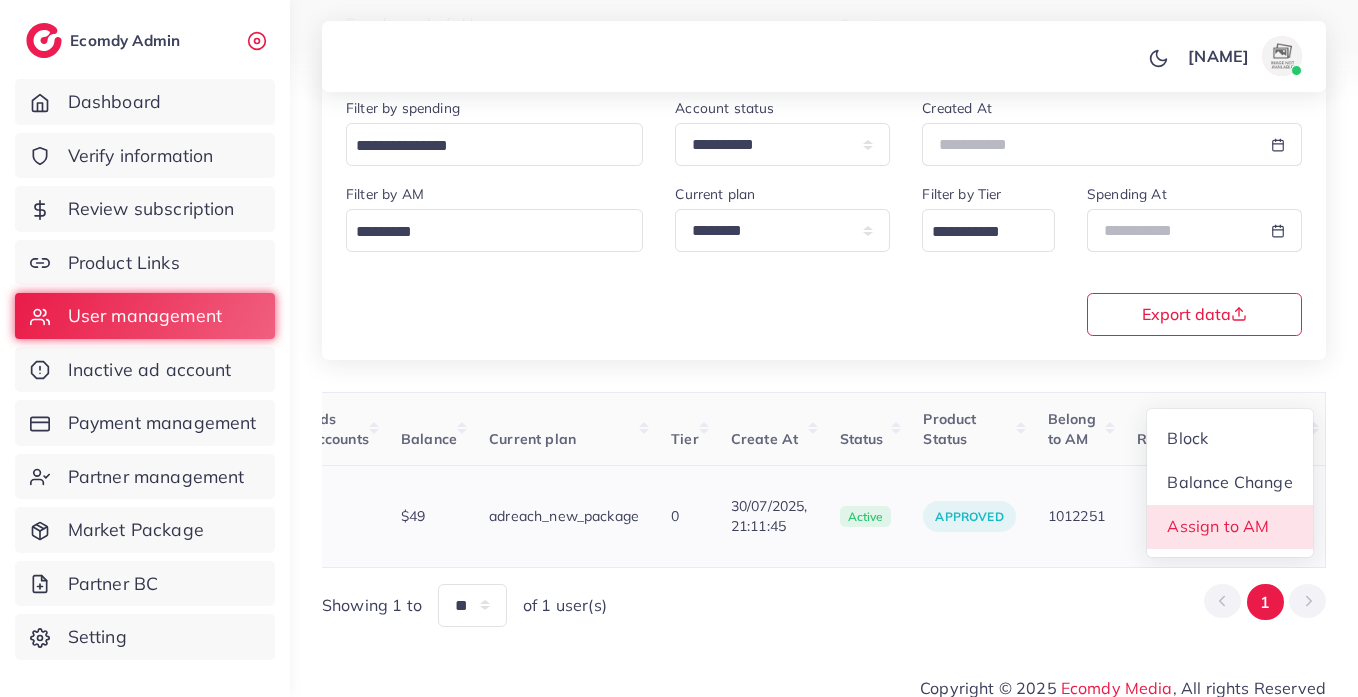 scroll, scrollTop: 2, scrollLeft: 688, axis: both 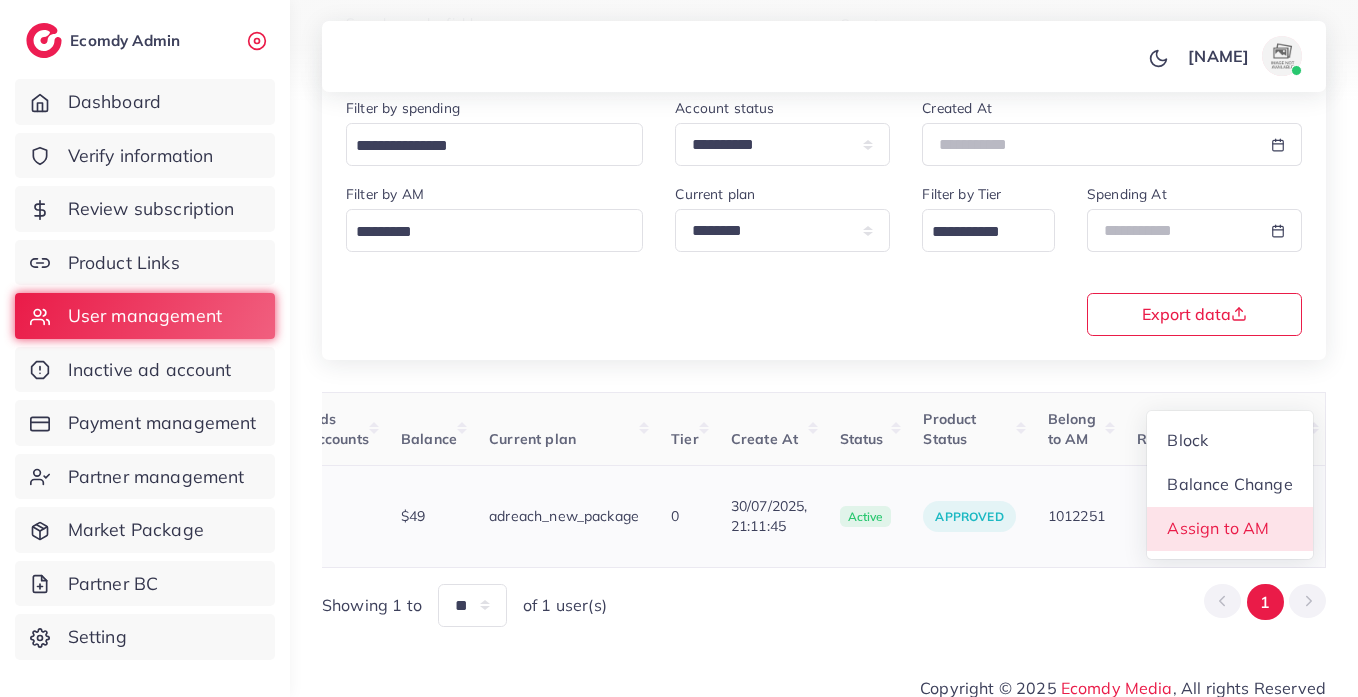 click on "Assign to AM" at bounding box center [1230, 529] 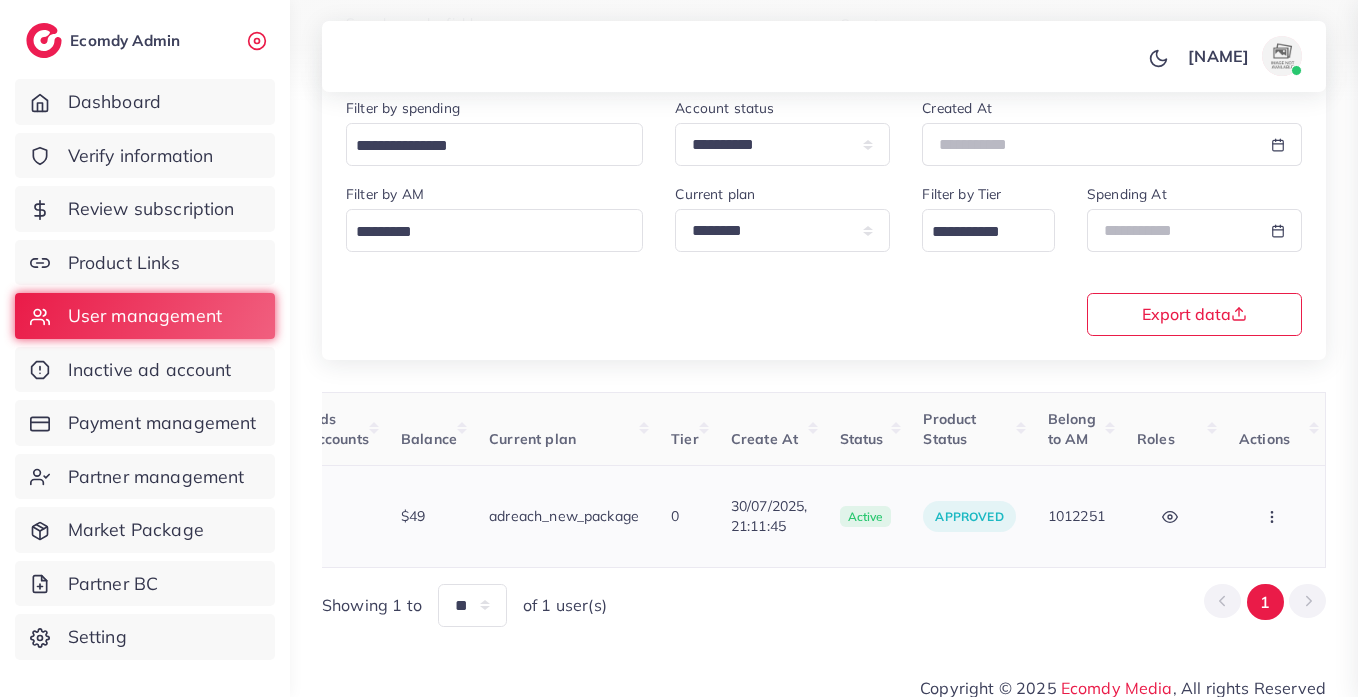 scroll, scrollTop: 0, scrollLeft: 688, axis: horizontal 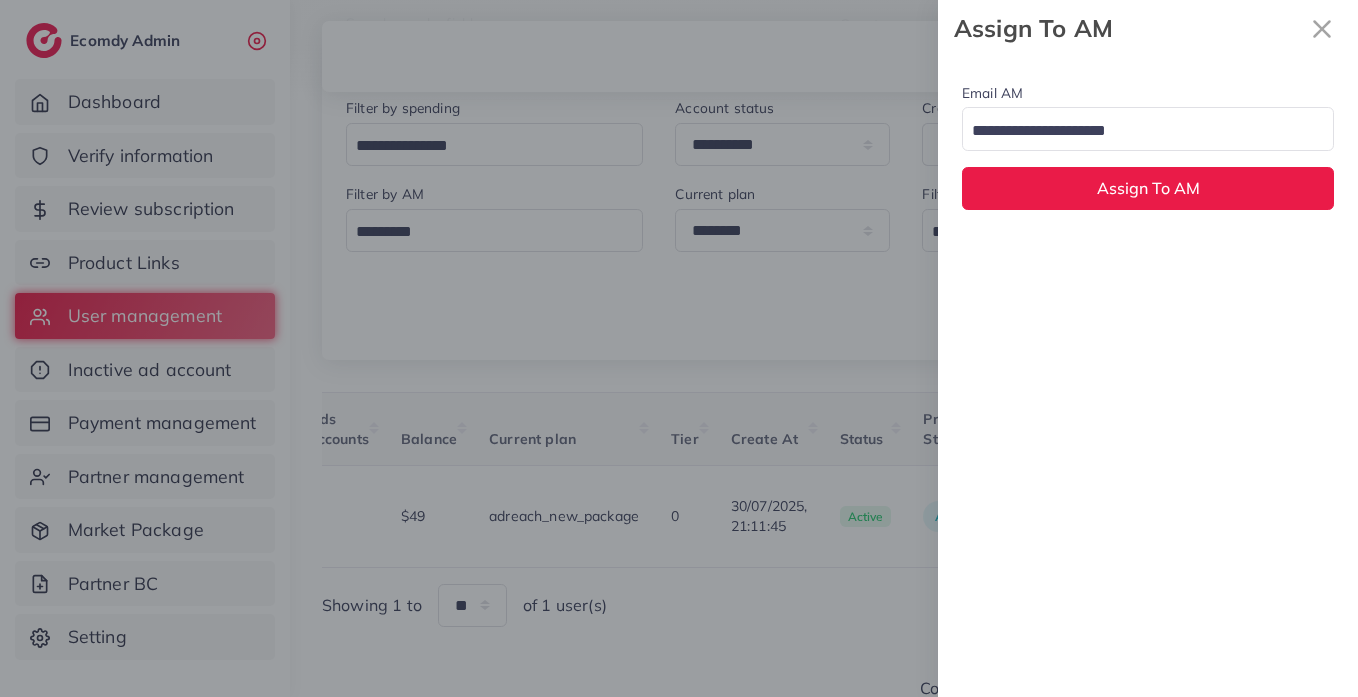 click at bounding box center [1136, 131] 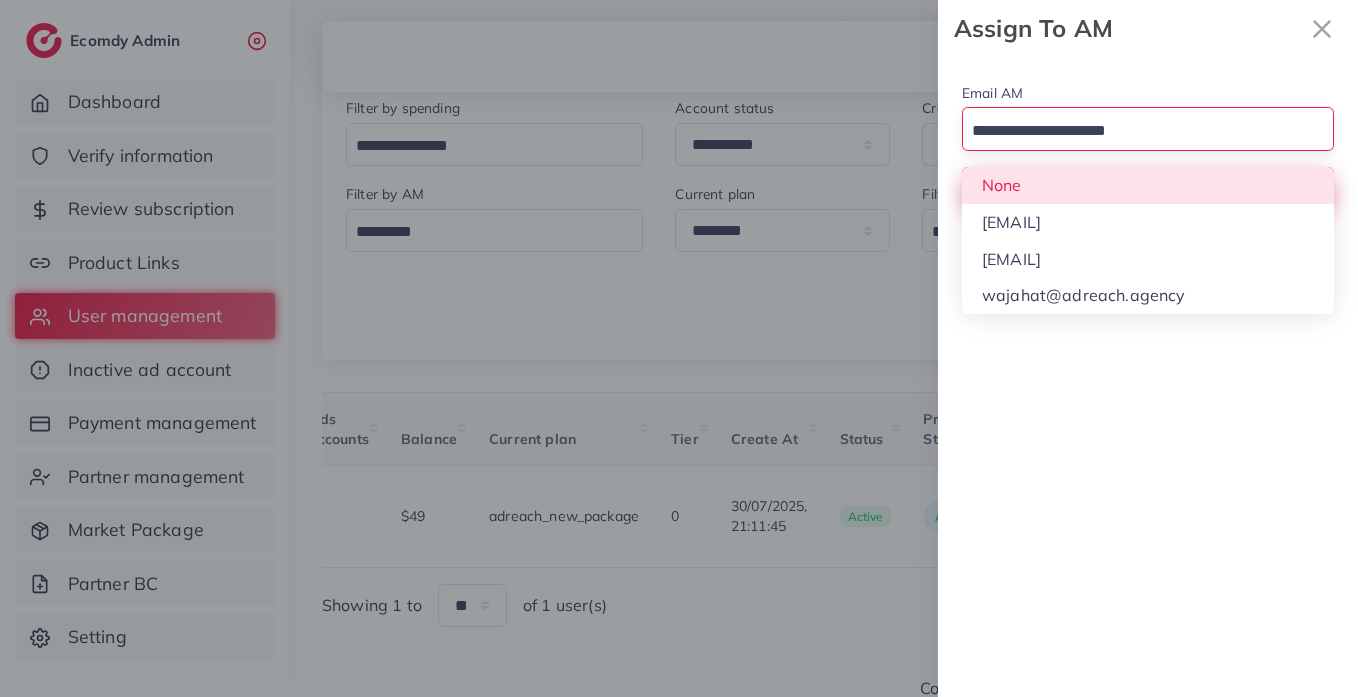 click on "Email AM            Loading...
None
hadibaaslam@gmail.com
natashashahid163@gmail.com
wajahat@adreach.agency
Assign To AM" at bounding box center (1148, 145) 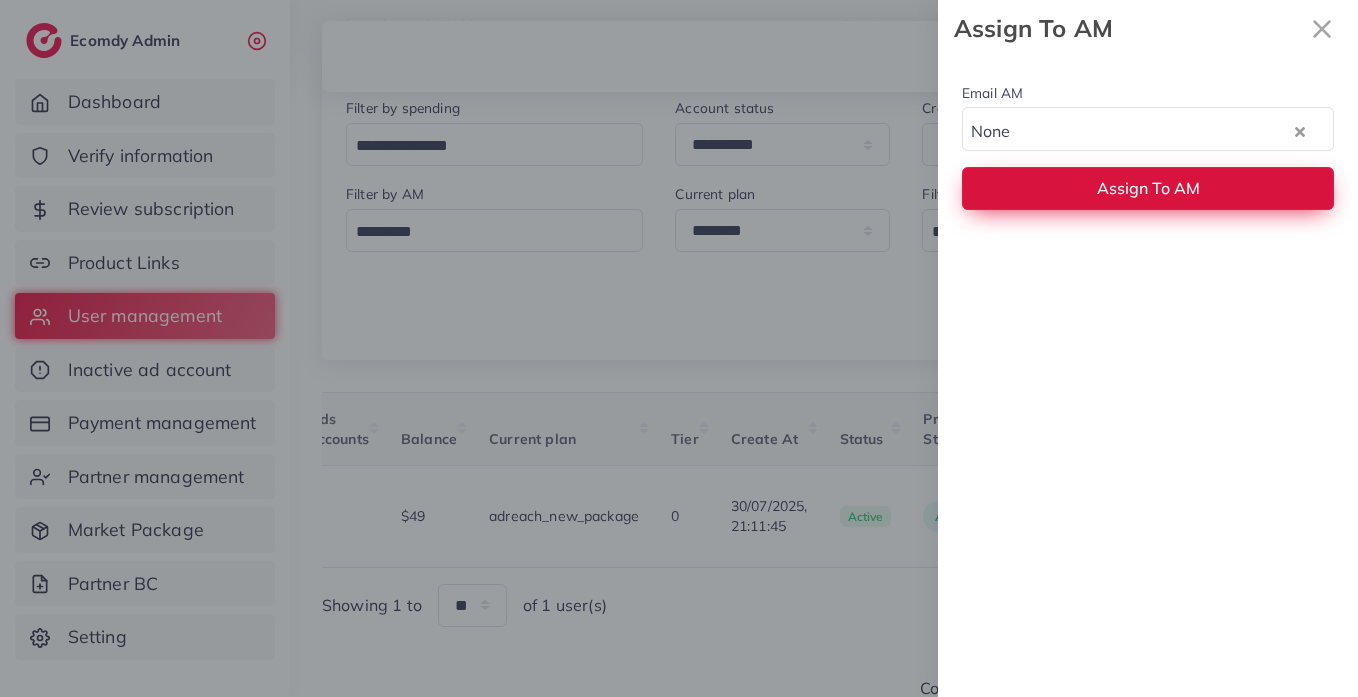 click on "Assign To AM" at bounding box center [1148, 188] 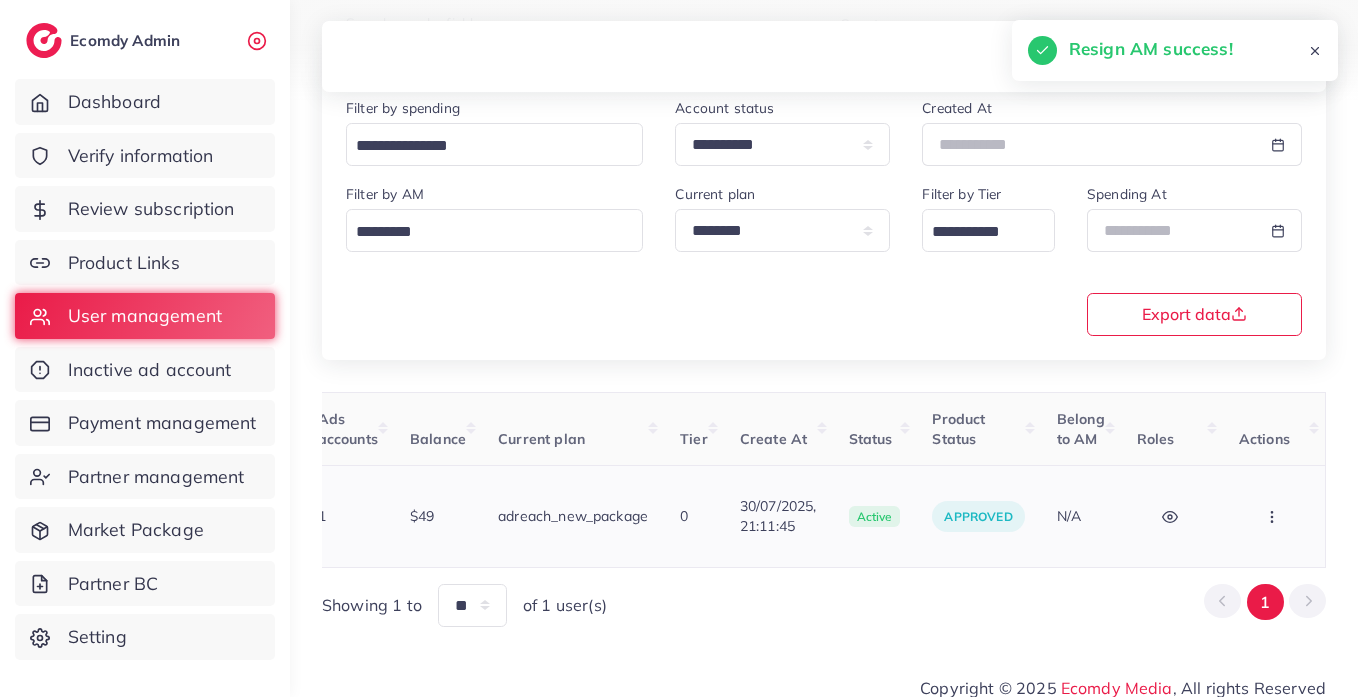 click 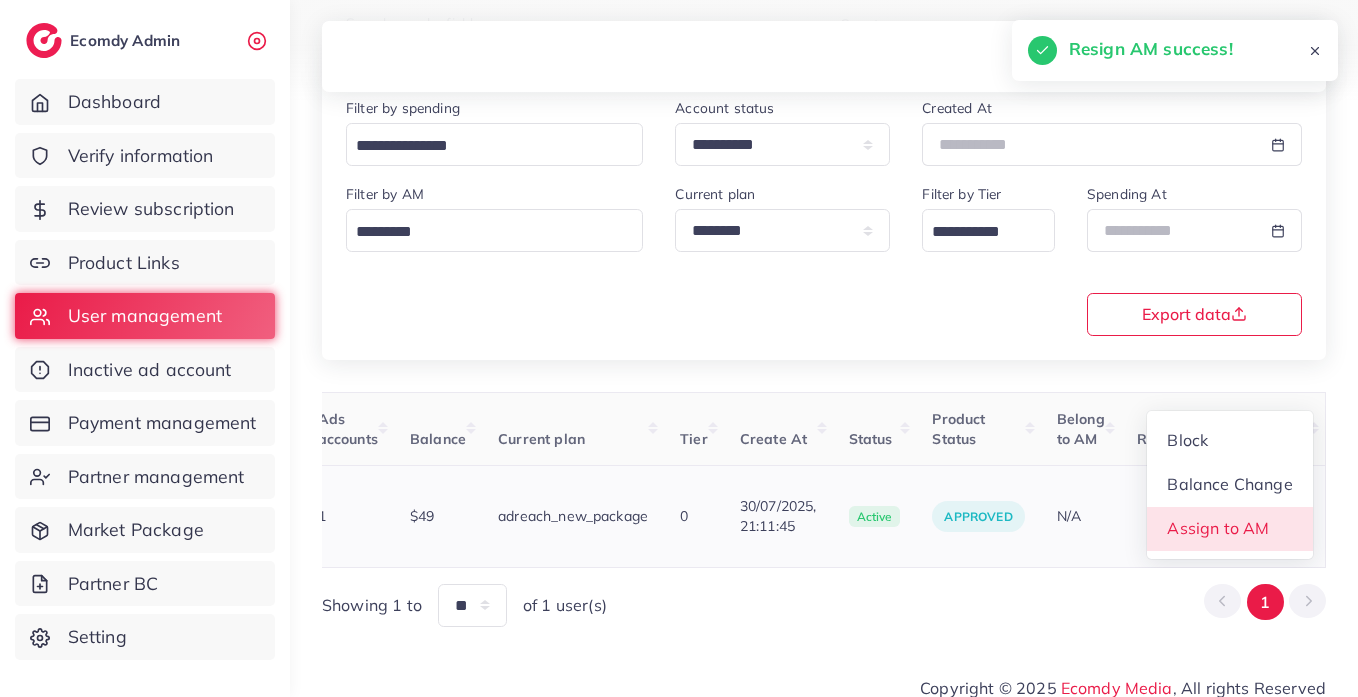 click on "Assign to AM" at bounding box center [1230, 529] 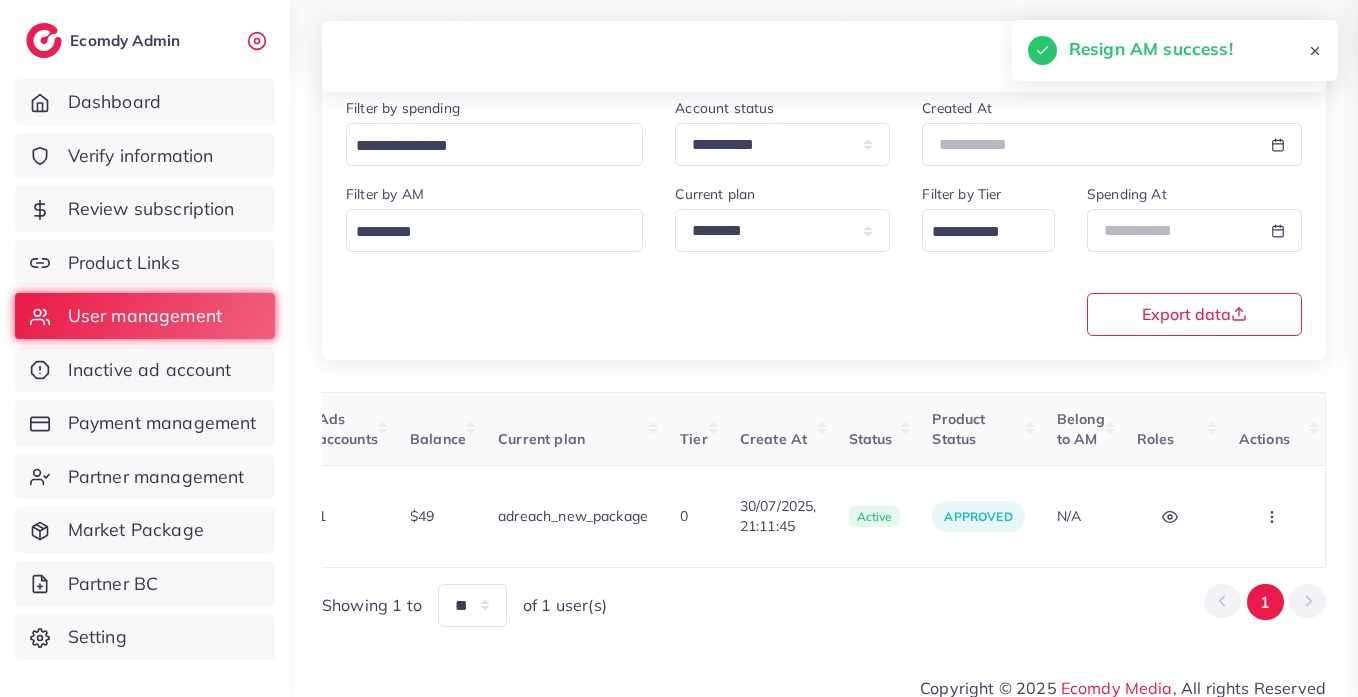 scroll, scrollTop: 0, scrollLeft: 675, axis: horizontal 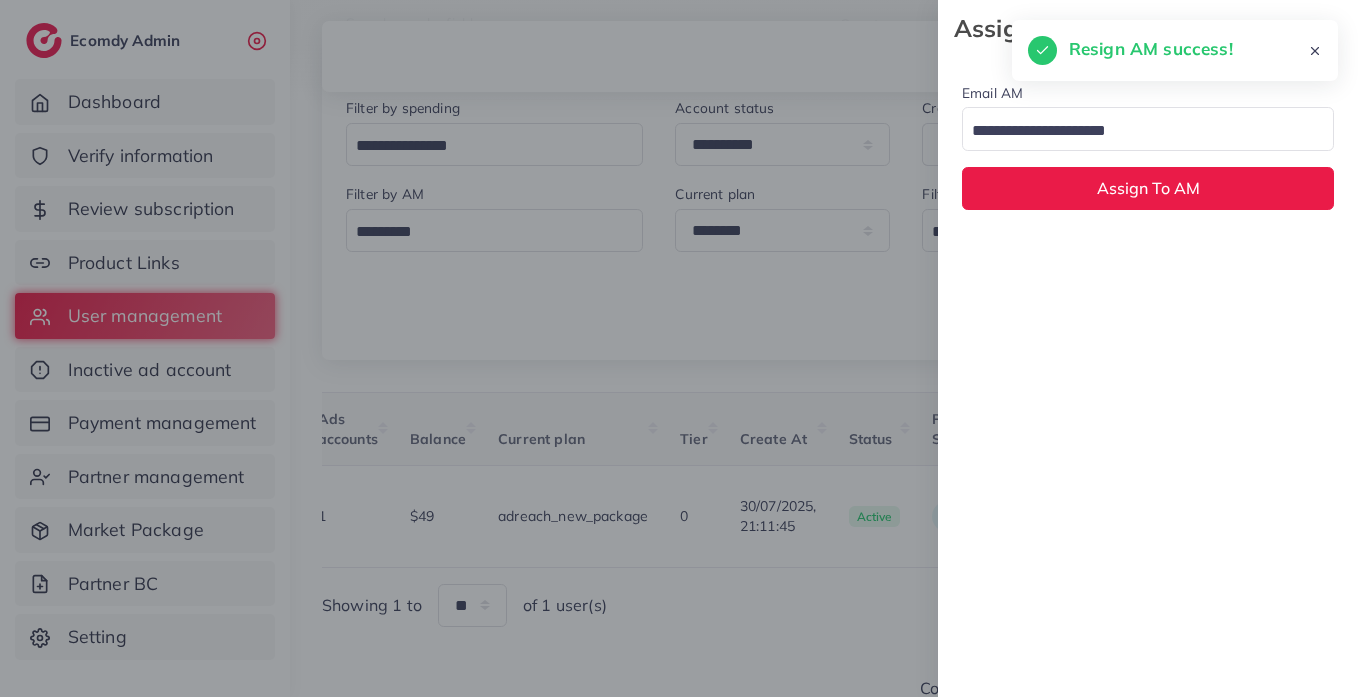 click at bounding box center (1136, 131) 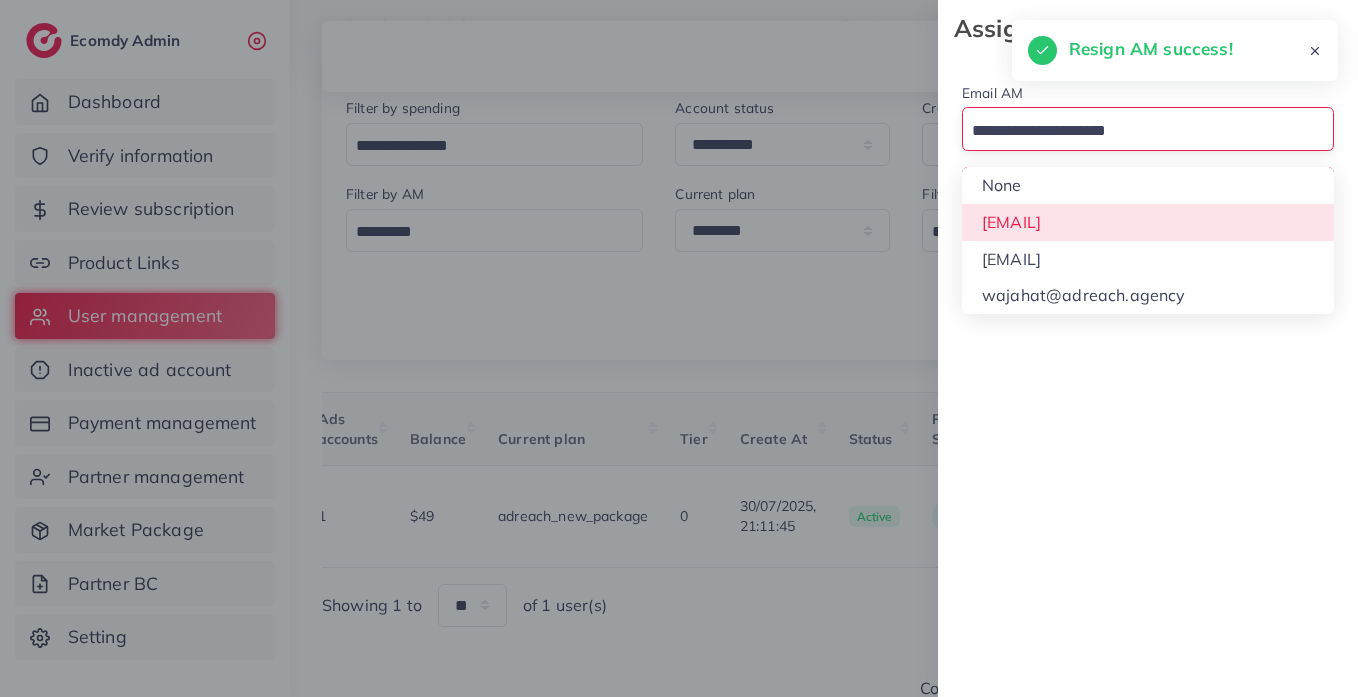click on "Email AM            Loading...
None
hadibaaslam@gmail.com
natashashahid163@gmail.com
wajahat@adreach.agency
Assign To AM" at bounding box center (1148, 145) 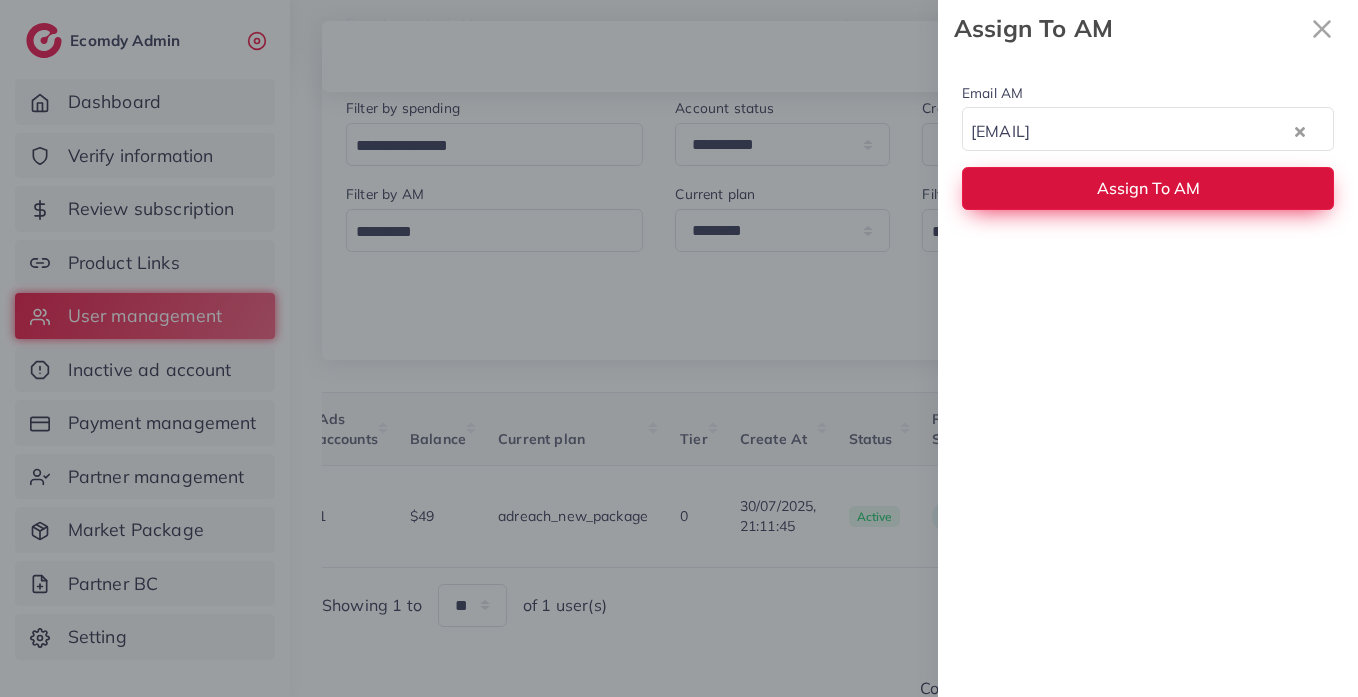 click on "Assign To AM" at bounding box center [1148, 188] 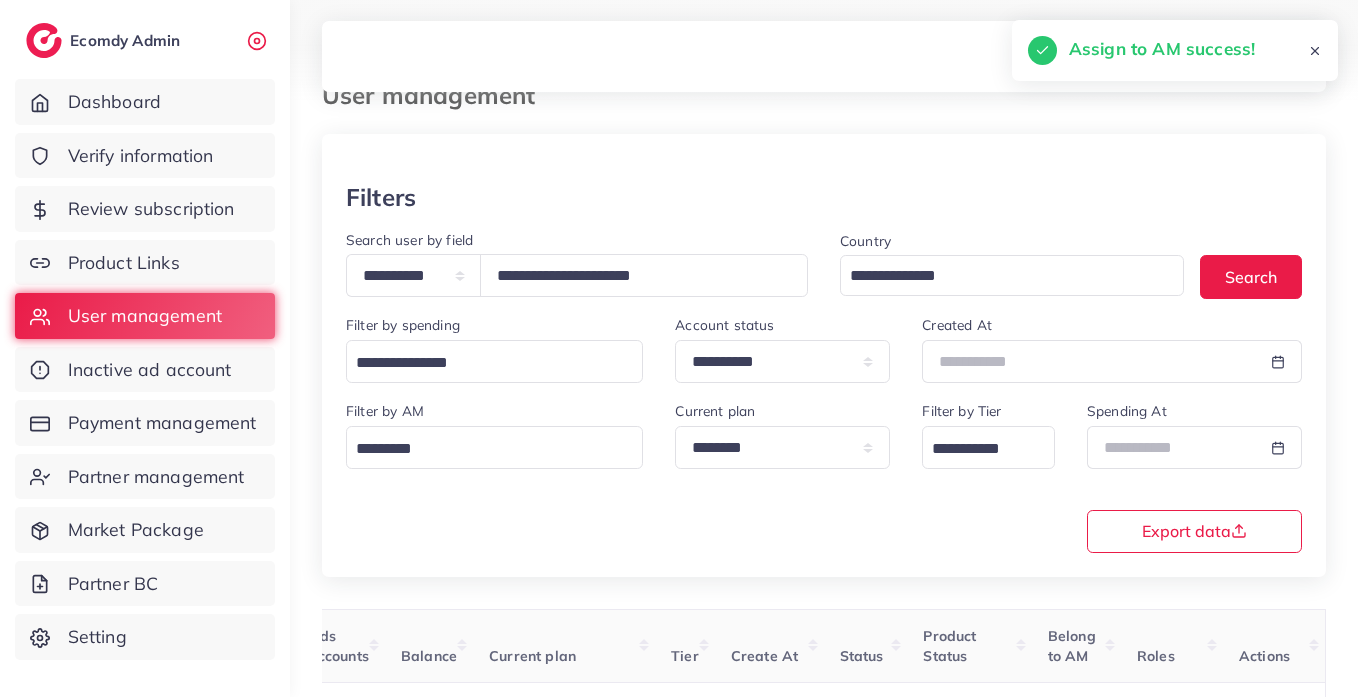 scroll, scrollTop: 0, scrollLeft: 0, axis: both 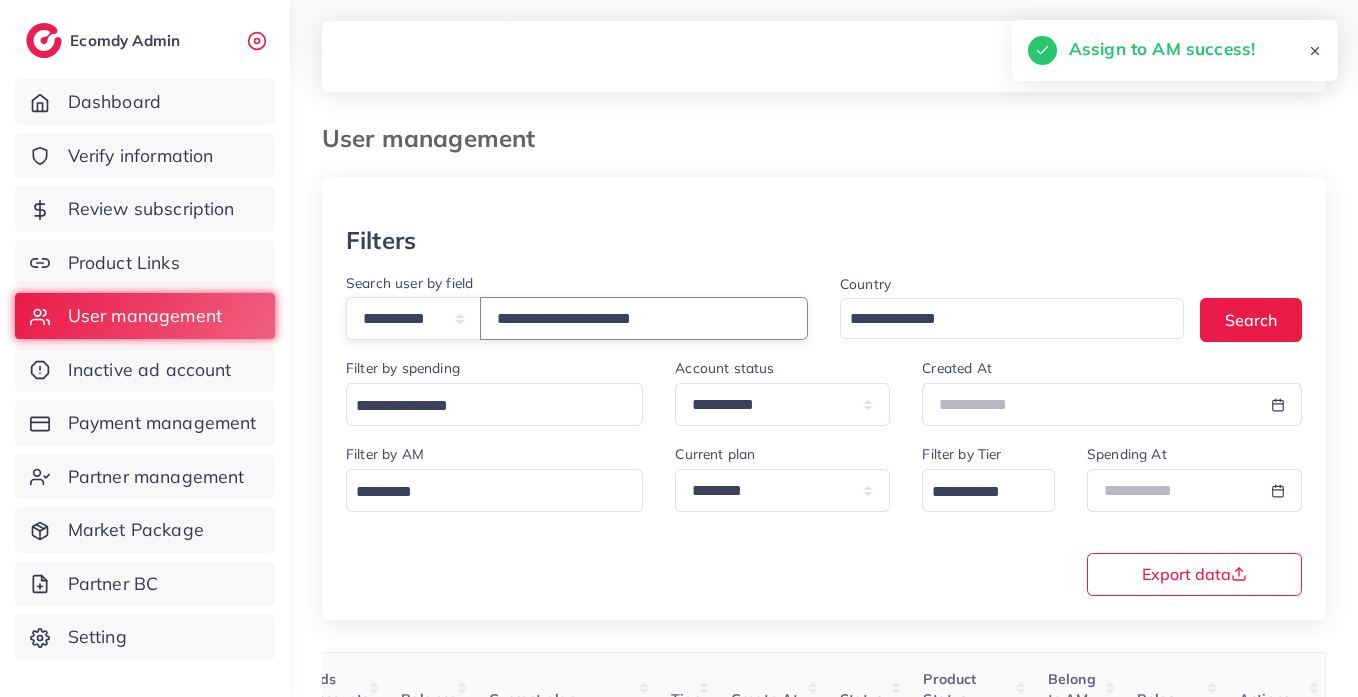 click on "**********" at bounding box center (644, 318) 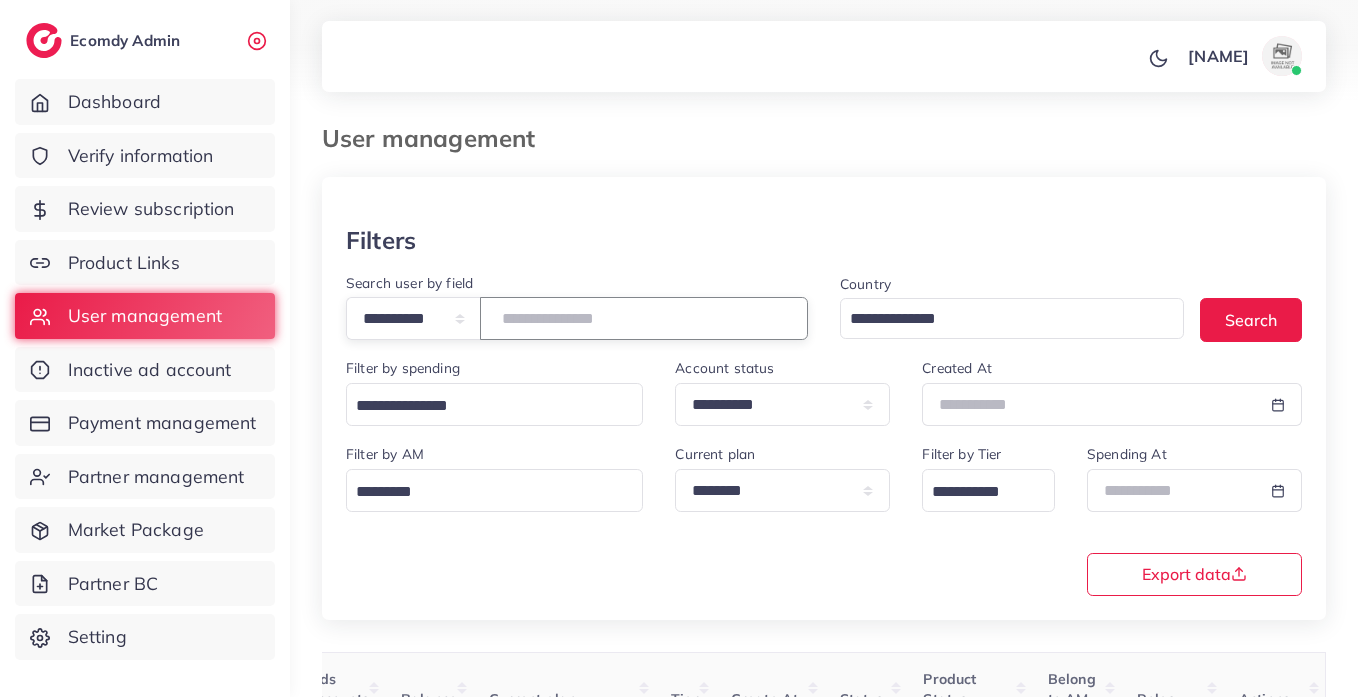 paste on "**********" 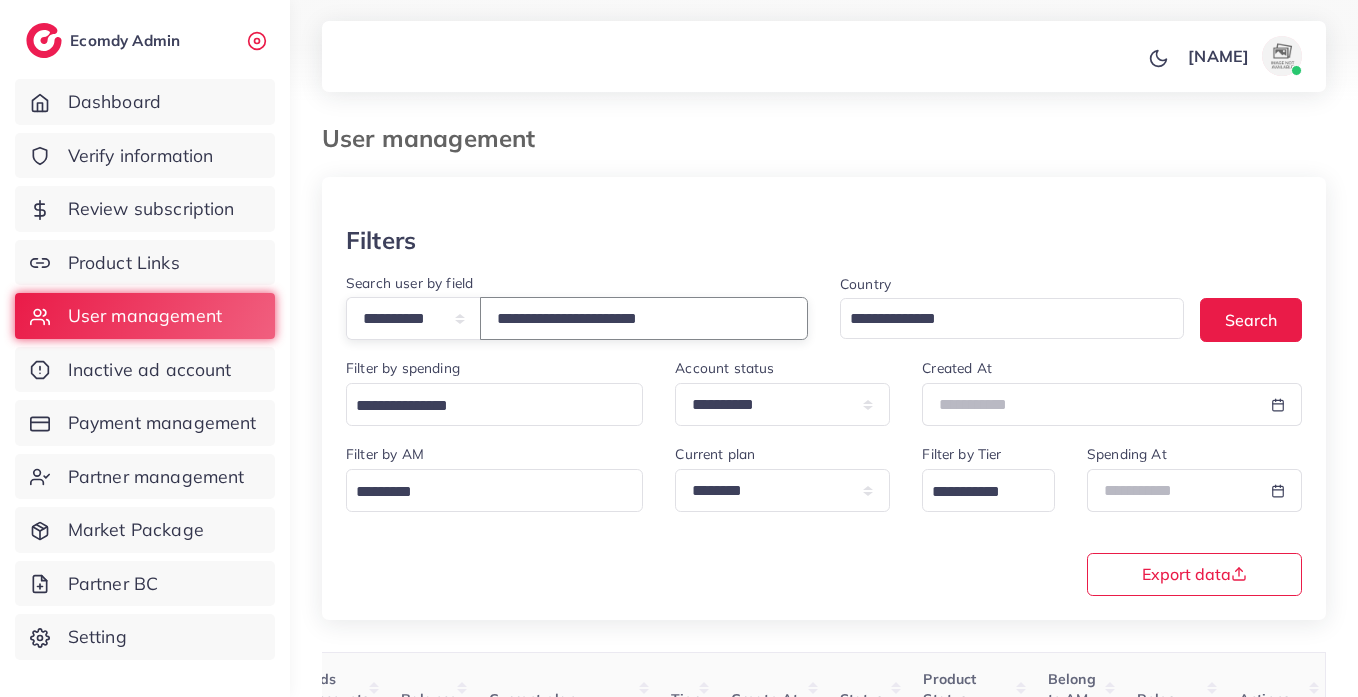 type on "**********" 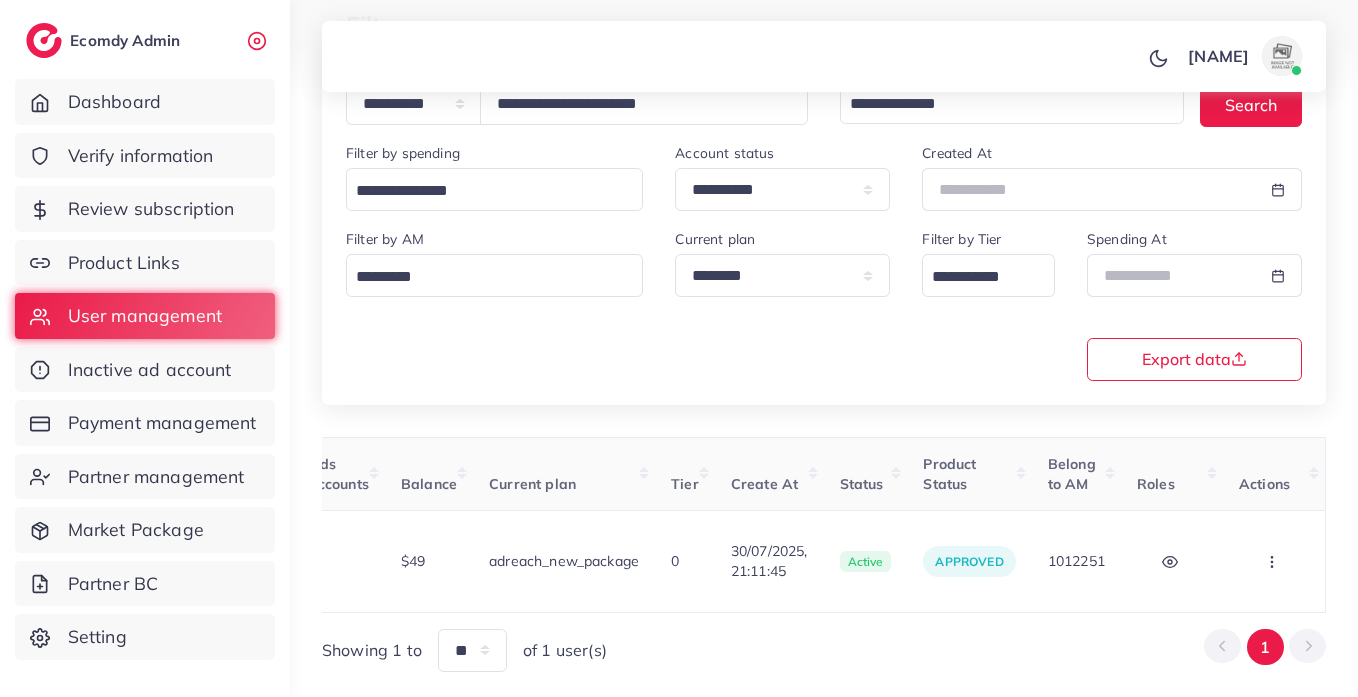 scroll, scrollTop: 260, scrollLeft: 0, axis: vertical 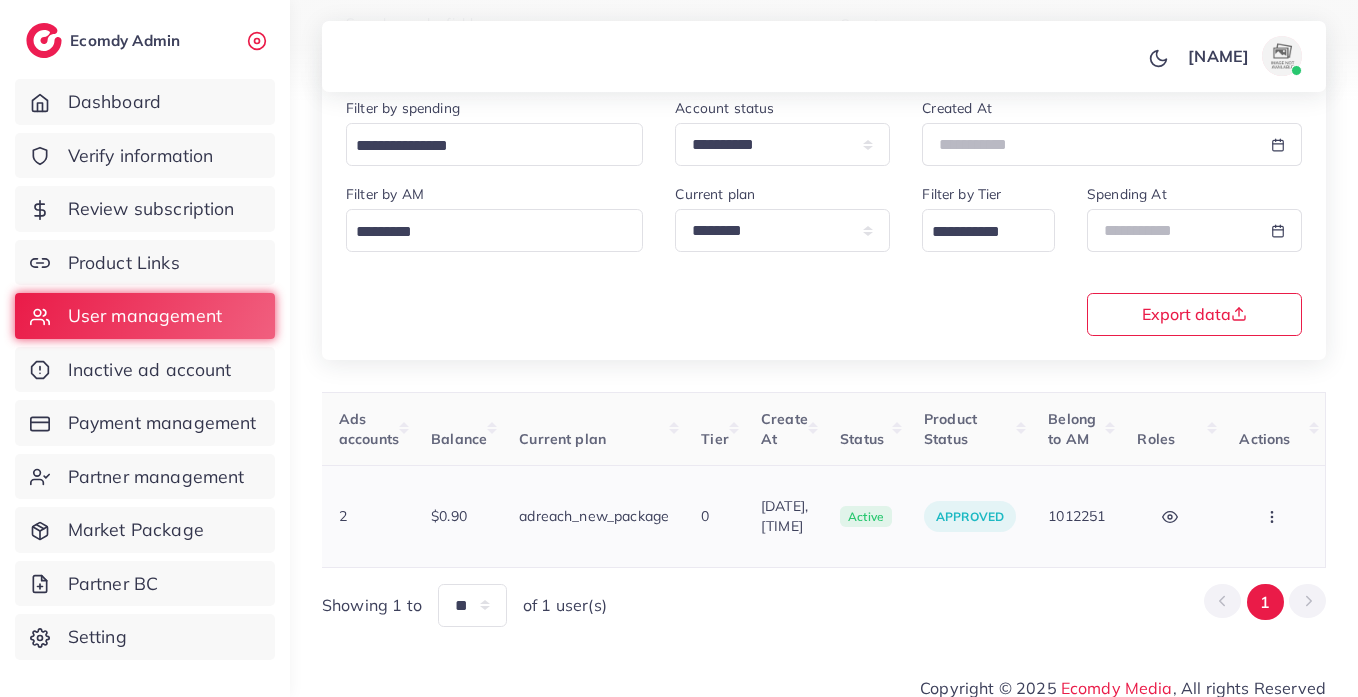click at bounding box center (1274, 516) 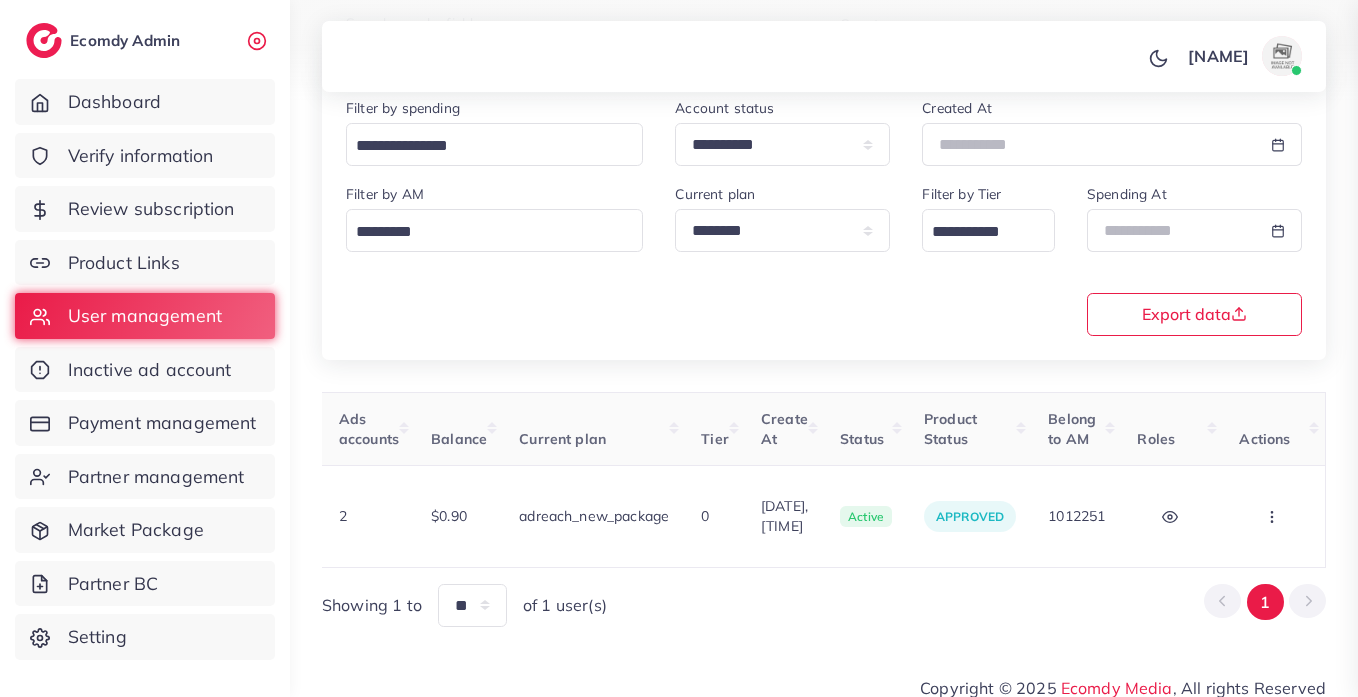 scroll, scrollTop: 0, scrollLeft: 681, axis: horizontal 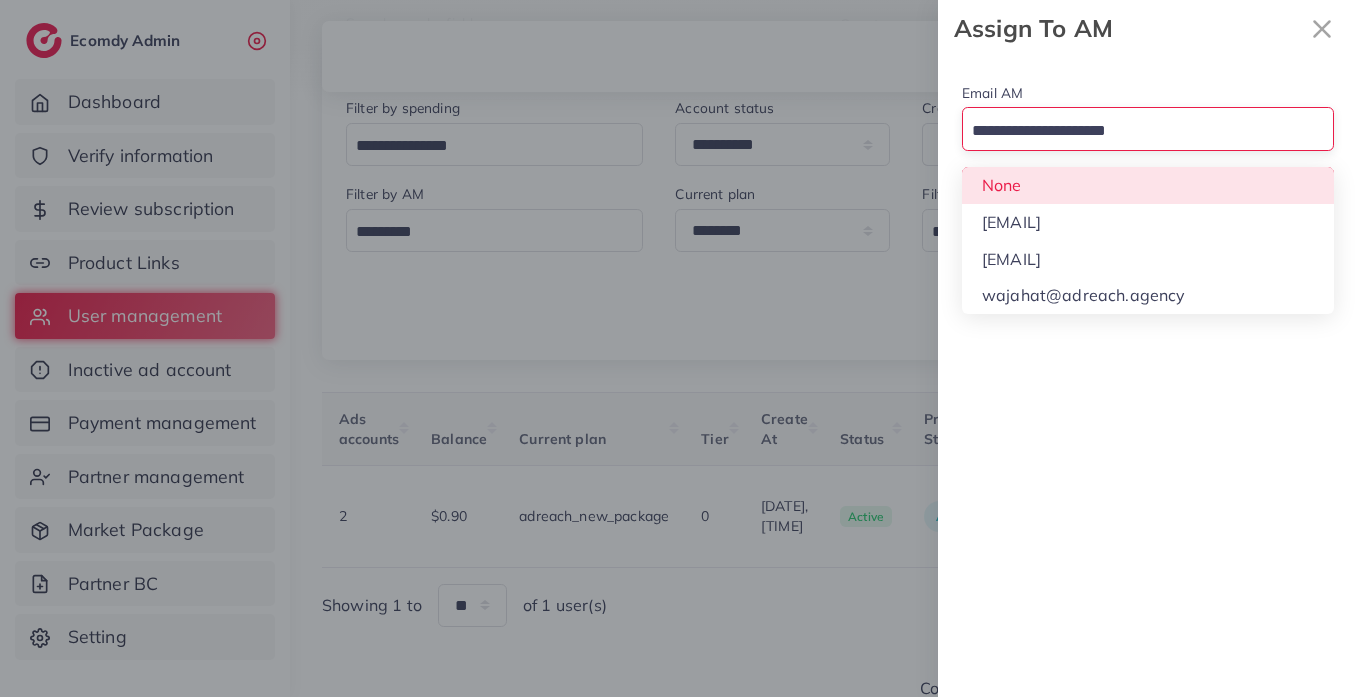 click at bounding box center [1136, 131] 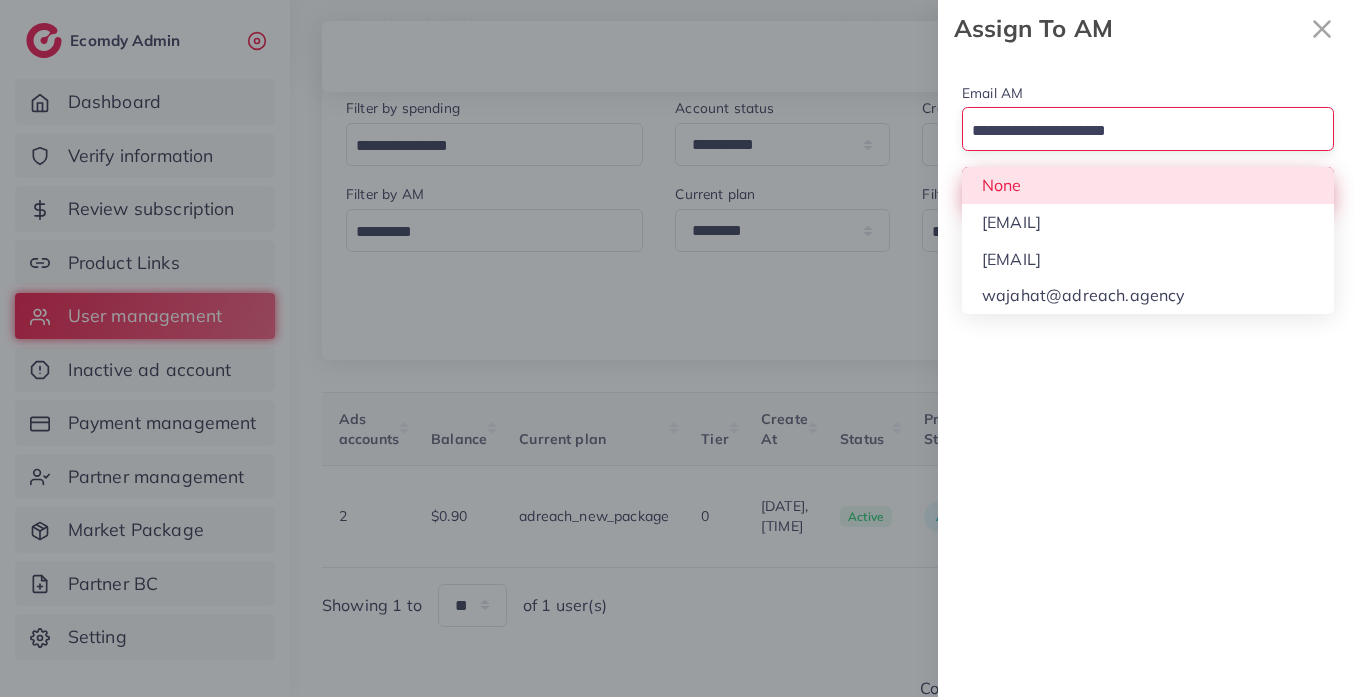 click on "Email AM            Loading...
None
hadibaaslam@gmail.com
natashashahid163@gmail.com
wajahat@adreach.agency
Assign To AM" at bounding box center [1148, 145] 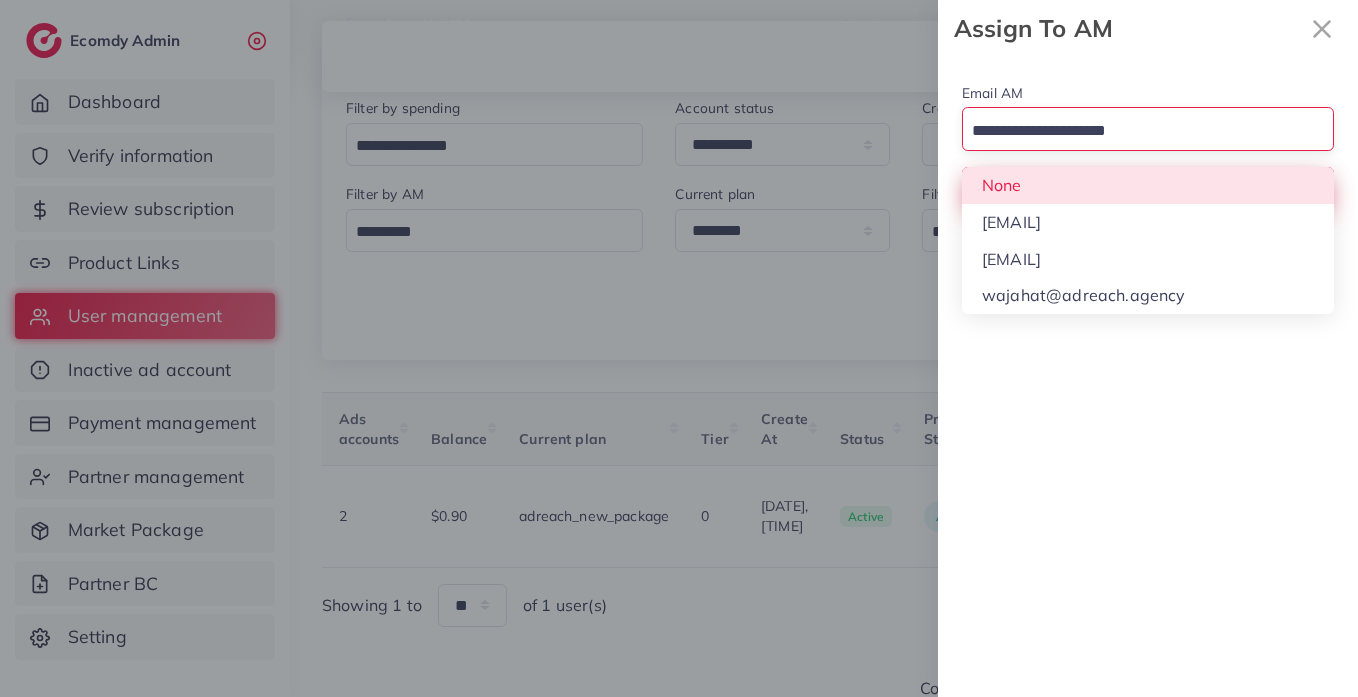 click on "Assign To AM" at bounding box center [1148, 188] 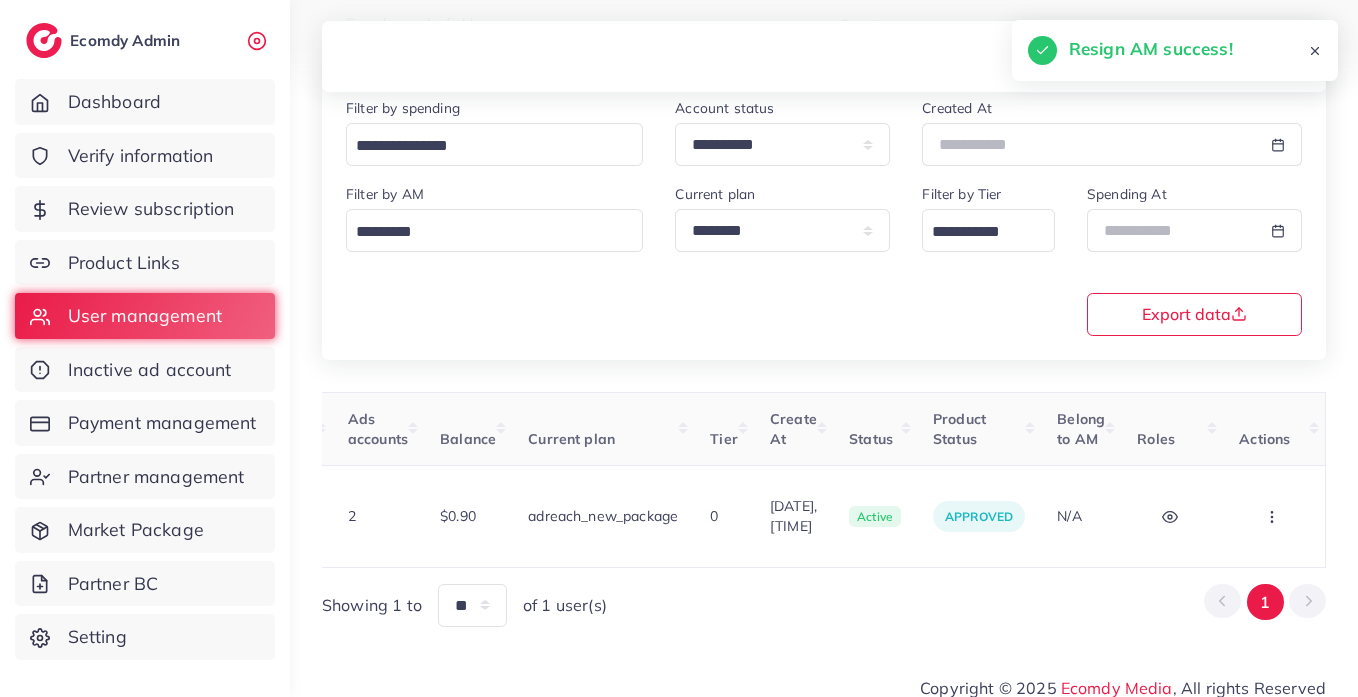 scroll, scrollTop: 0, scrollLeft: 668, axis: horizontal 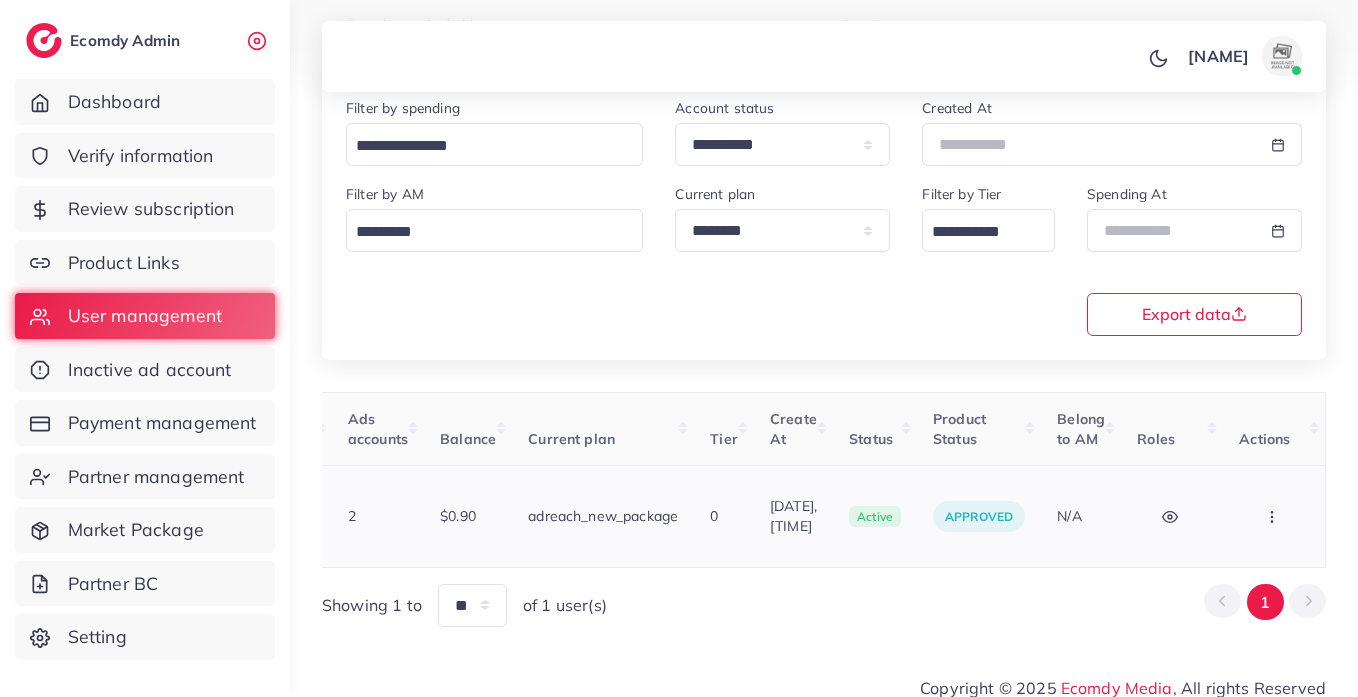 click 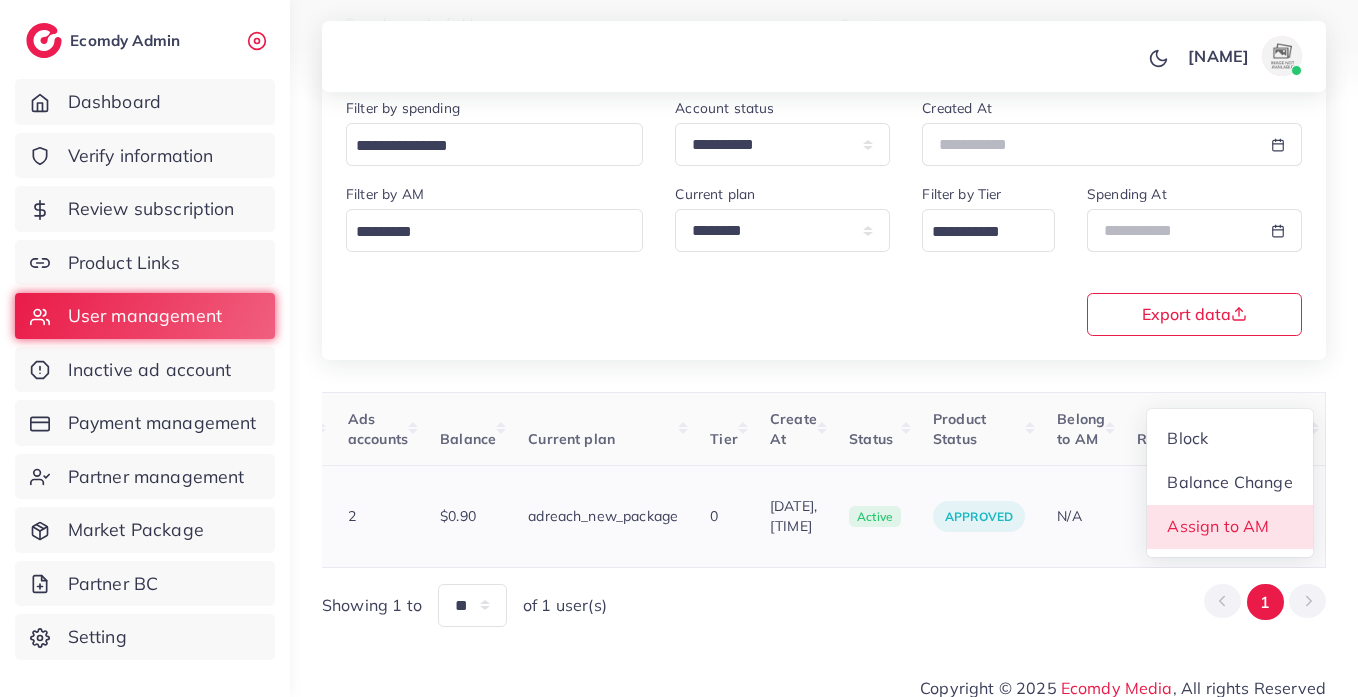 scroll, scrollTop: 2, scrollLeft: 668, axis: both 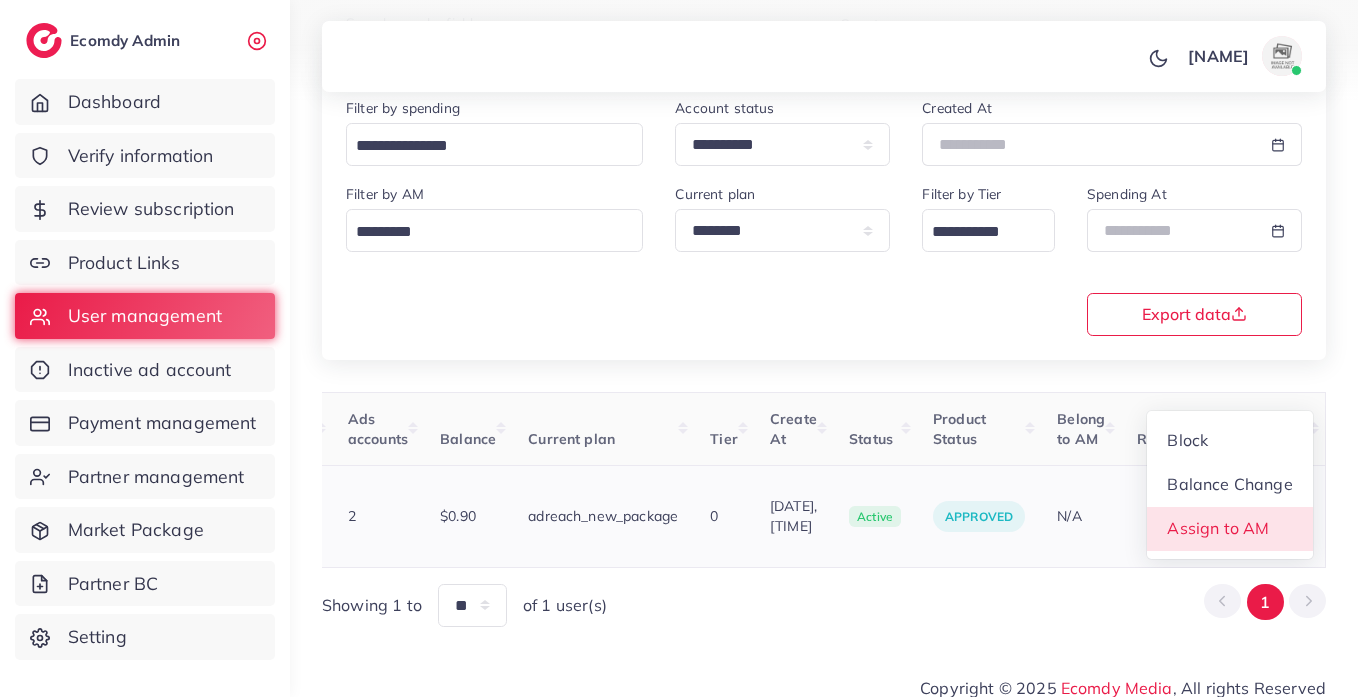 click on "Assign to AM" at bounding box center (1230, 529) 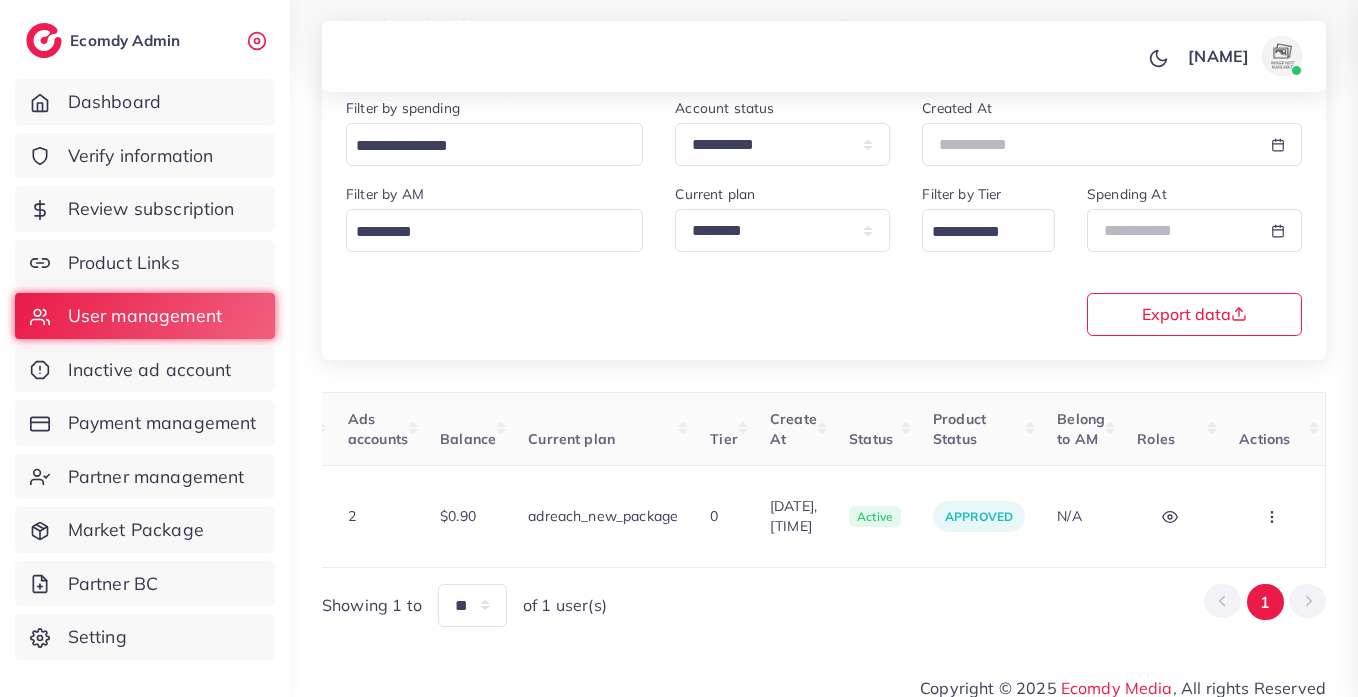 scroll, scrollTop: 0, scrollLeft: 668, axis: horizontal 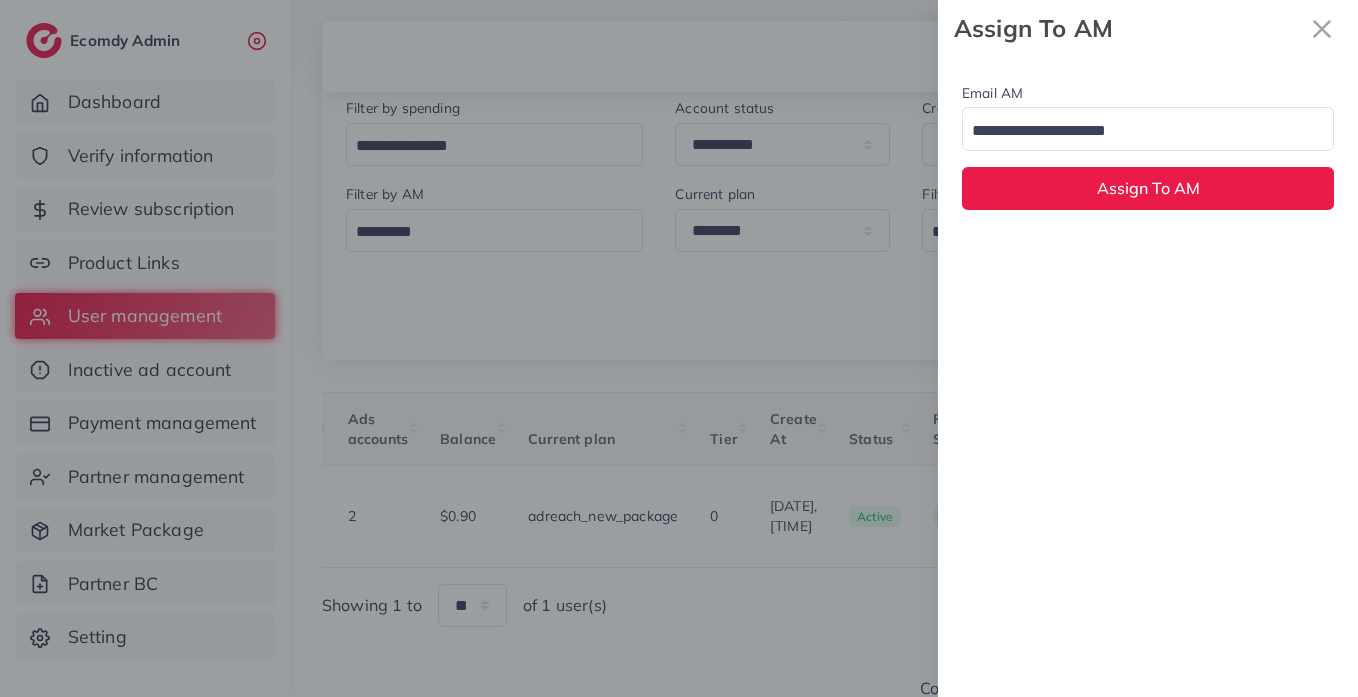 click at bounding box center [1136, 131] 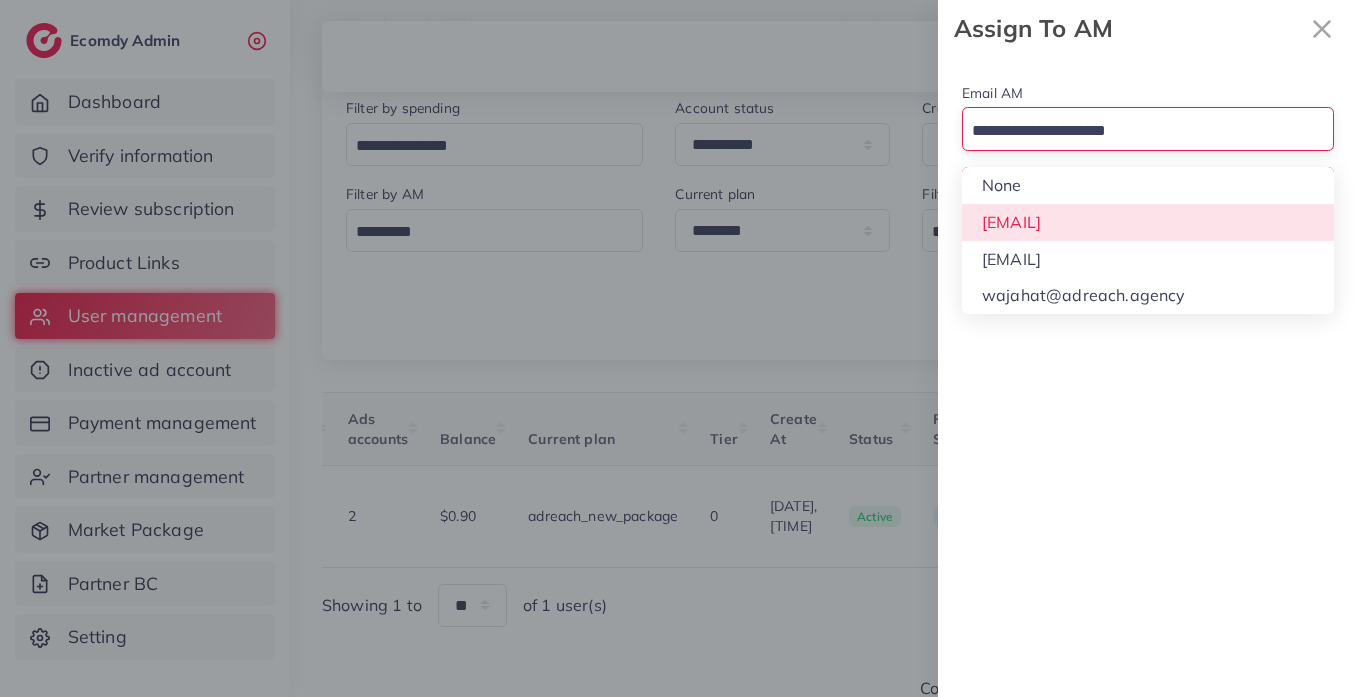 click on "Email AM            Loading...
None
hadibaaslam@gmail.com
natashashahid163@gmail.com
wajahat@adreach.agency
Assign To AM" at bounding box center (1148, 145) 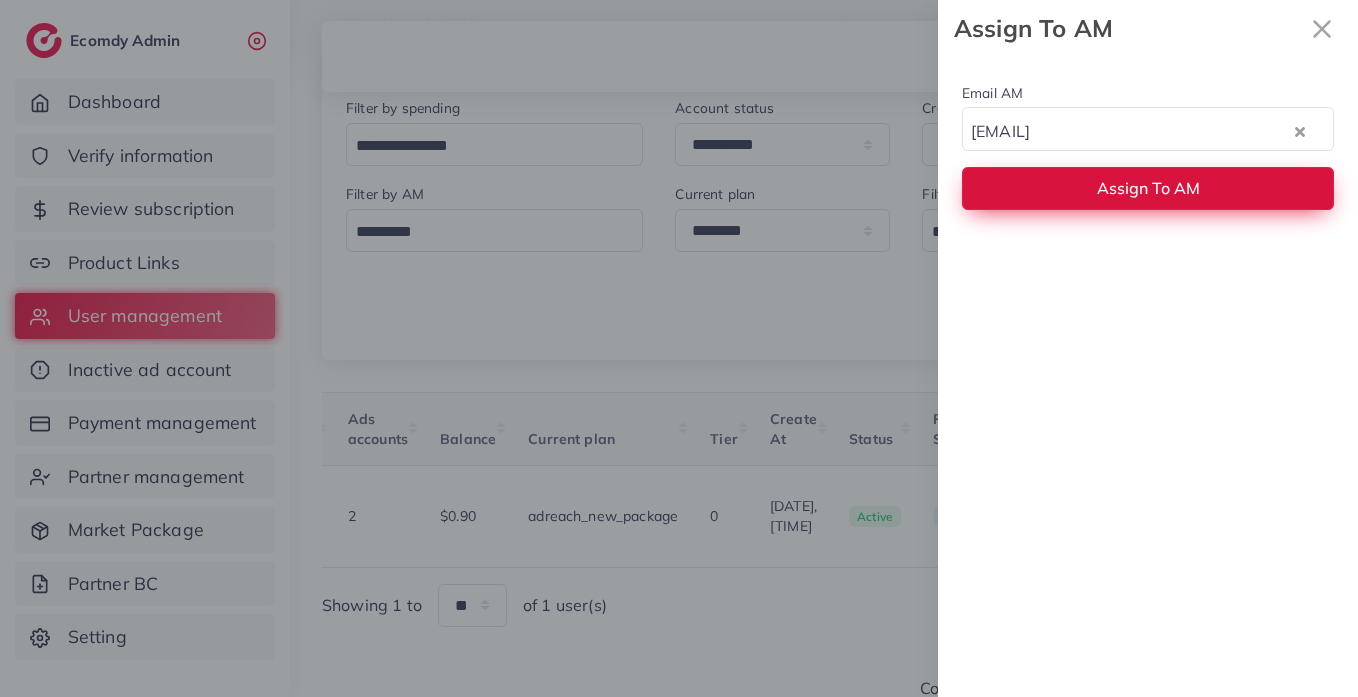 click on "Assign To AM" at bounding box center (1148, 188) 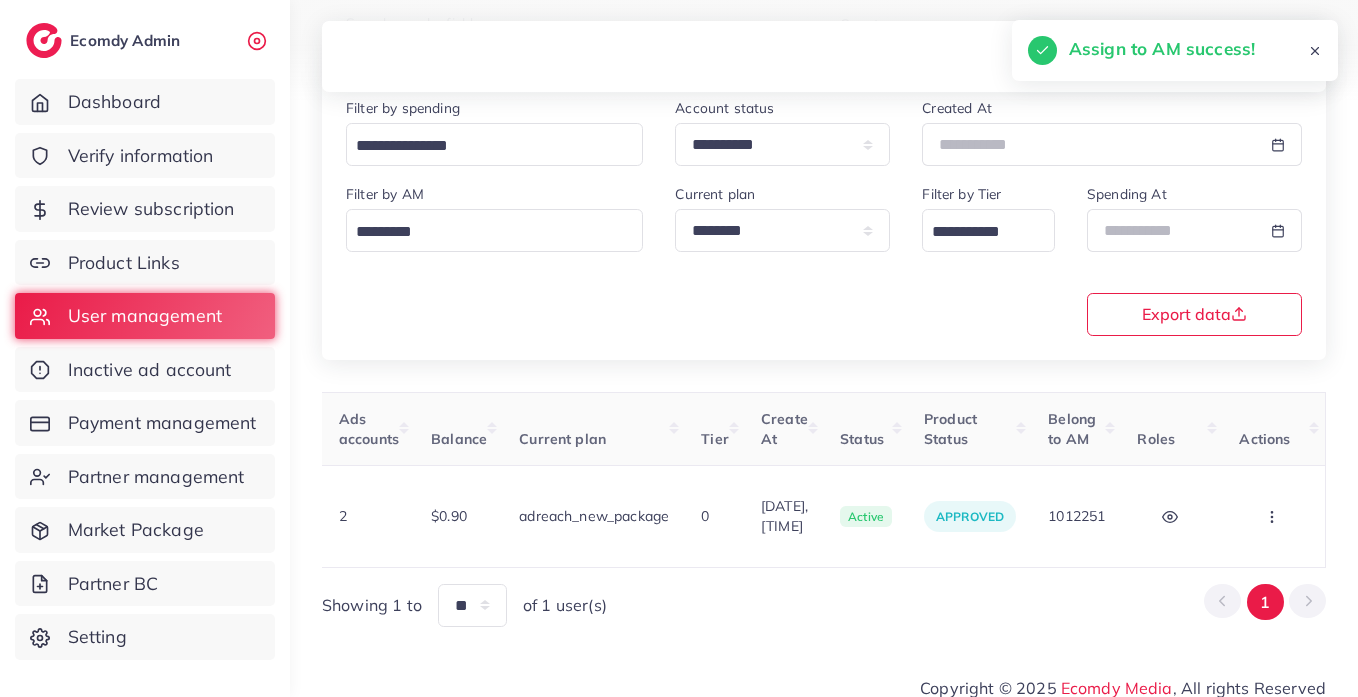 scroll, scrollTop: 0, scrollLeft: 0, axis: both 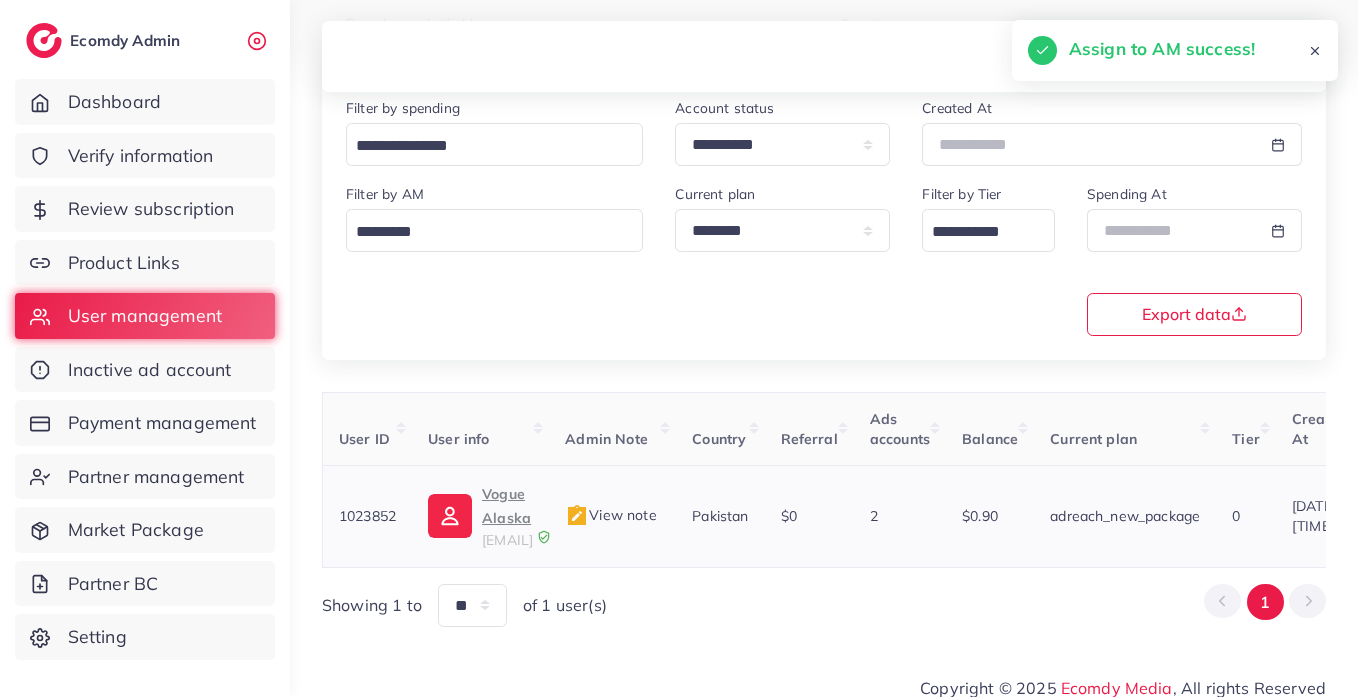 click on "Vogue Alaska" at bounding box center [507, 506] 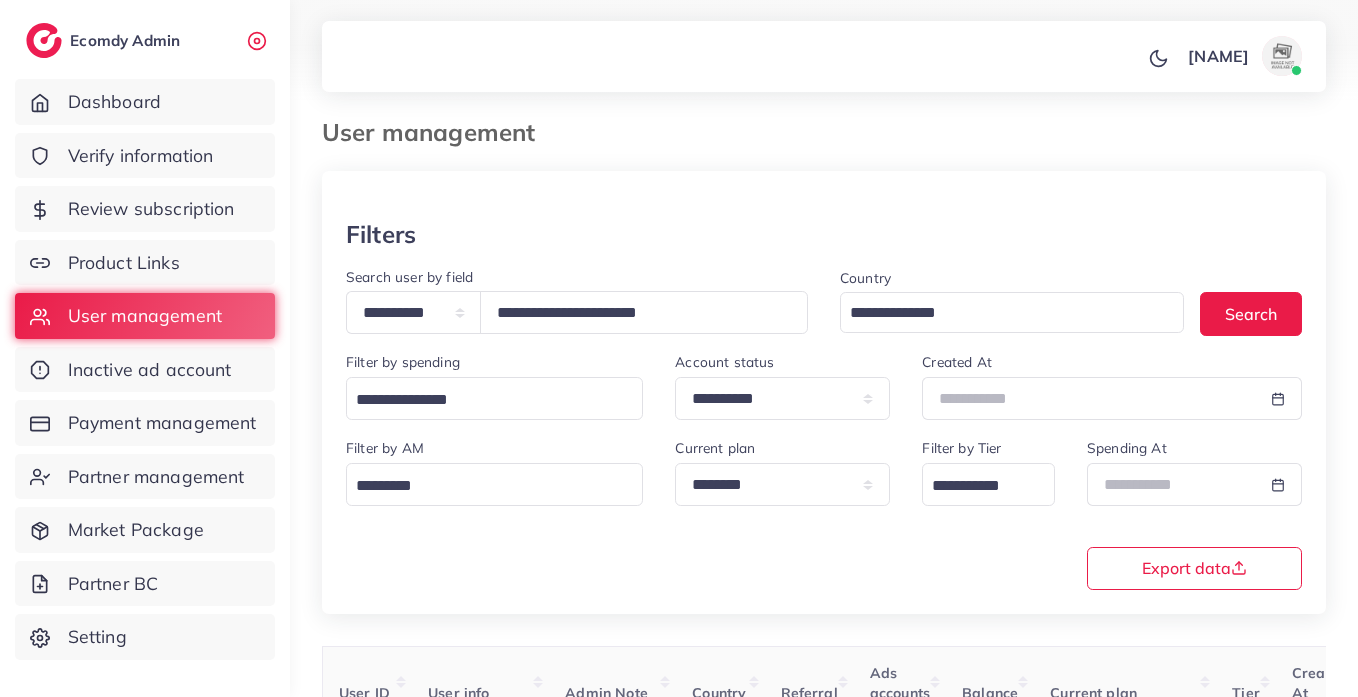 scroll, scrollTop: 0, scrollLeft: 0, axis: both 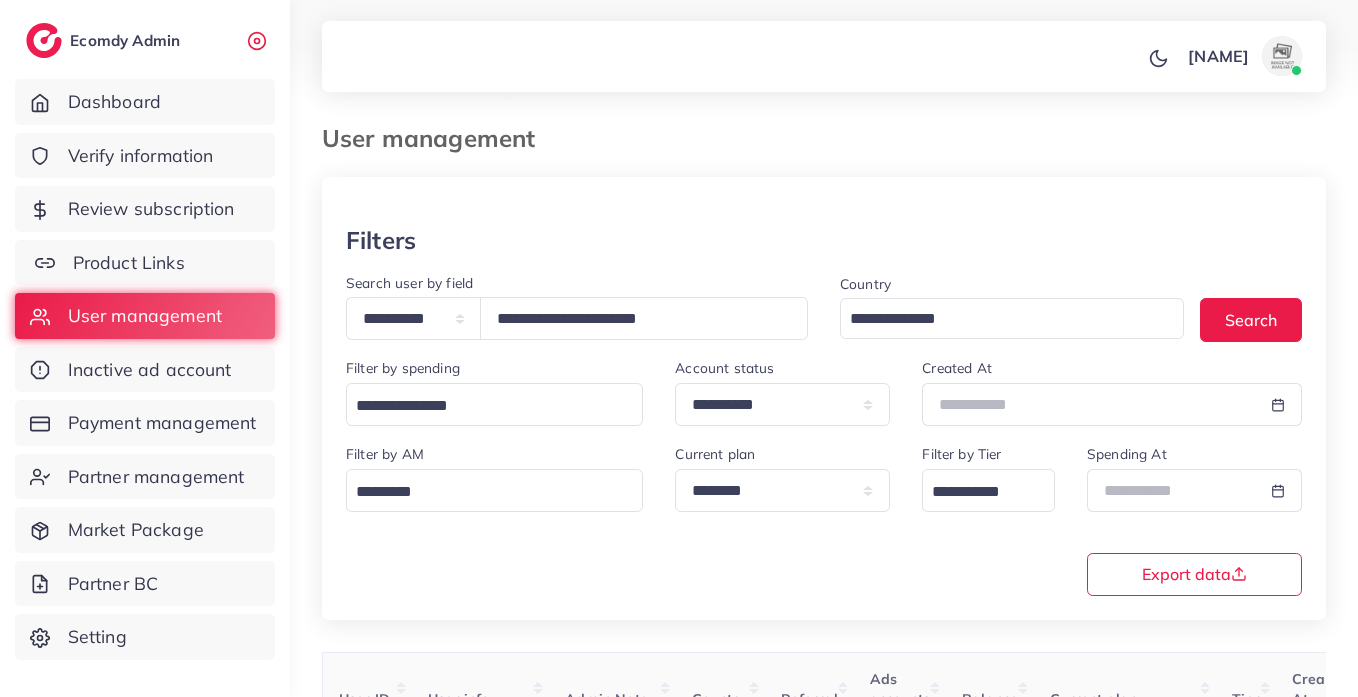 click on "Product Links" at bounding box center (145, 263) 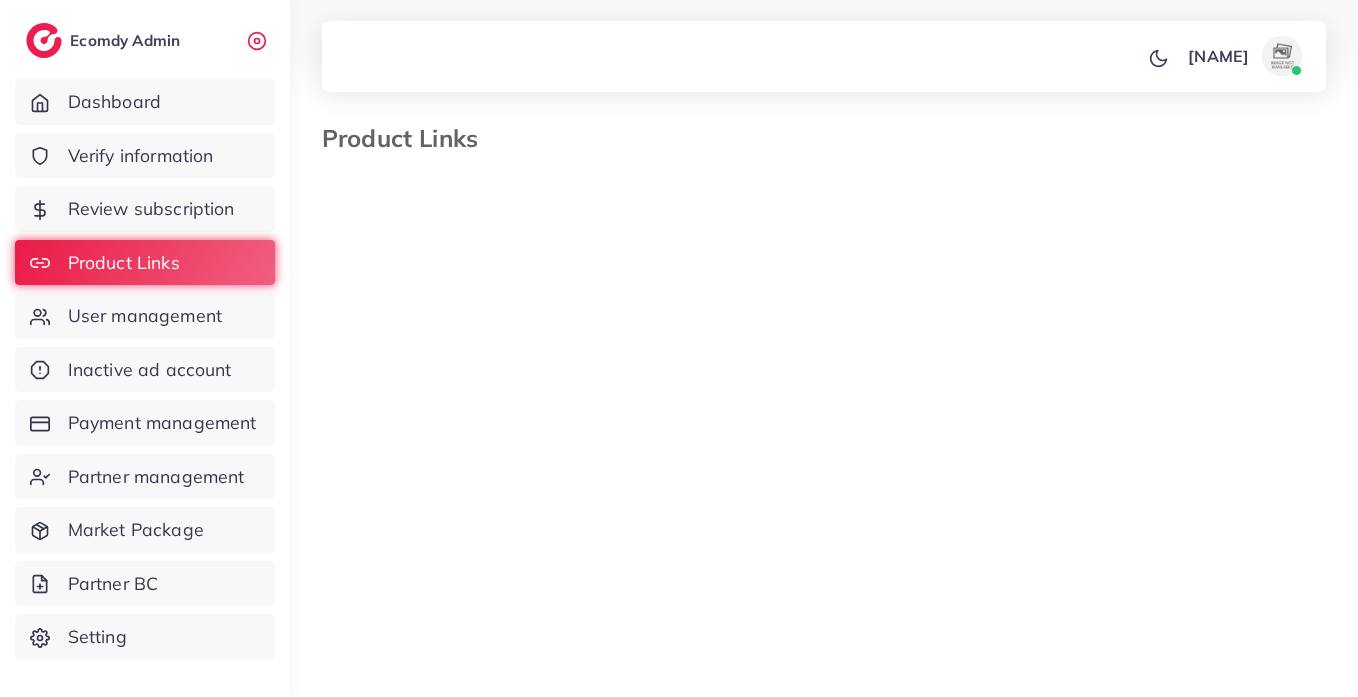 select on "*********" 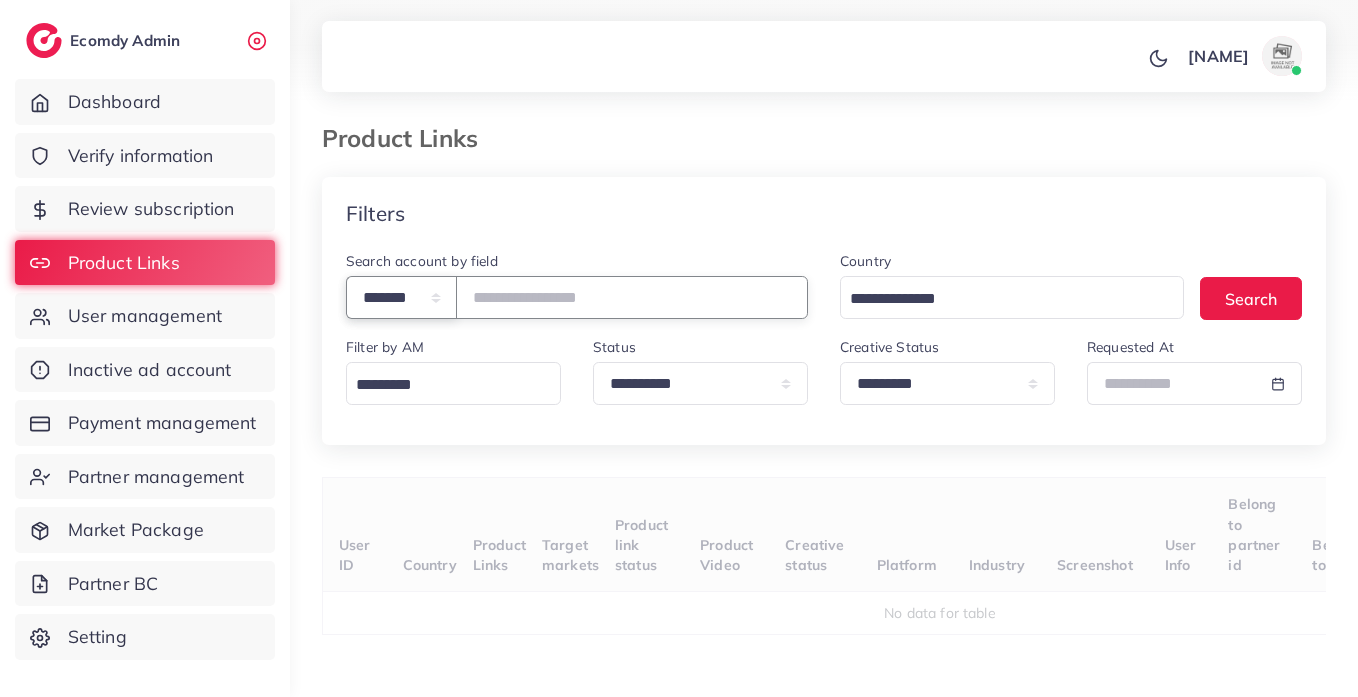 click on "**********" at bounding box center (401, 297) 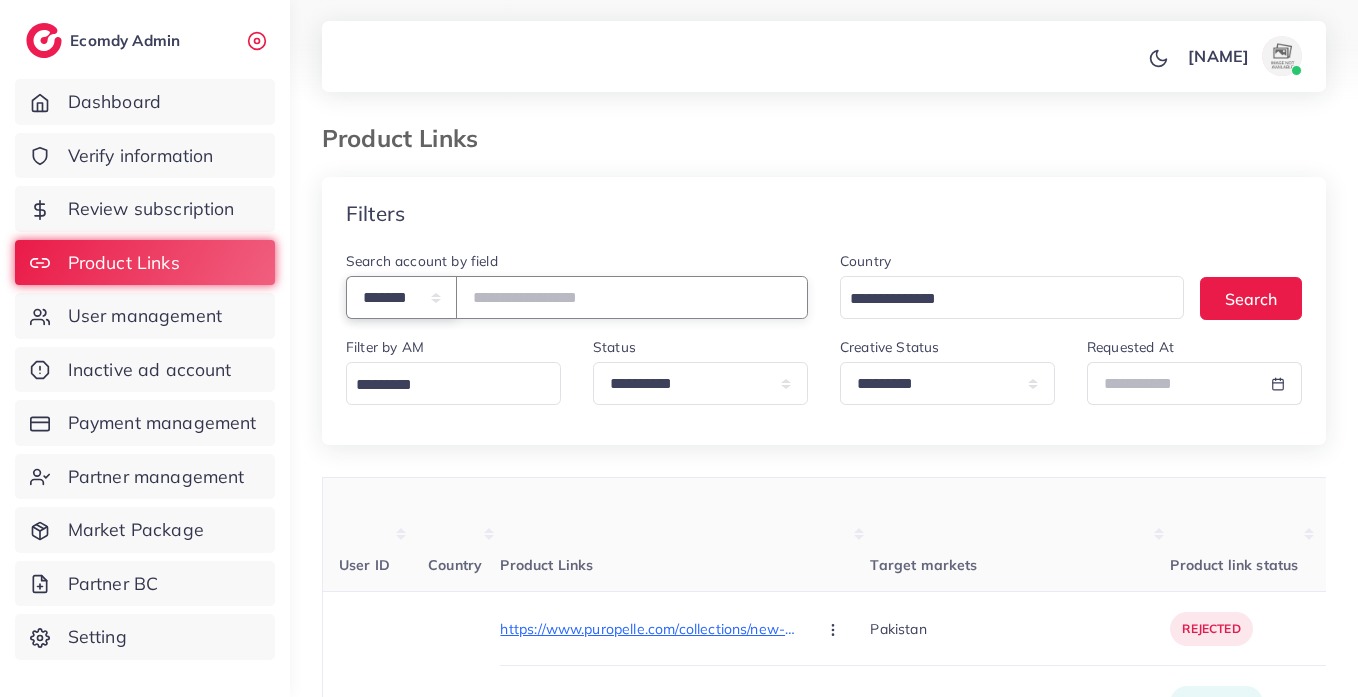 select on "*****" 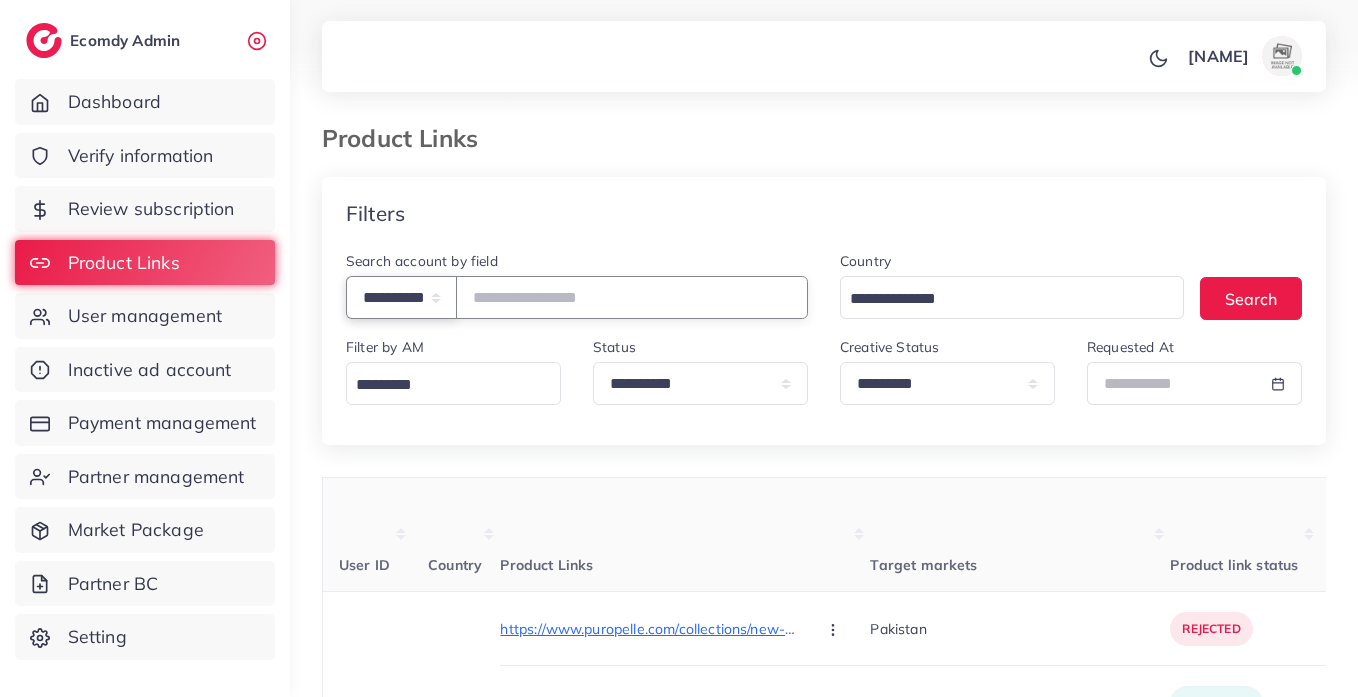 click on "**********" at bounding box center [401, 297] 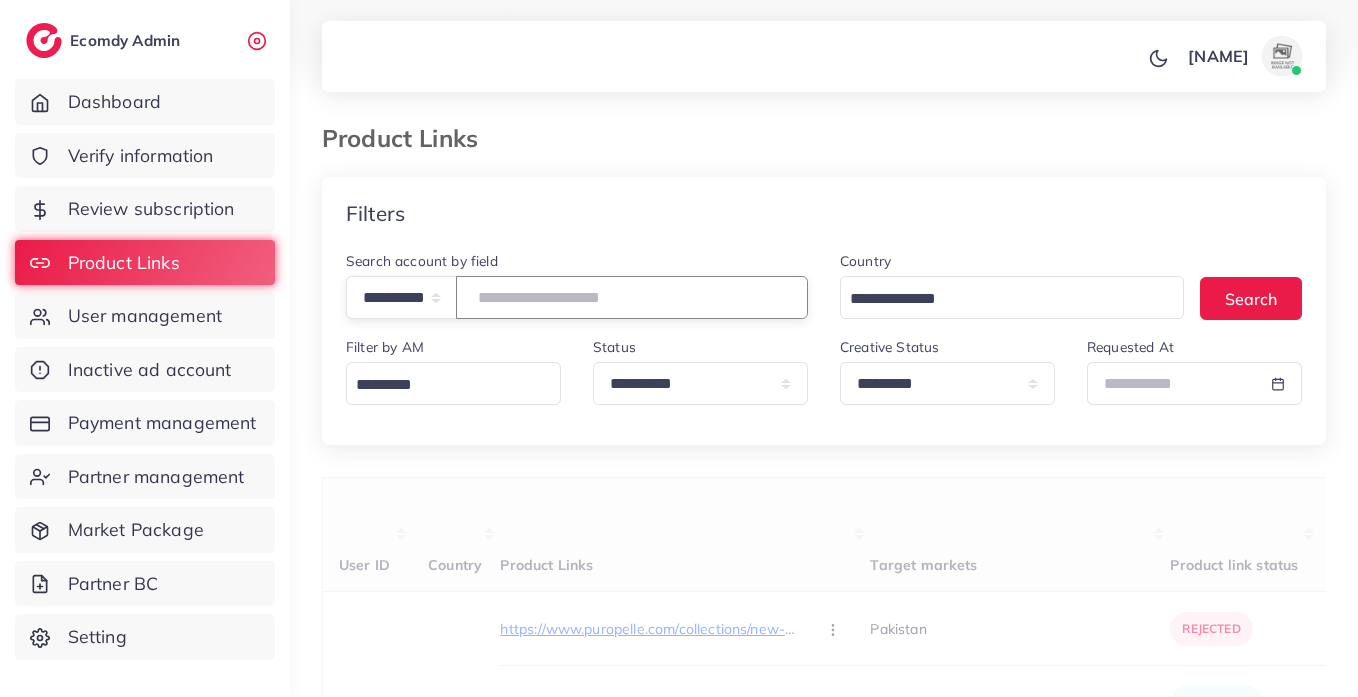 click at bounding box center (632, 297) 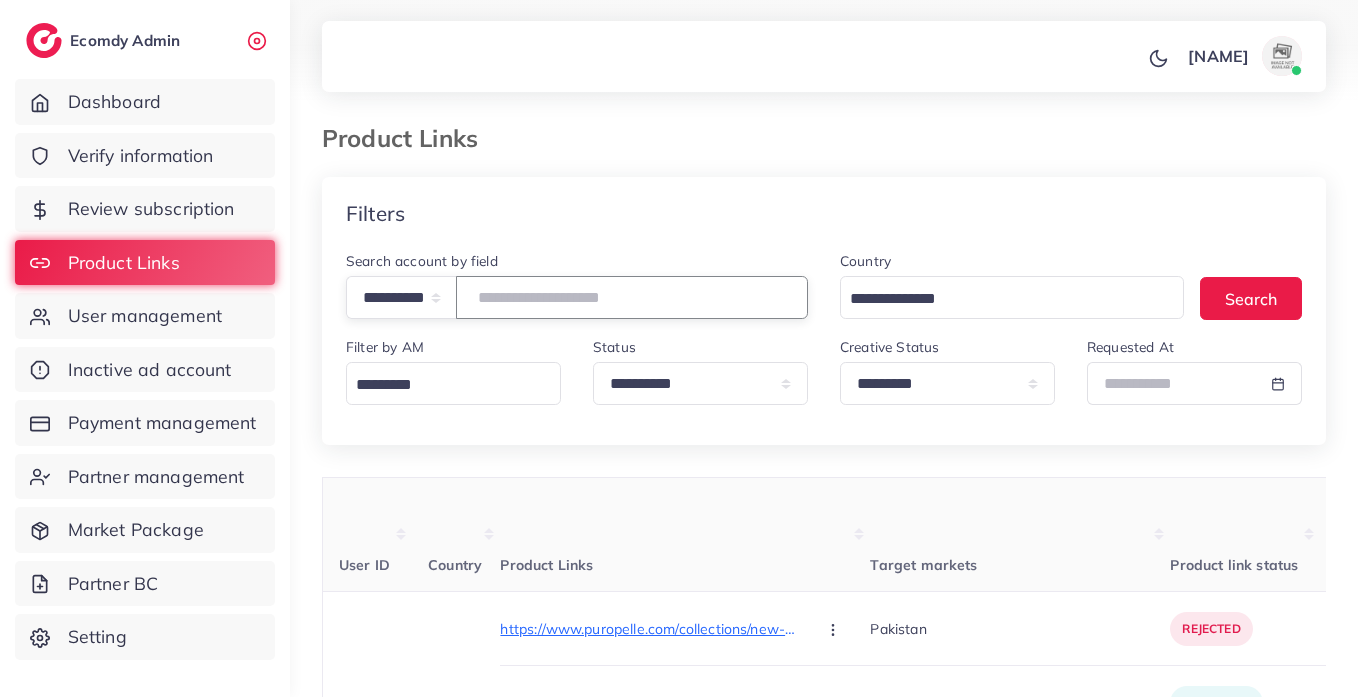 paste on "**********" 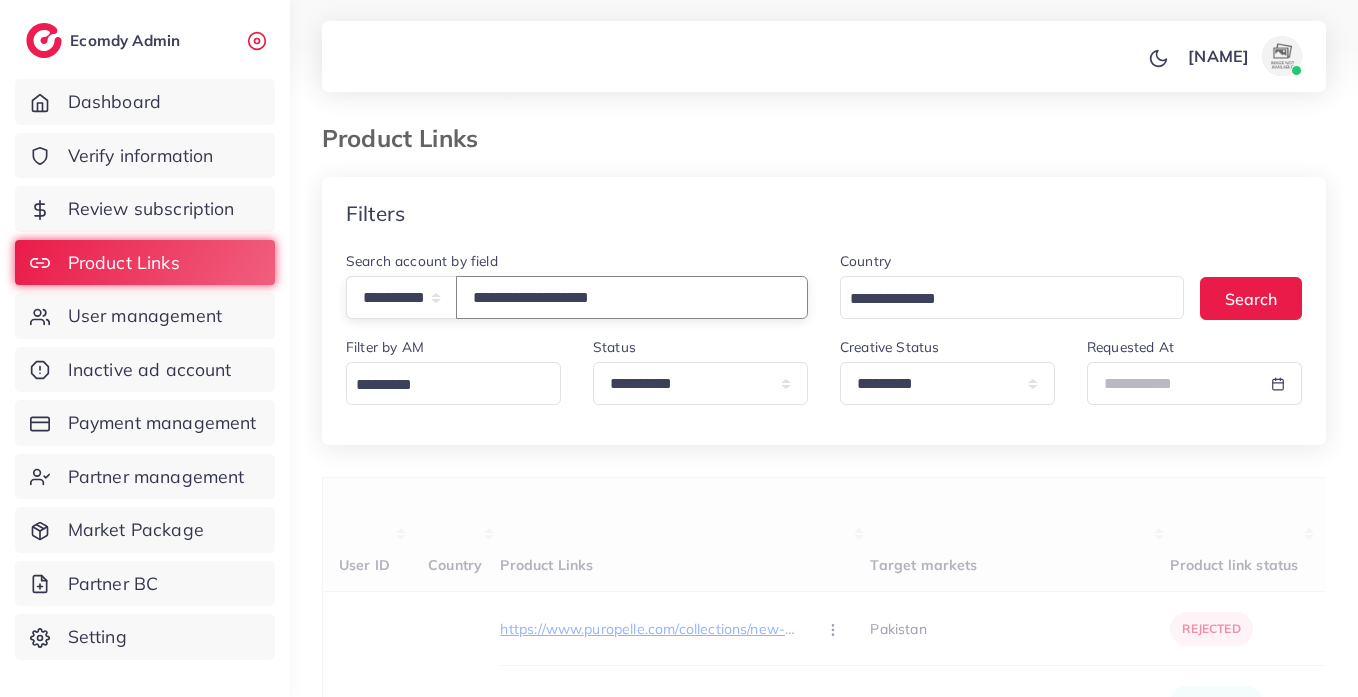 type on "**********" 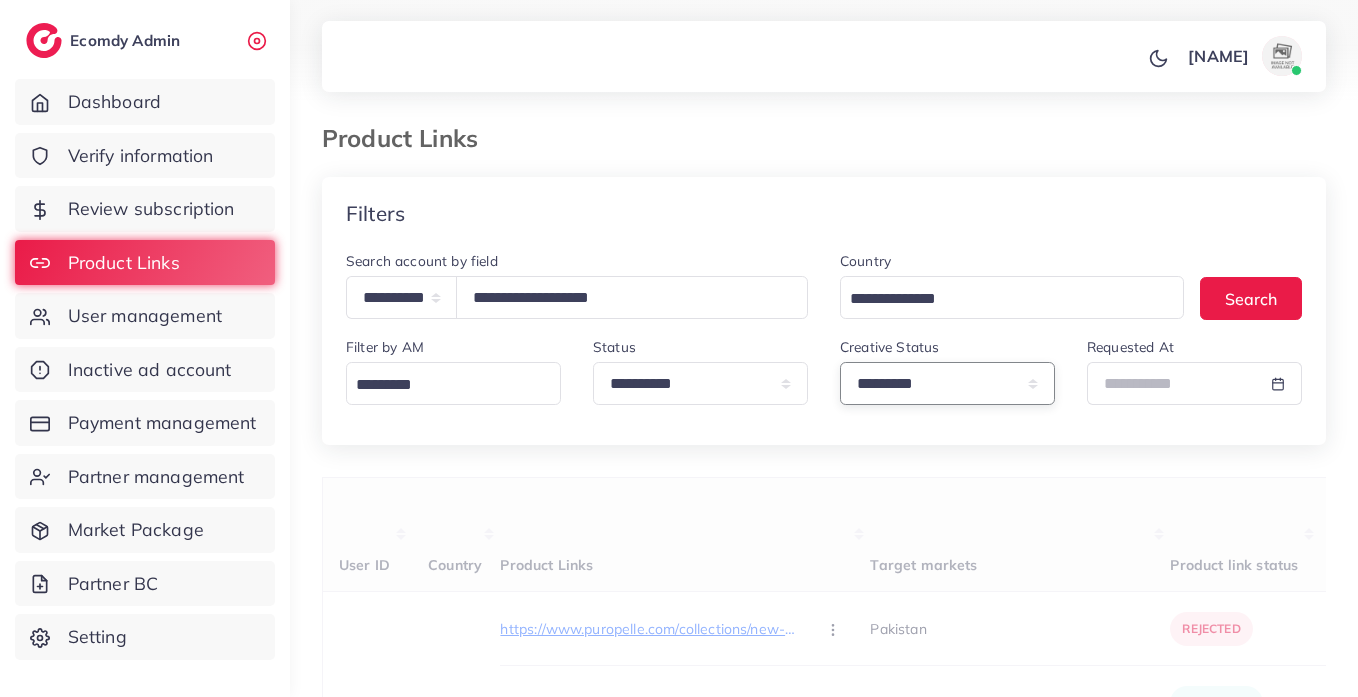 click on "**********" at bounding box center [947, 383] 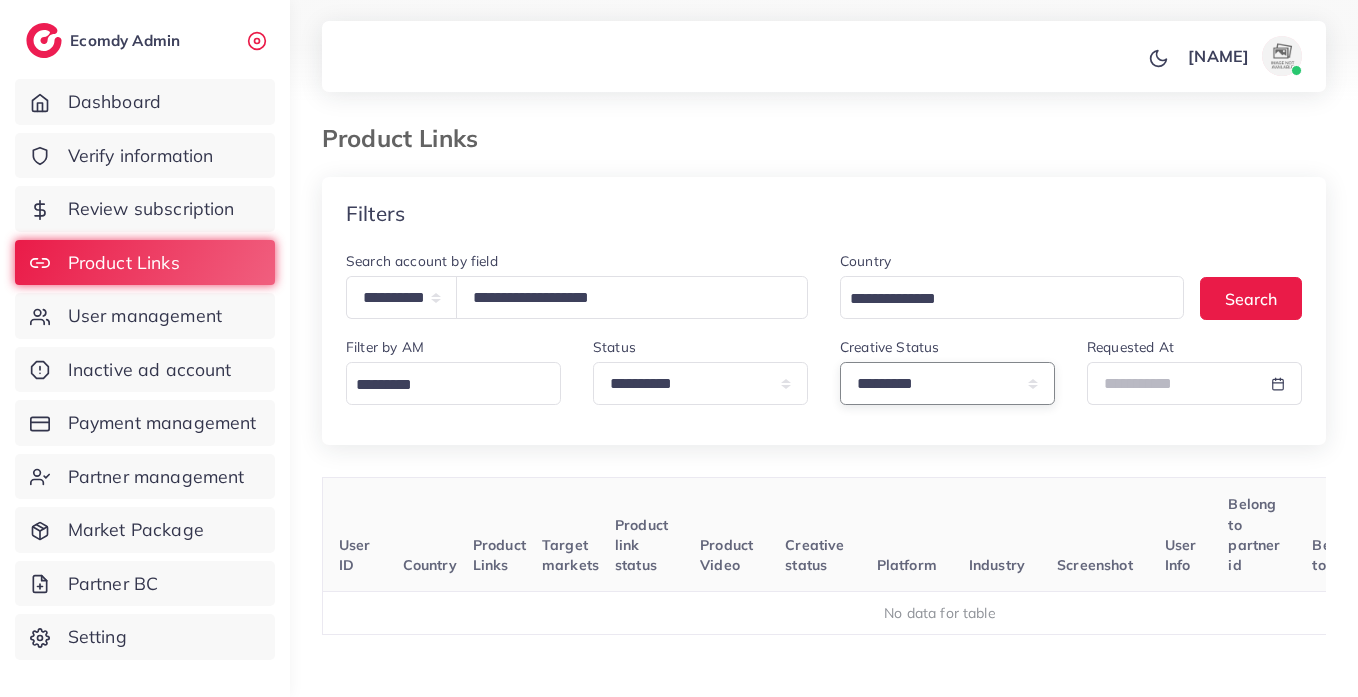 select 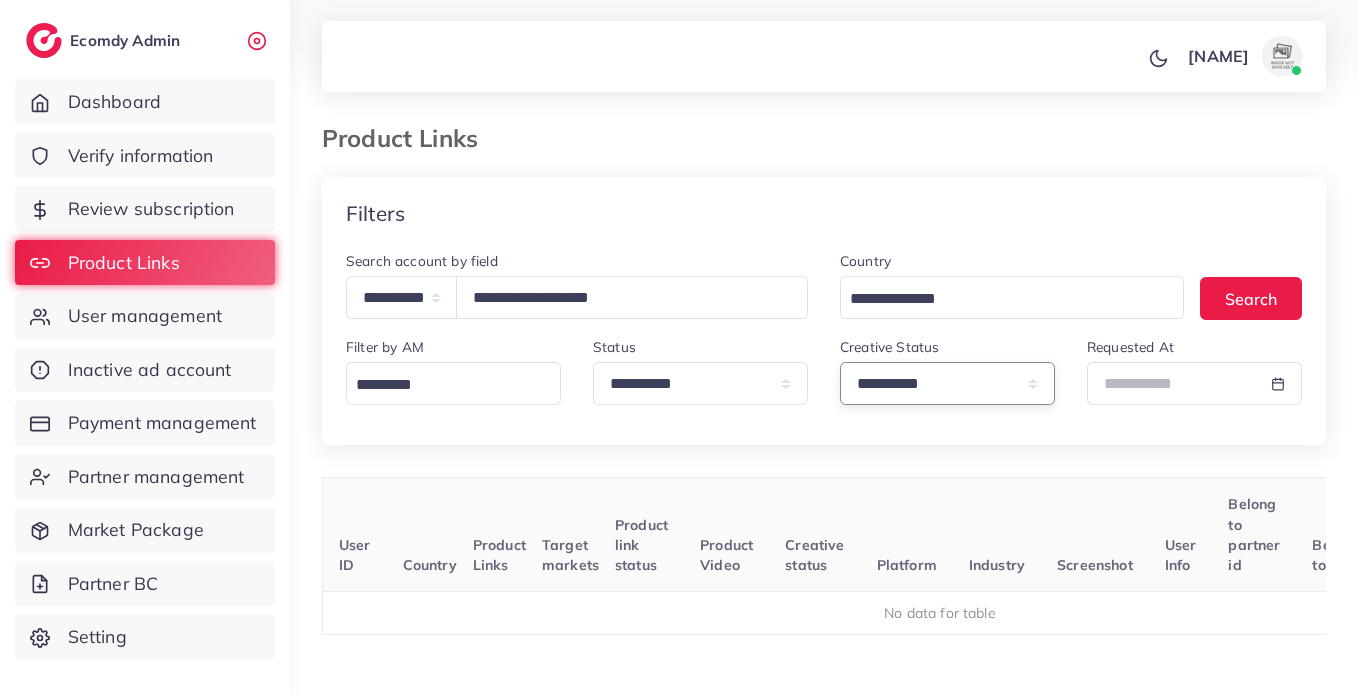 click on "**********" at bounding box center (947, 383) 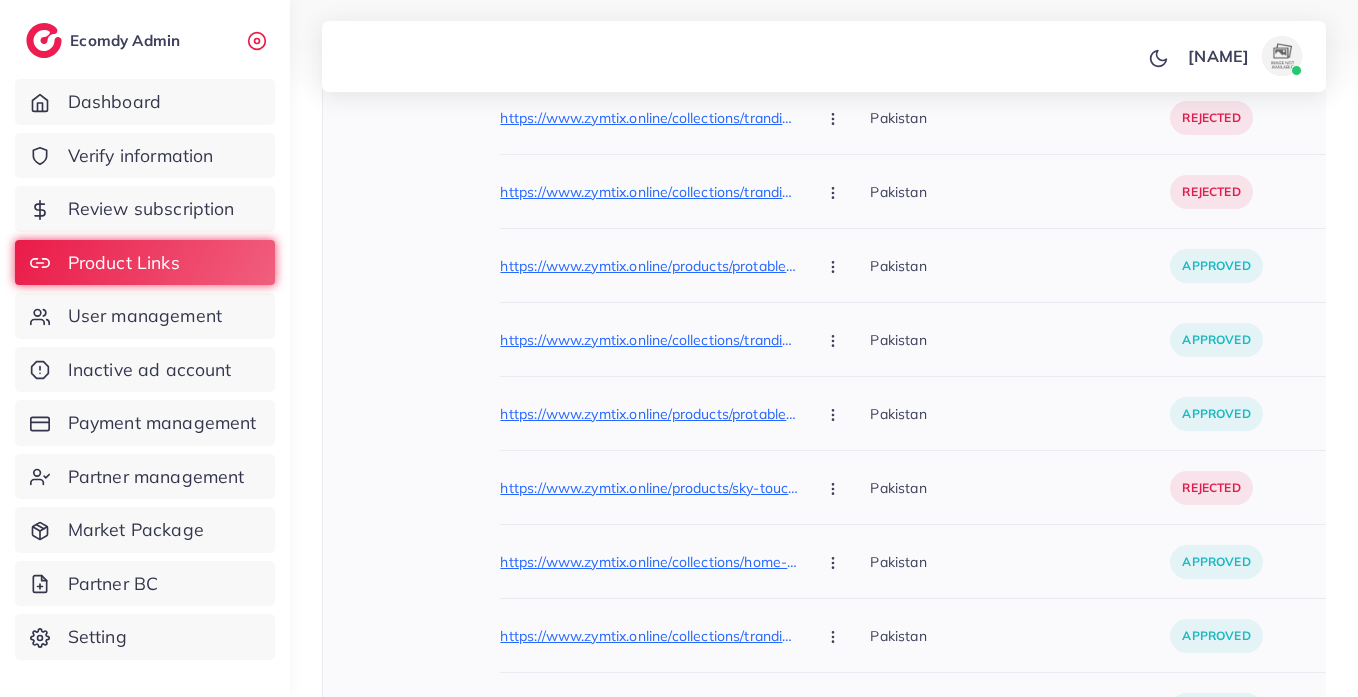 scroll, scrollTop: 2803, scrollLeft: 0, axis: vertical 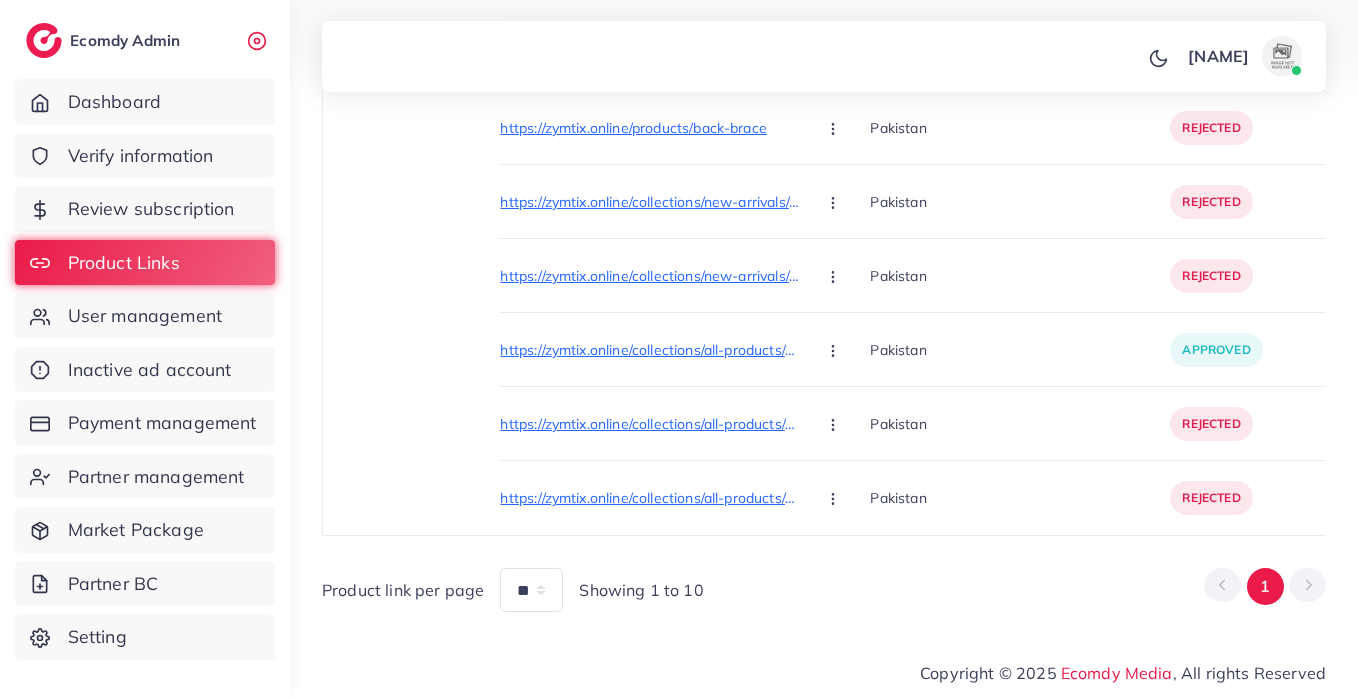 drag, startPoint x: 694, startPoint y: 536, endPoint x: 780, endPoint y: 539, distance: 86.05231 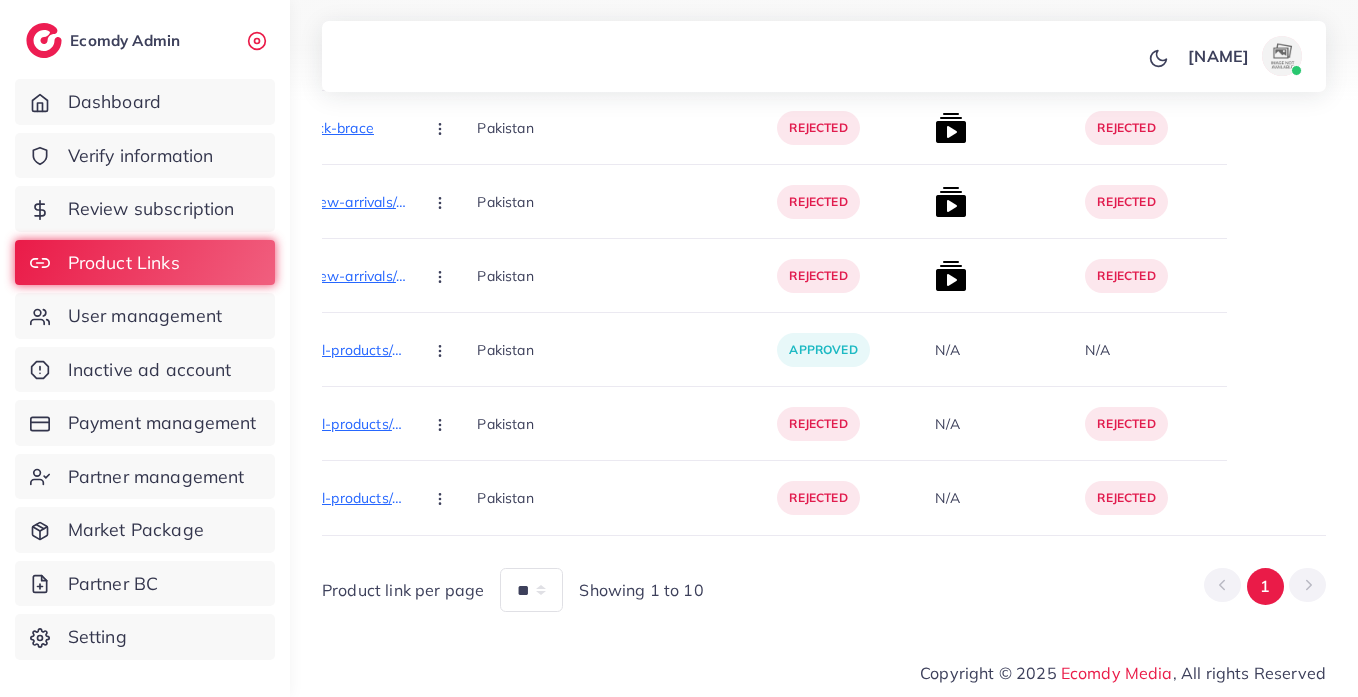 scroll, scrollTop: 0, scrollLeft: 411, axis: horizontal 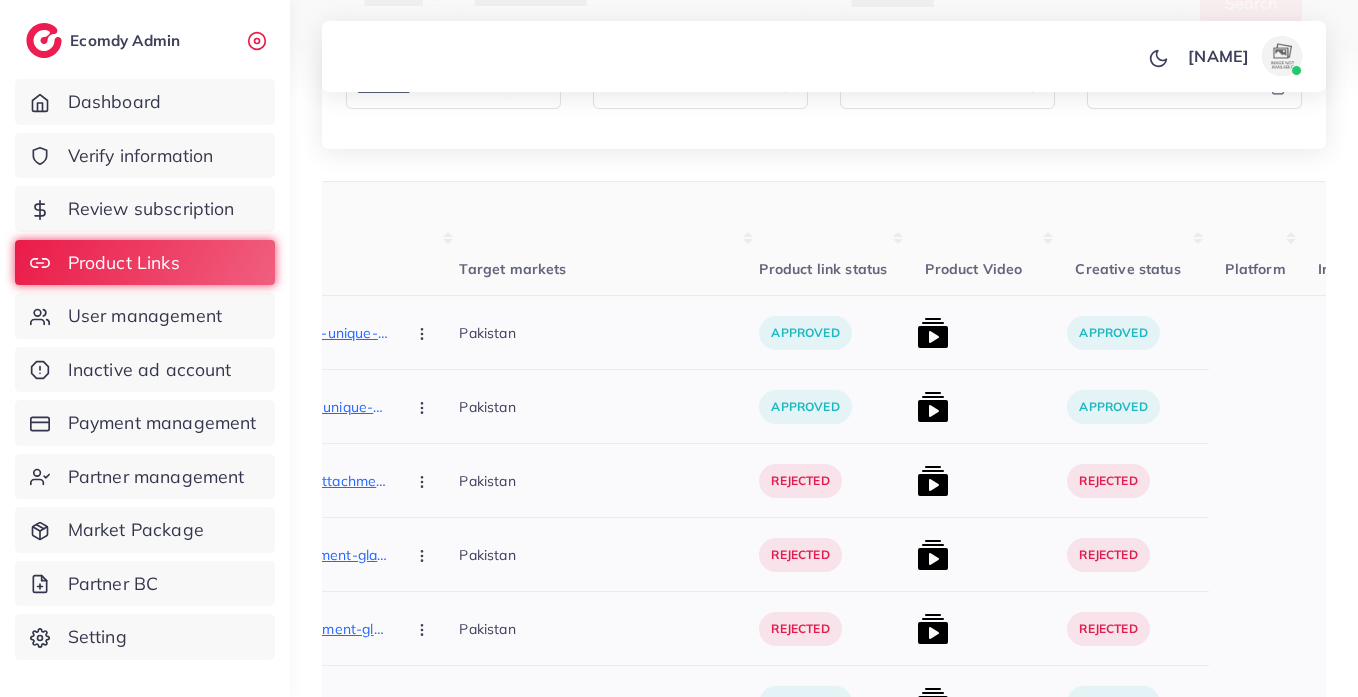 click at bounding box center (933, 333) 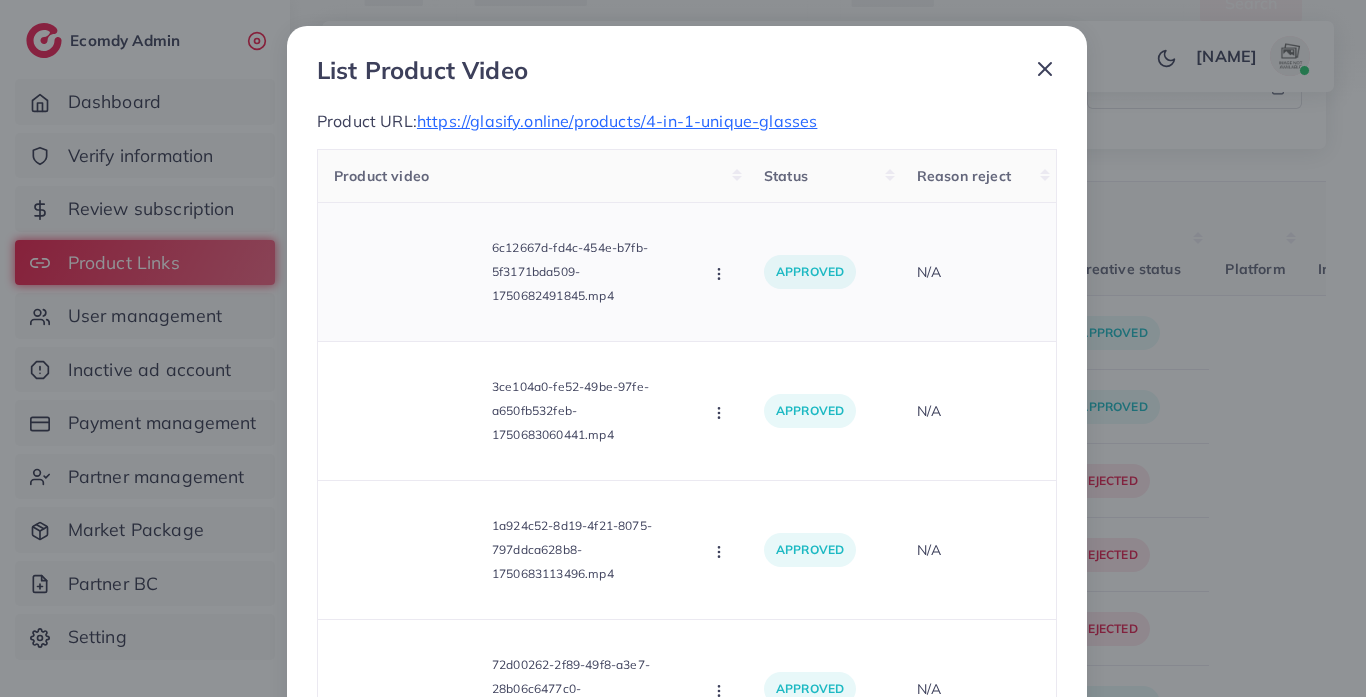 scroll, scrollTop: 0, scrollLeft: 0, axis: both 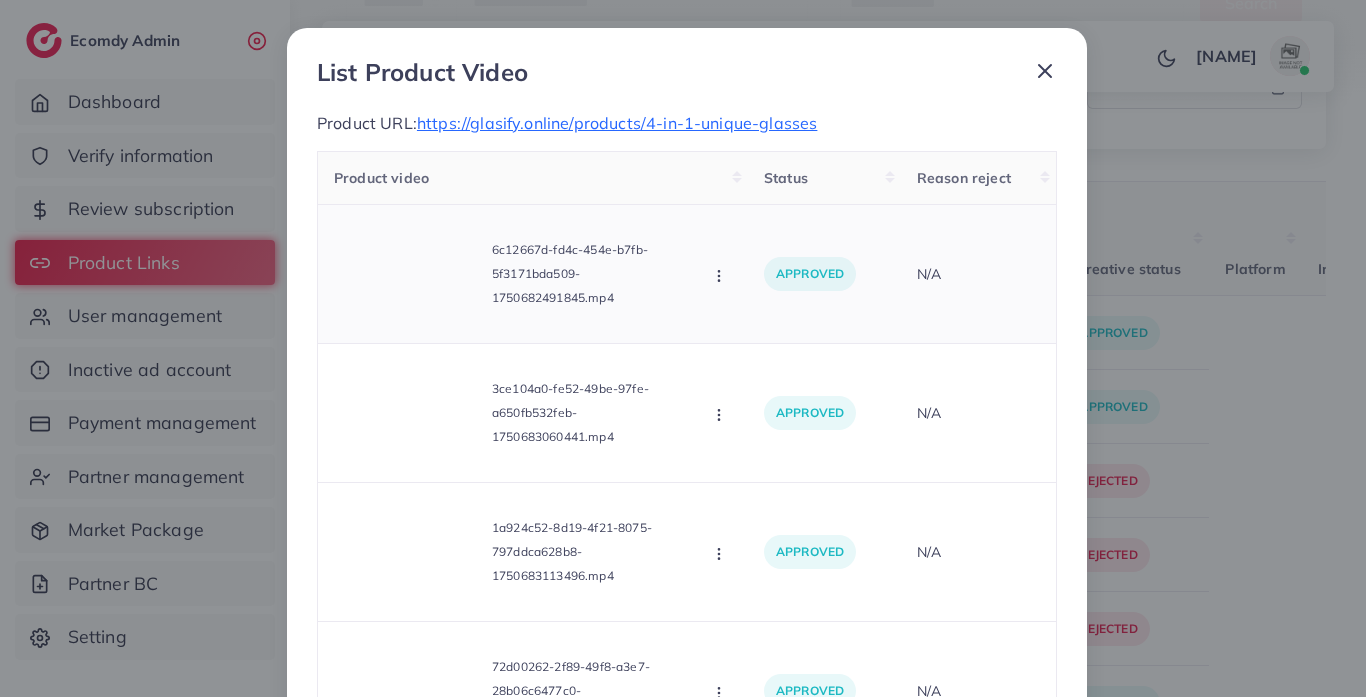click 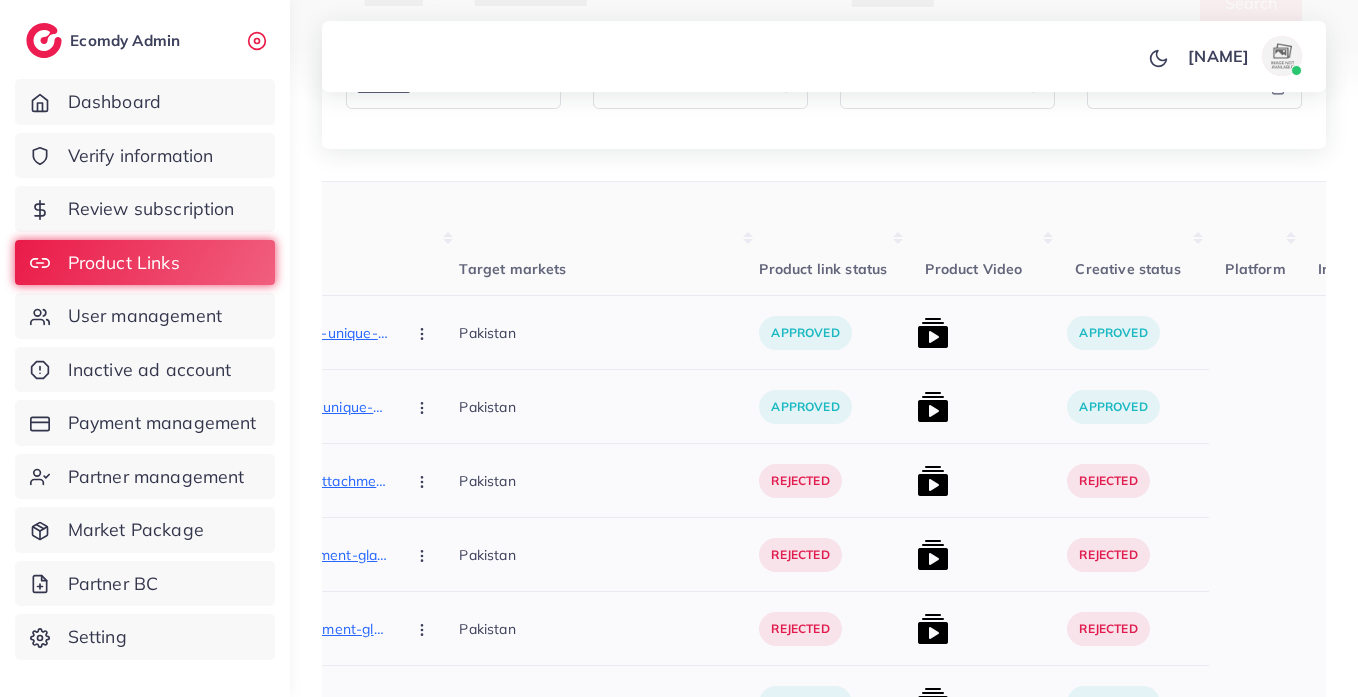 click at bounding box center [933, 407] 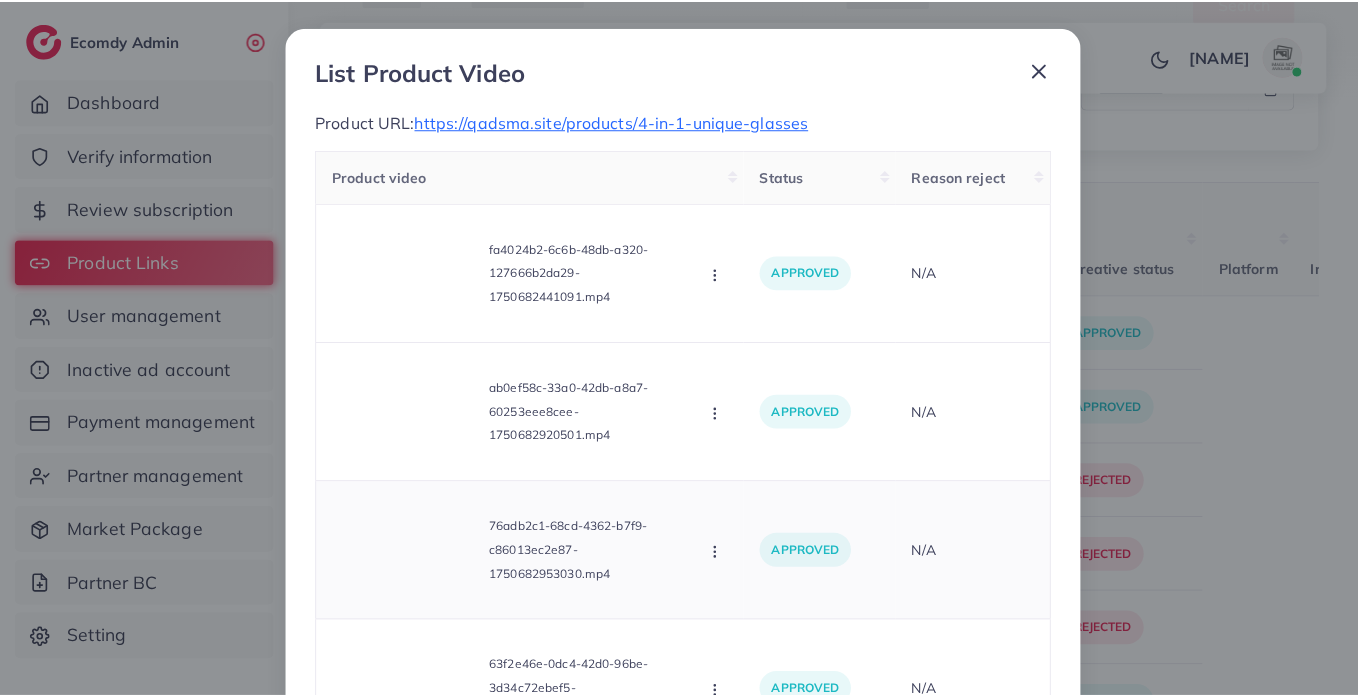 scroll, scrollTop: 0, scrollLeft: 0, axis: both 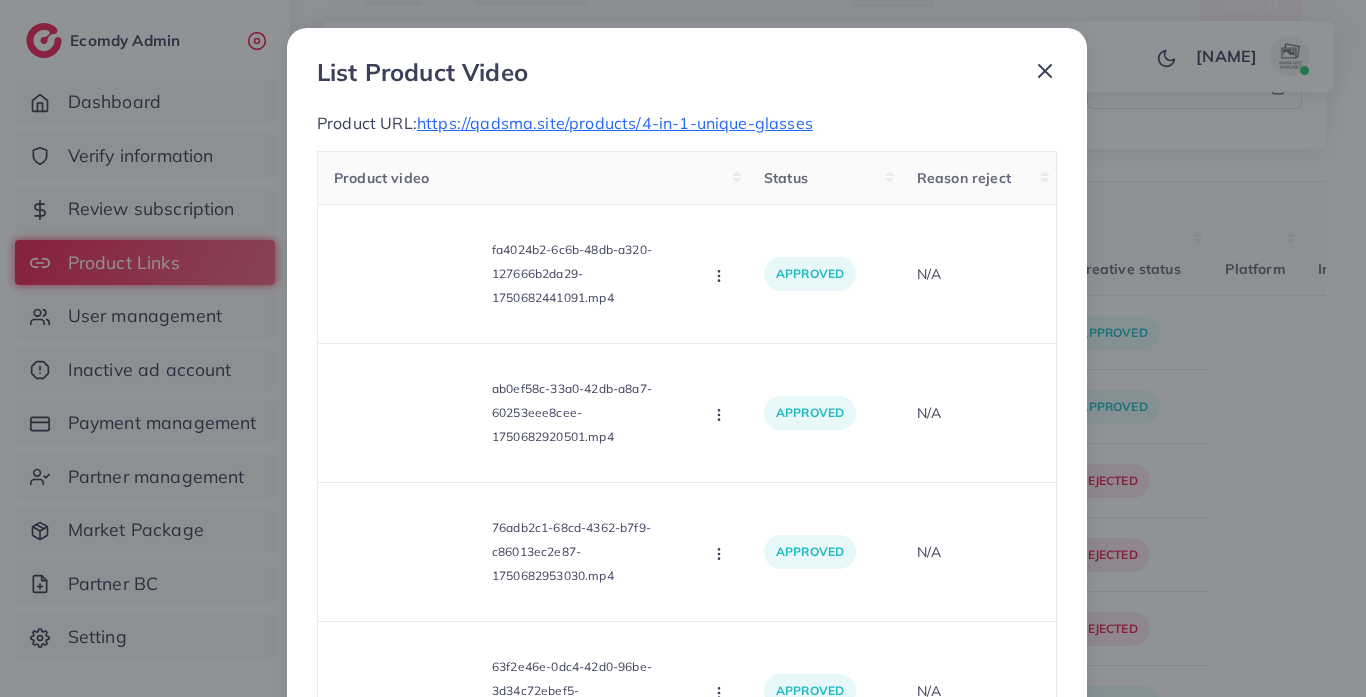 click 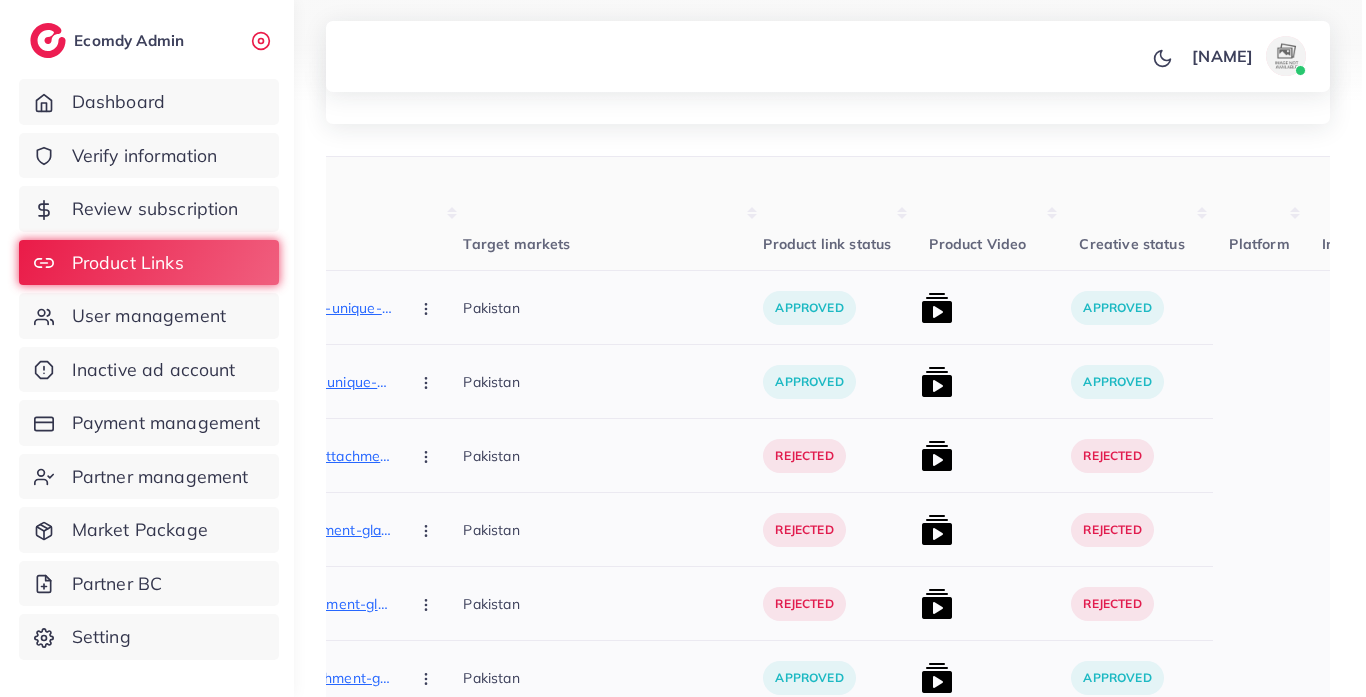 scroll, scrollTop: 387, scrollLeft: 0, axis: vertical 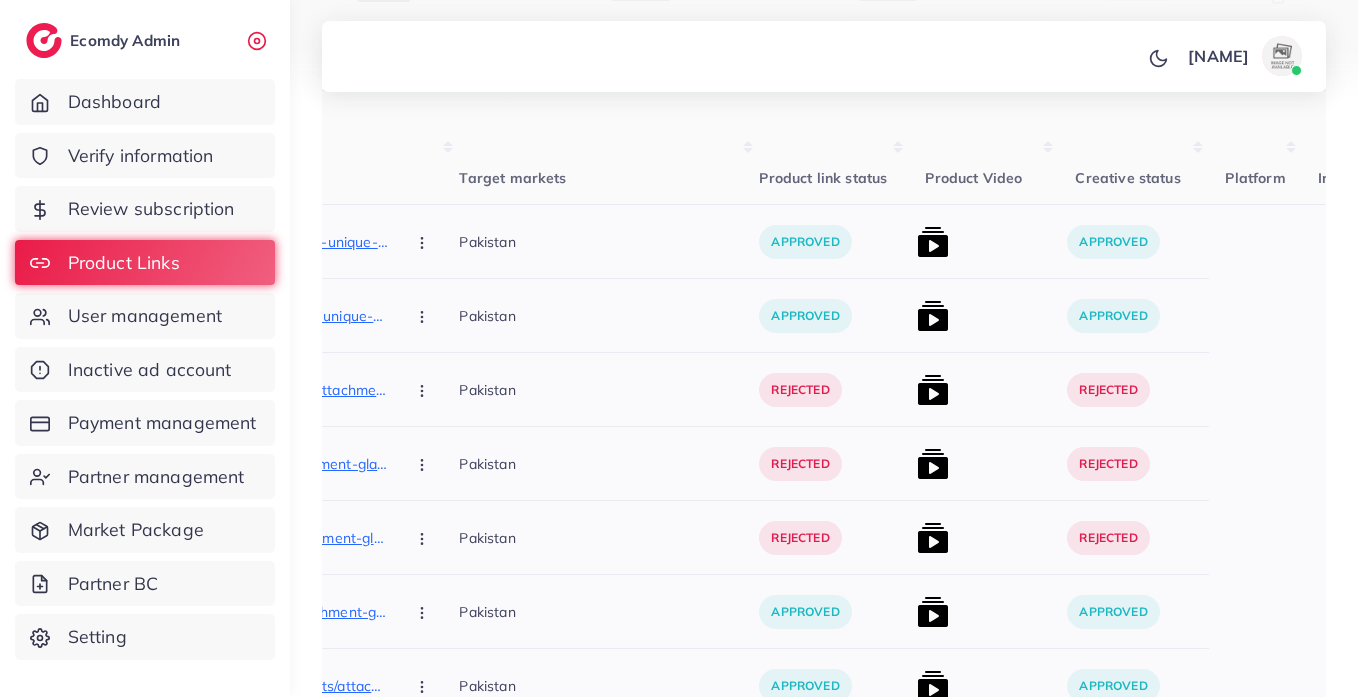 click at bounding box center (933, 390) 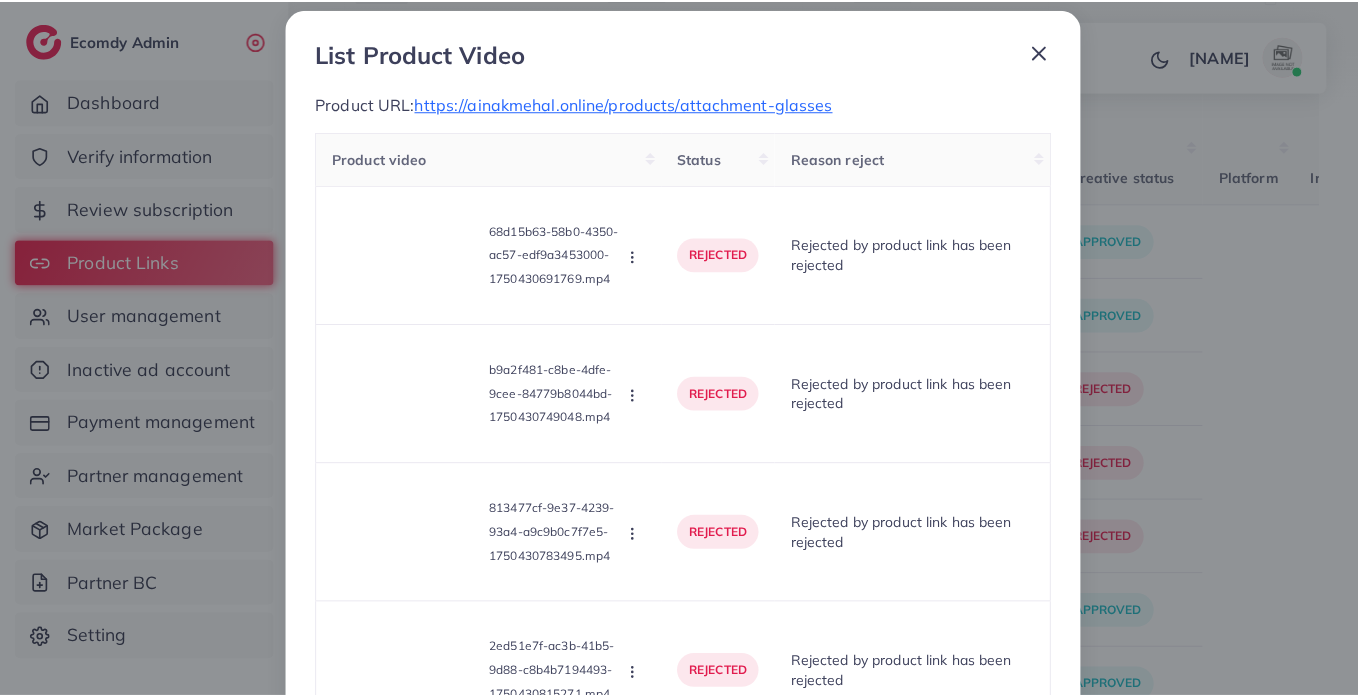 scroll, scrollTop: 0, scrollLeft: 0, axis: both 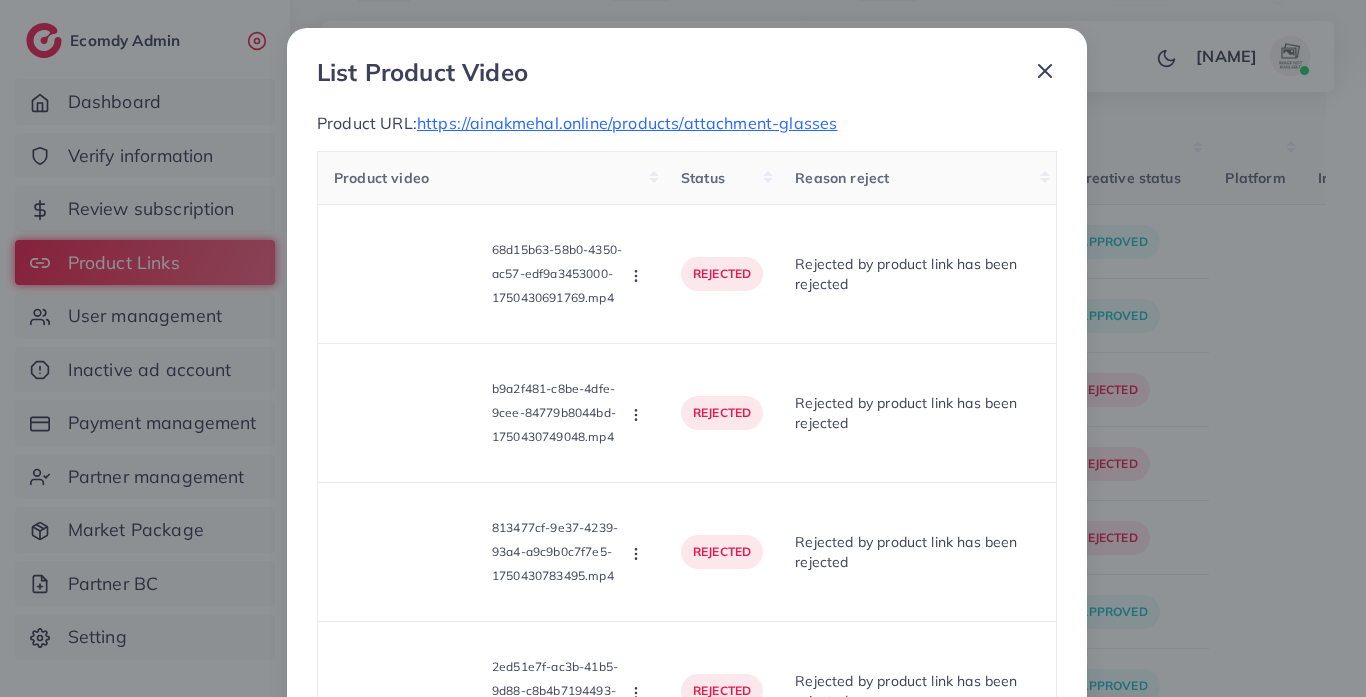click 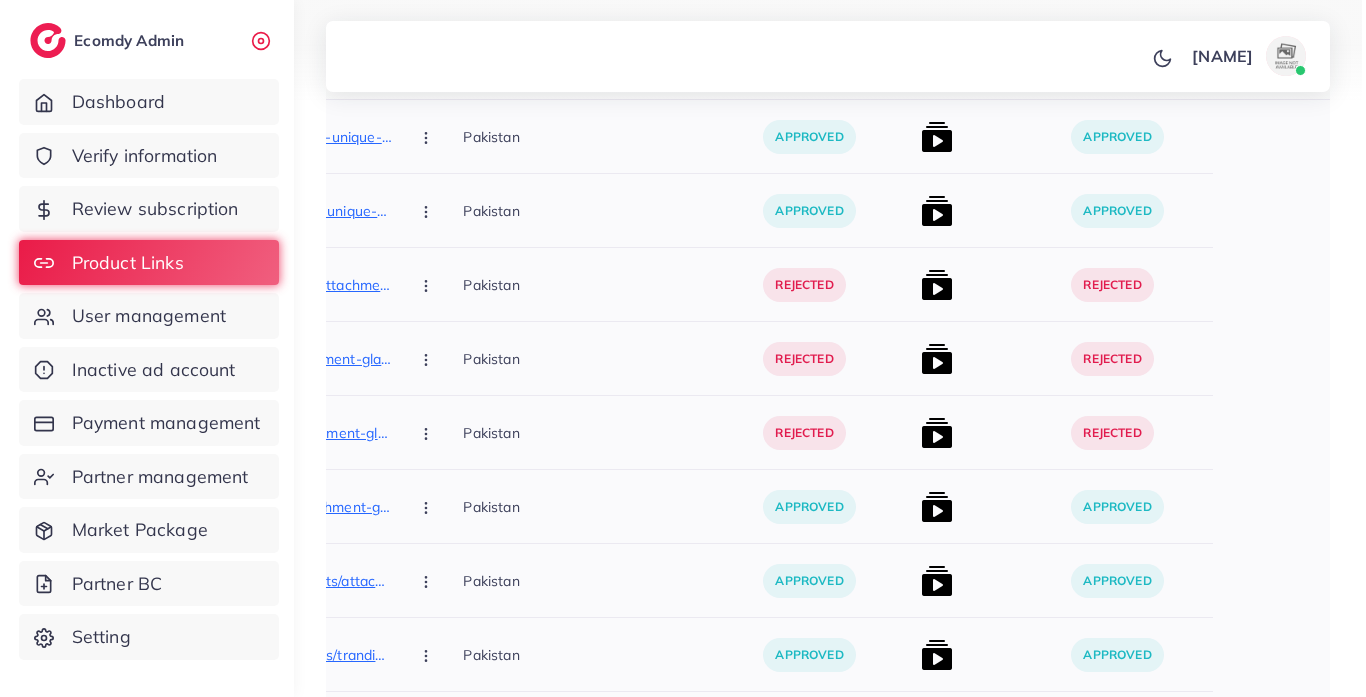 scroll, scrollTop: 499, scrollLeft: 0, axis: vertical 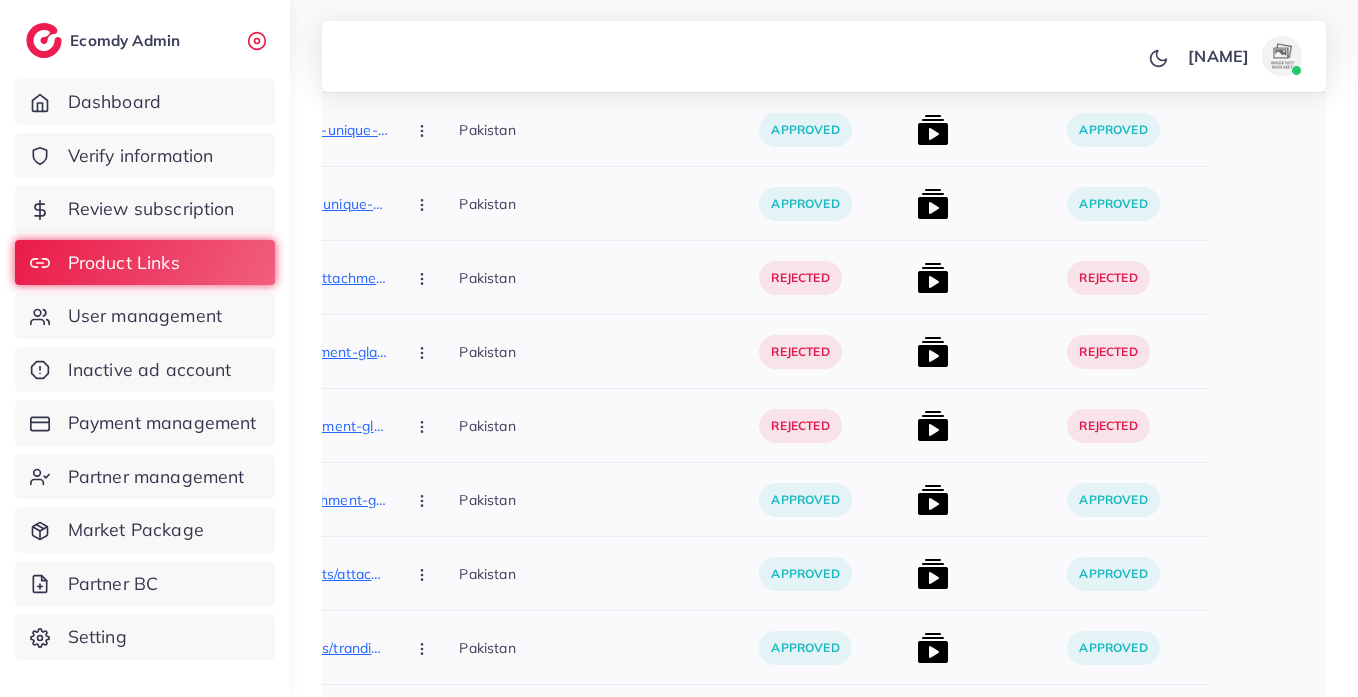 click at bounding box center [933, 352] 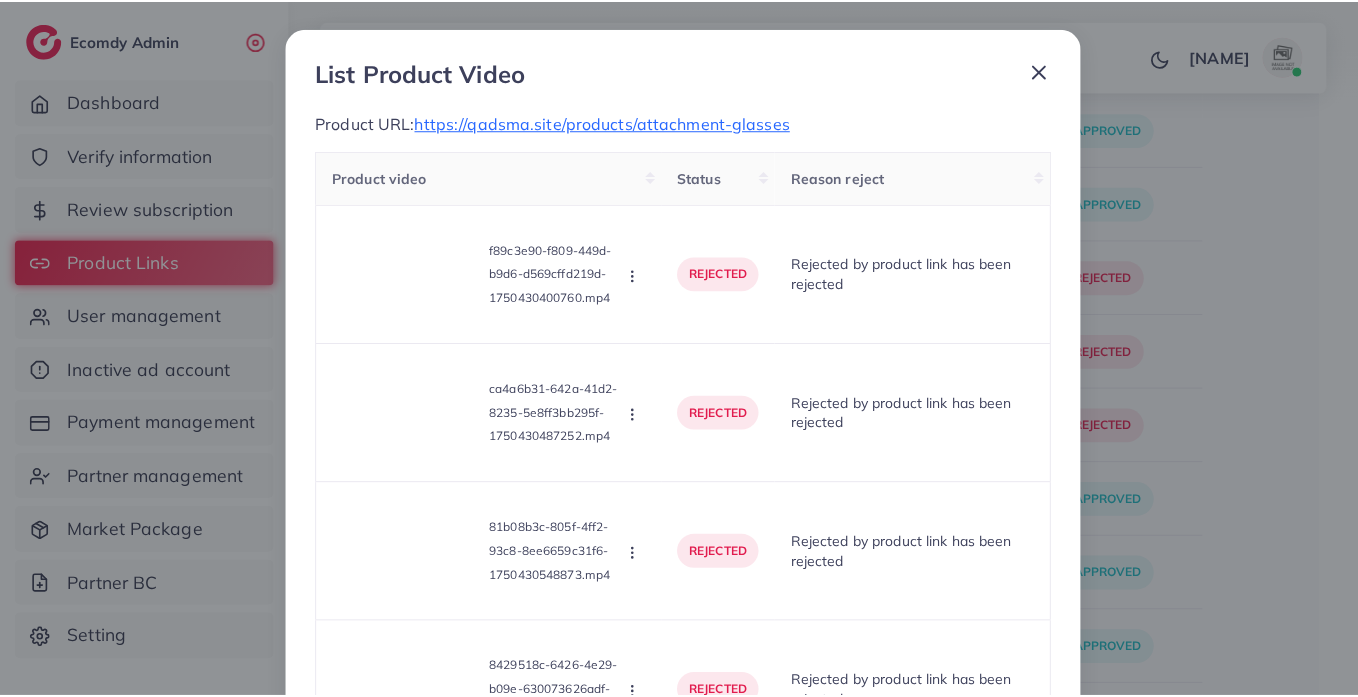 scroll, scrollTop: 0, scrollLeft: 0, axis: both 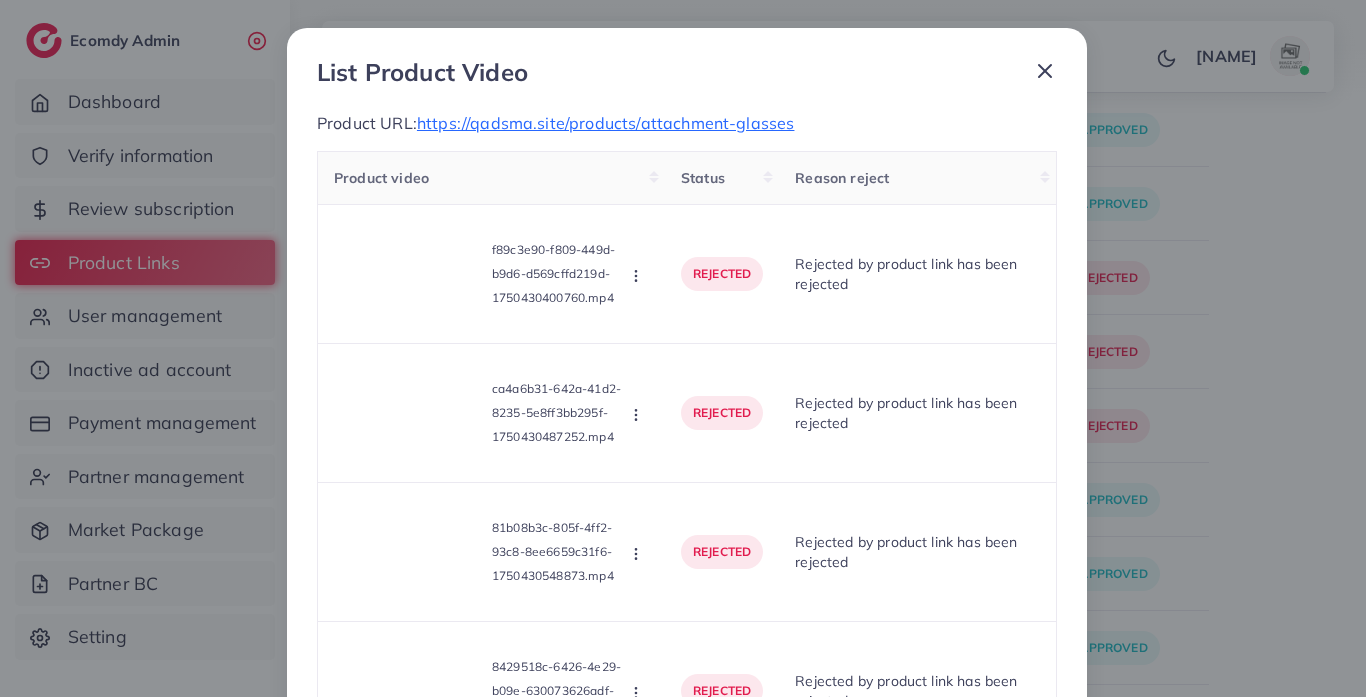 drag, startPoint x: 1015, startPoint y: 65, endPoint x: 1027, endPoint y: 74, distance: 15 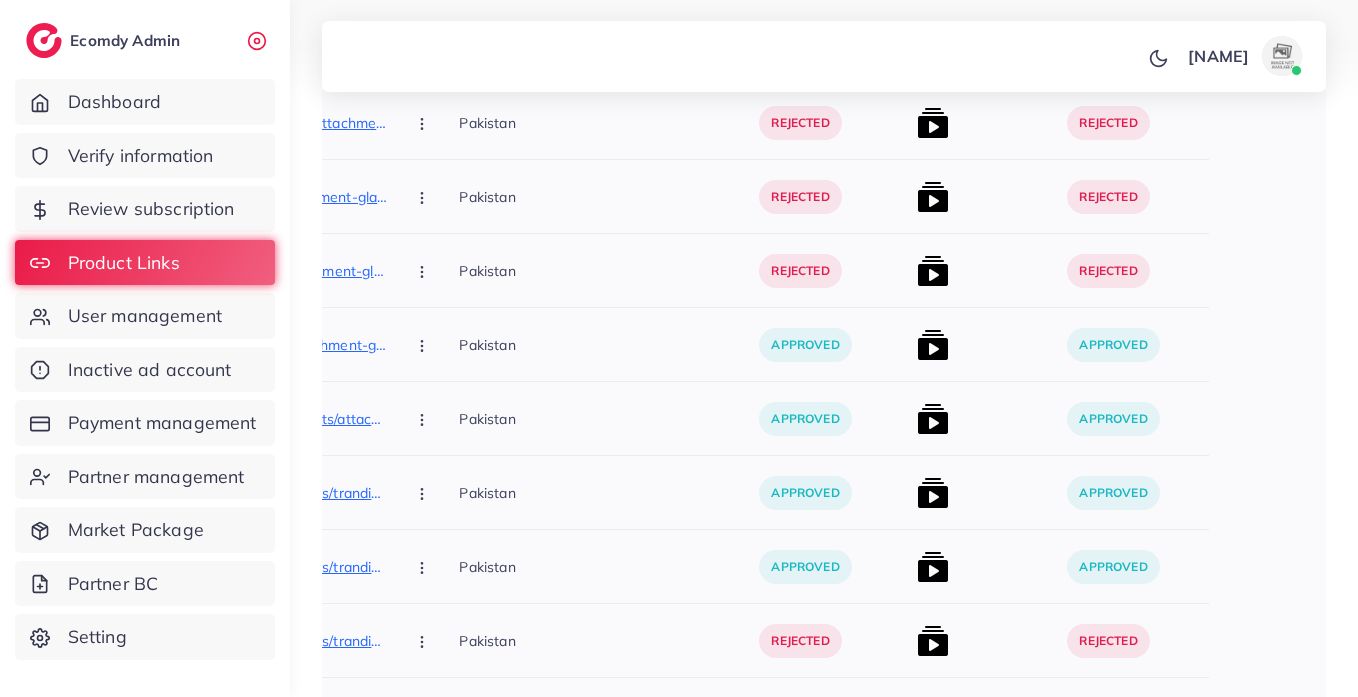 scroll, scrollTop: 658, scrollLeft: 0, axis: vertical 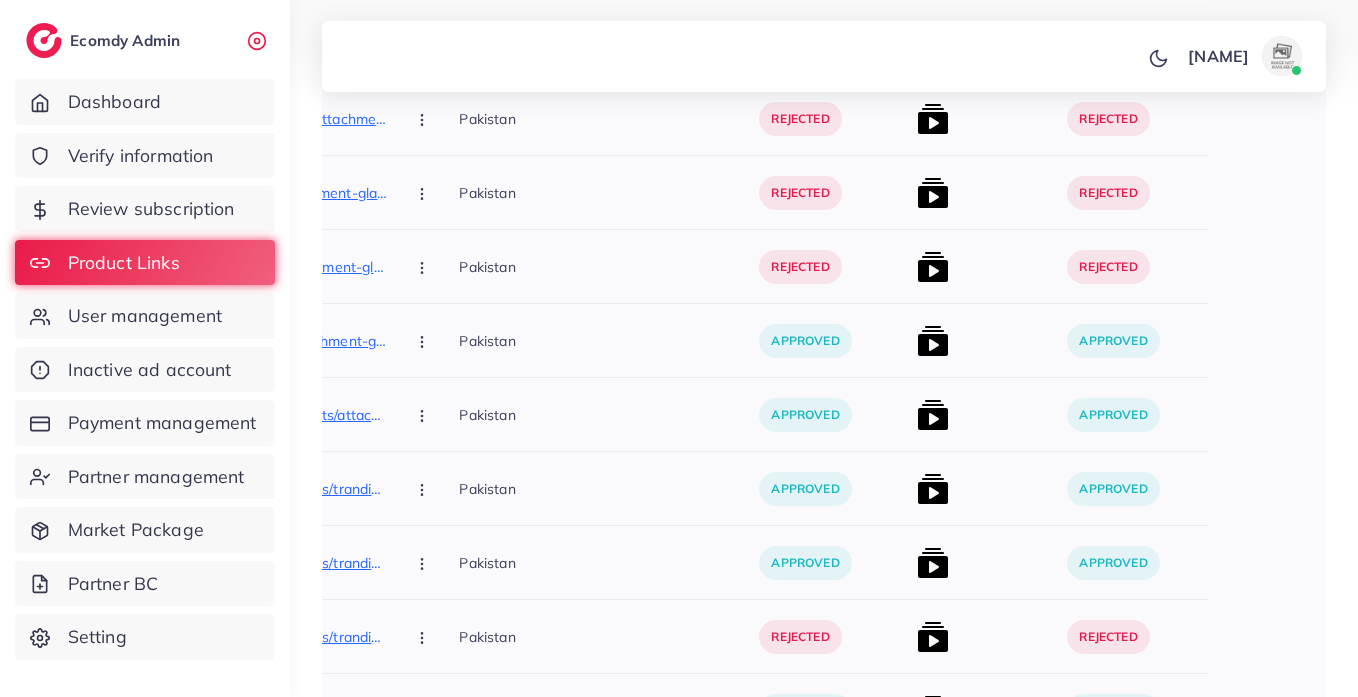 click at bounding box center (933, 341) 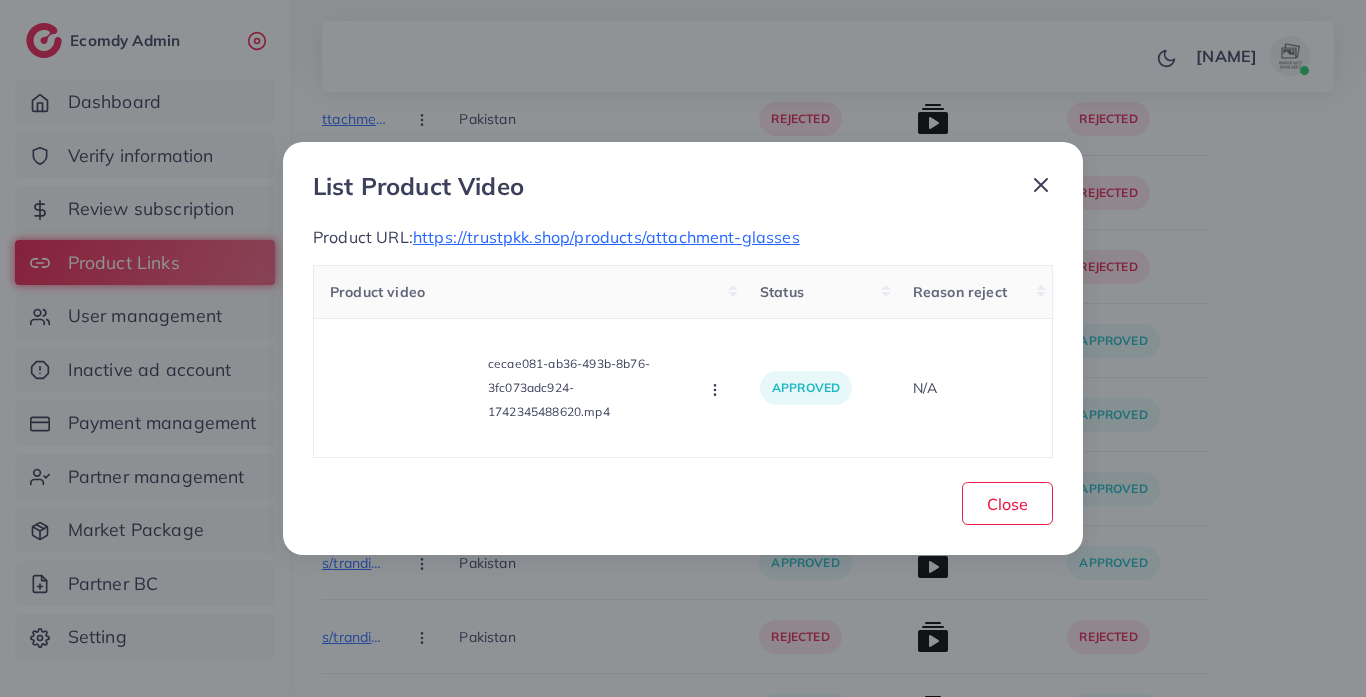 click 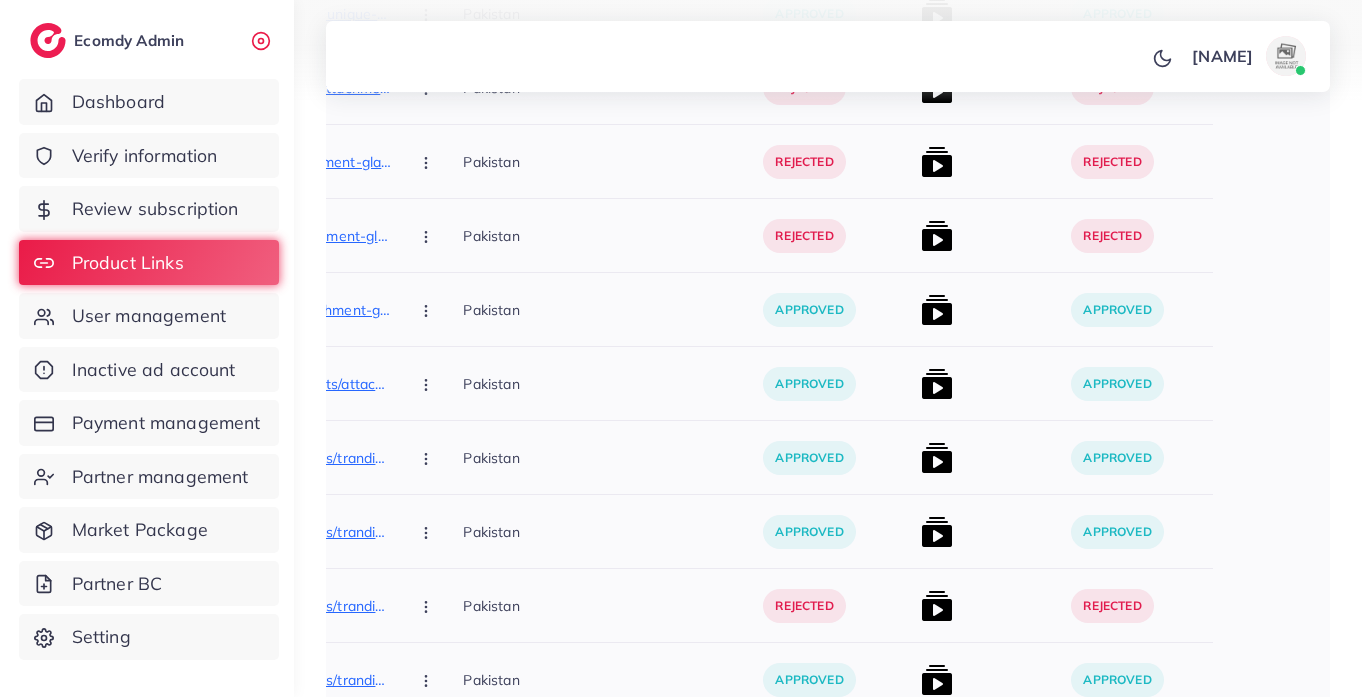 scroll, scrollTop: 694, scrollLeft: 0, axis: vertical 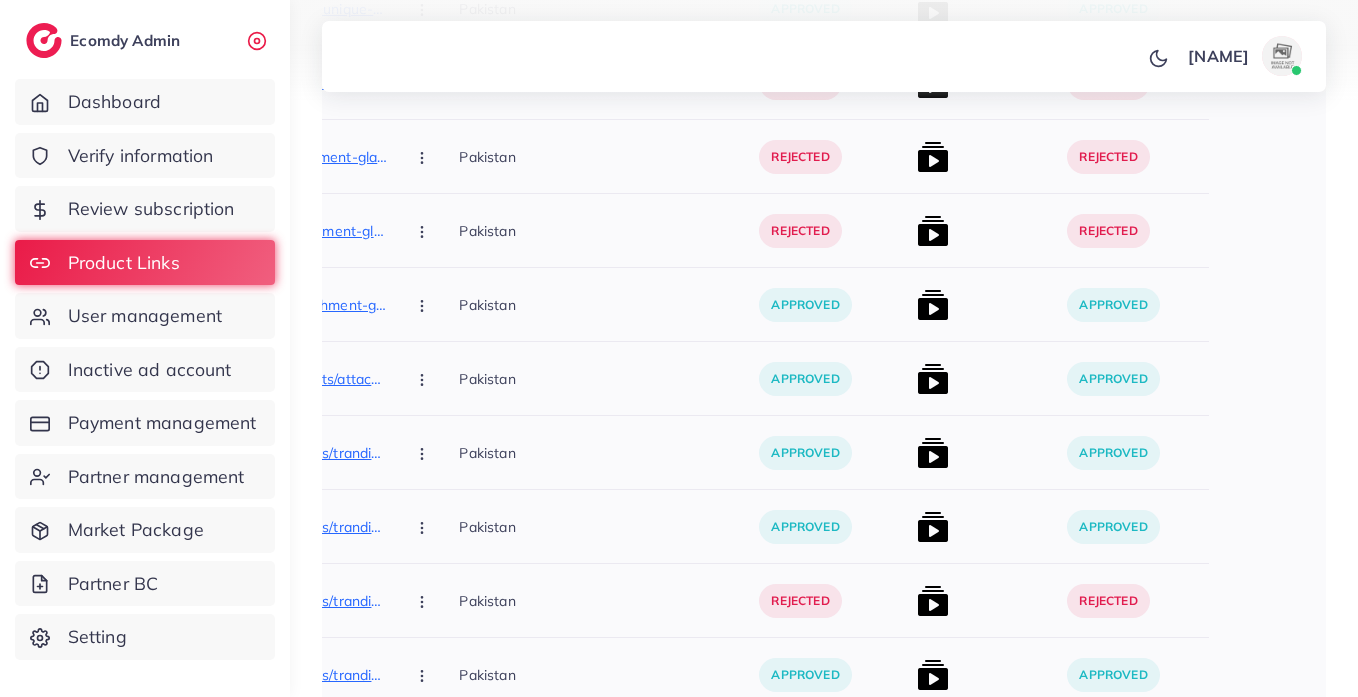 click at bounding box center [933, 379] 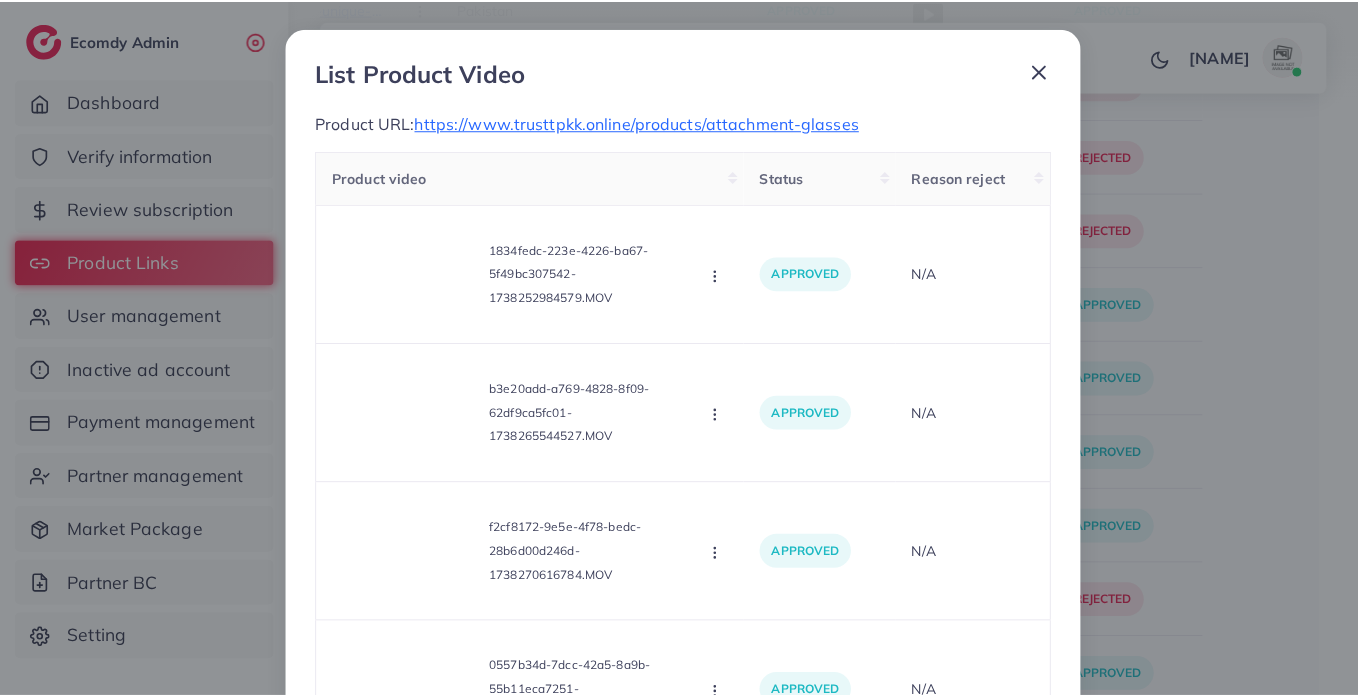 scroll, scrollTop: 0, scrollLeft: 0, axis: both 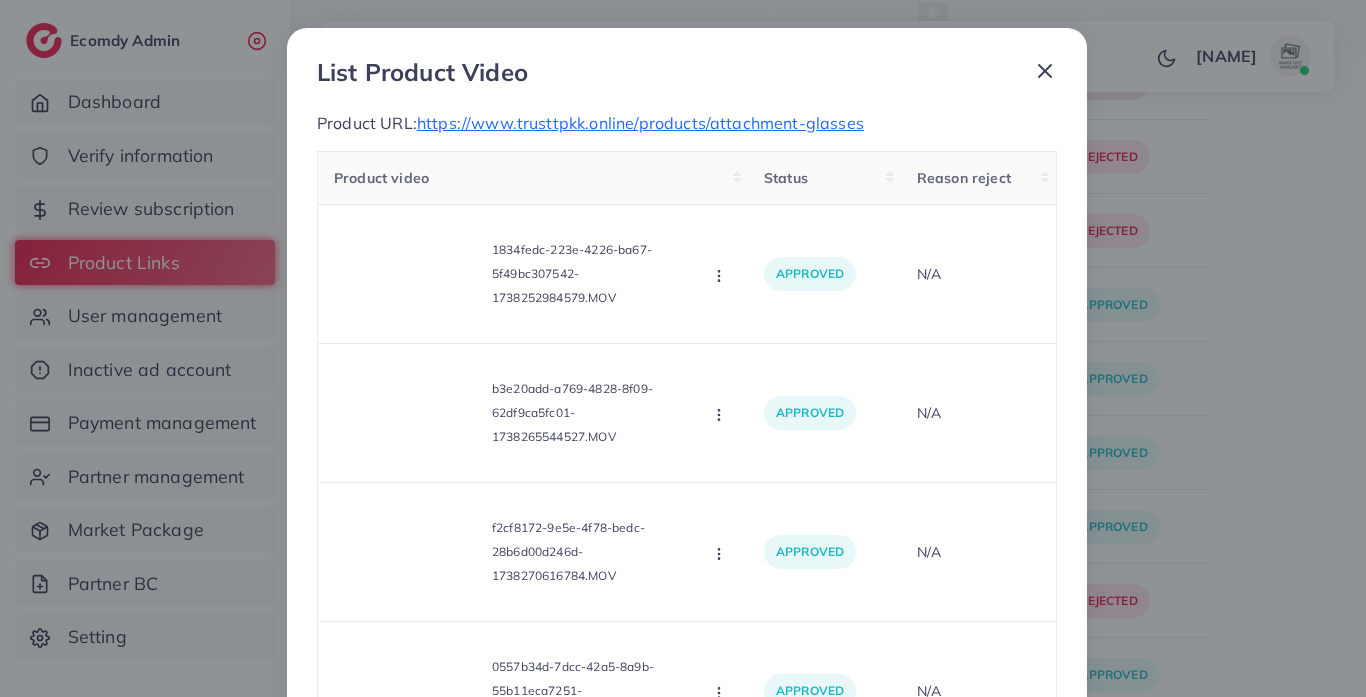 click 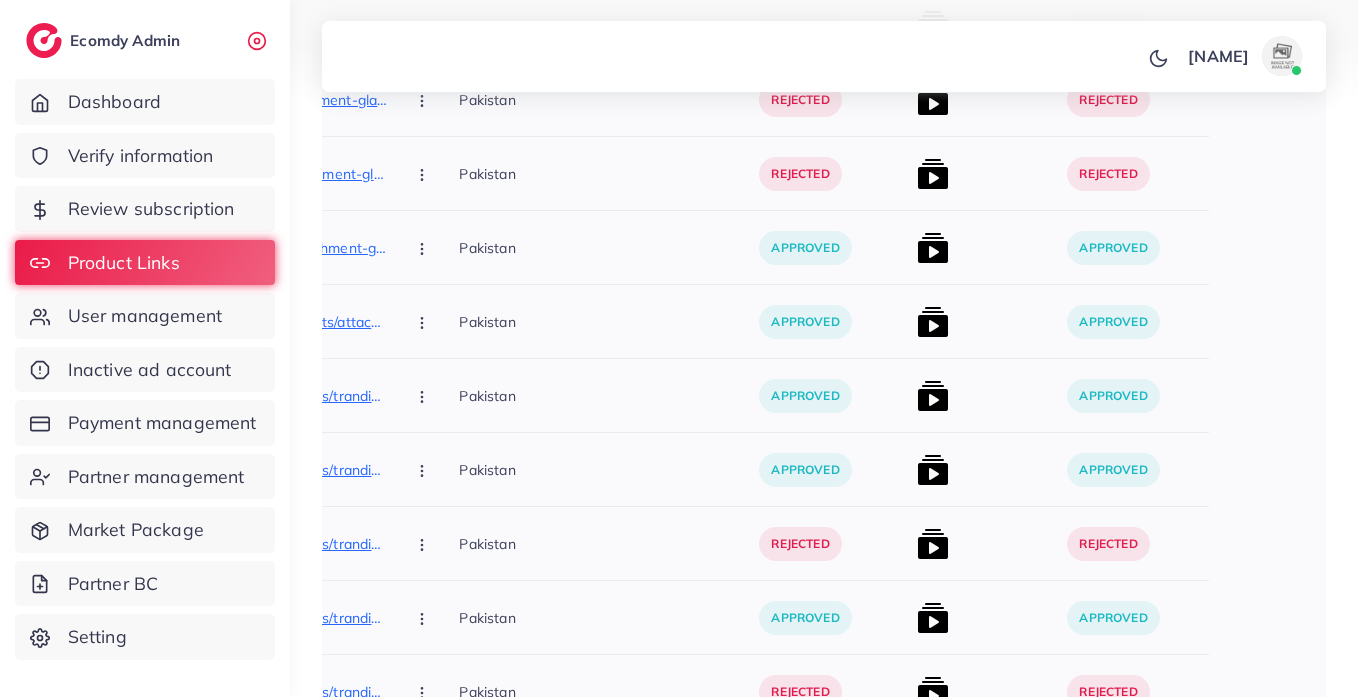 scroll, scrollTop: 782, scrollLeft: 0, axis: vertical 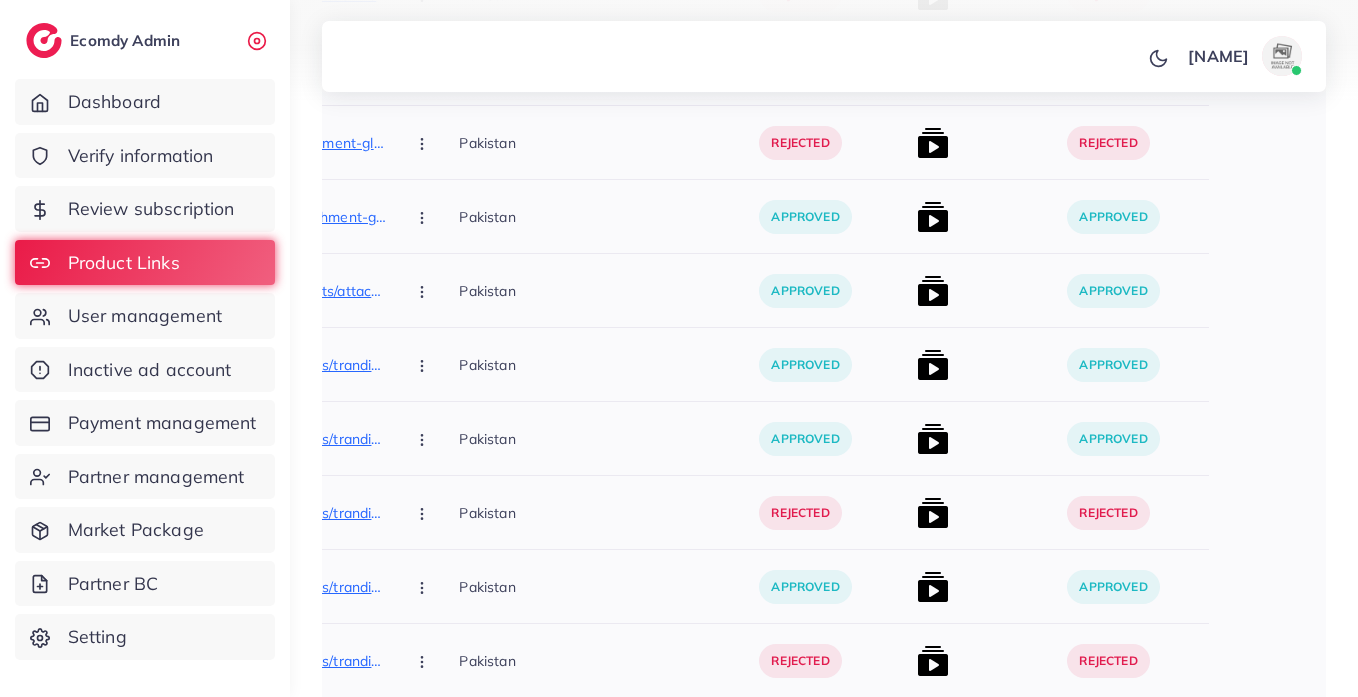 click at bounding box center (984, 365) 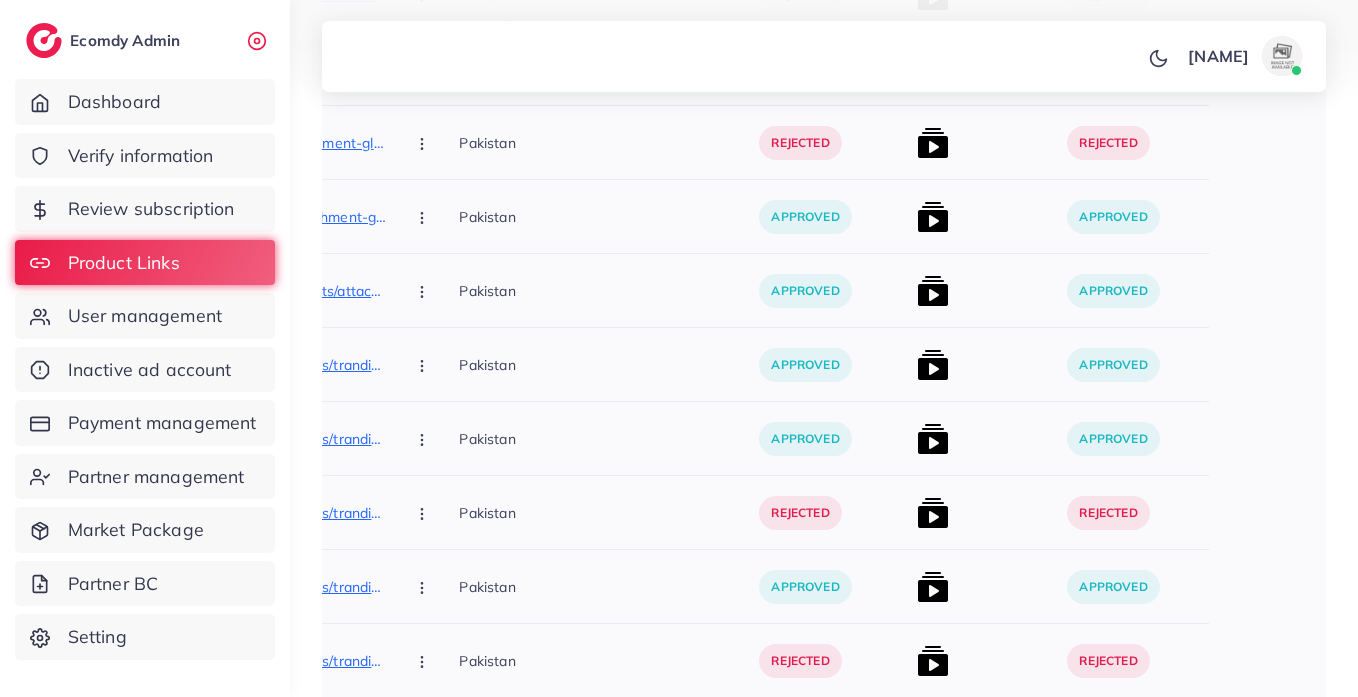 click at bounding box center (933, 365) 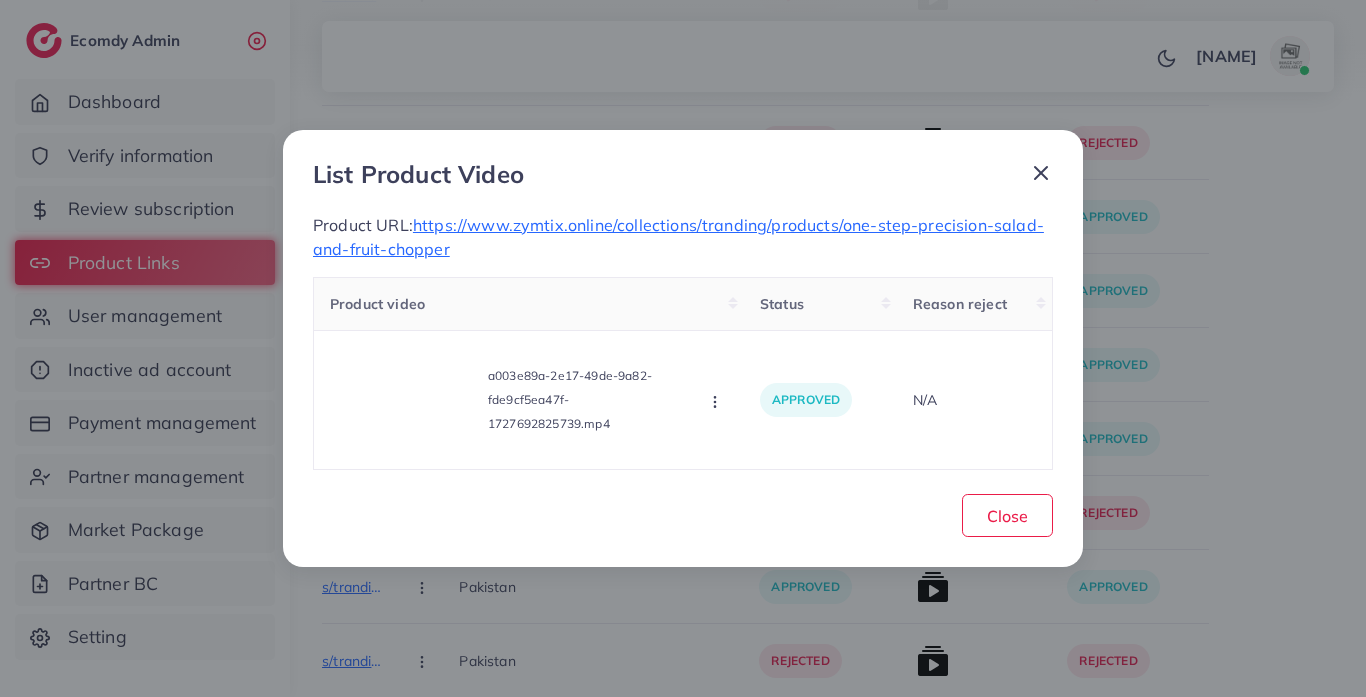 click 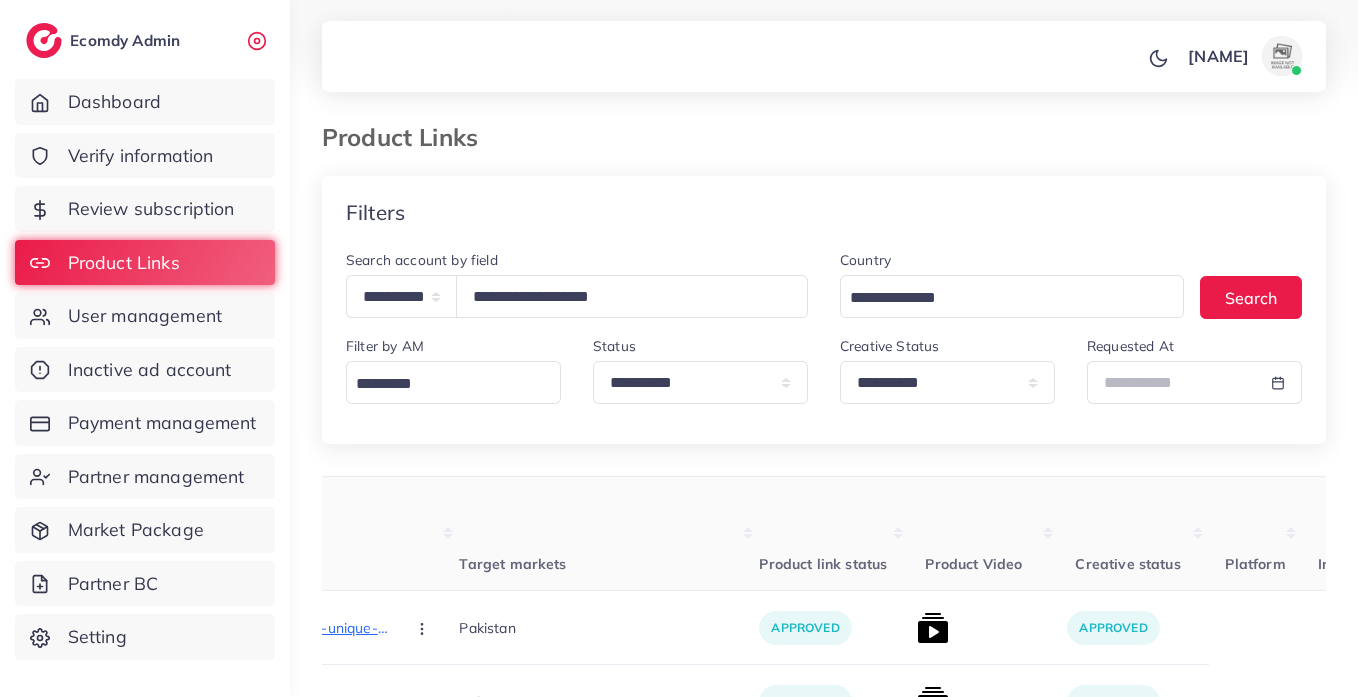 scroll, scrollTop: 0, scrollLeft: 0, axis: both 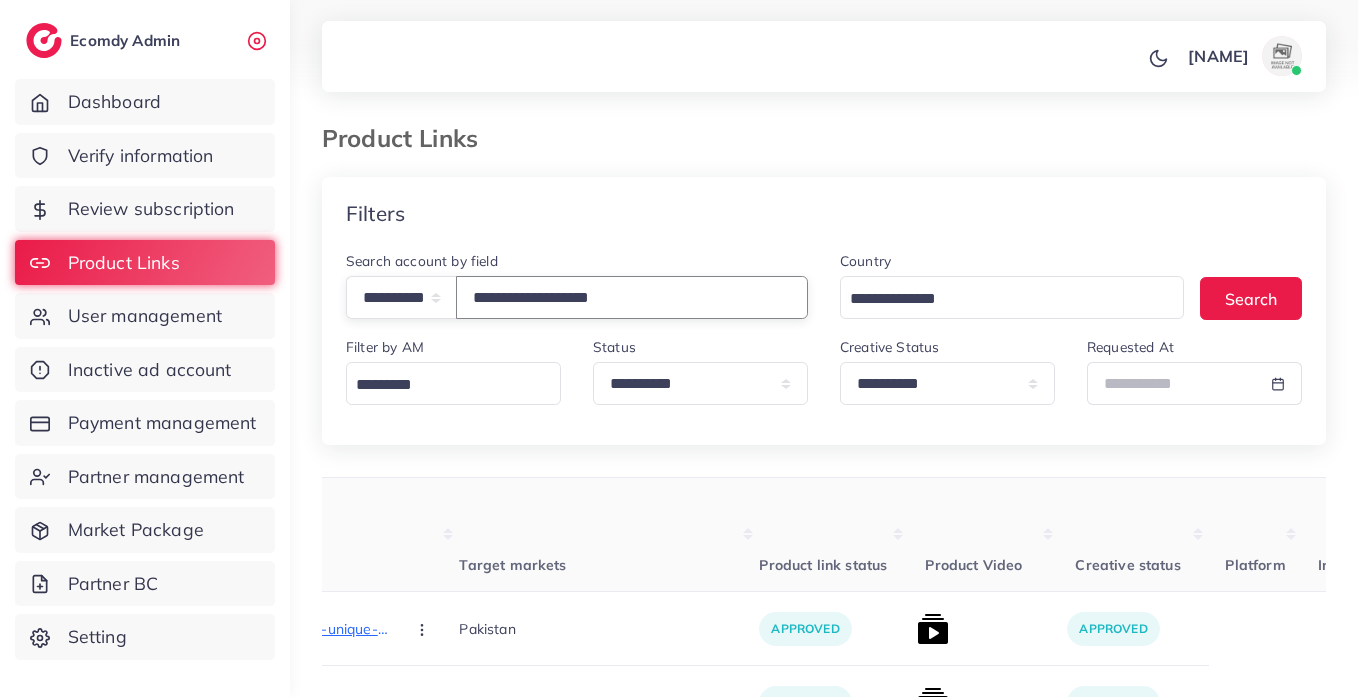 click on "**********" at bounding box center [632, 297] 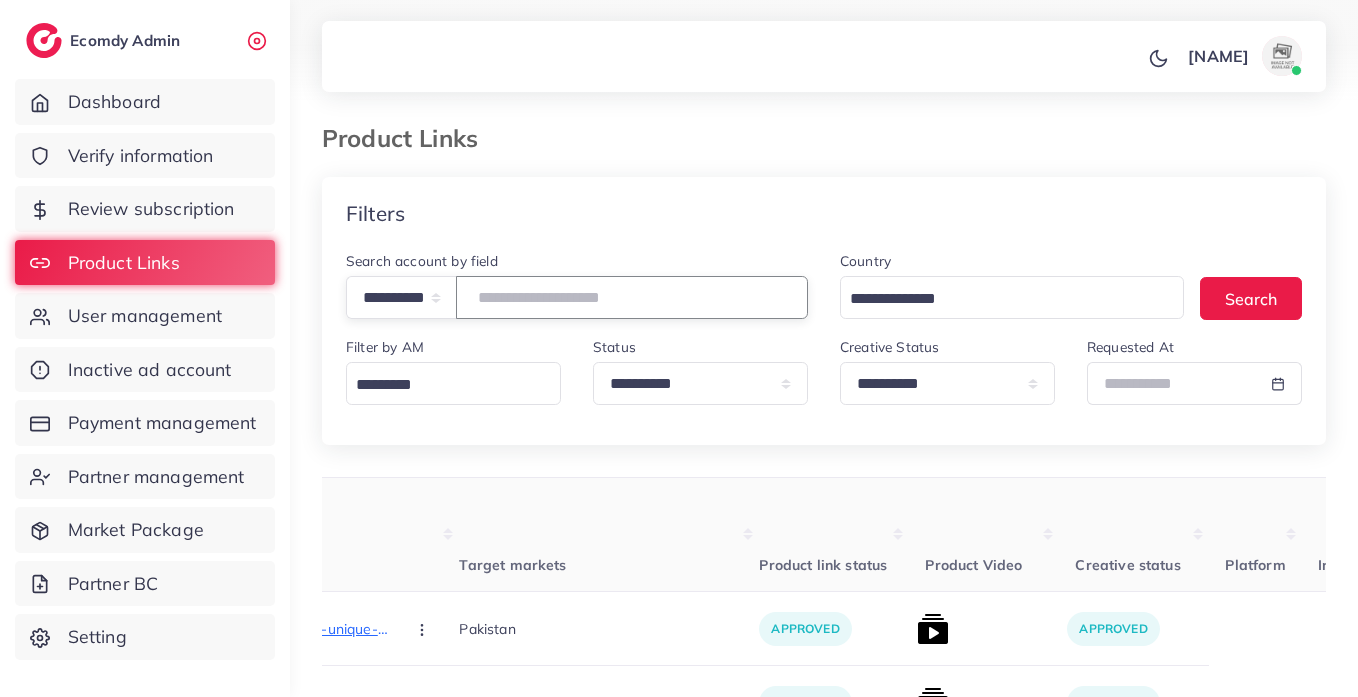 paste on "**********" 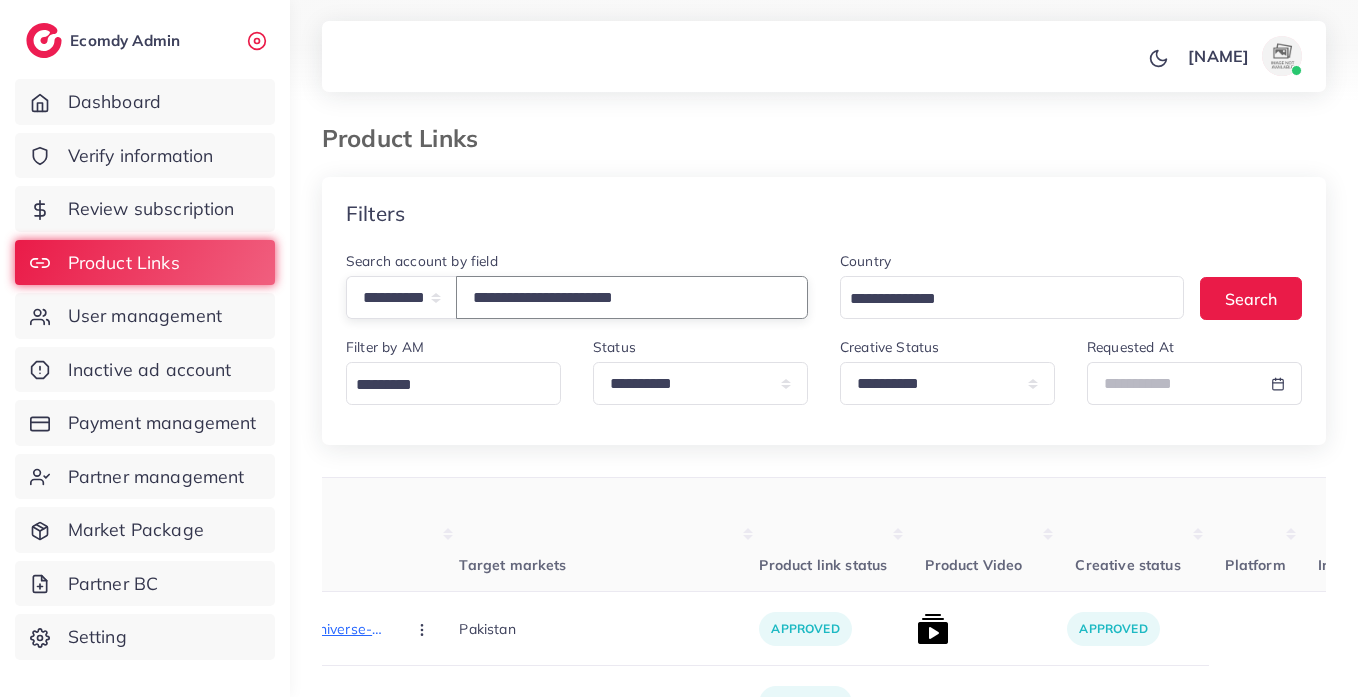 scroll, scrollTop: 100, scrollLeft: 0, axis: vertical 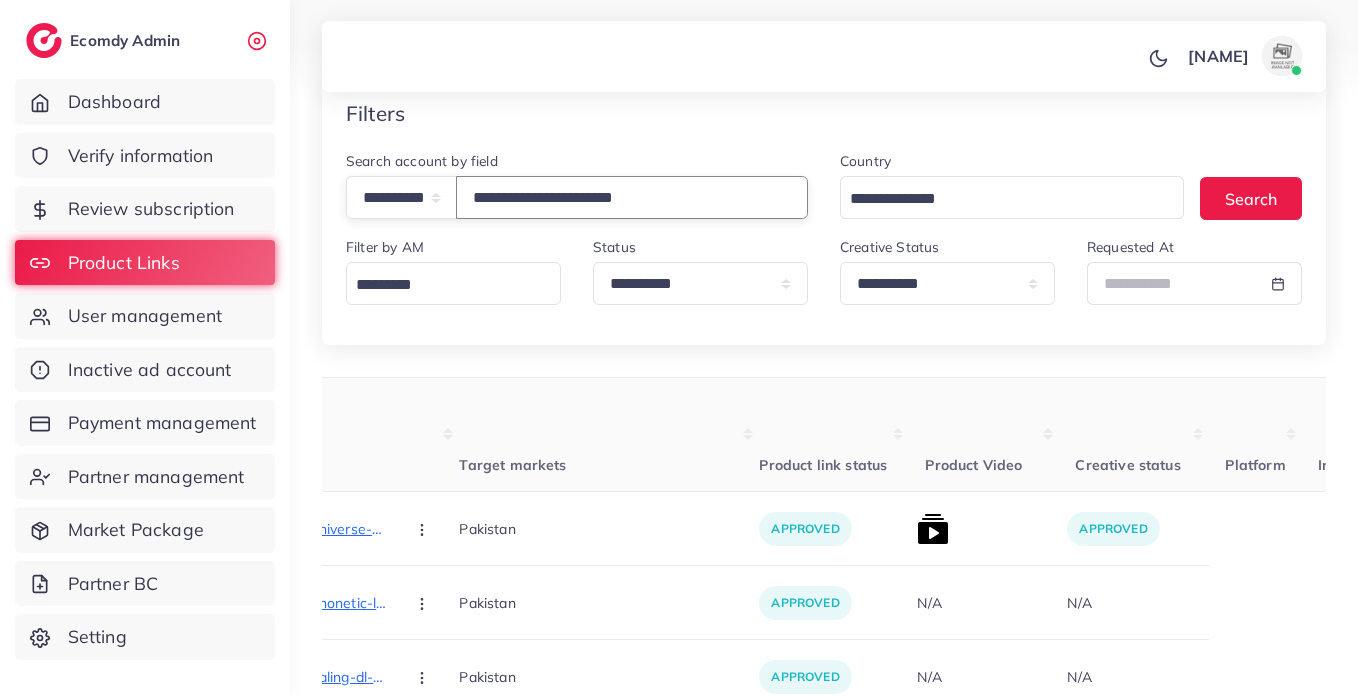 type on "**********" 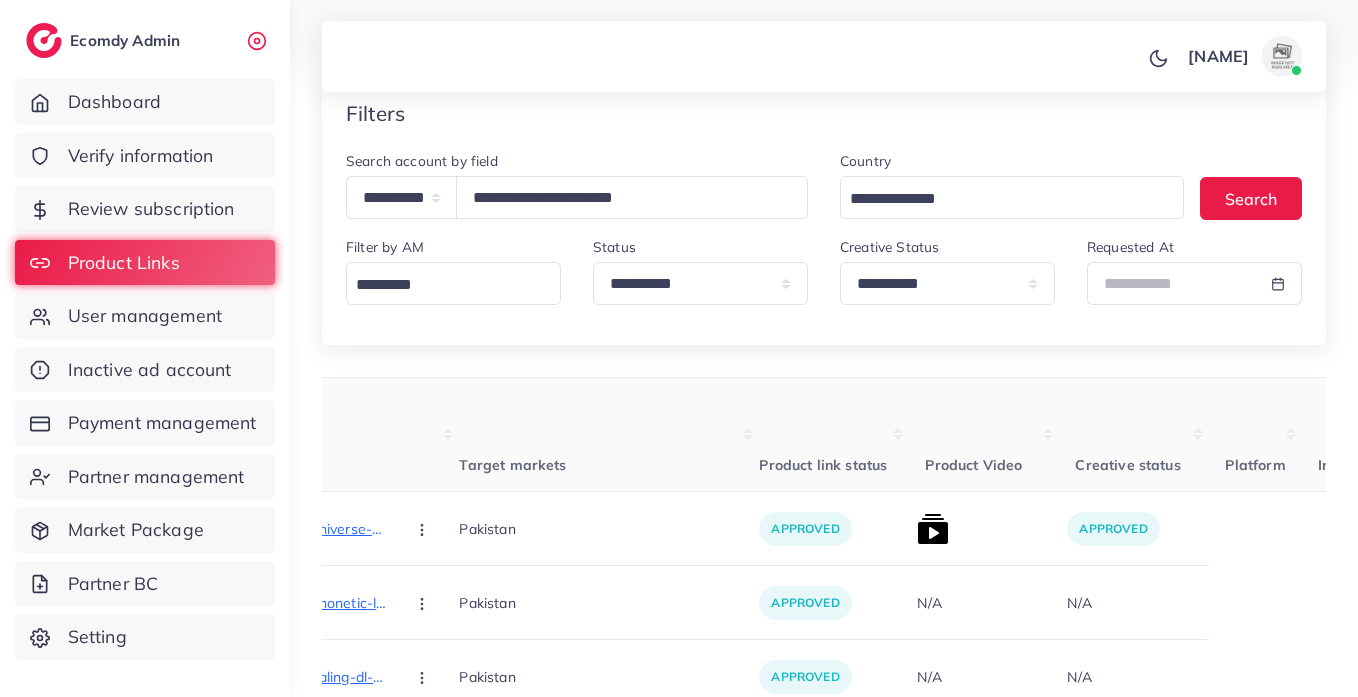 scroll, scrollTop: 0, scrollLeft: 182, axis: horizontal 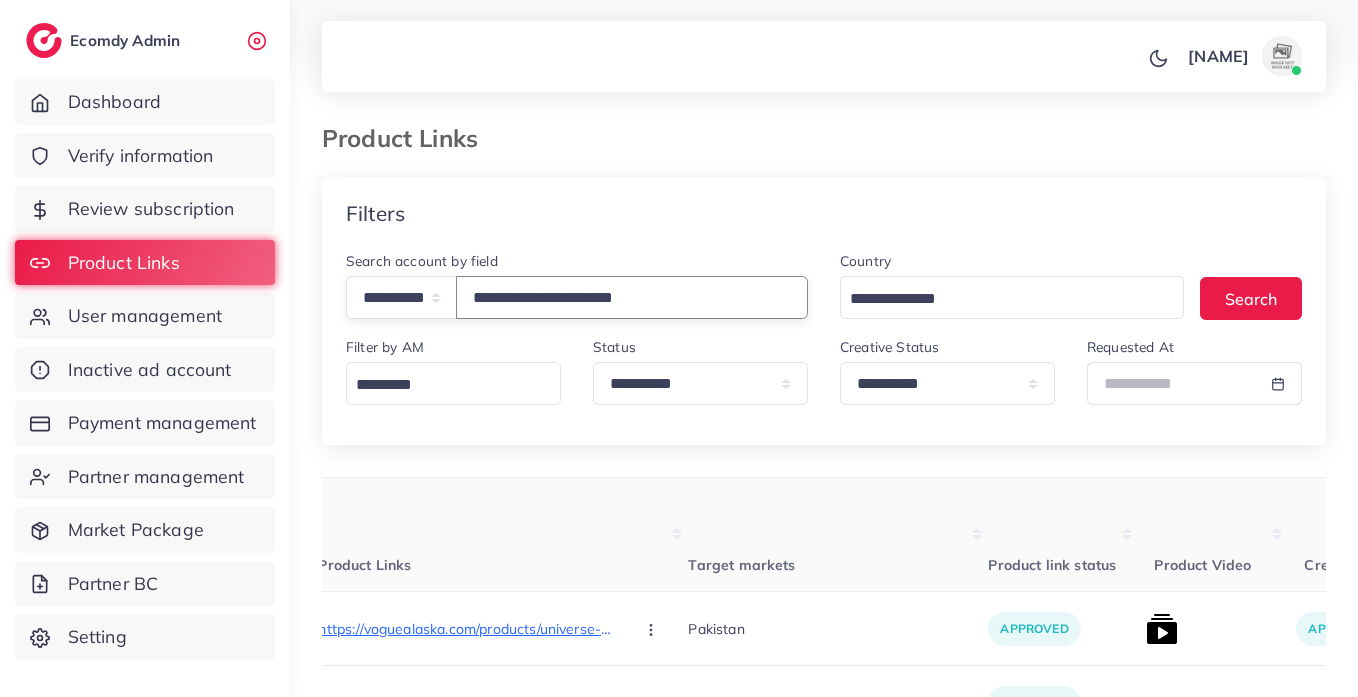 click on "**********" at bounding box center (632, 297) 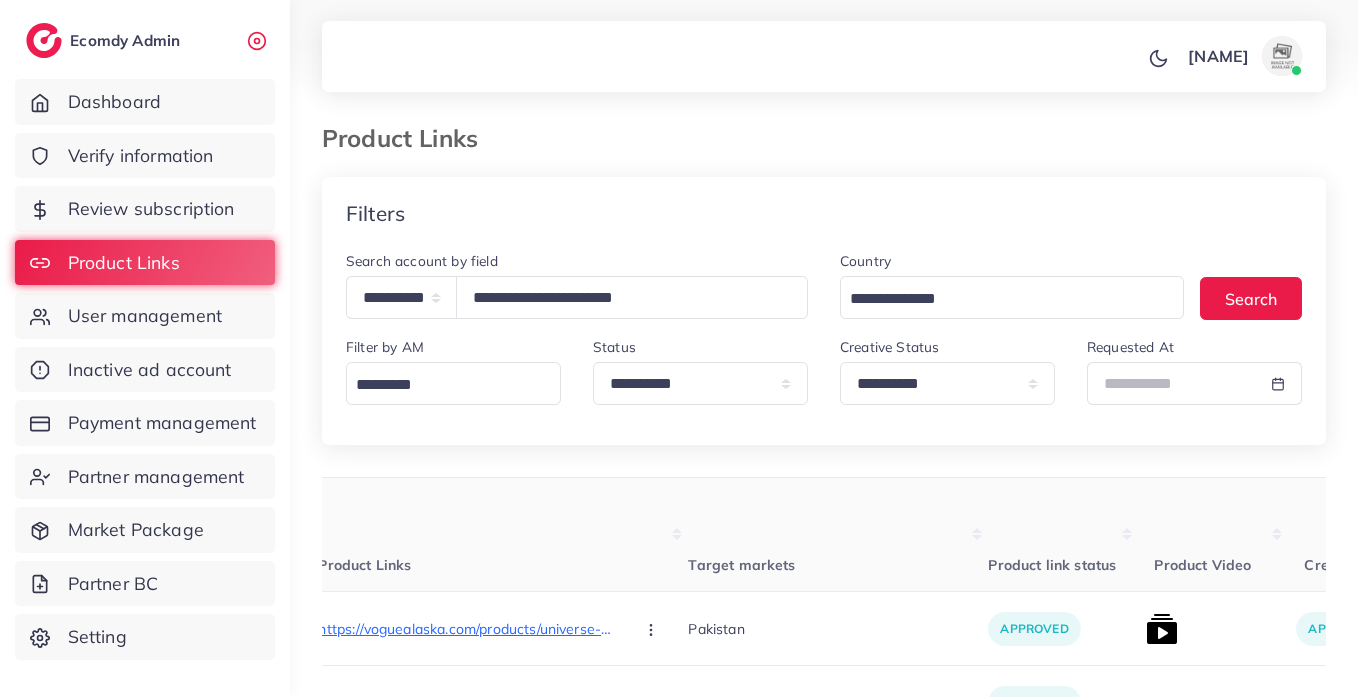 click on "Product Links" at bounding box center [503, 535] 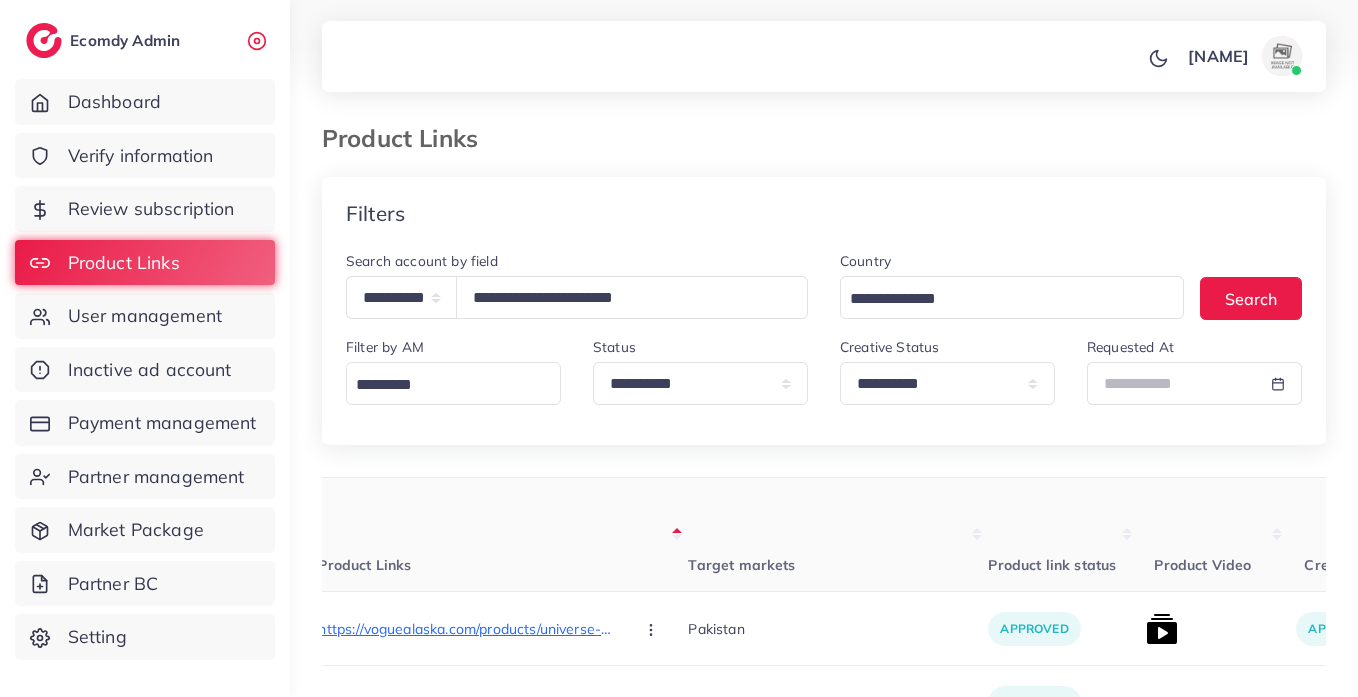 scroll, scrollTop: 650, scrollLeft: 0, axis: vertical 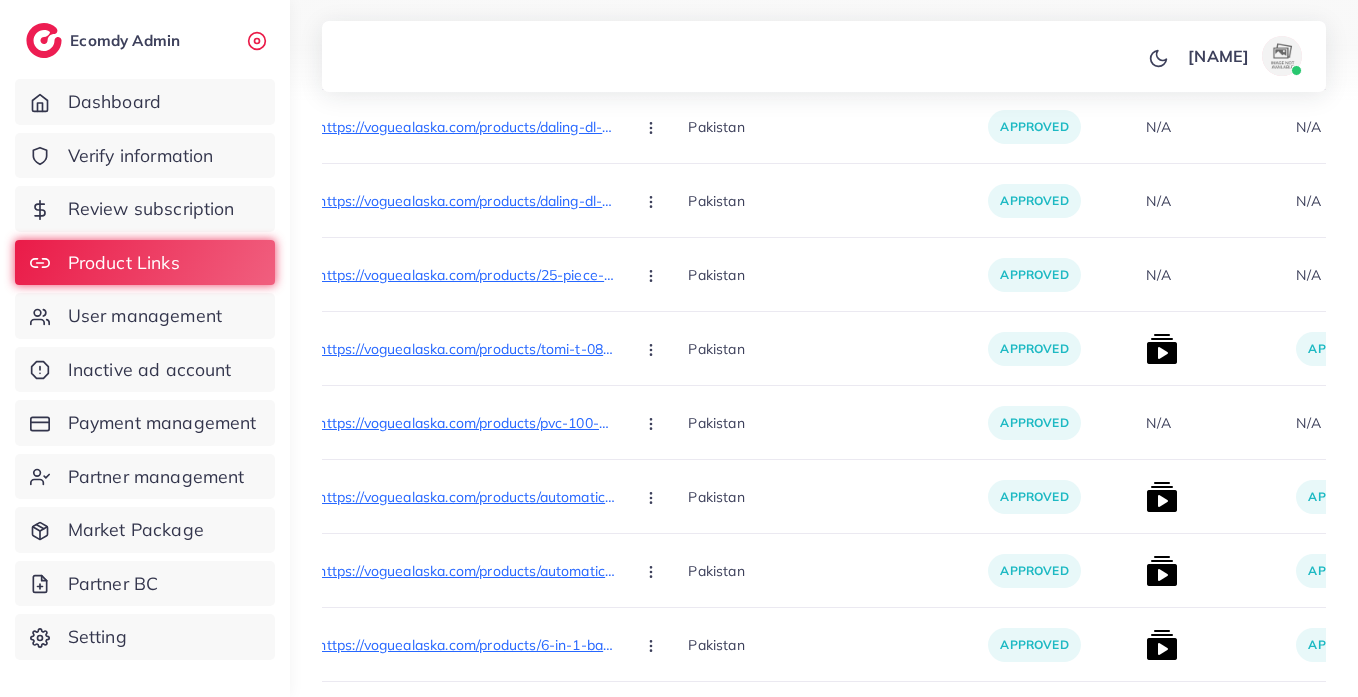 click on "User management" at bounding box center [145, 316] 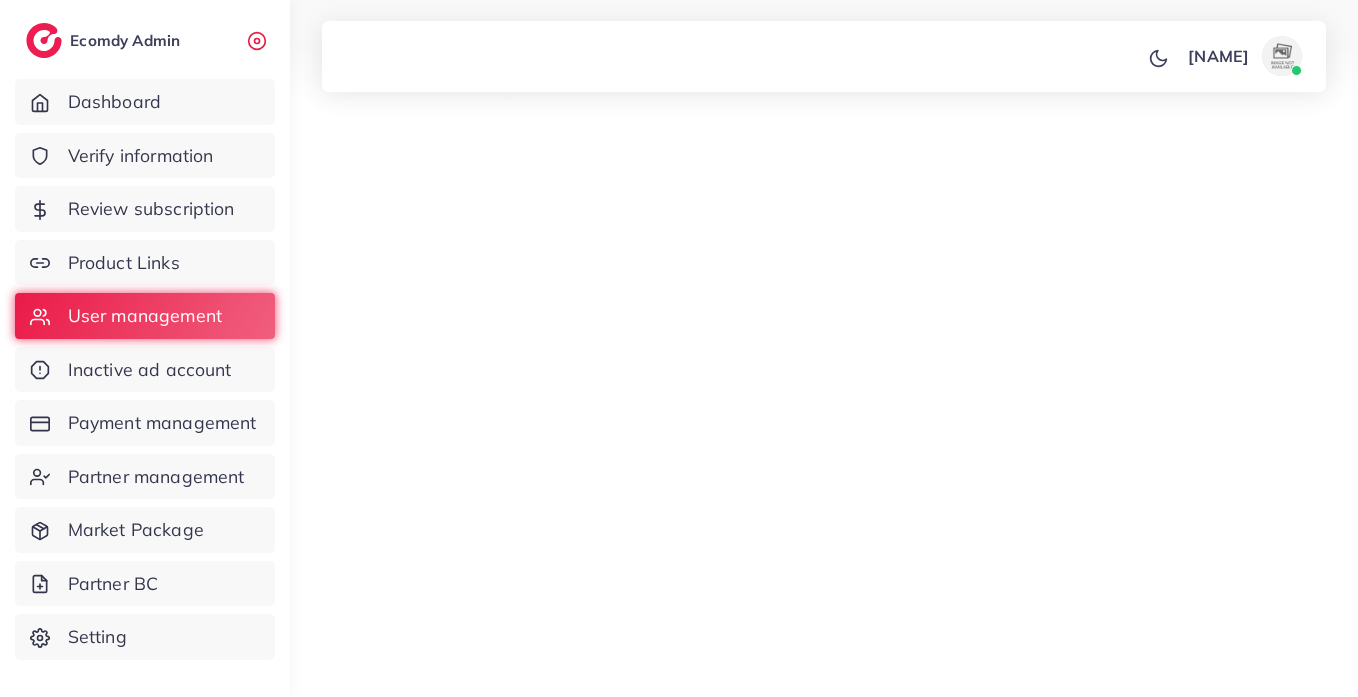 scroll, scrollTop: 0, scrollLeft: 0, axis: both 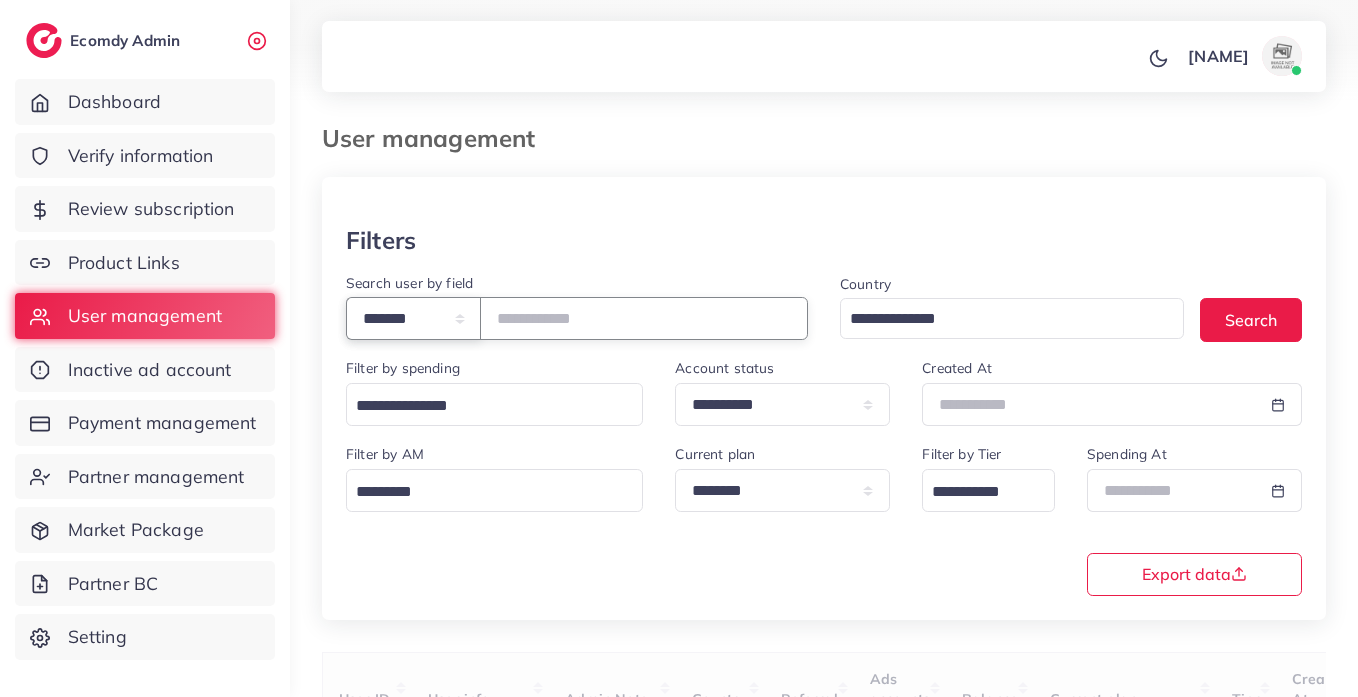 click on "**********" at bounding box center [413, 318] 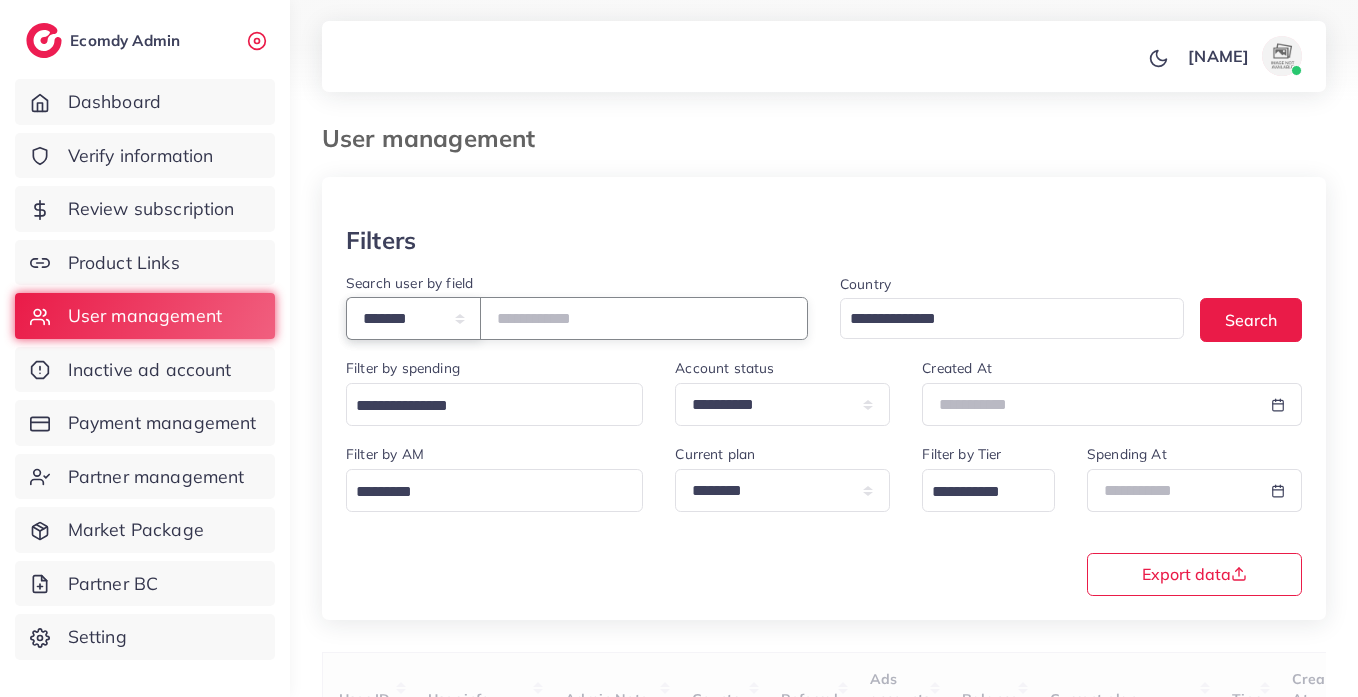 select on "*****" 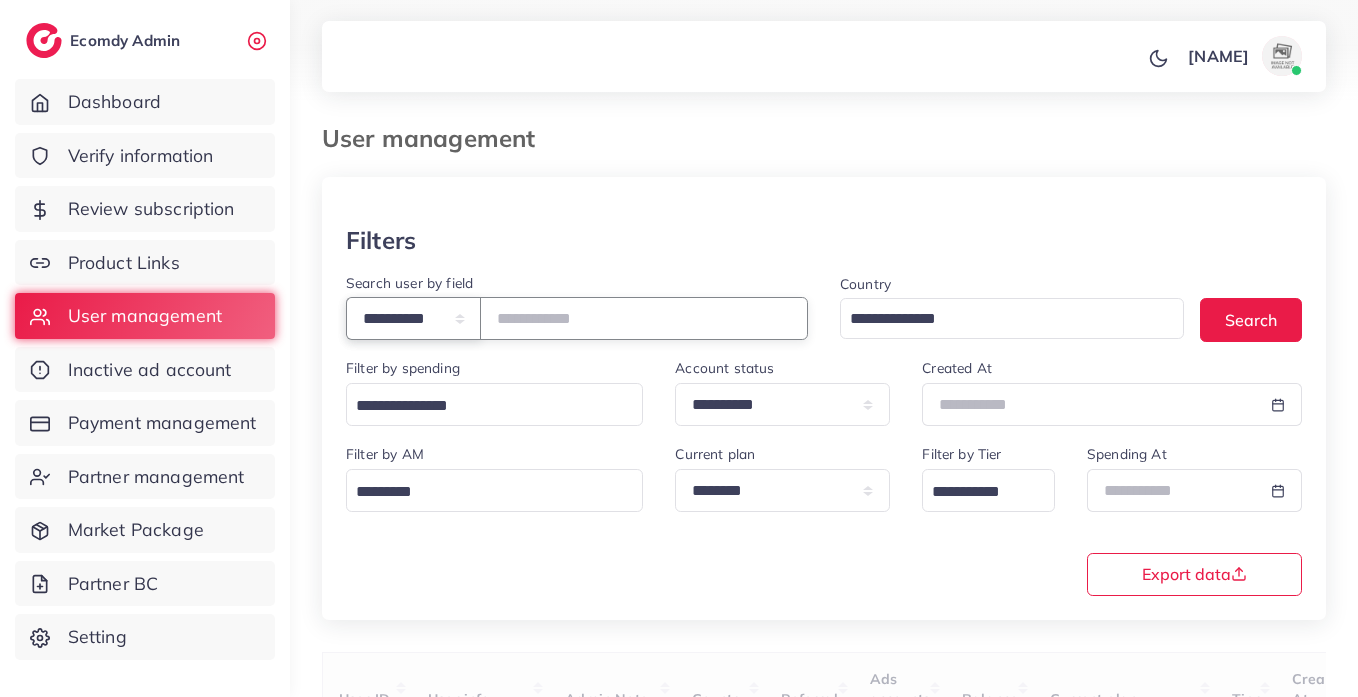 click on "**********" at bounding box center (413, 318) 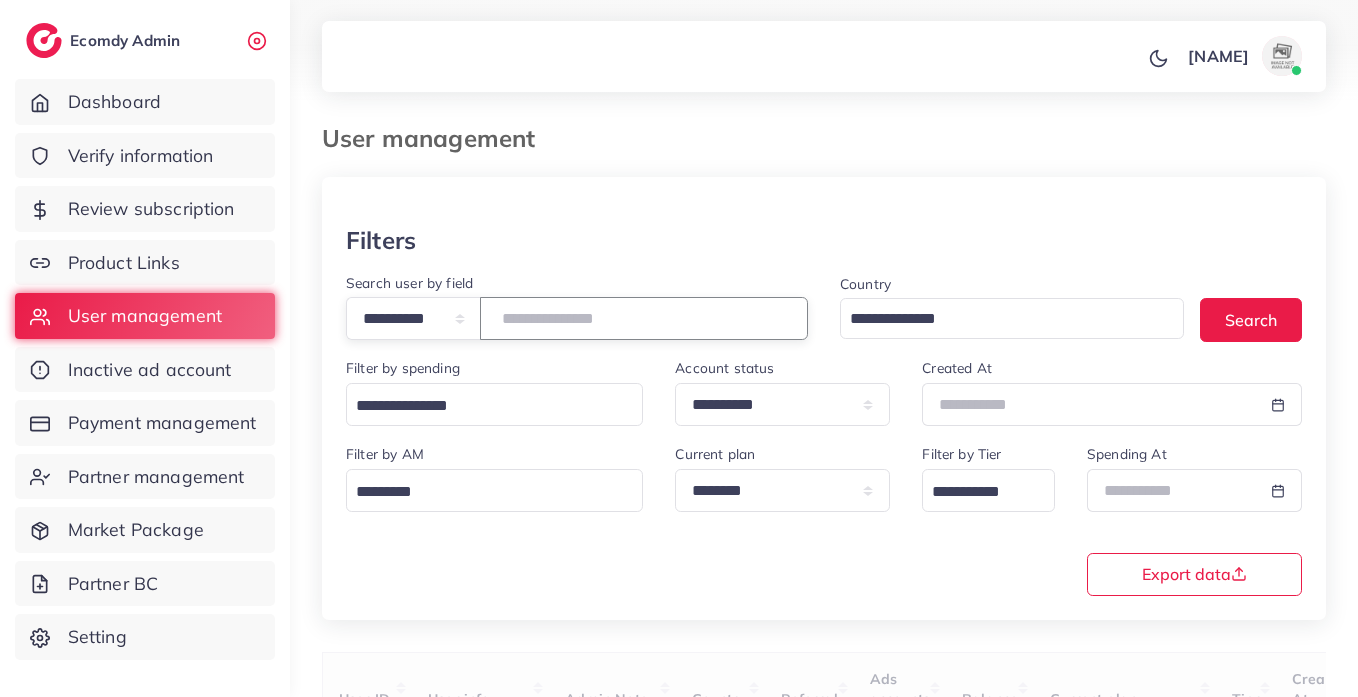 click at bounding box center [644, 318] 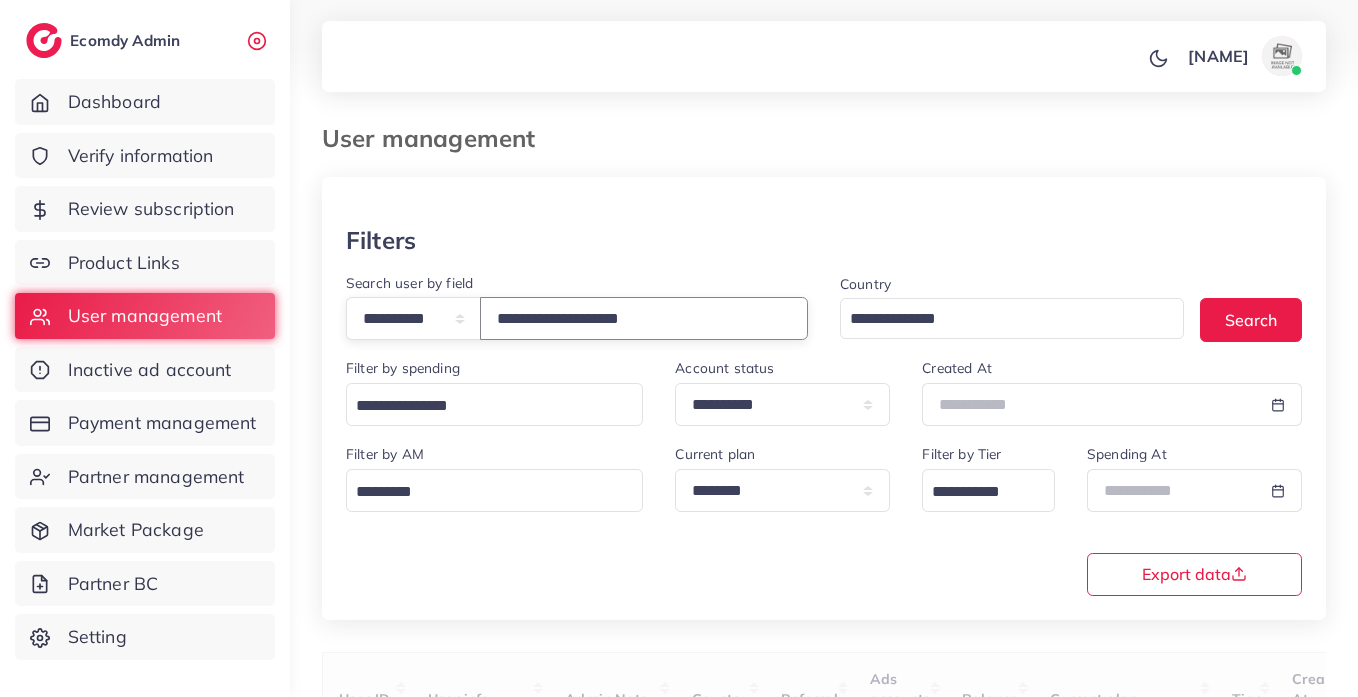 type on "**********" 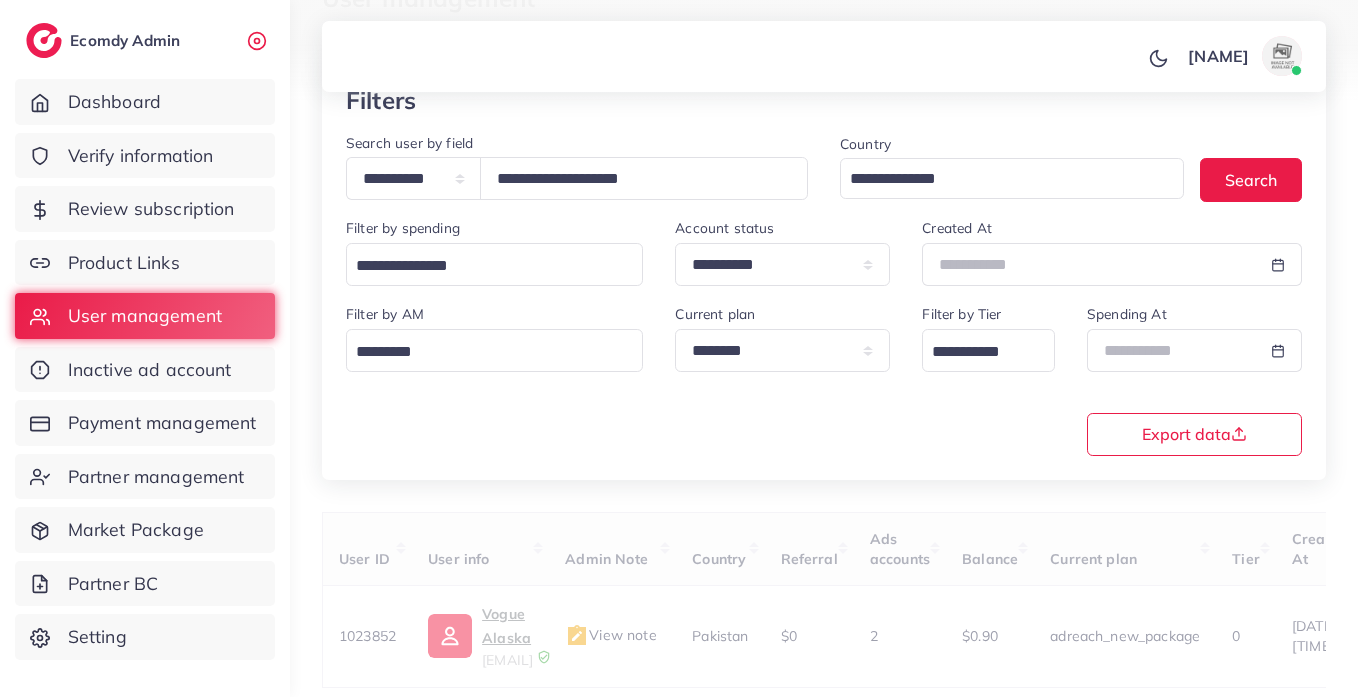 scroll, scrollTop: 260, scrollLeft: 0, axis: vertical 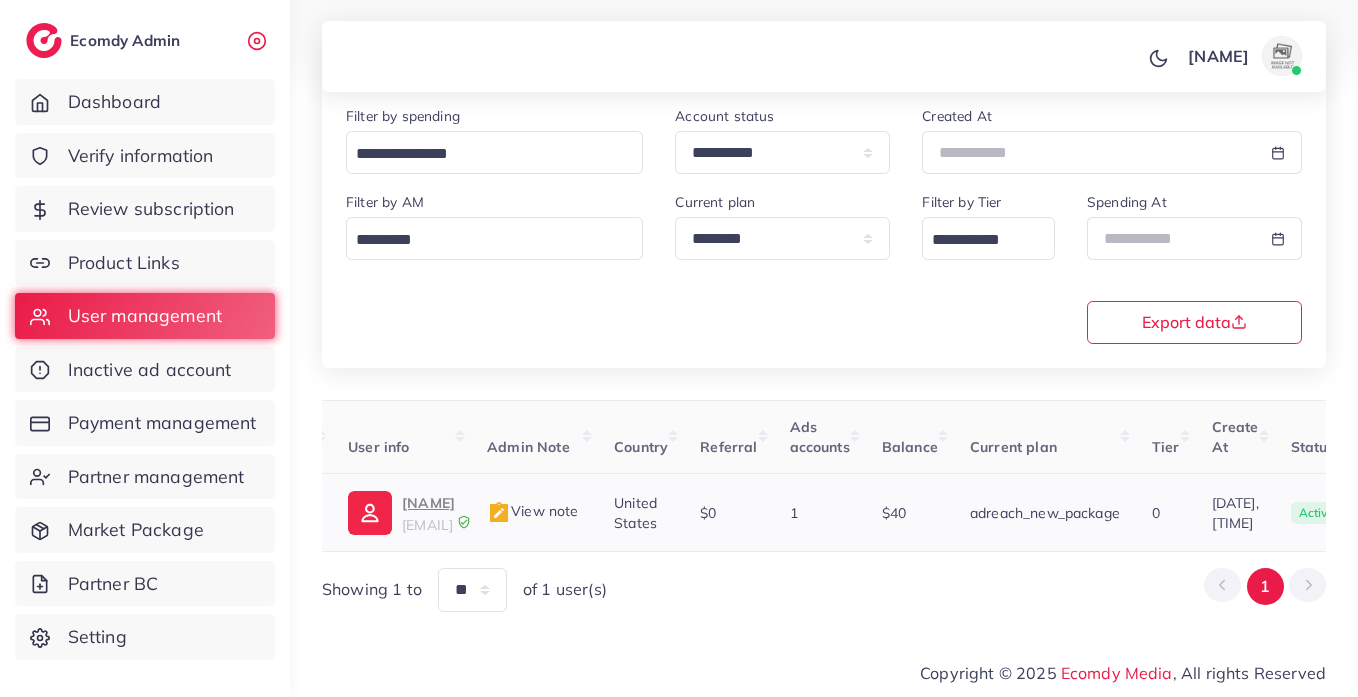 click on "Zia Ullah Khan" at bounding box center [428, 503] 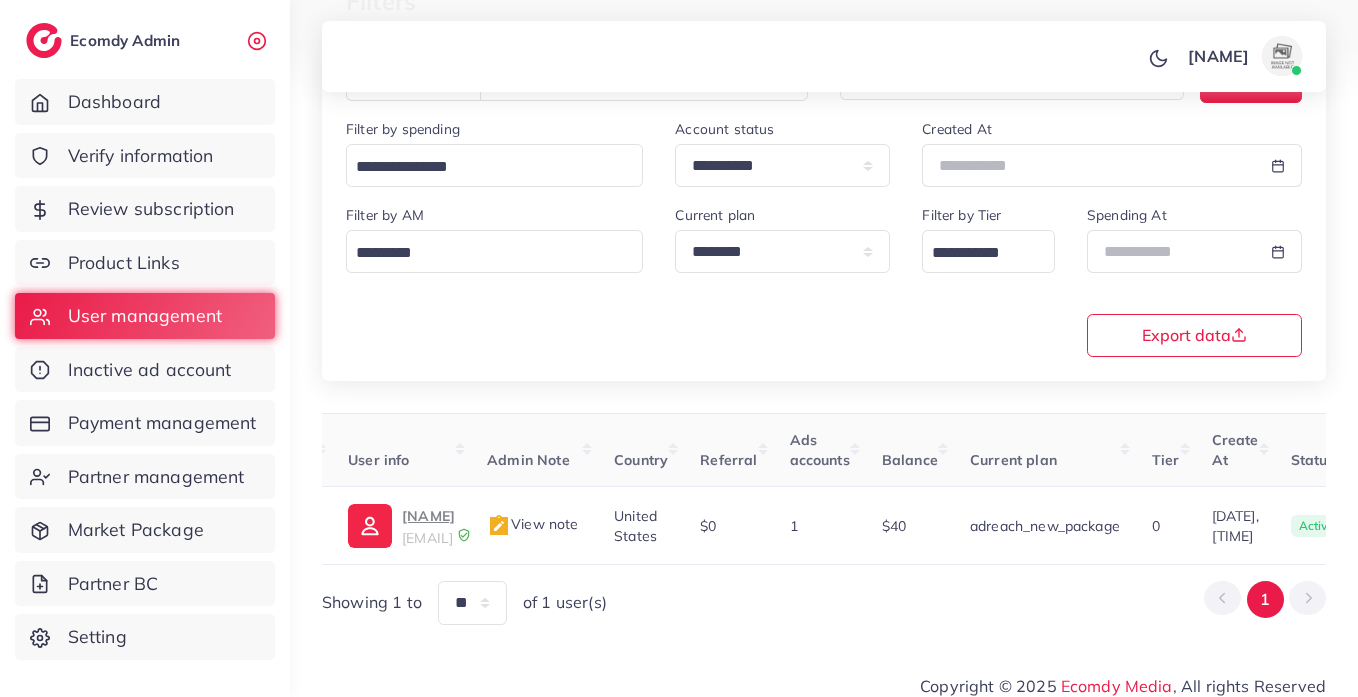 scroll, scrollTop: 0, scrollLeft: 0, axis: both 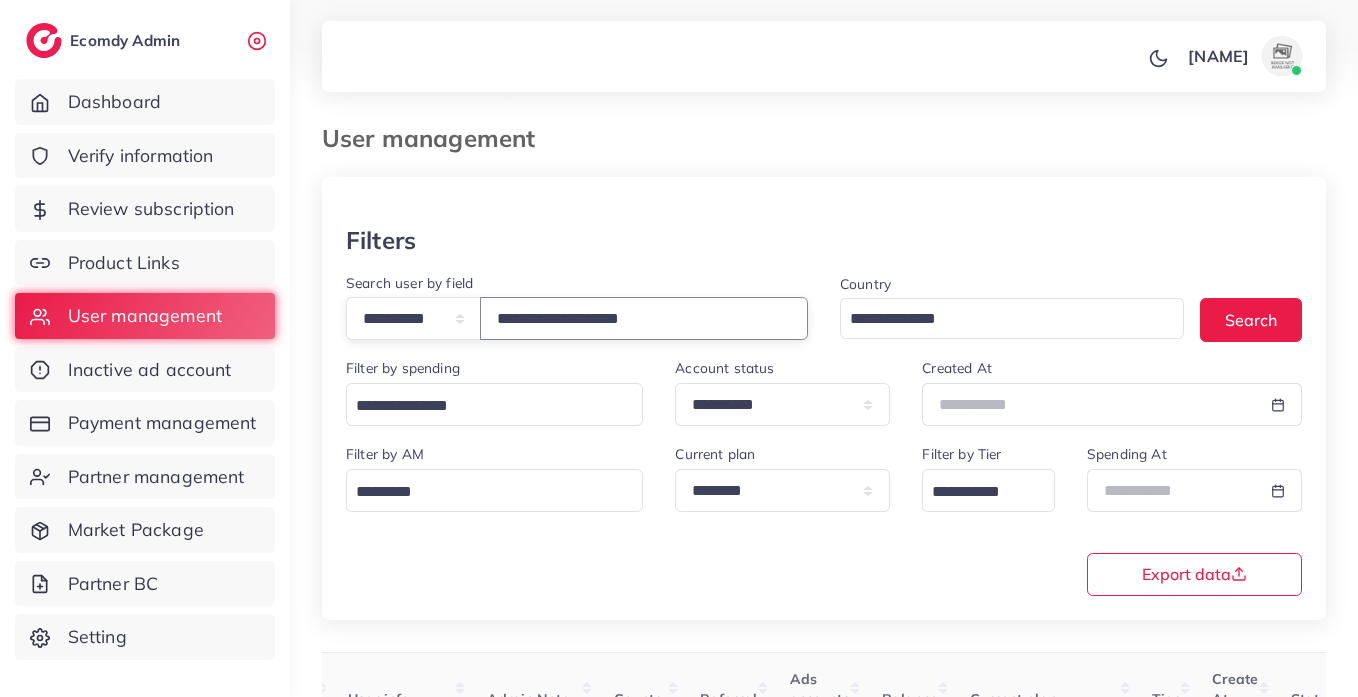 click on "**********" at bounding box center (644, 318) 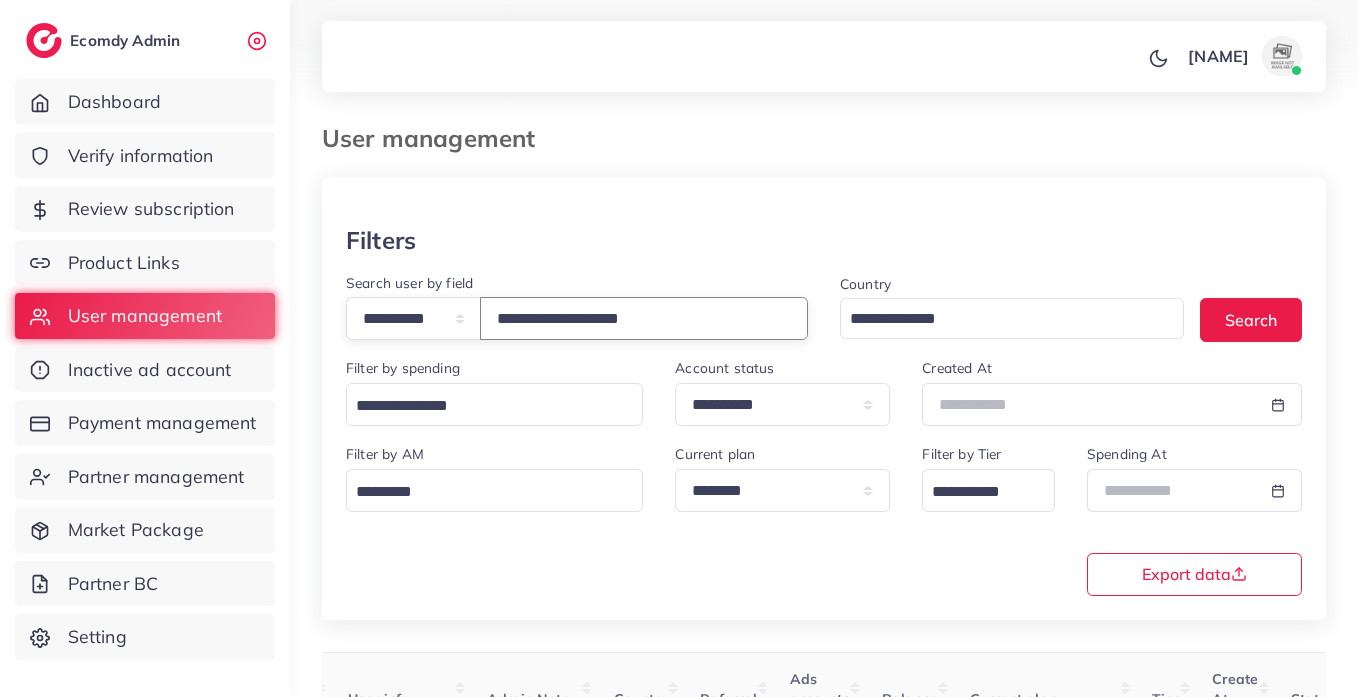 click on "**********" at bounding box center (644, 318) 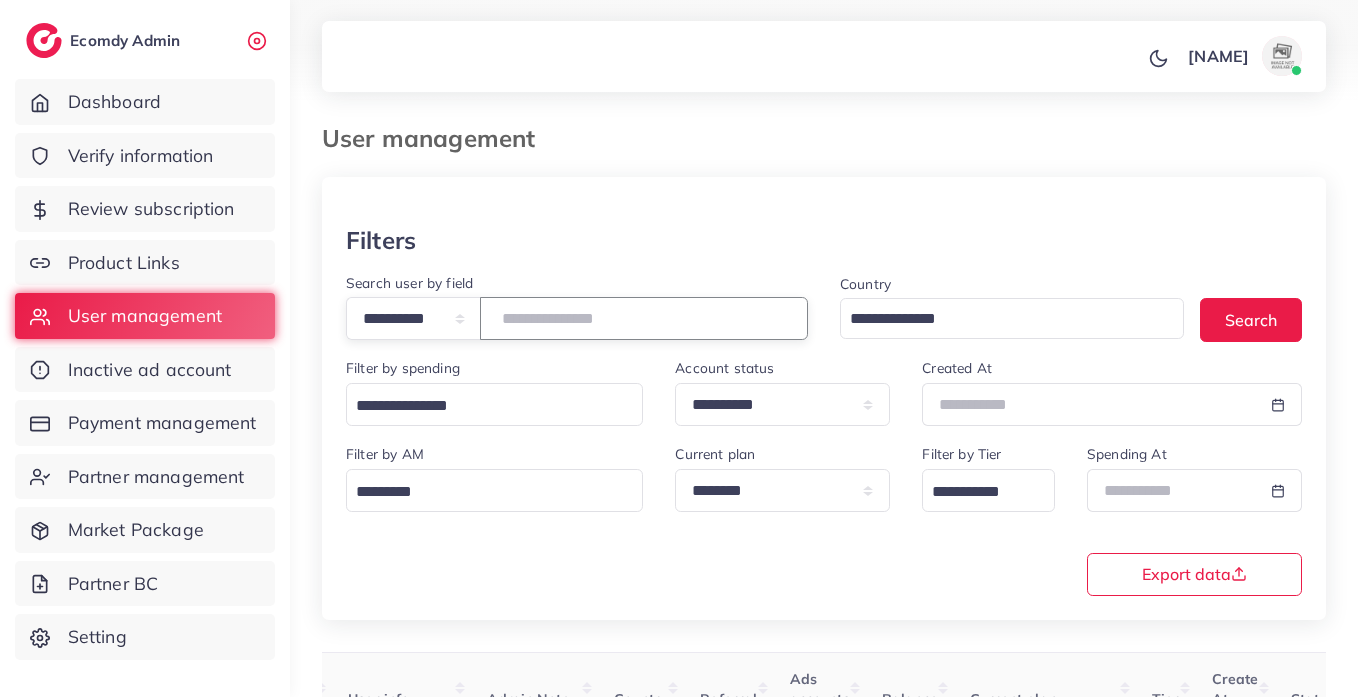 paste on "**********" 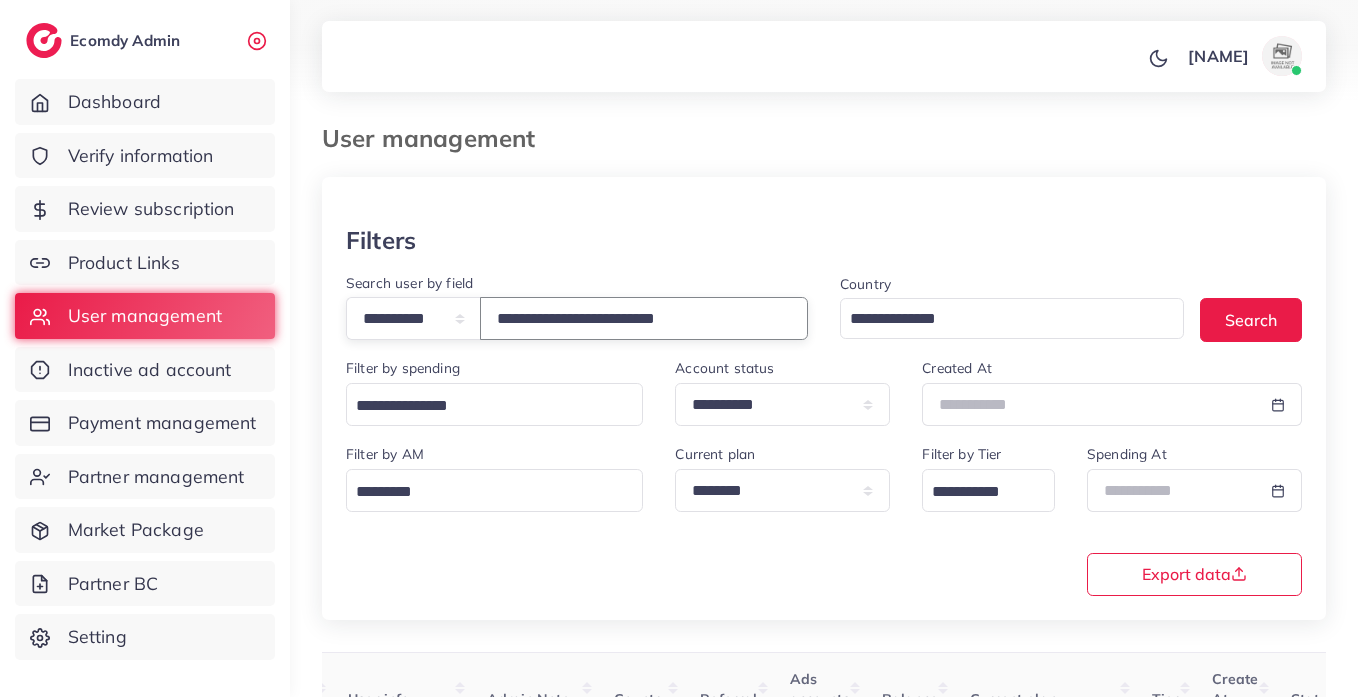 type on "**********" 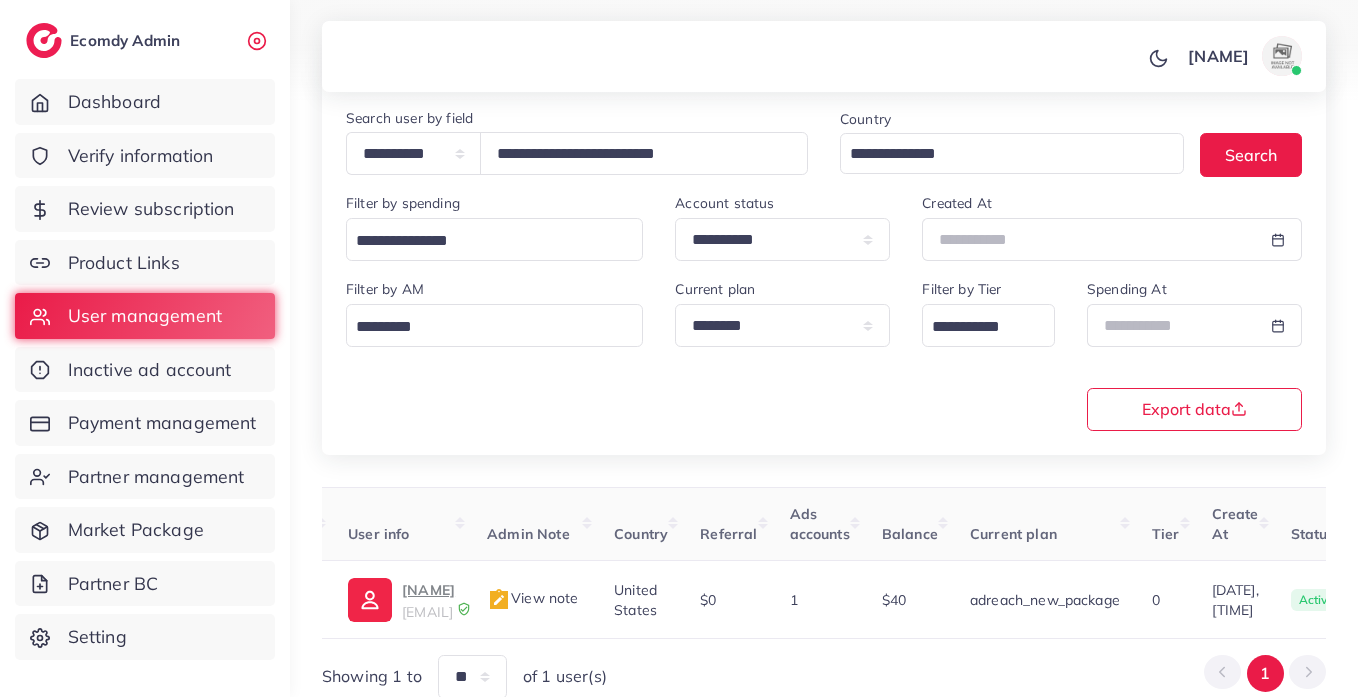 scroll, scrollTop: 260, scrollLeft: 0, axis: vertical 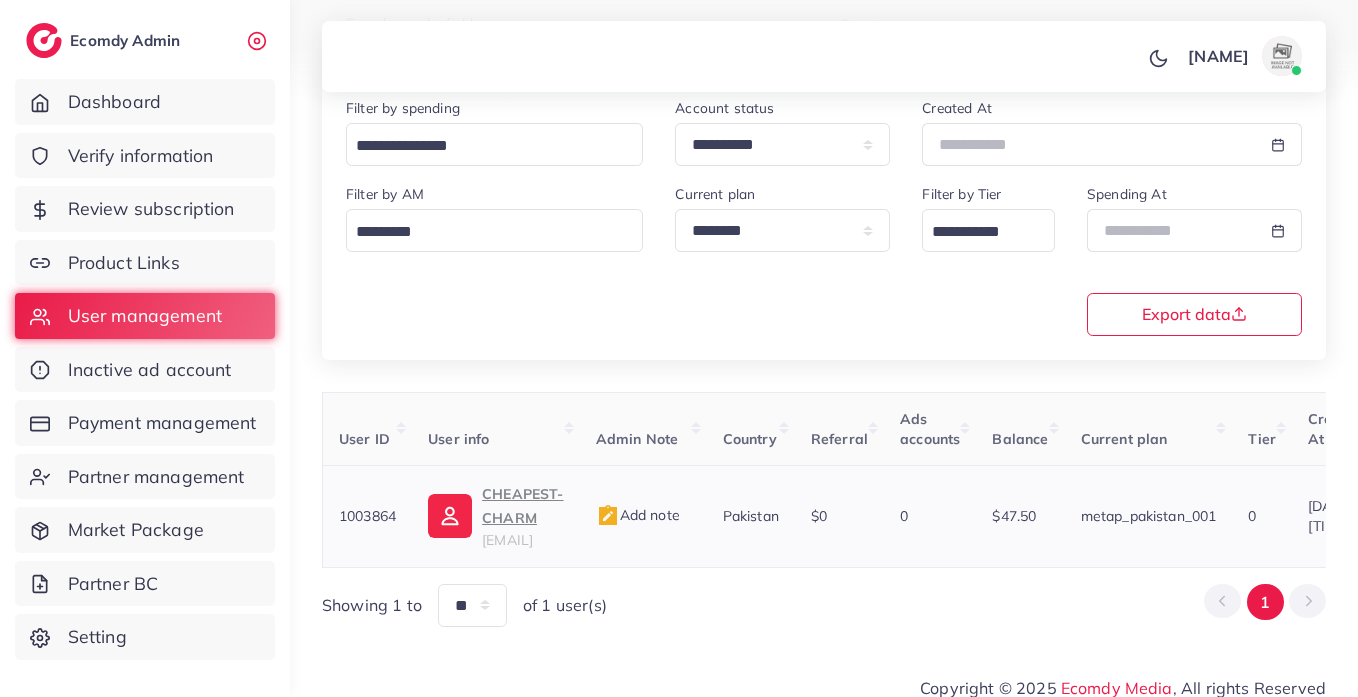 click on "malikmujeebawan1@gmail.com" at bounding box center (507, 540) 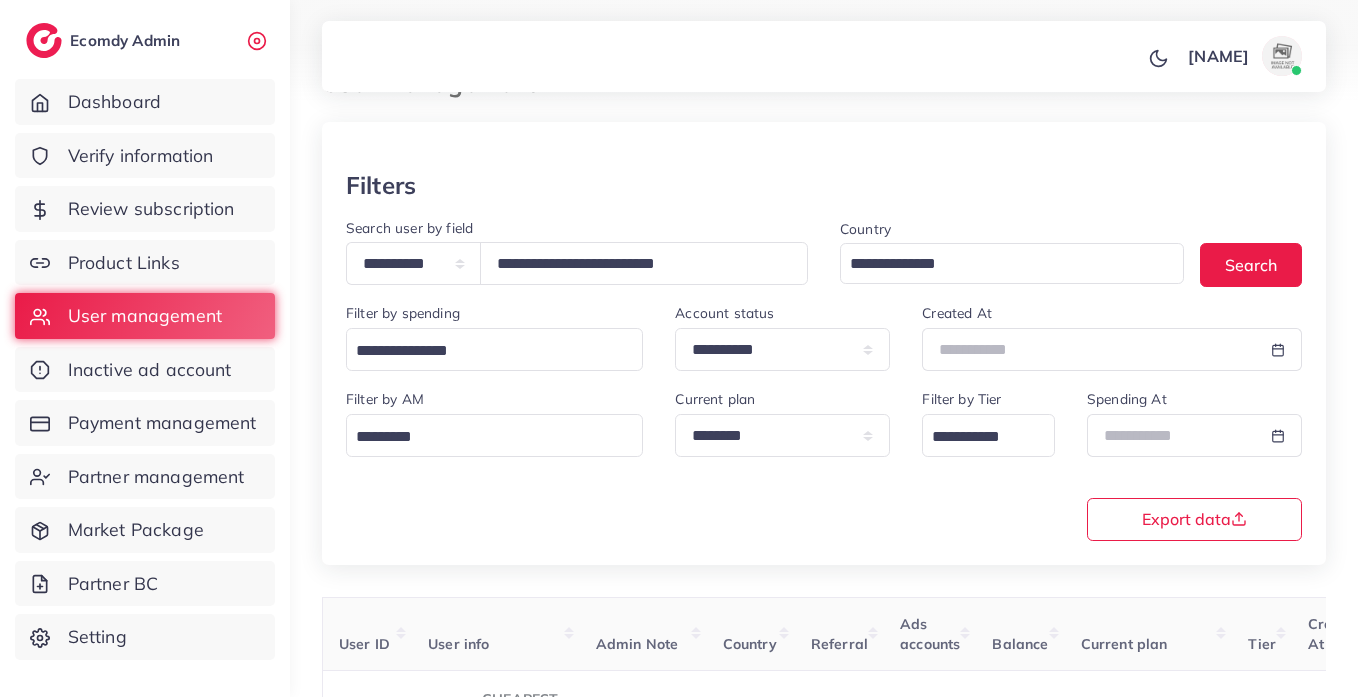 scroll, scrollTop: 0, scrollLeft: 0, axis: both 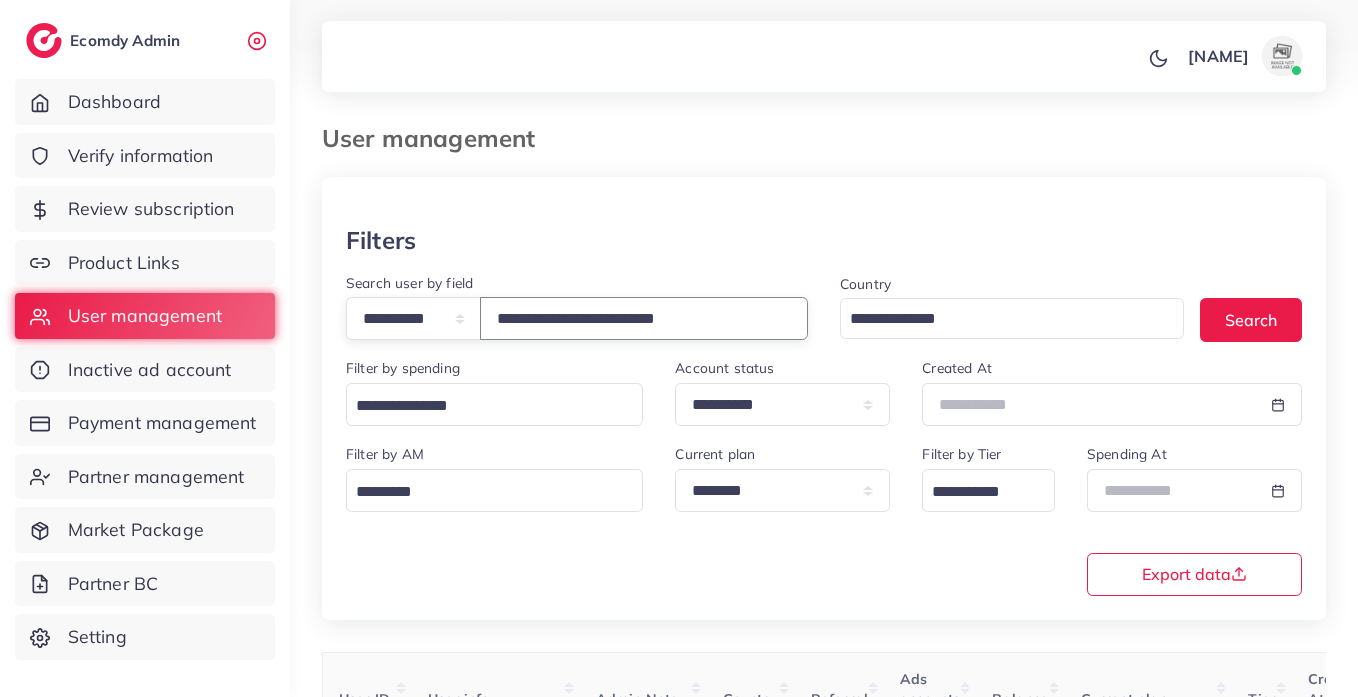 click on "**********" at bounding box center (644, 318) 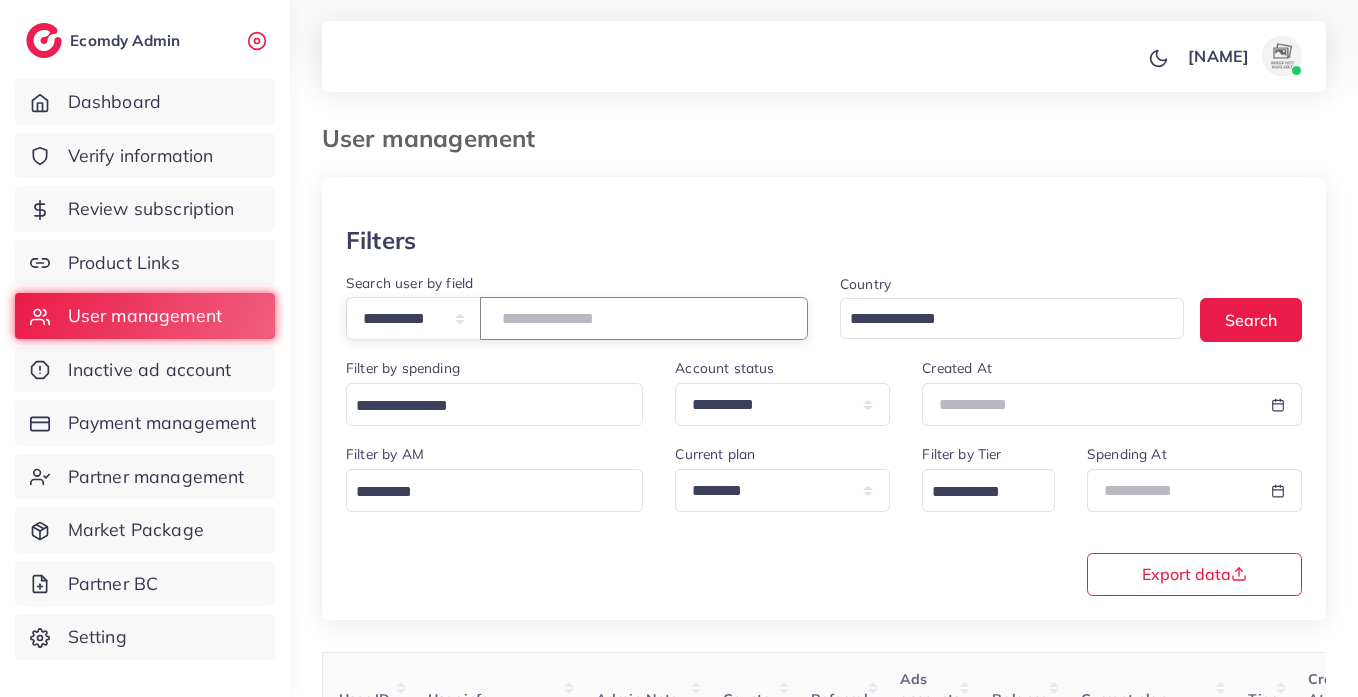 paste on "**********" 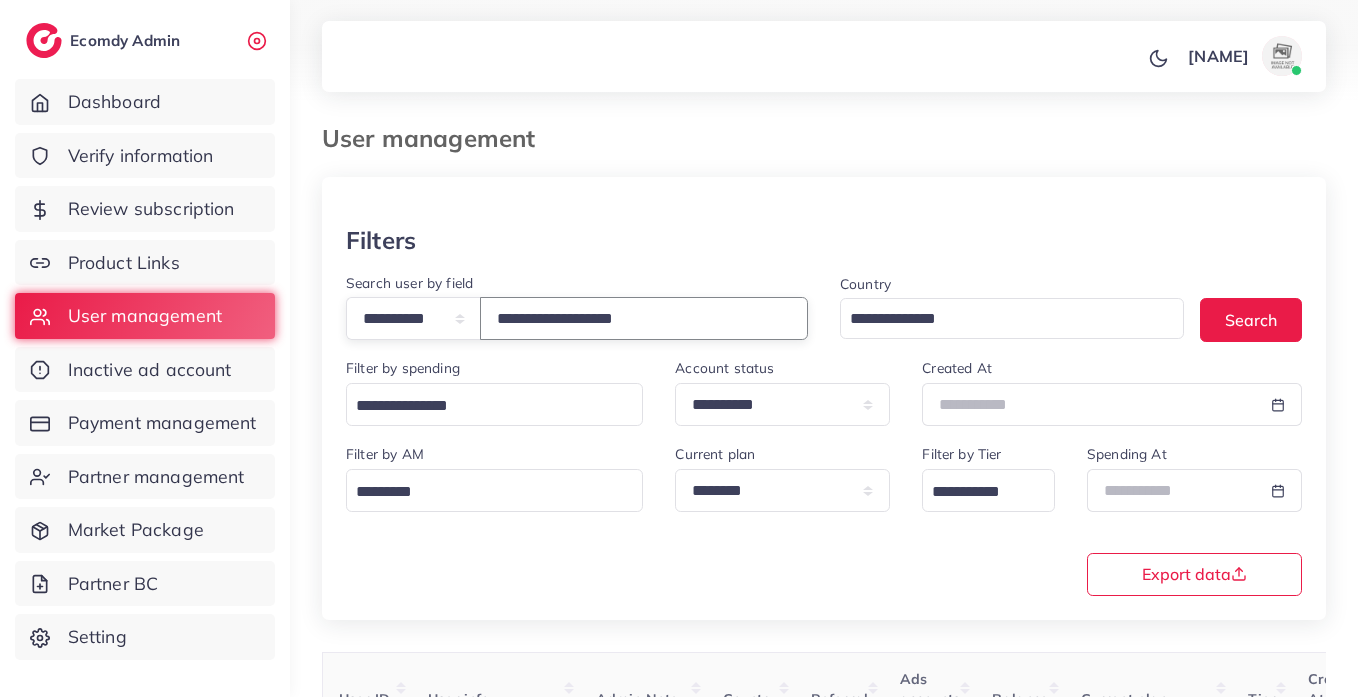 type on "**********" 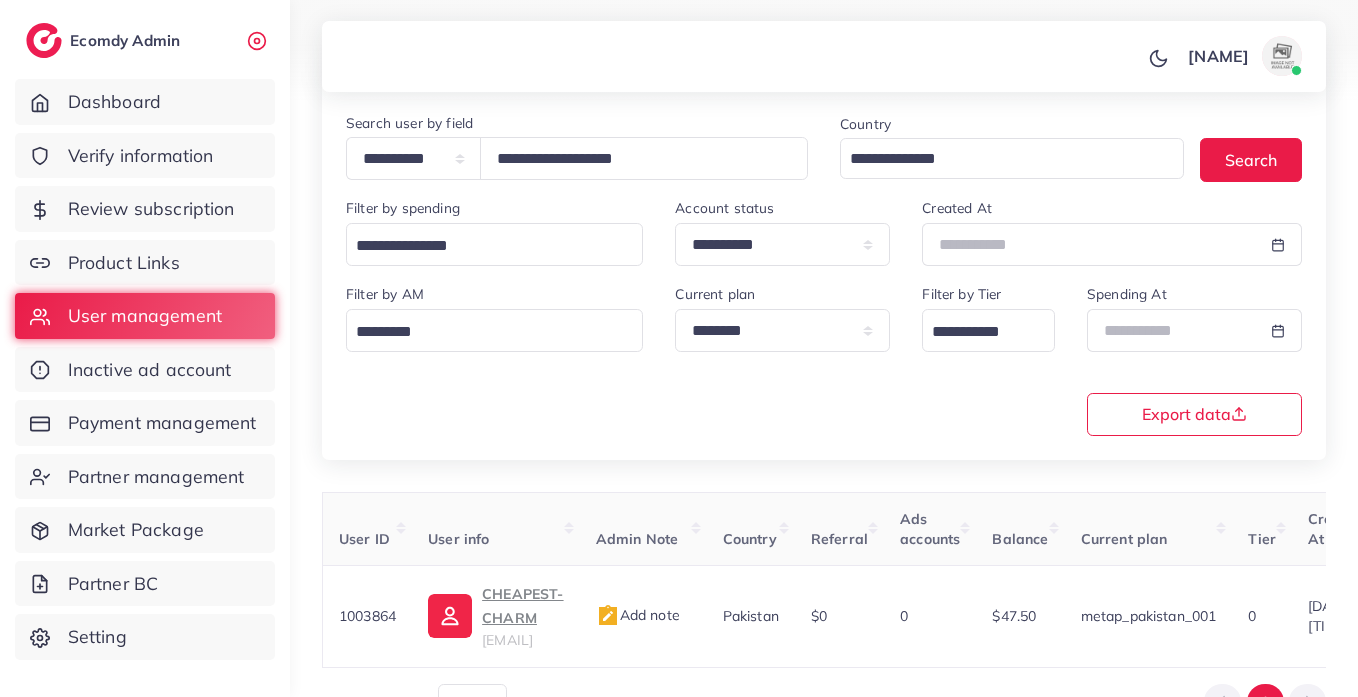 scroll, scrollTop: 260, scrollLeft: 0, axis: vertical 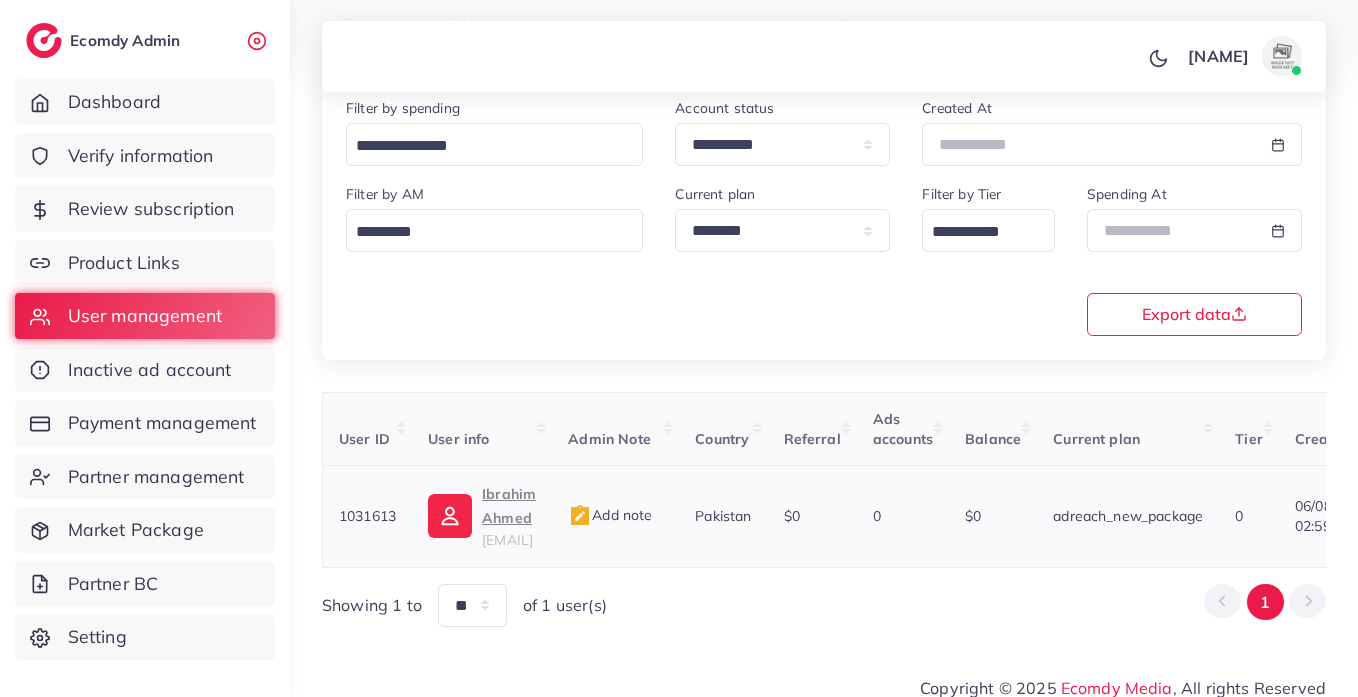 click on "Ibrahim Ahmed" at bounding box center (509, 506) 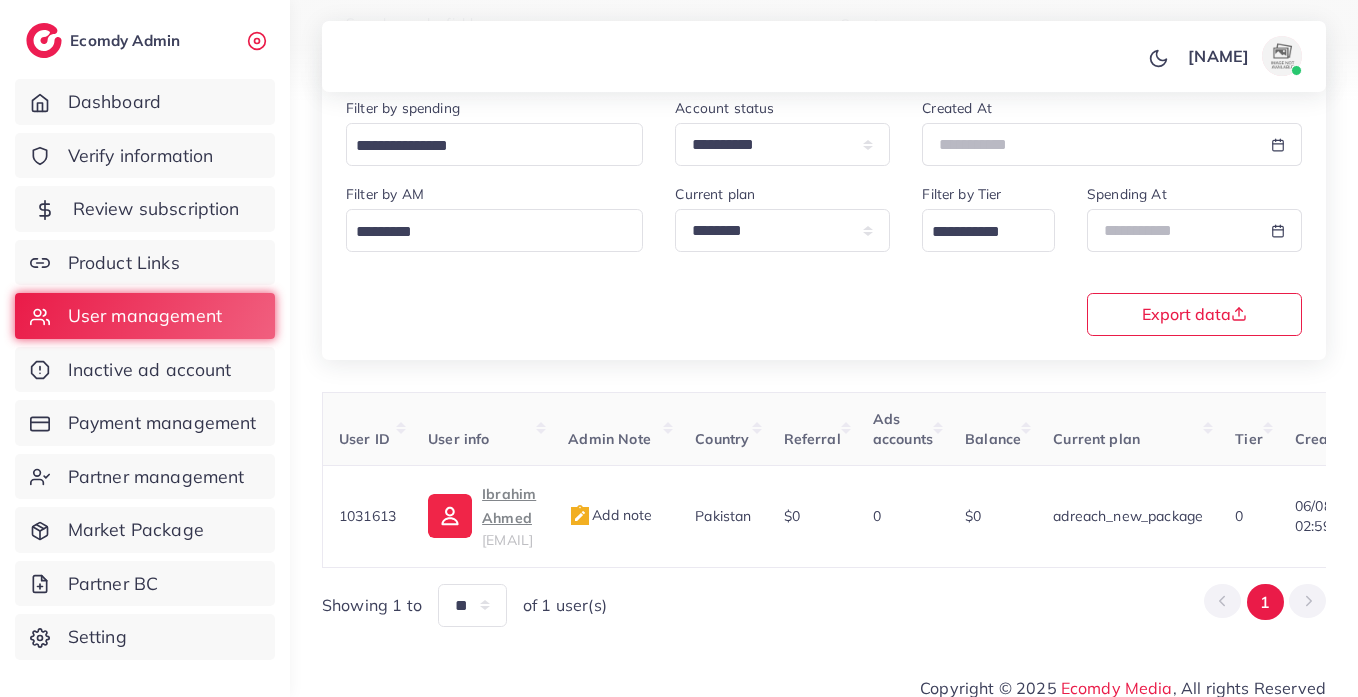 click on "Review subscription" at bounding box center [156, 209] 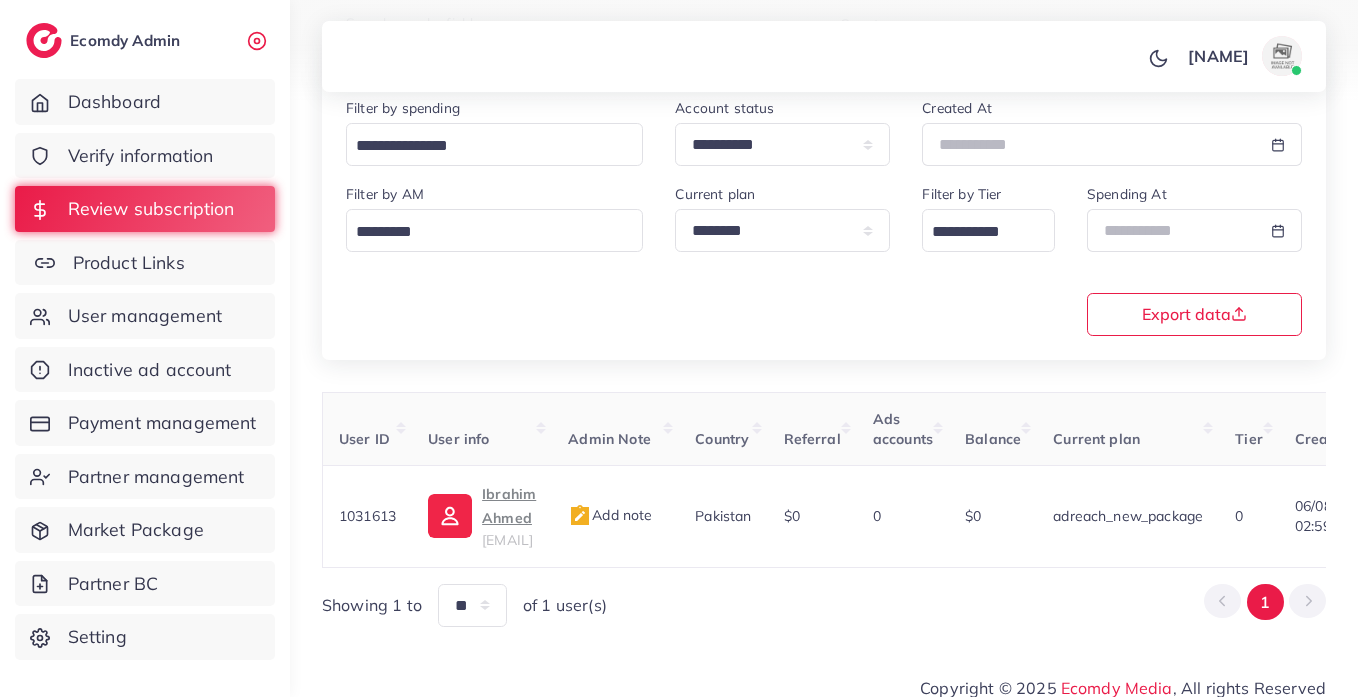 scroll, scrollTop: 0, scrollLeft: 0, axis: both 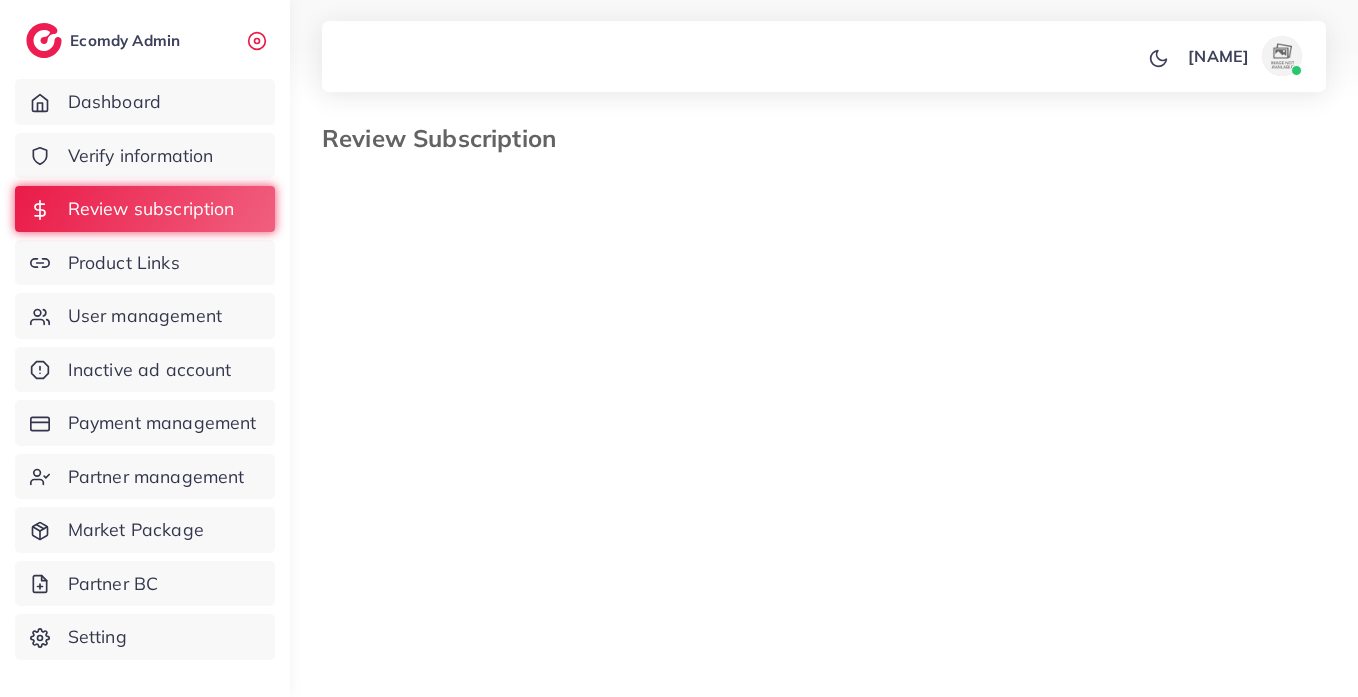 select on "*******" 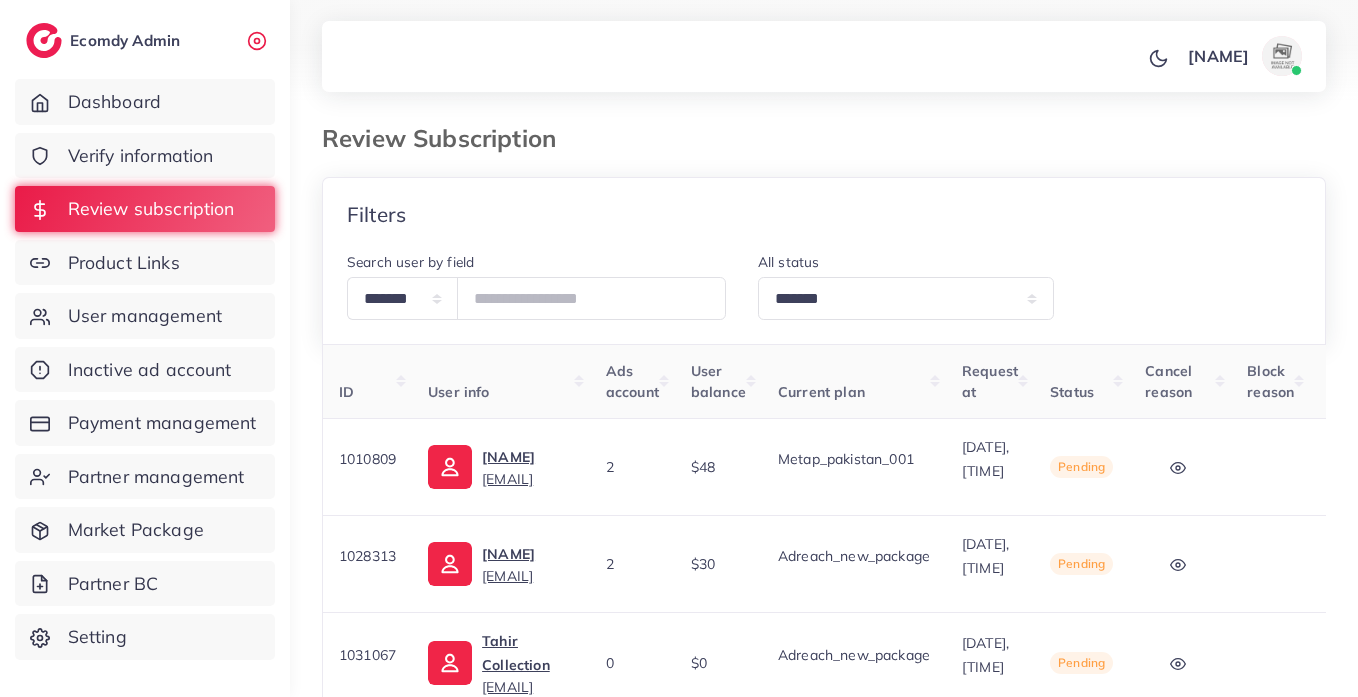 scroll, scrollTop: 667, scrollLeft: 0, axis: vertical 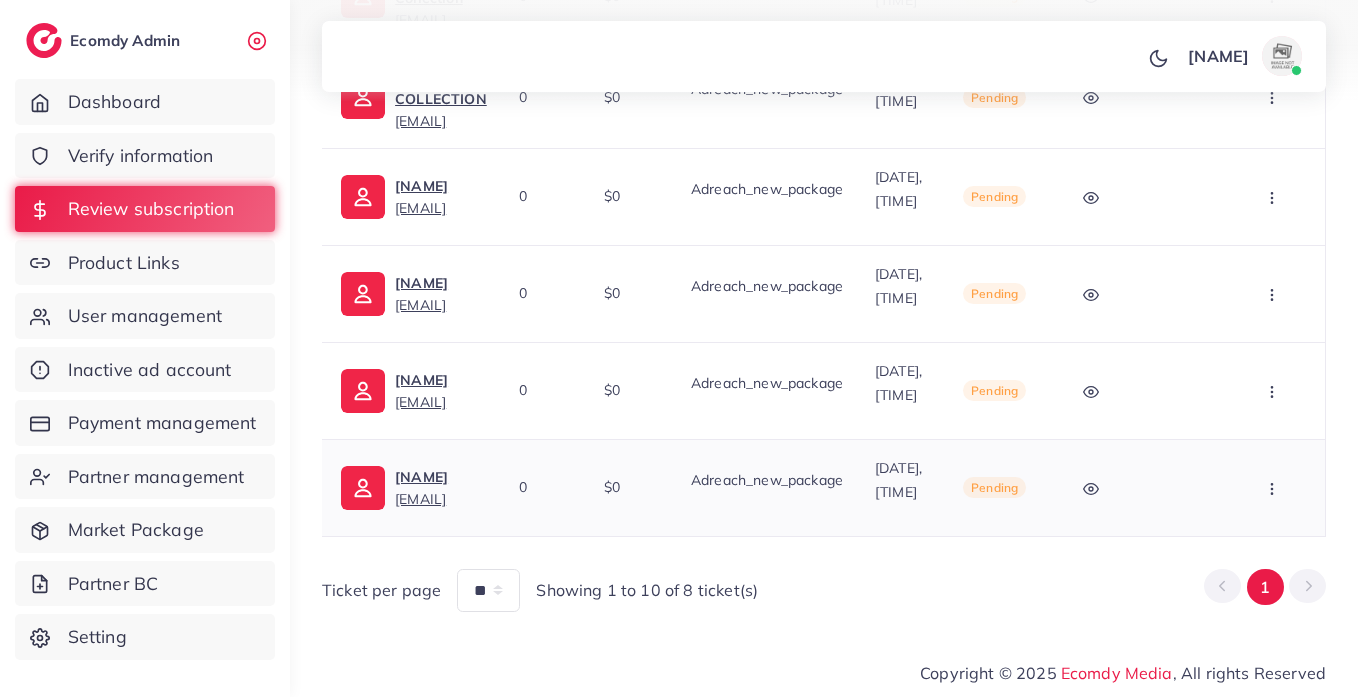 click at bounding box center (1274, 487) 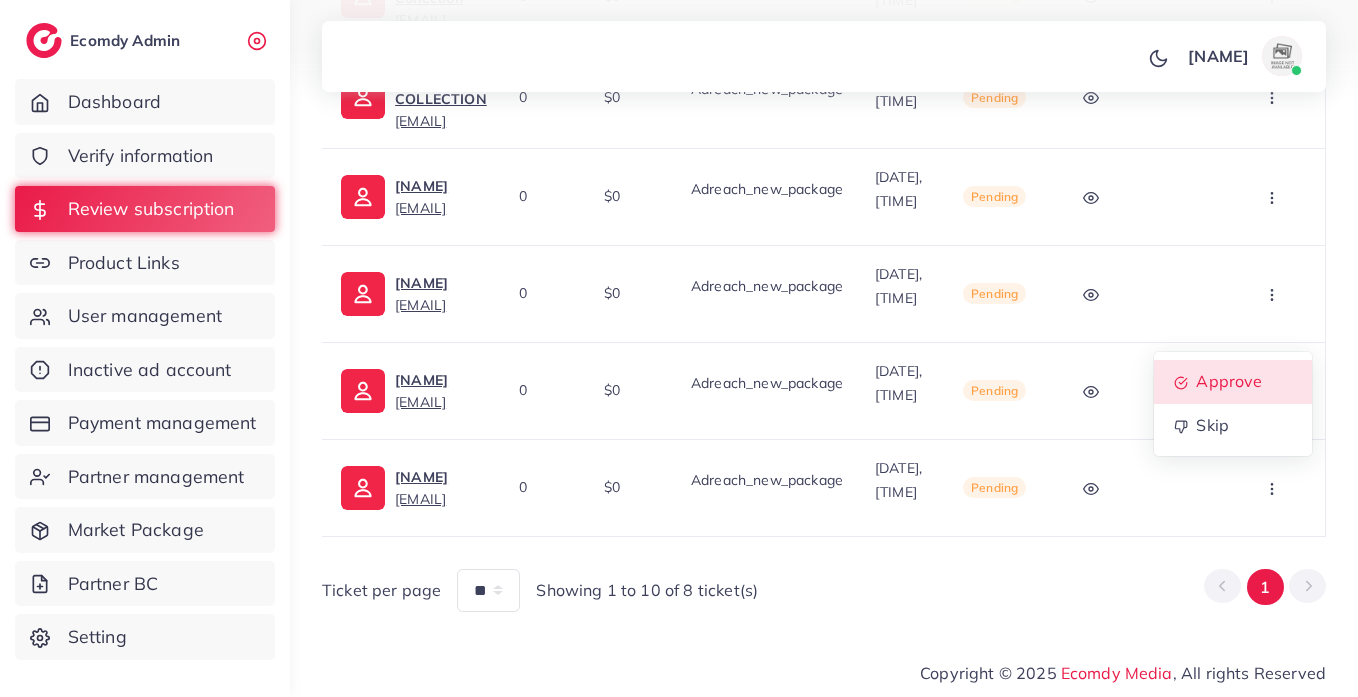 click on "Approve" at bounding box center [1230, 381] 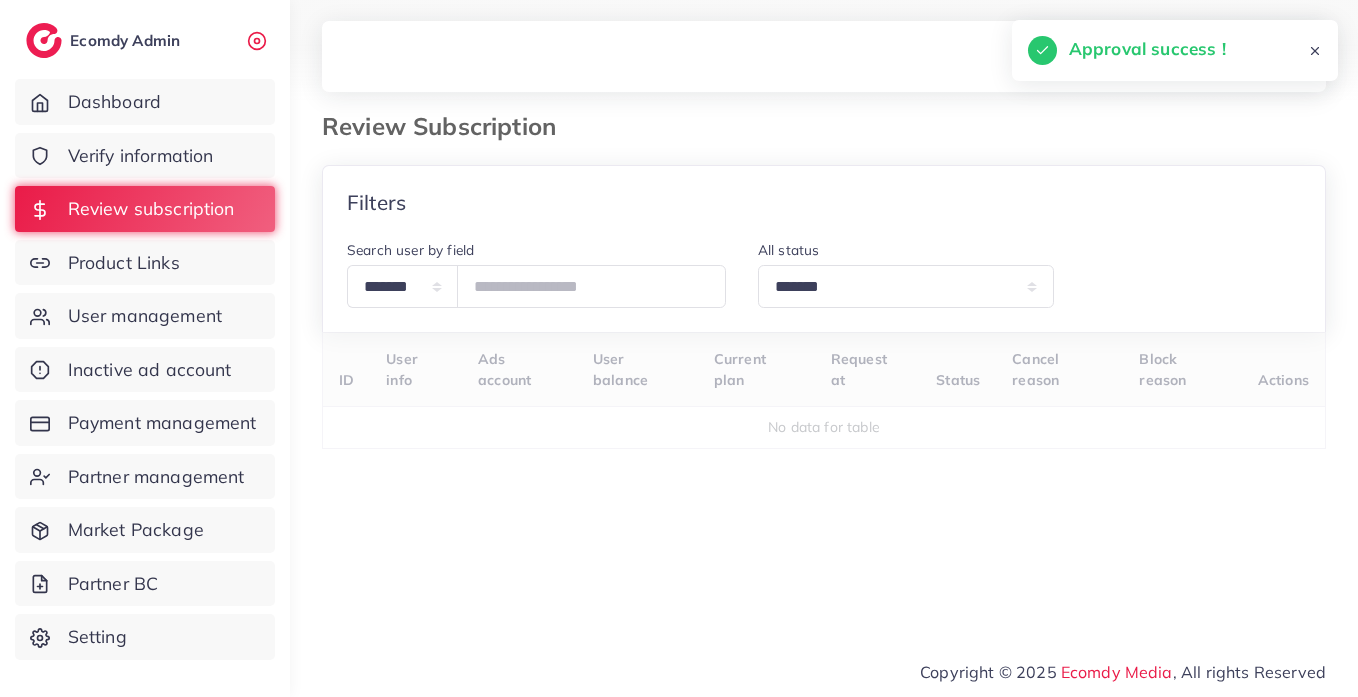 scroll, scrollTop: 12, scrollLeft: 0, axis: vertical 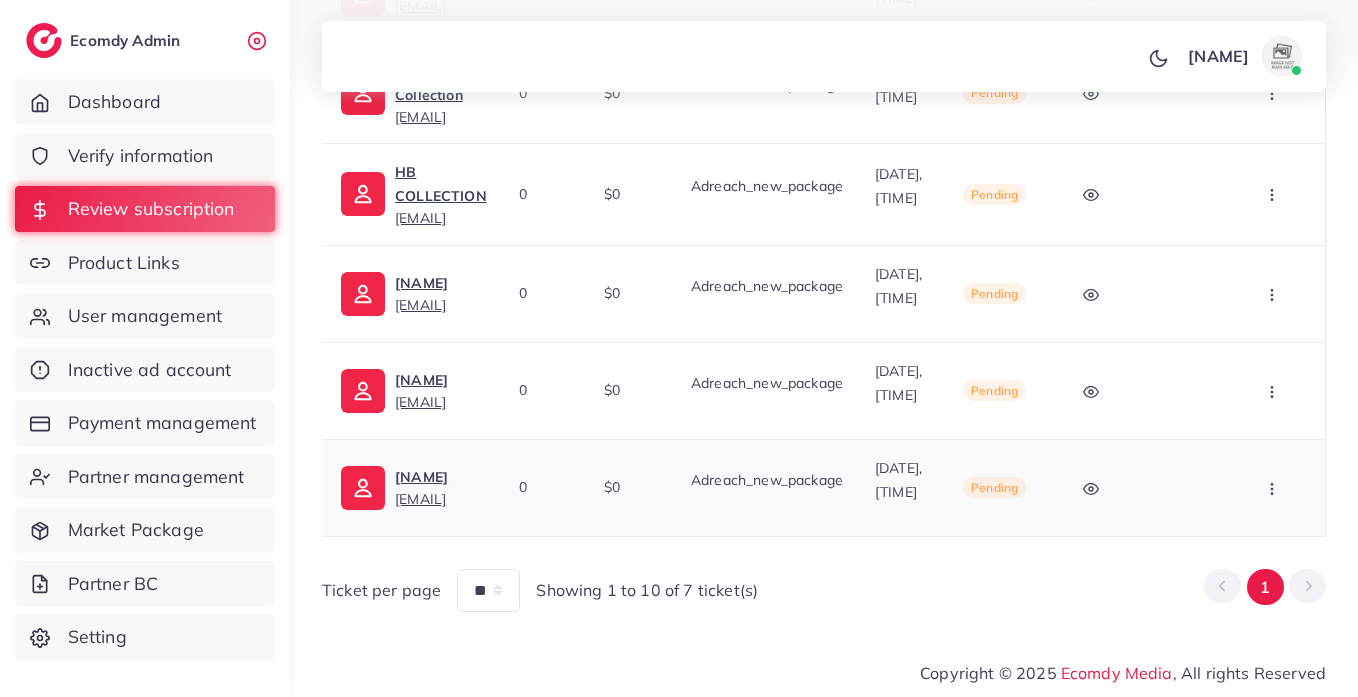 click 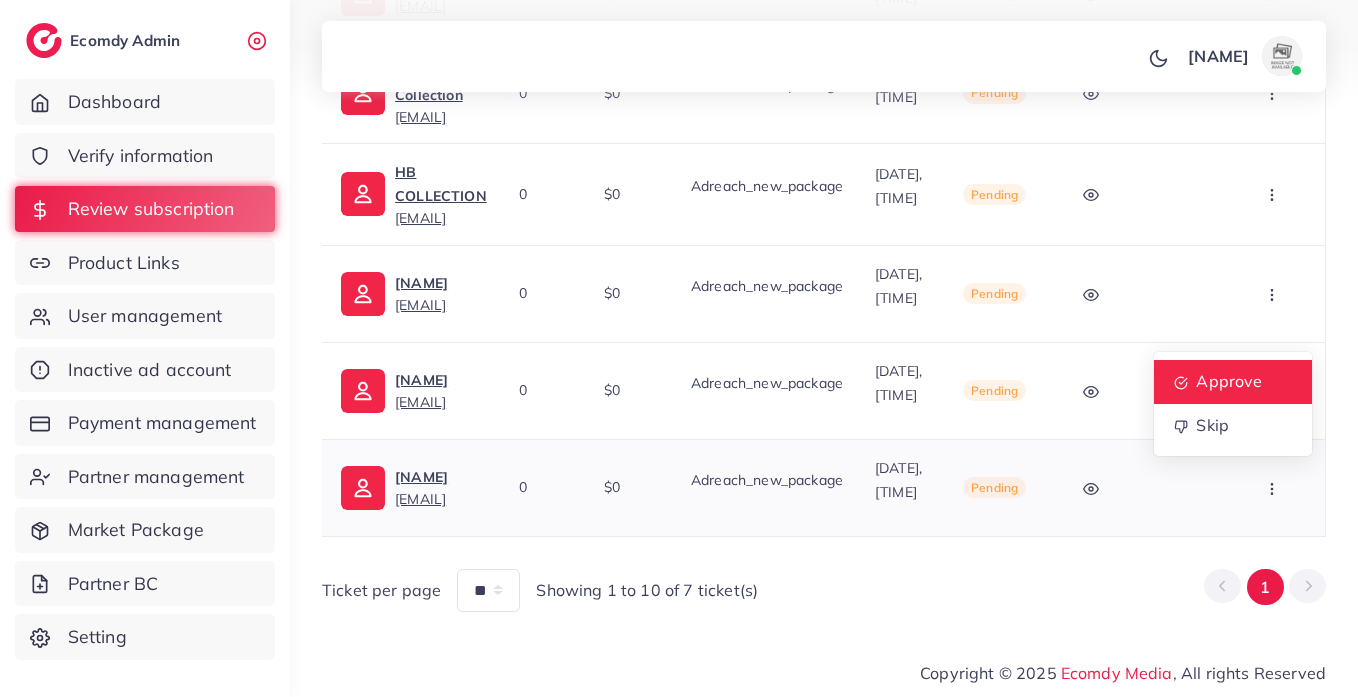 click on "Approve" at bounding box center (1230, 381) 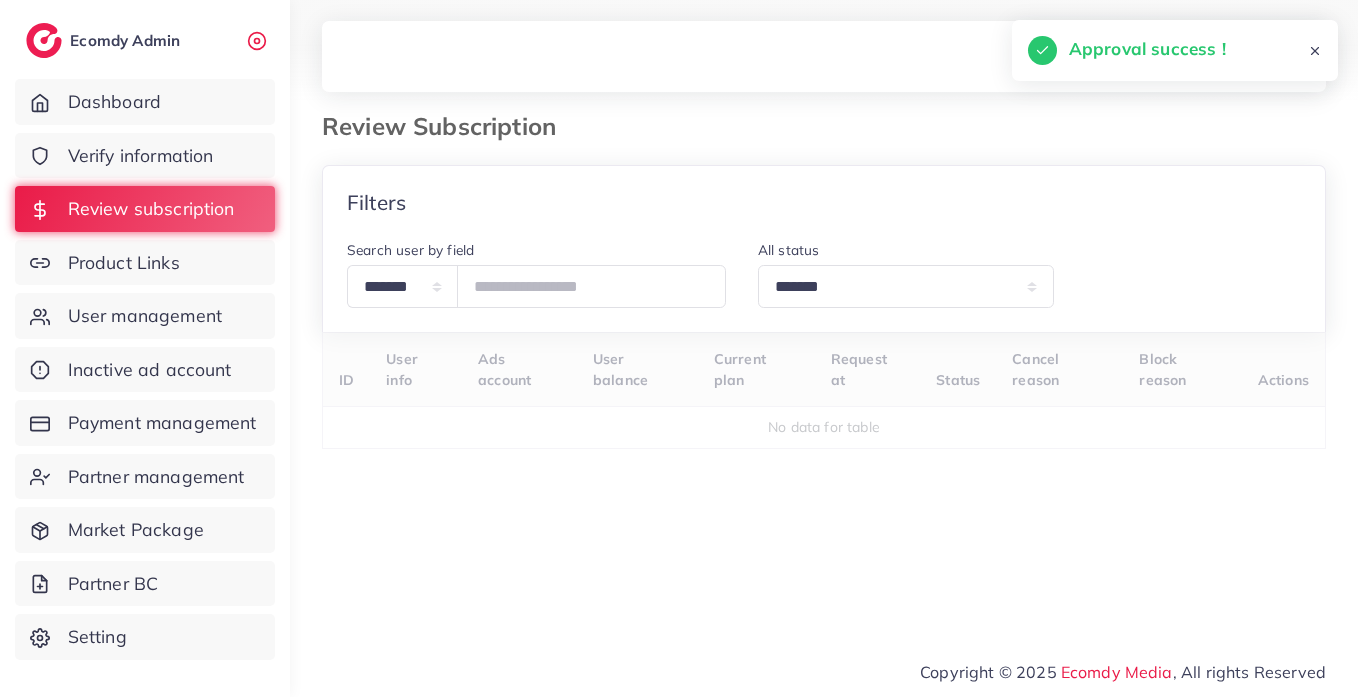 scroll, scrollTop: 12, scrollLeft: 0, axis: vertical 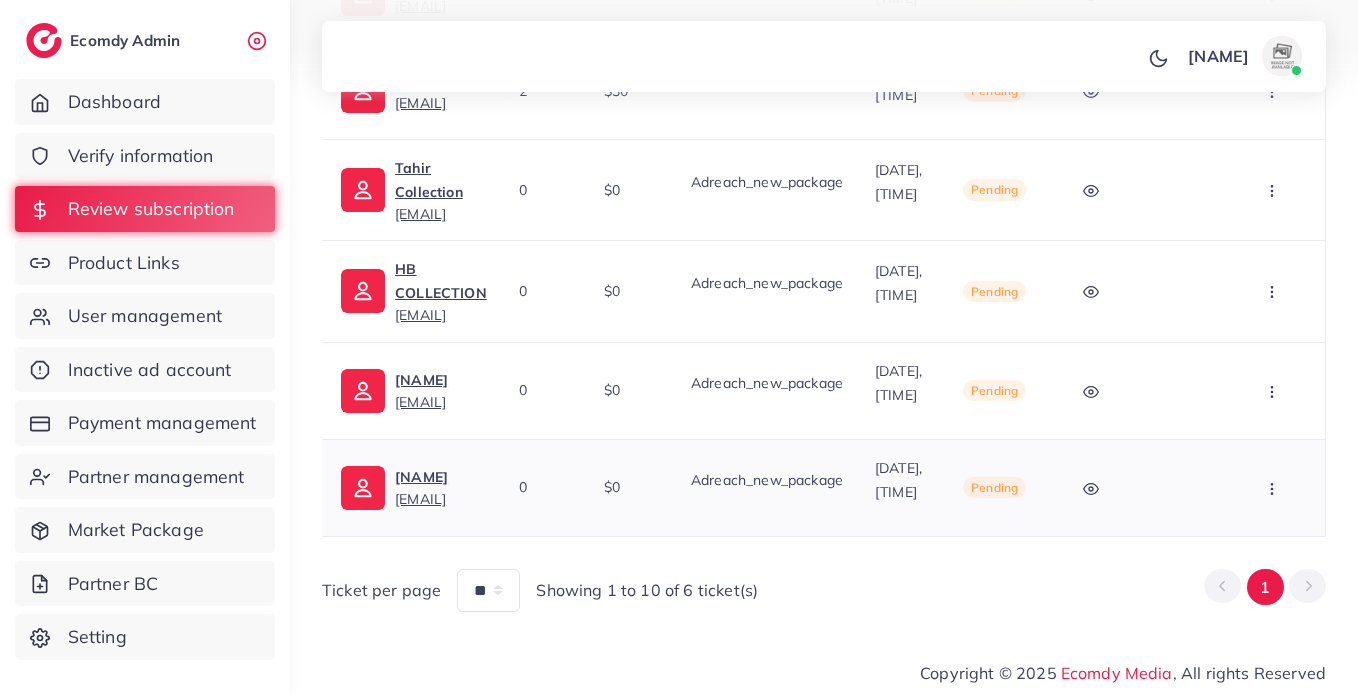click at bounding box center [1274, 487] 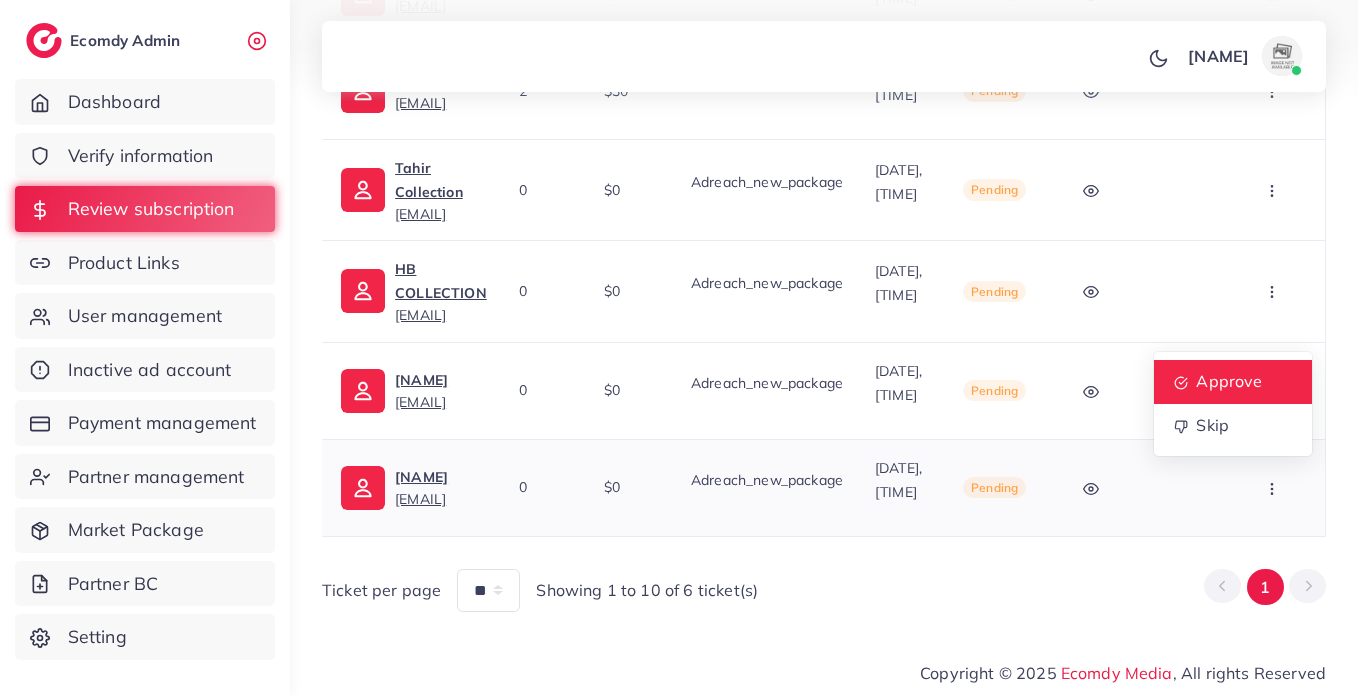 click on "Approve" at bounding box center [1230, 381] 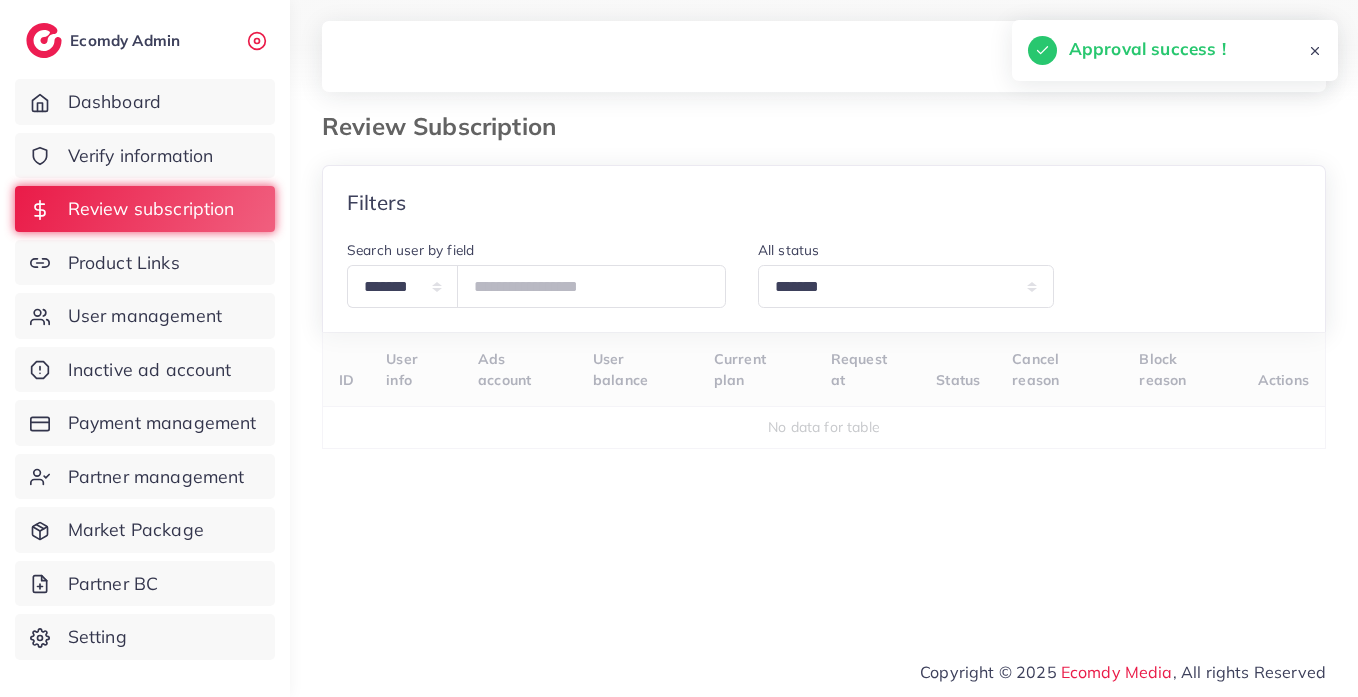 scroll, scrollTop: 12, scrollLeft: 0, axis: vertical 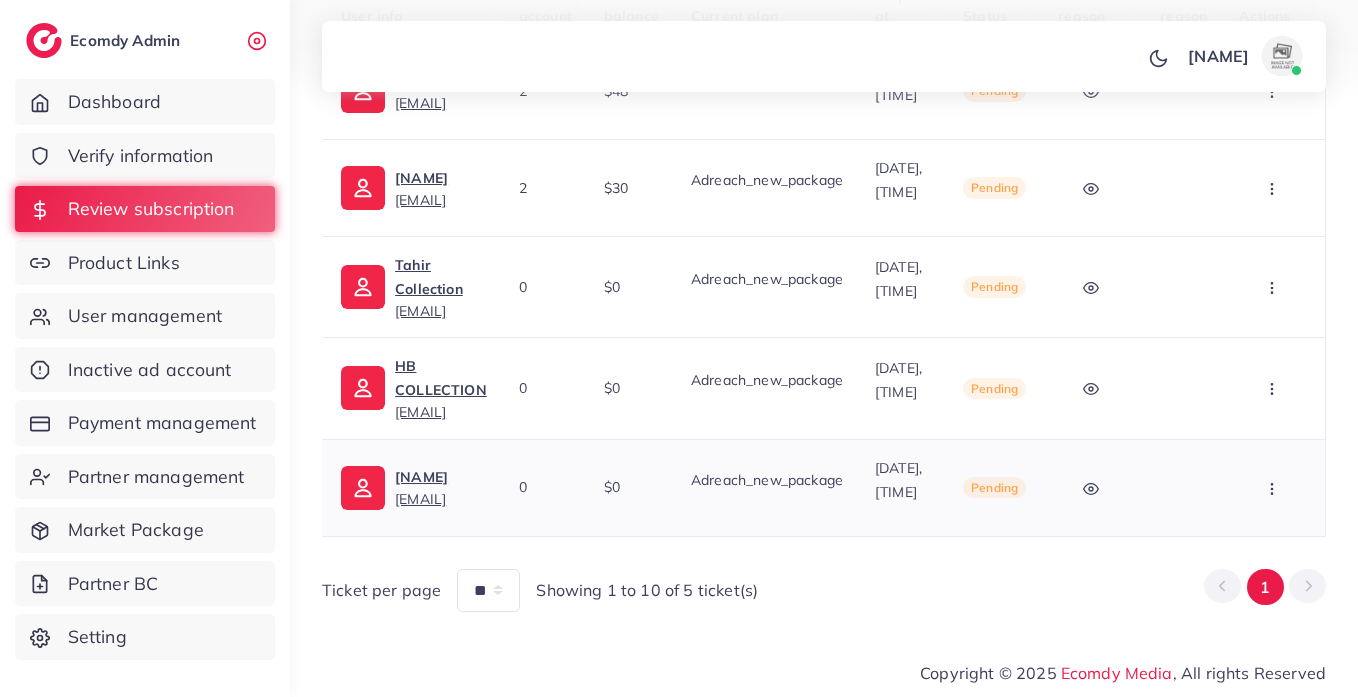click 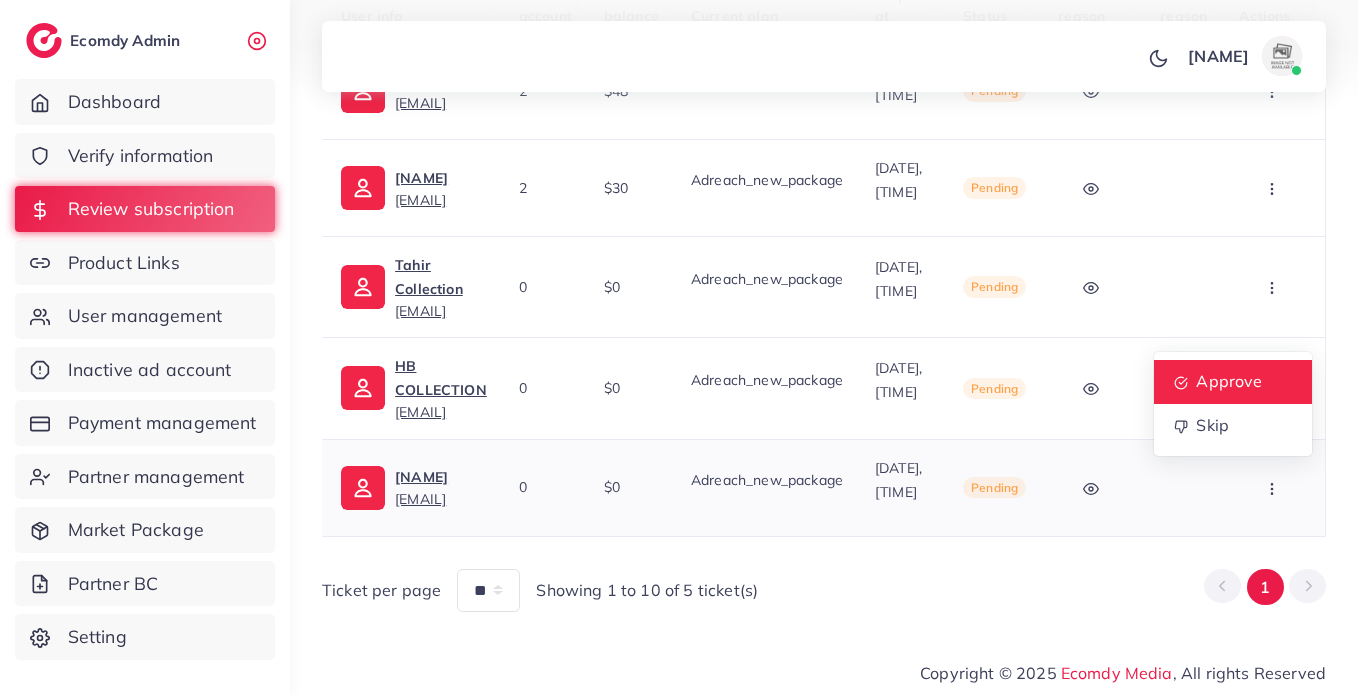 click on "Approve" at bounding box center [1233, 382] 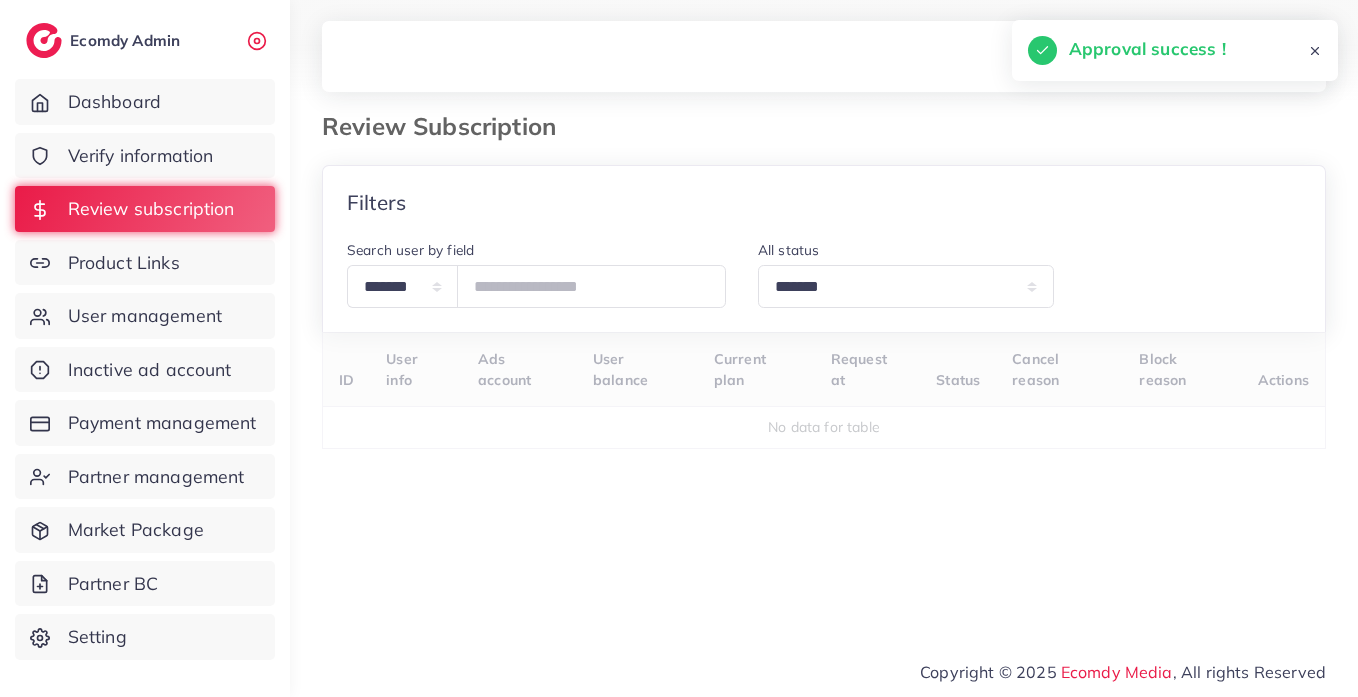 scroll, scrollTop: 12, scrollLeft: 0, axis: vertical 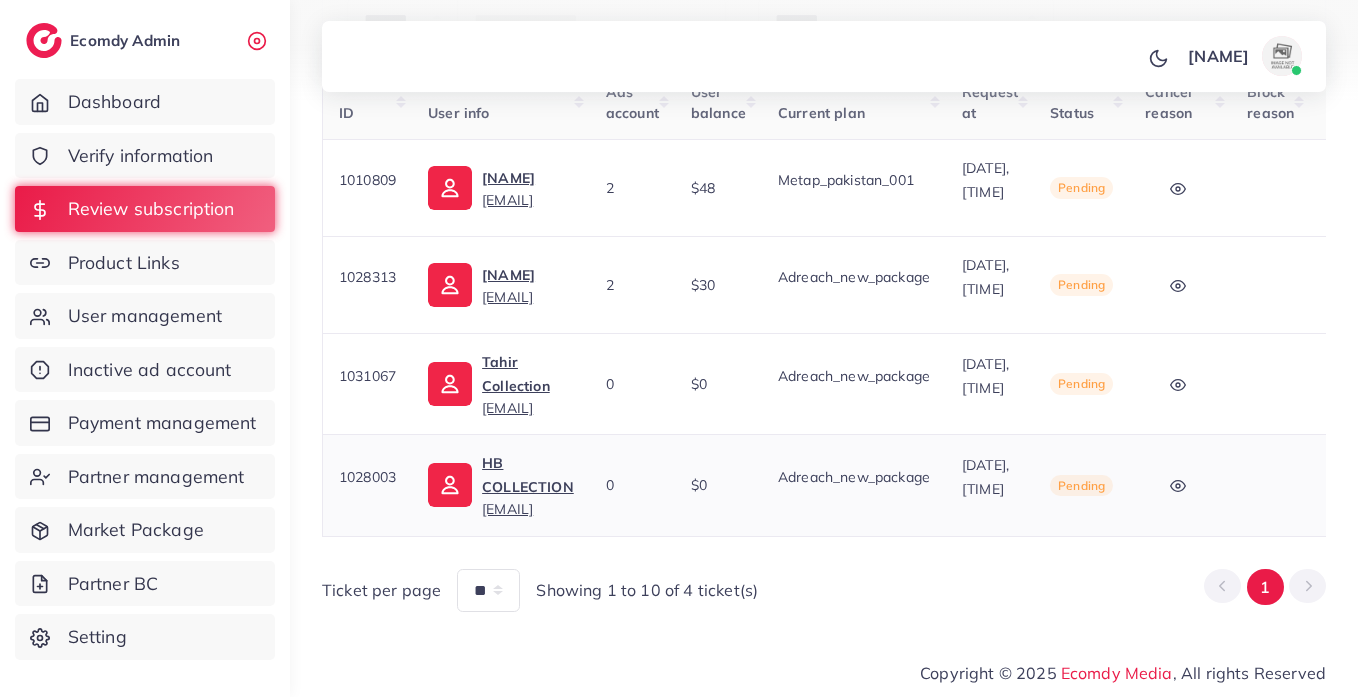 drag, startPoint x: 838, startPoint y: 535, endPoint x: 1164, endPoint y: 520, distance: 326.3449 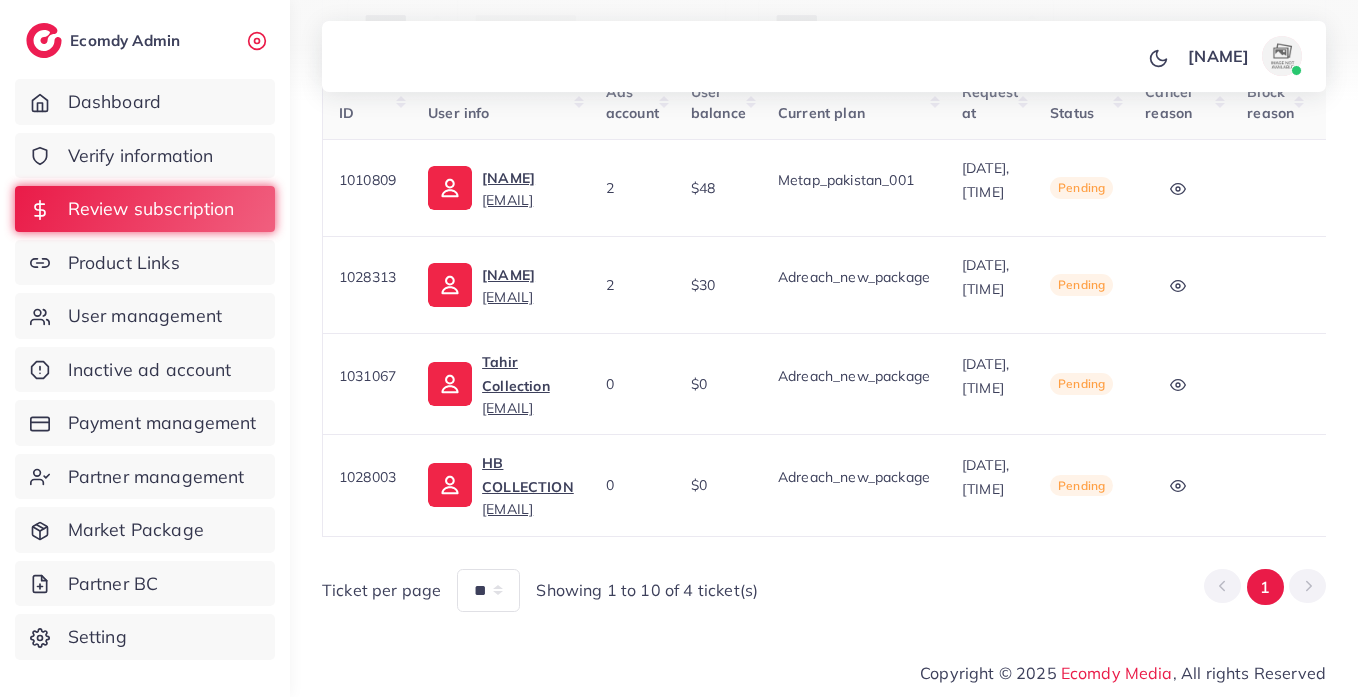 scroll, scrollTop: 0, scrollLeft: 244, axis: horizontal 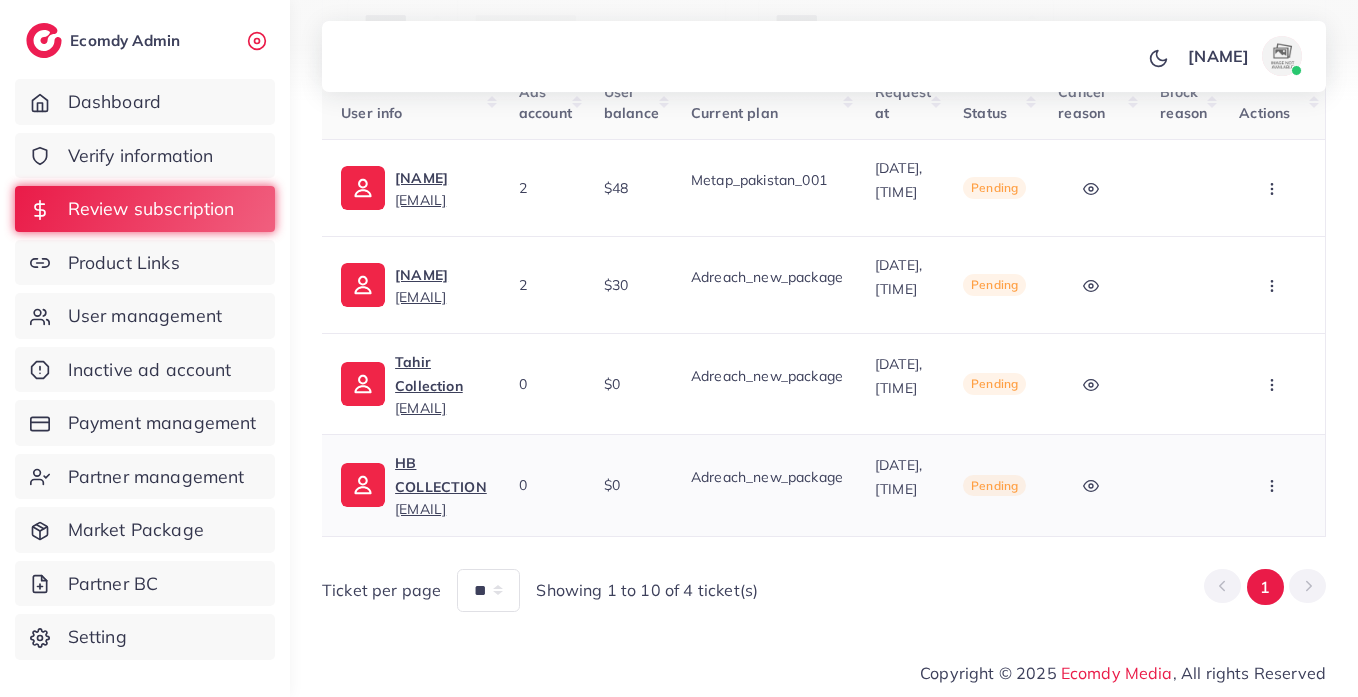 click at bounding box center [1274, 485] 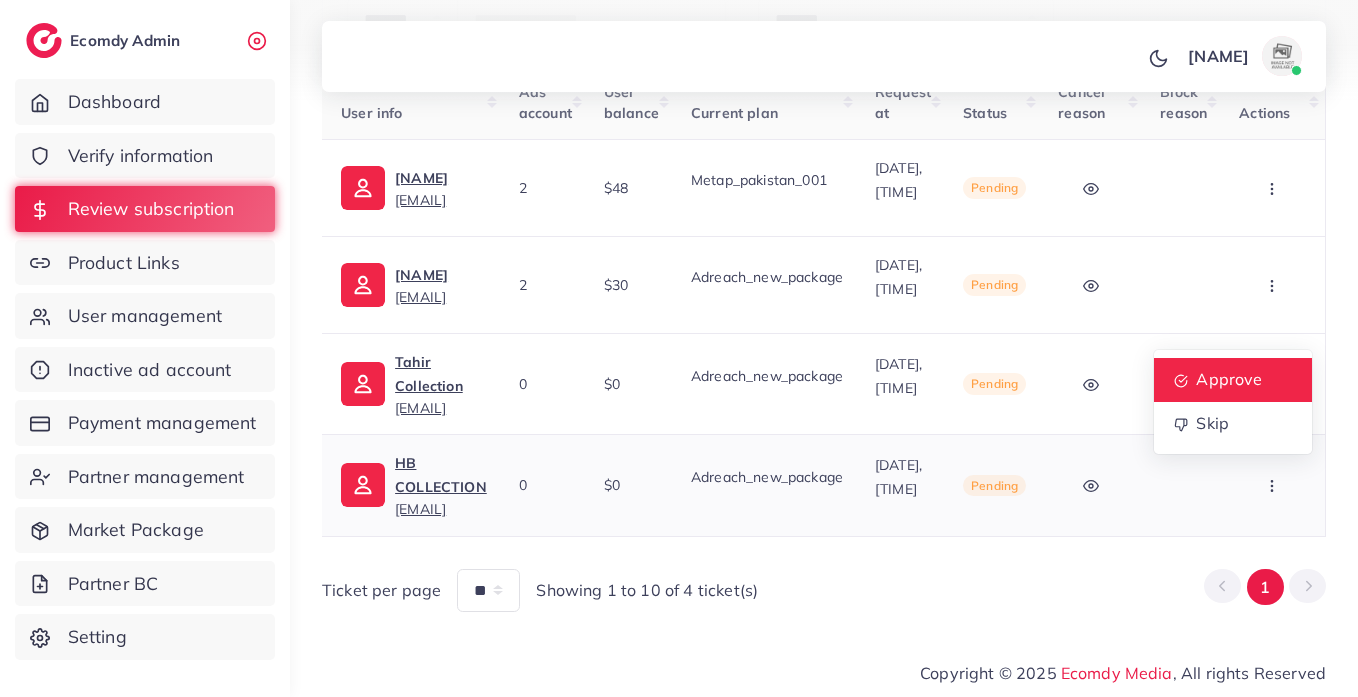 click on "Approve" at bounding box center [1233, 380] 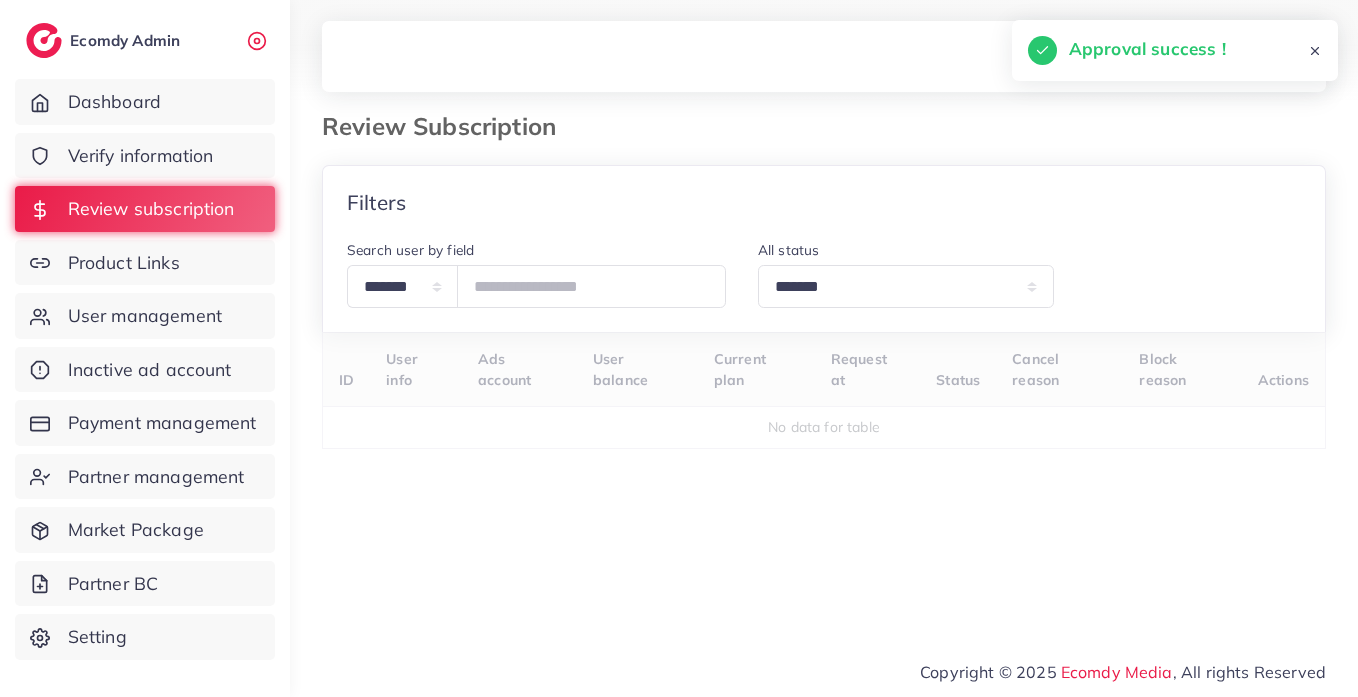 scroll, scrollTop: 12, scrollLeft: 0, axis: vertical 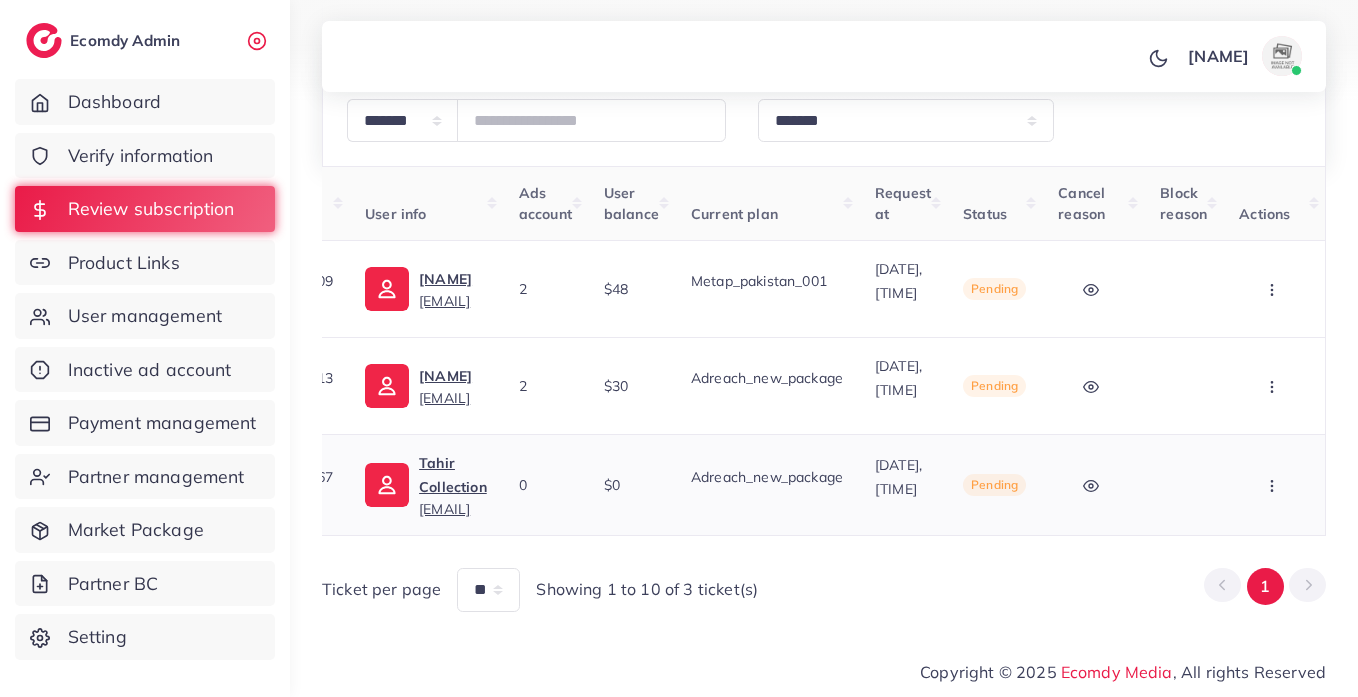 click 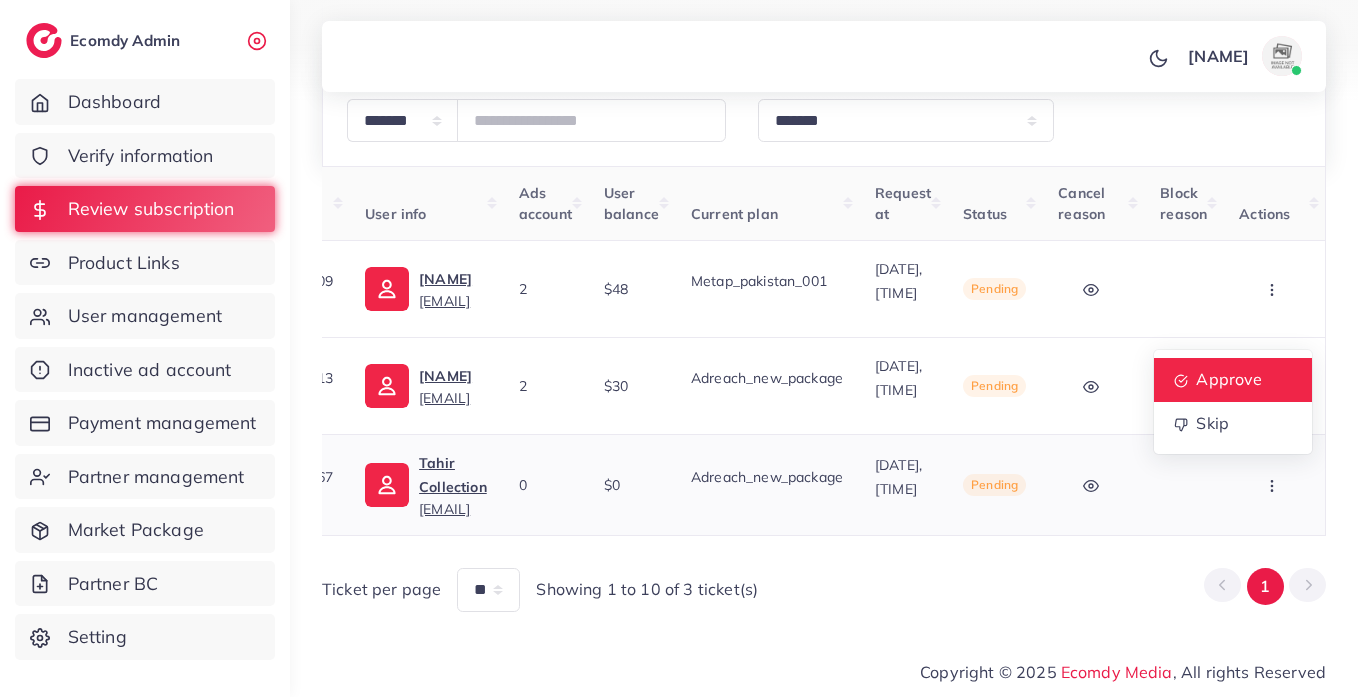 click on "Approve" at bounding box center (1233, 380) 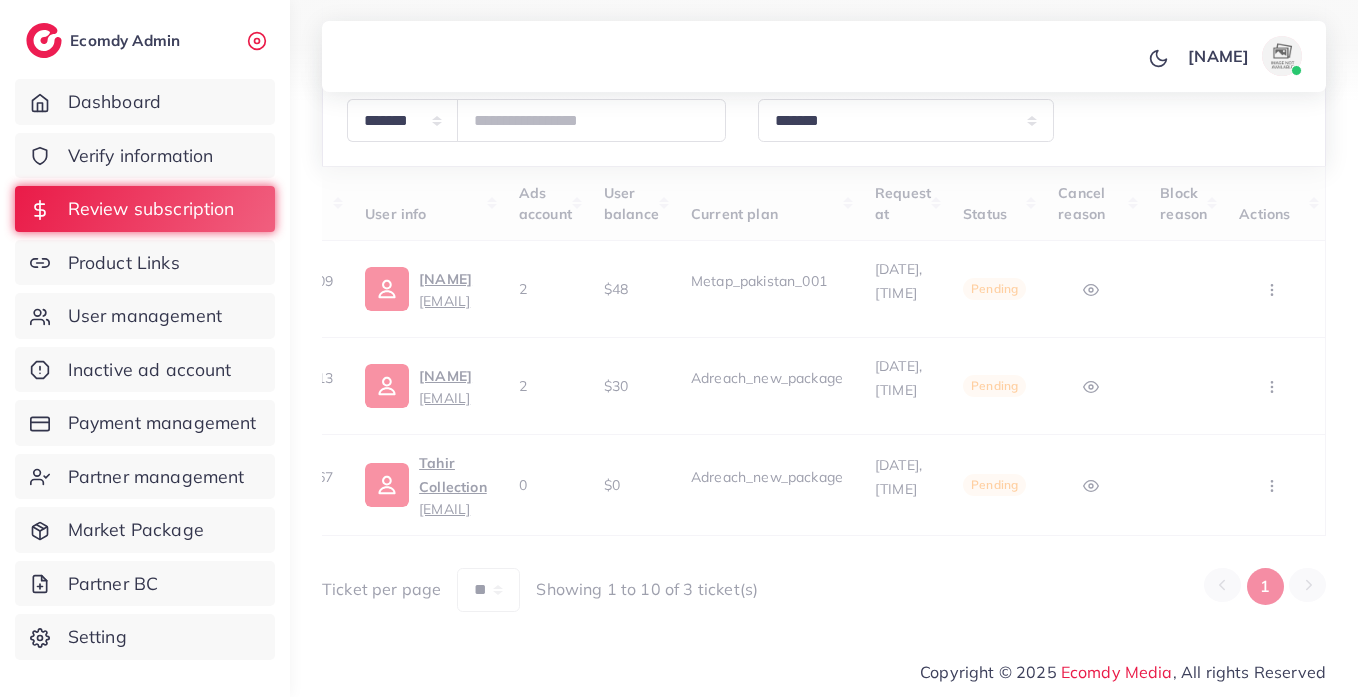 scroll, scrollTop: 12, scrollLeft: 0, axis: vertical 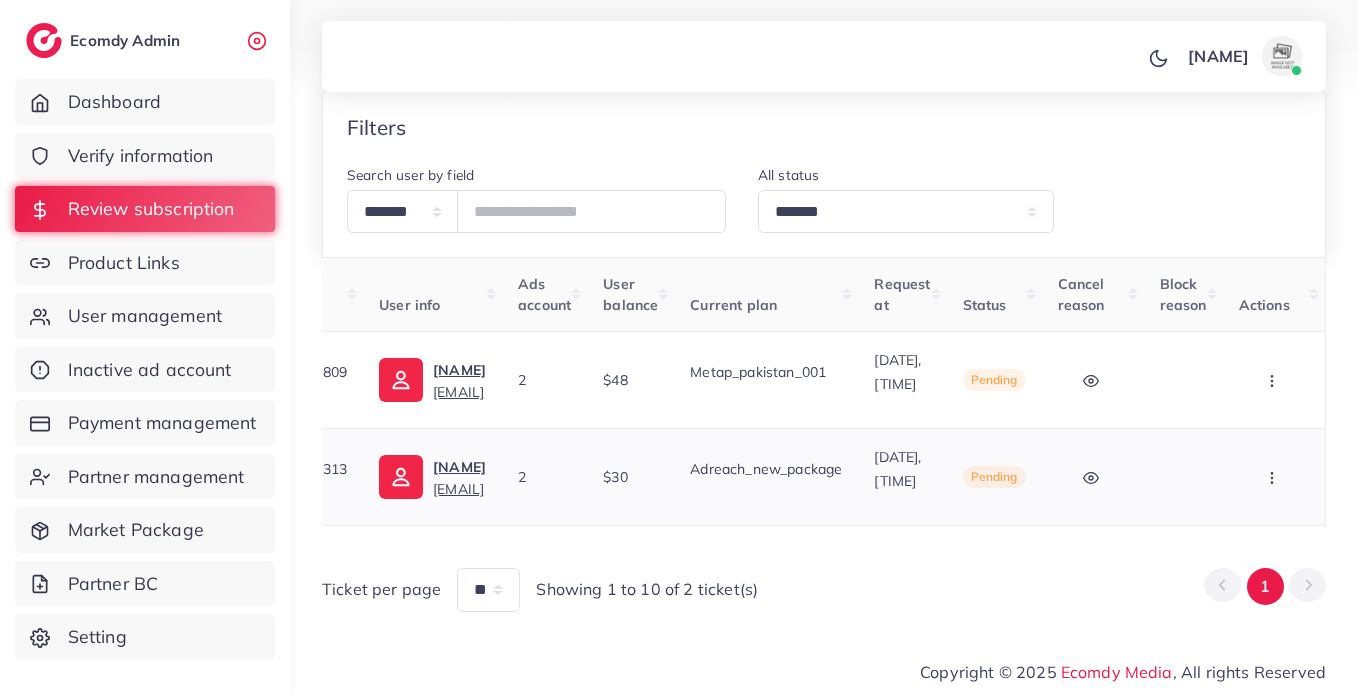 click 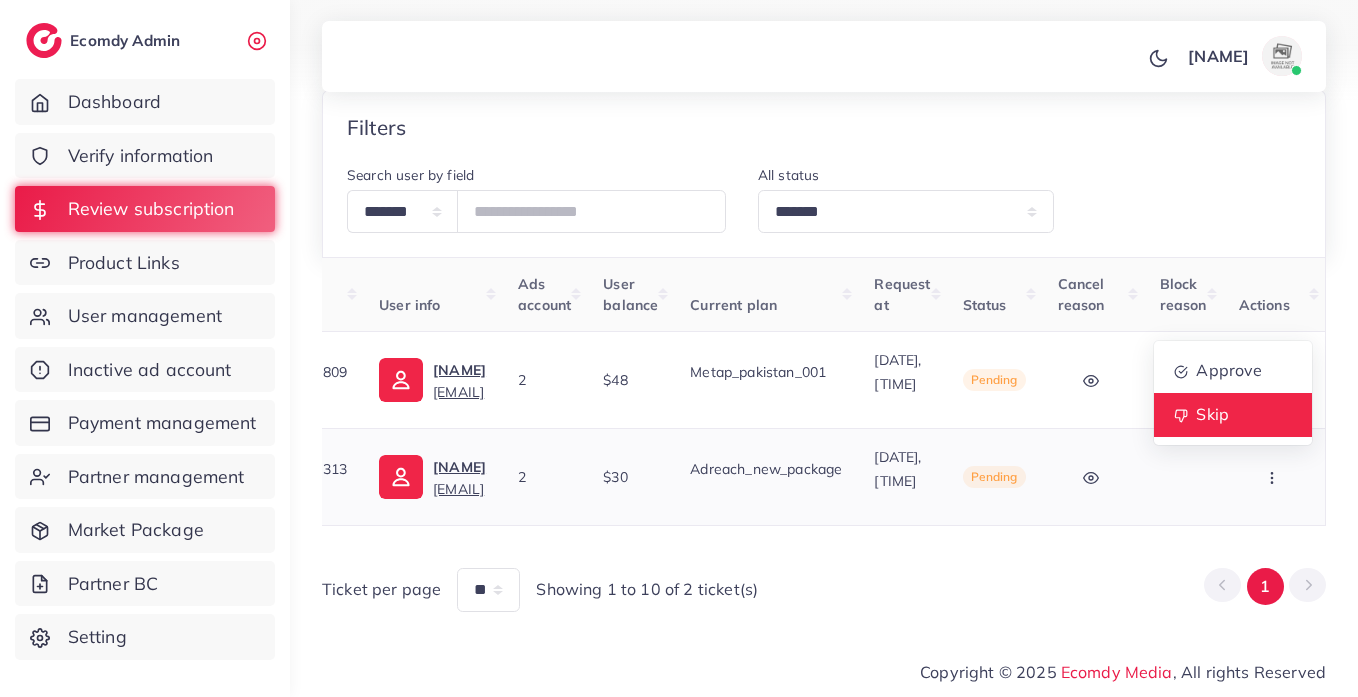 click on "Skip" at bounding box center [1212, 415] 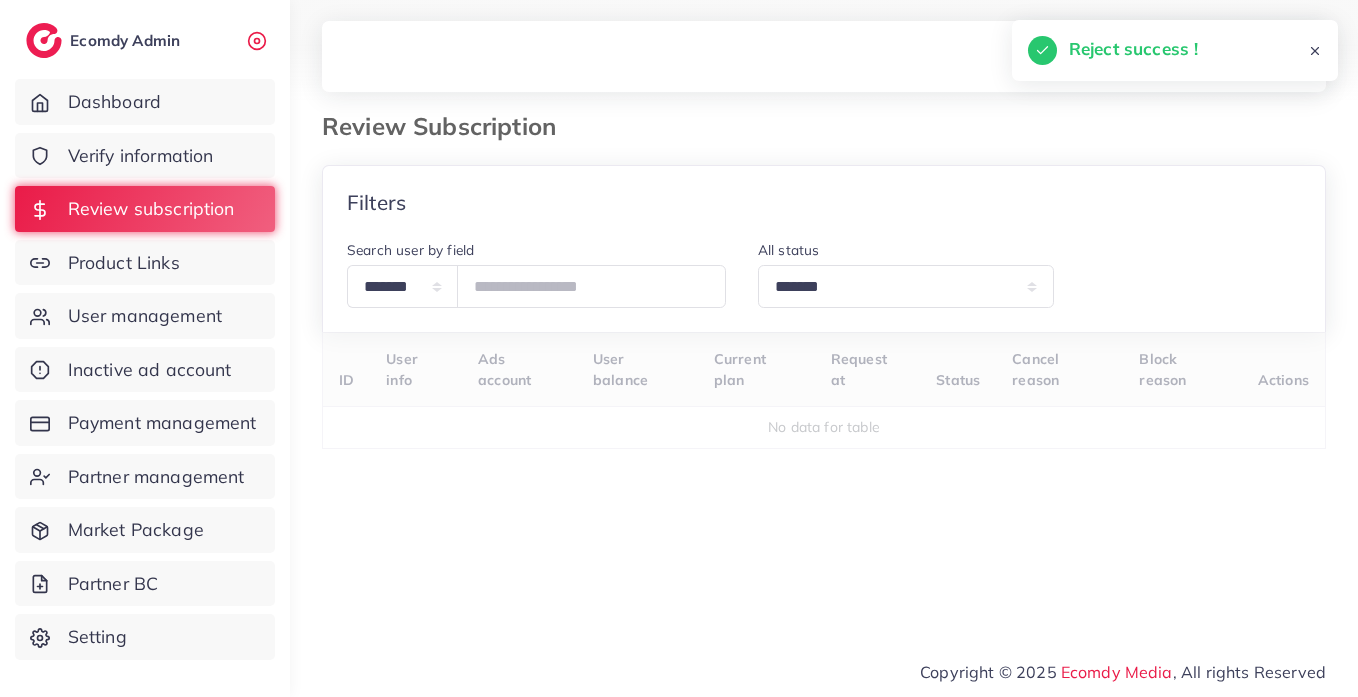 scroll, scrollTop: 12, scrollLeft: 0, axis: vertical 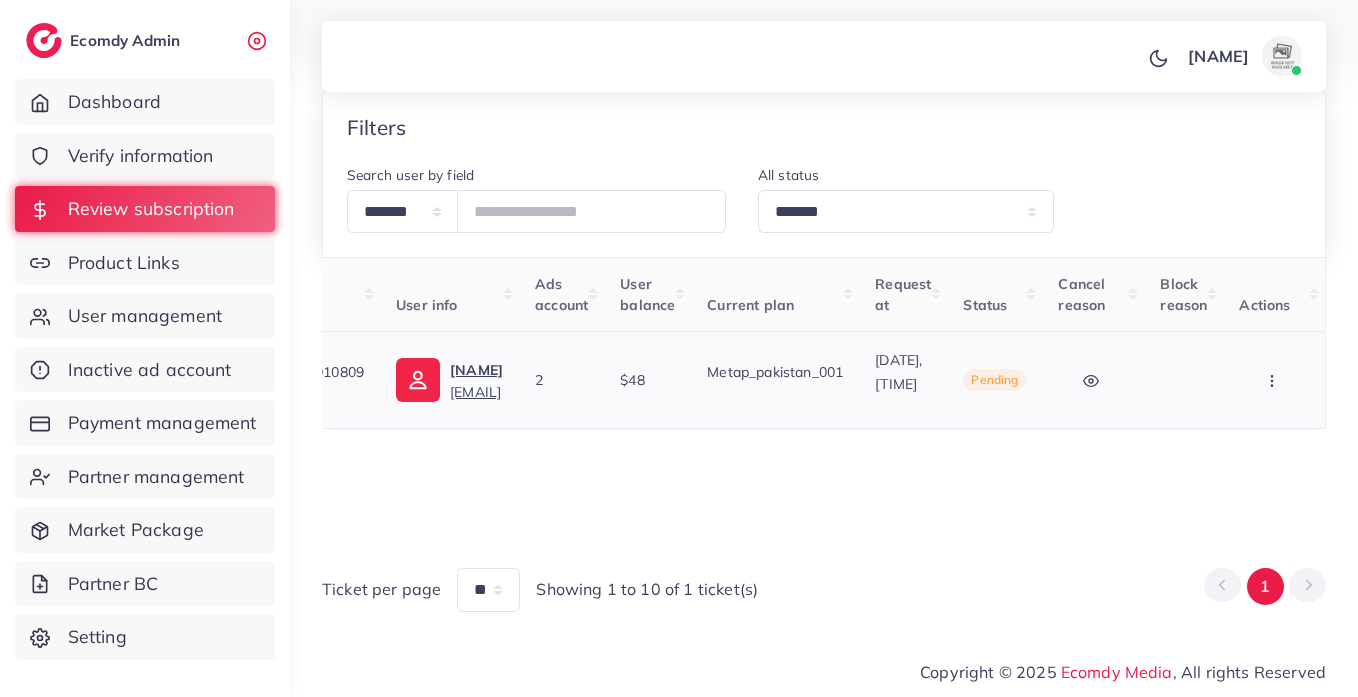click 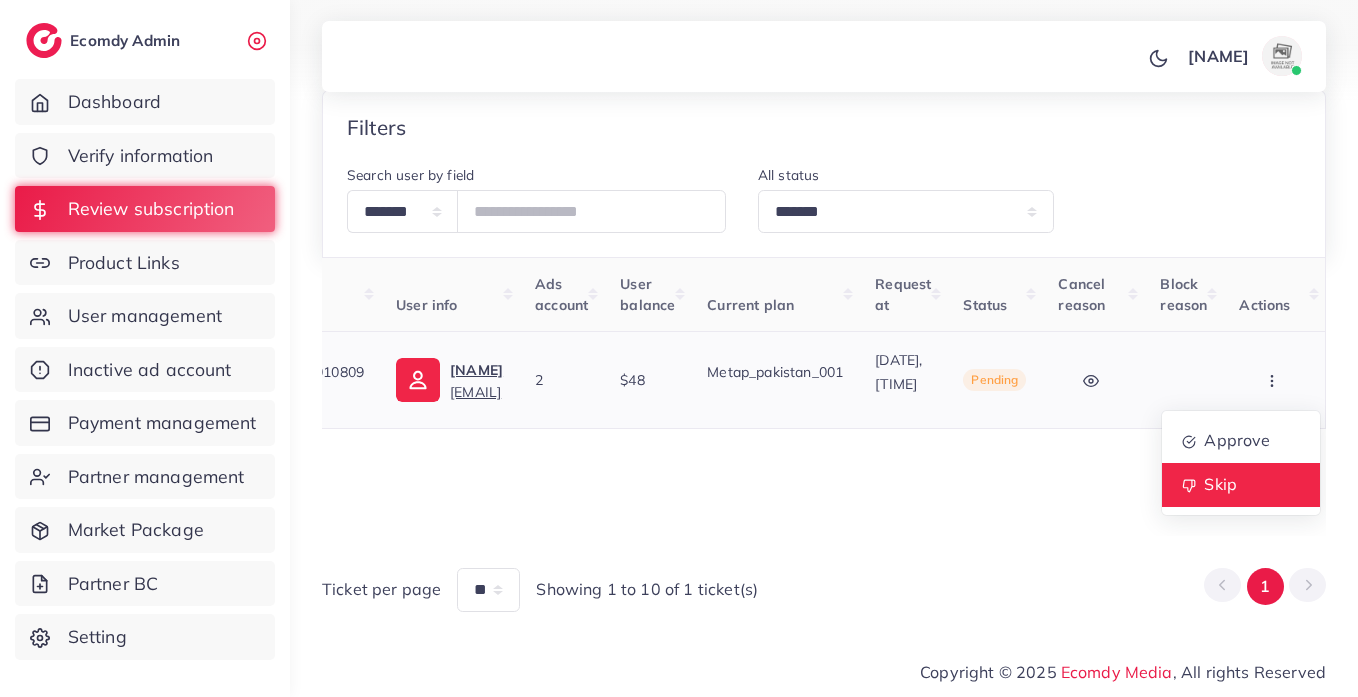 click on "Skip" at bounding box center (1221, 485) 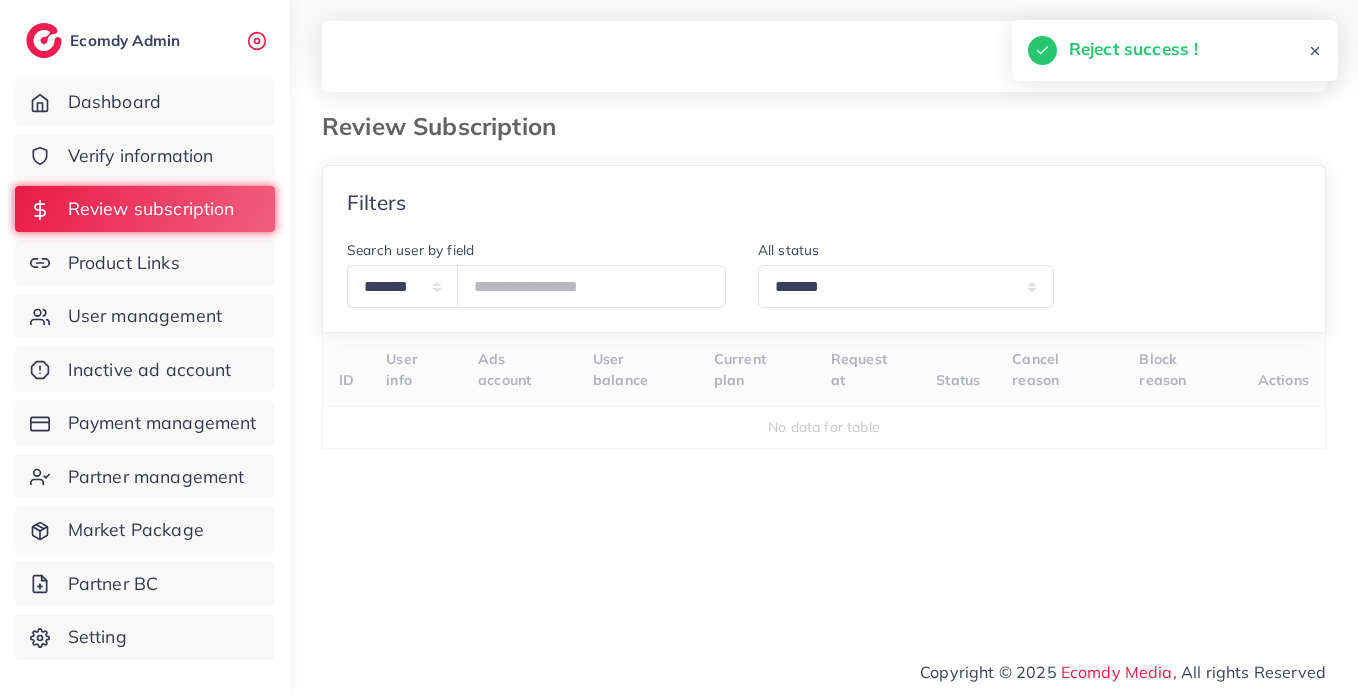 scroll, scrollTop: 12, scrollLeft: 0, axis: vertical 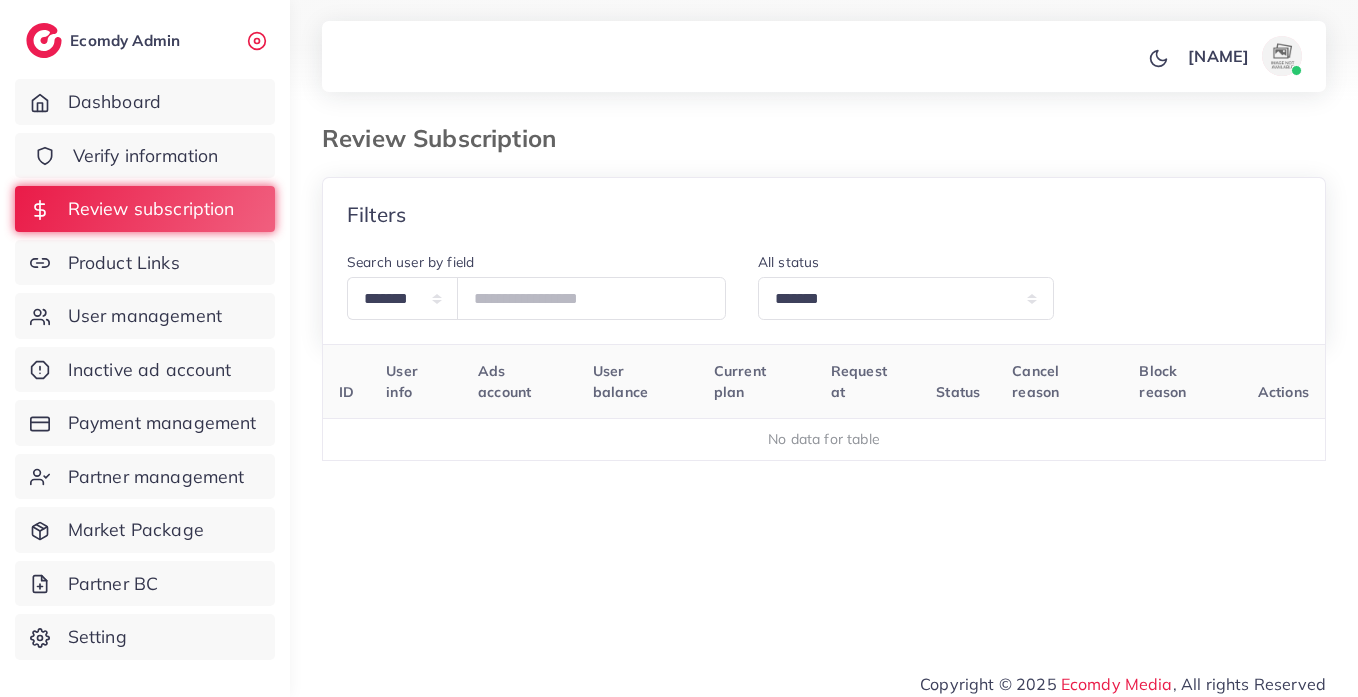 click on "Verify information" at bounding box center [146, 156] 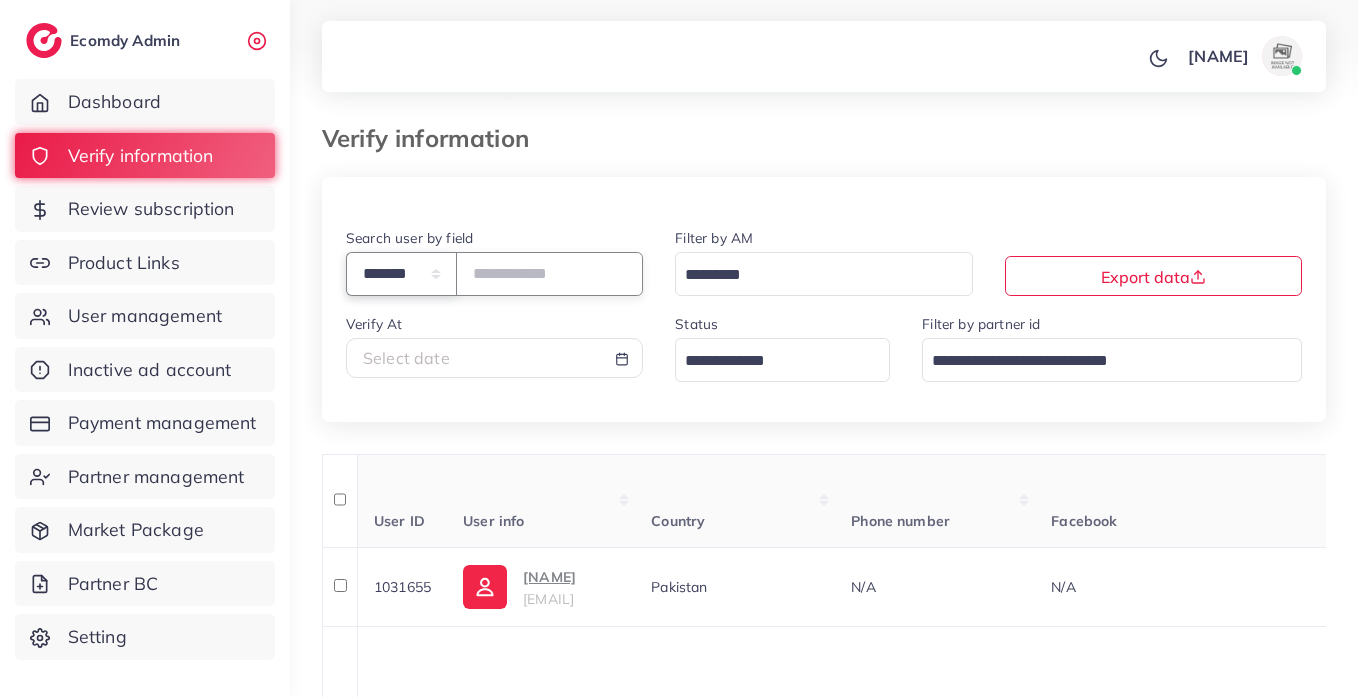 click on "**********" at bounding box center [401, 273] 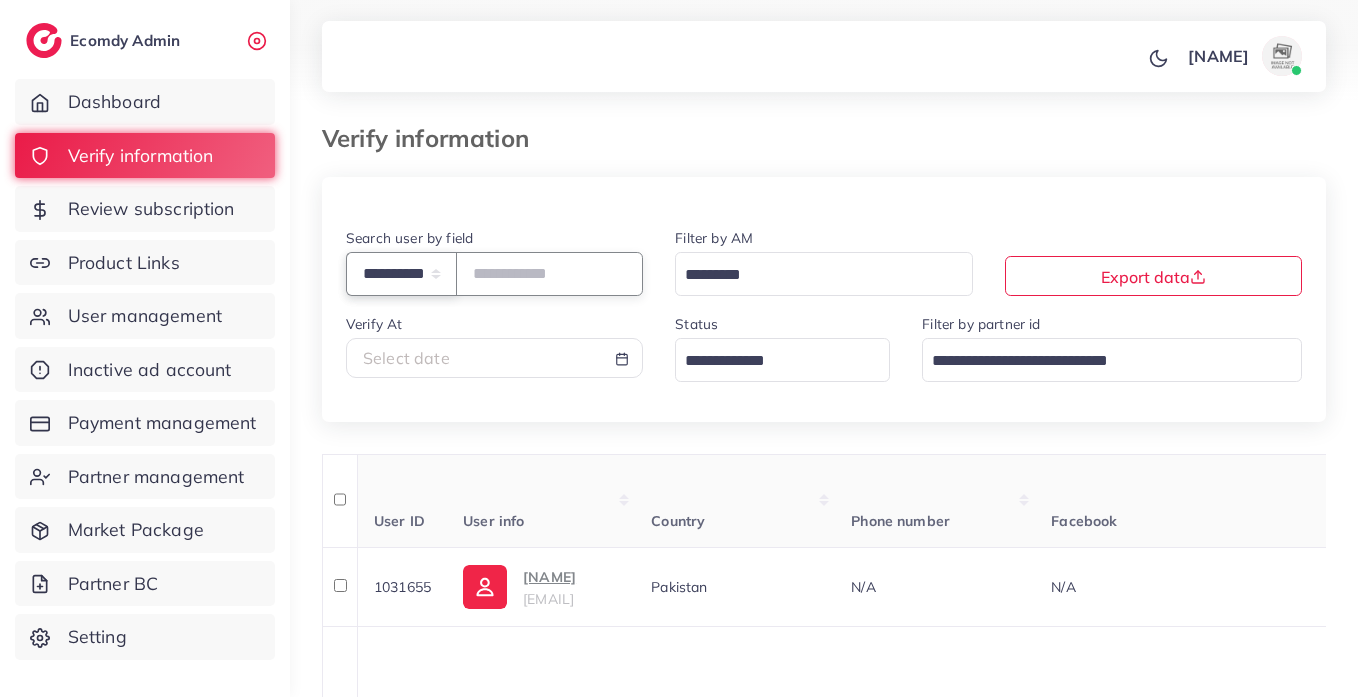 click on "**********" at bounding box center [401, 273] 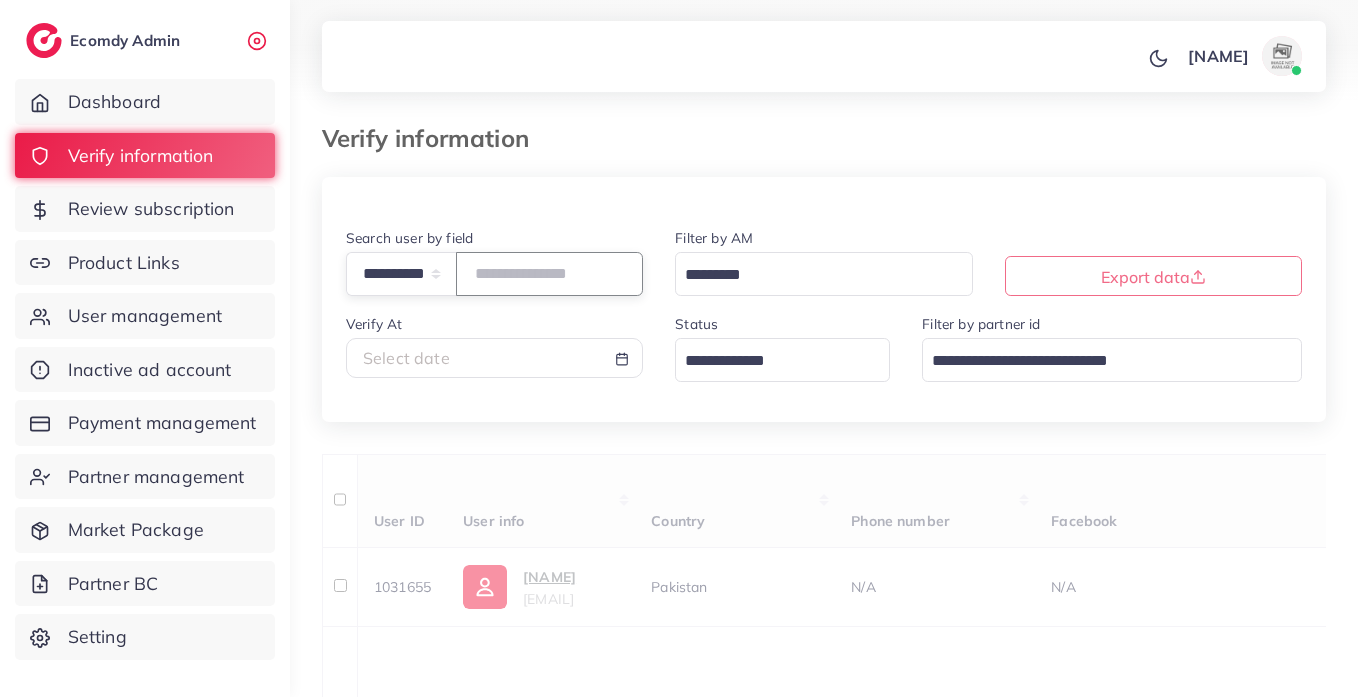 click at bounding box center (549, 273) 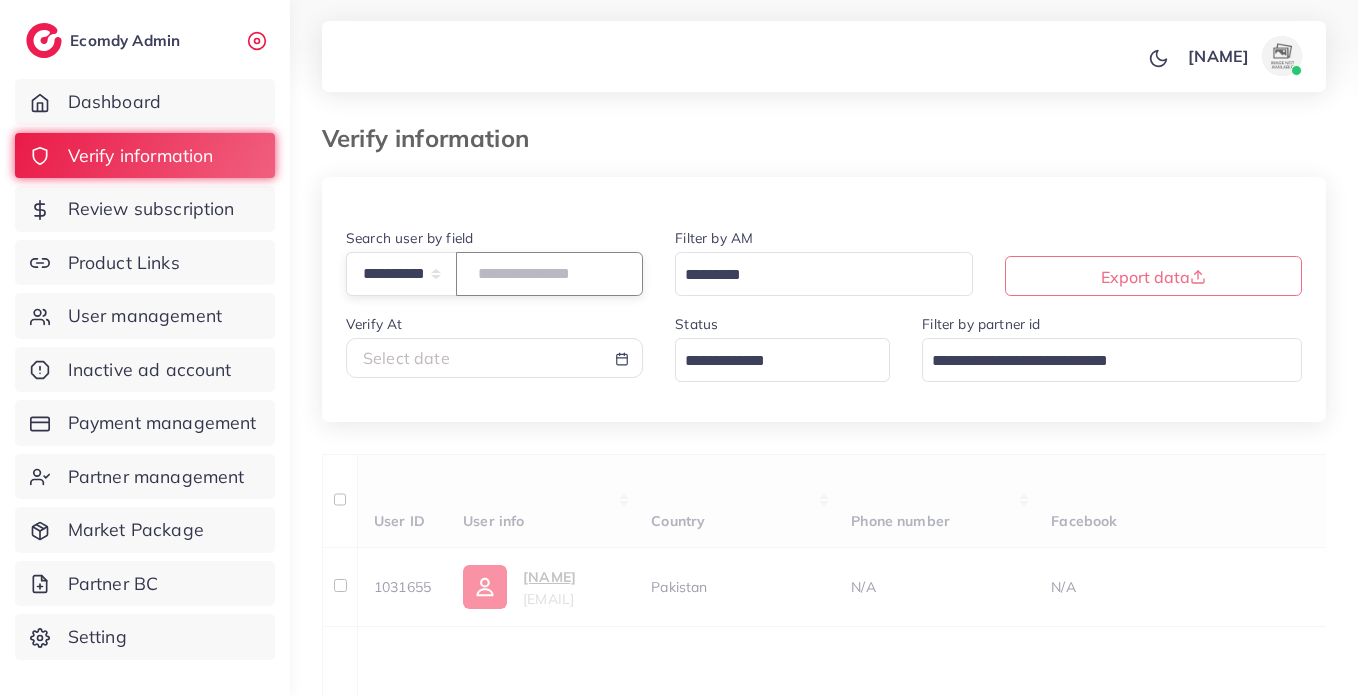 paste on "**********" 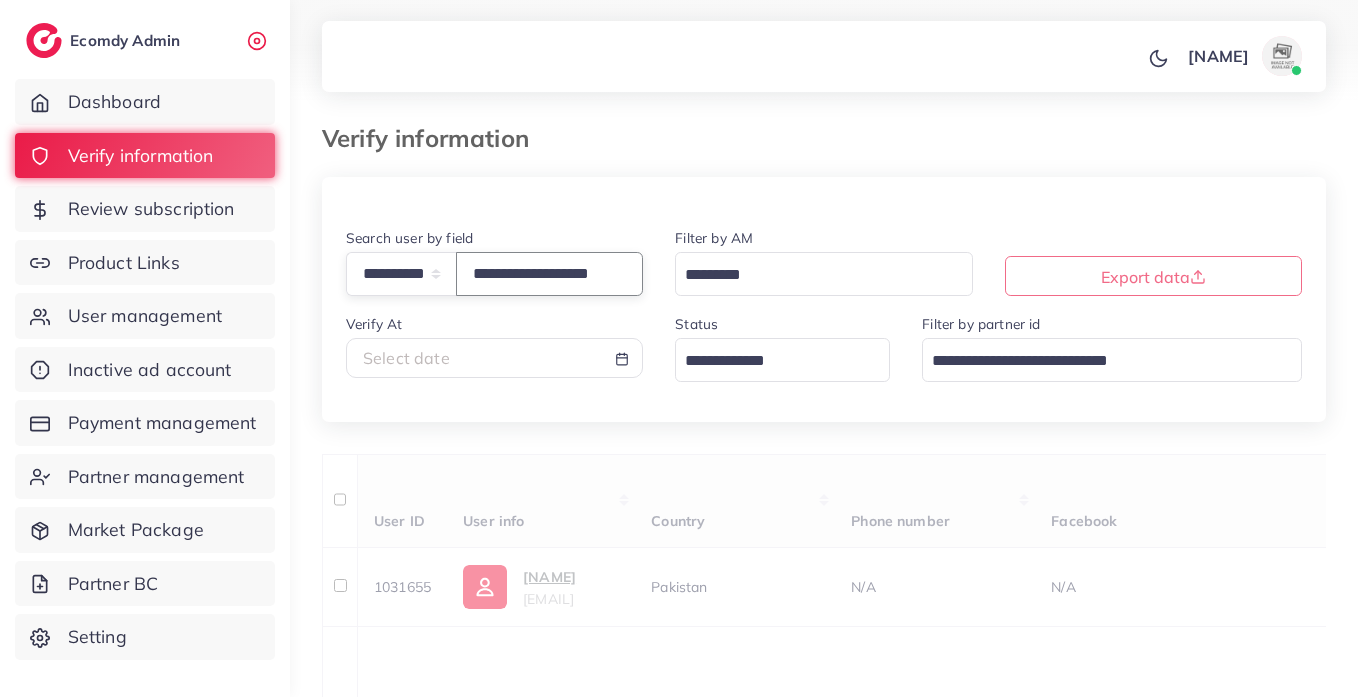 scroll, scrollTop: 0, scrollLeft: 36, axis: horizontal 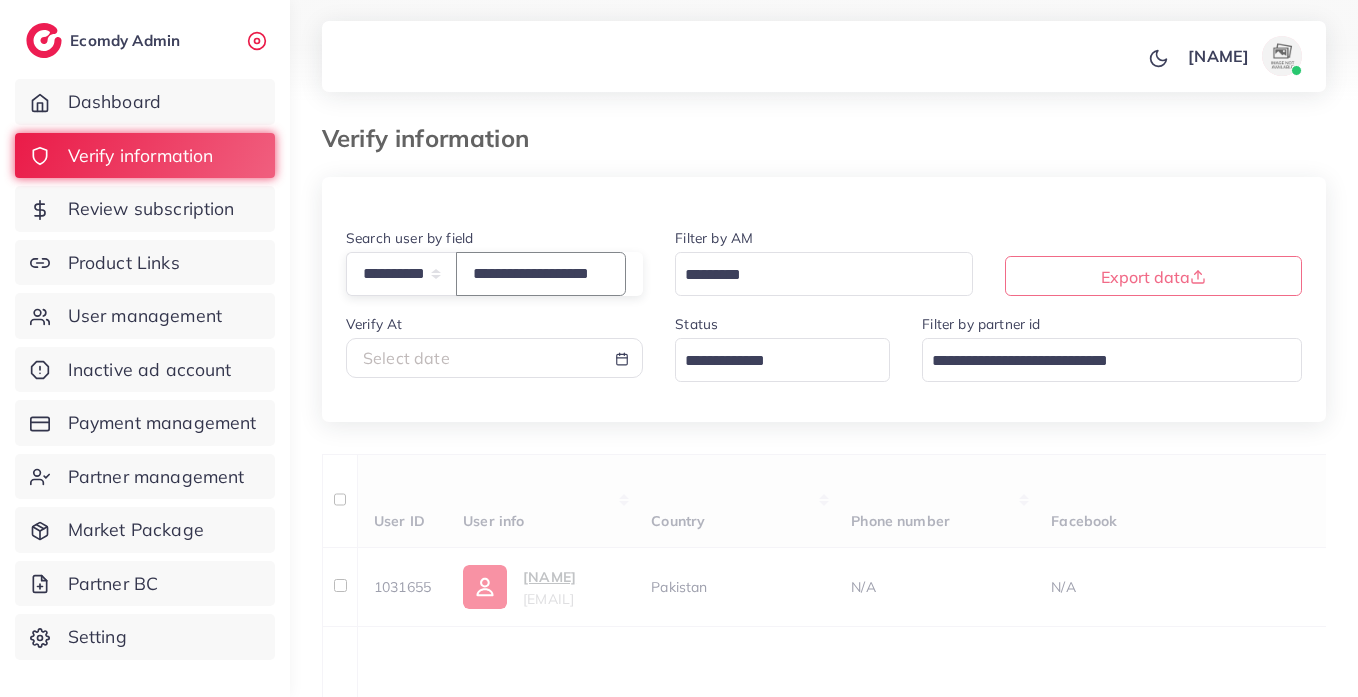 type on "**********" 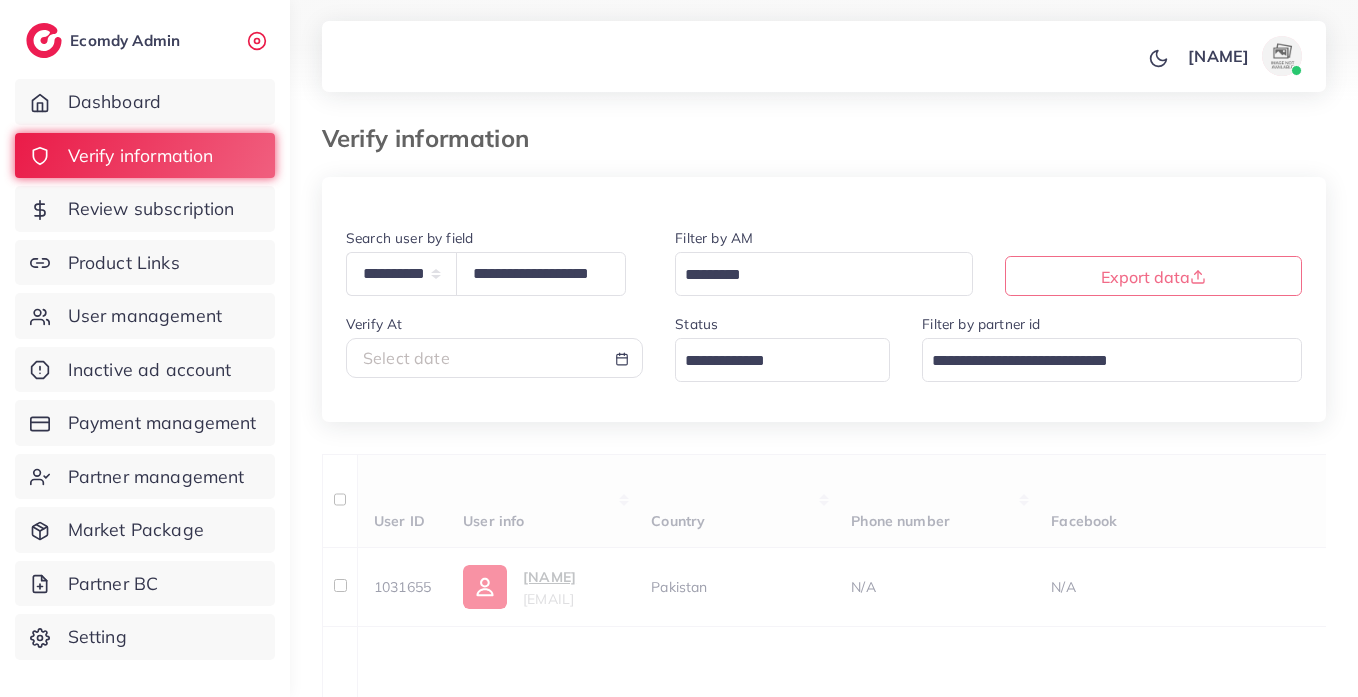 scroll, scrollTop: 304, scrollLeft: 0, axis: vertical 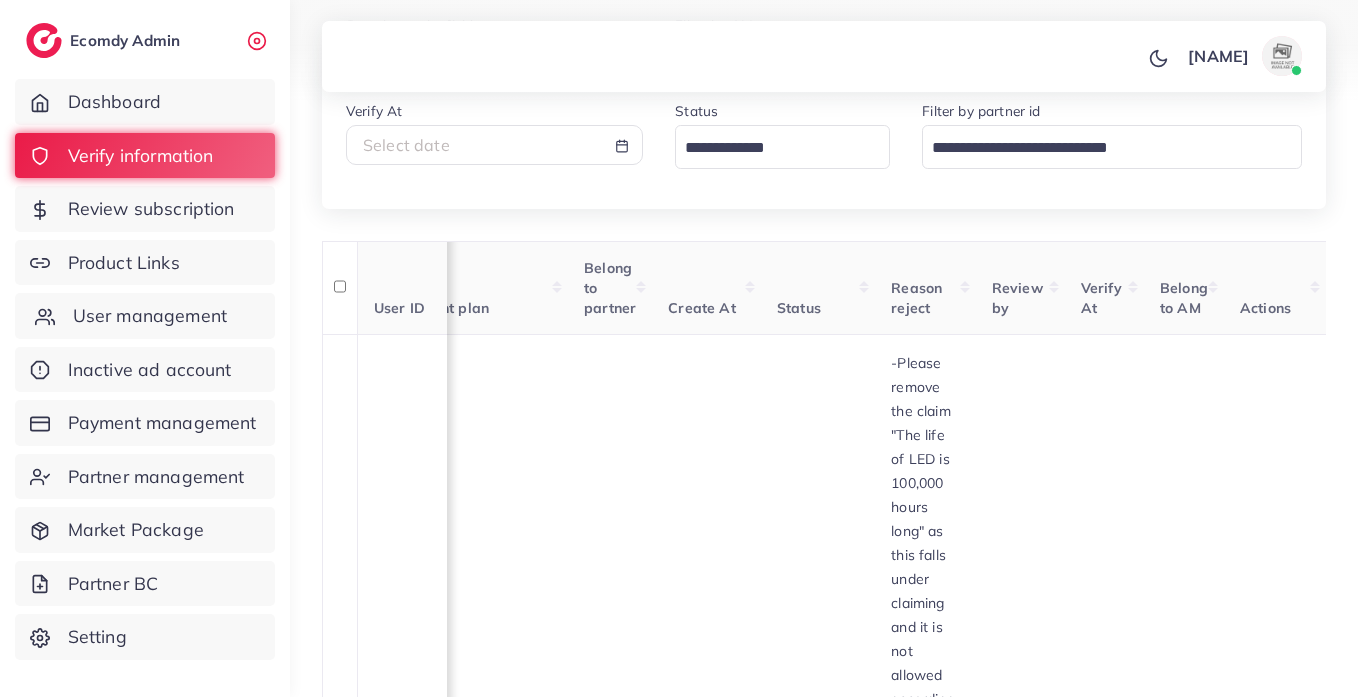 click on "User management" at bounding box center (150, 316) 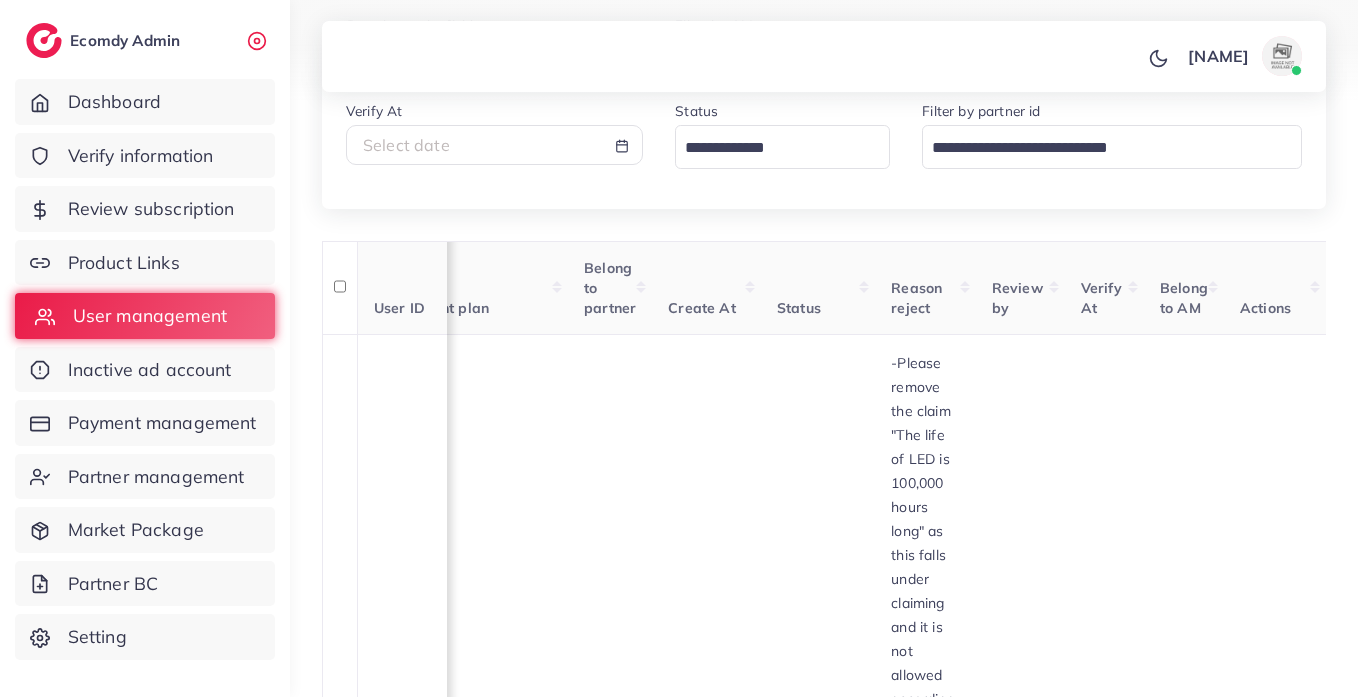 scroll, scrollTop: 0, scrollLeft: 0, axis: both 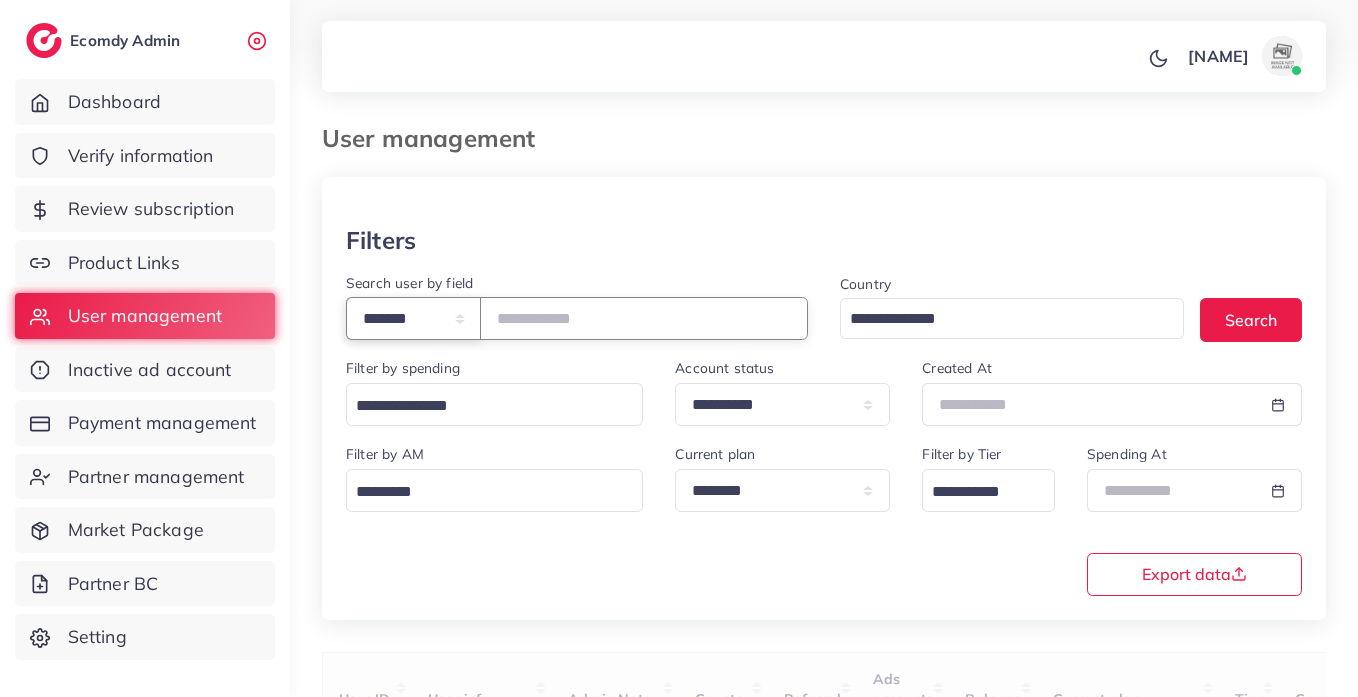 click on "**********" at bounding box center (413, 318) 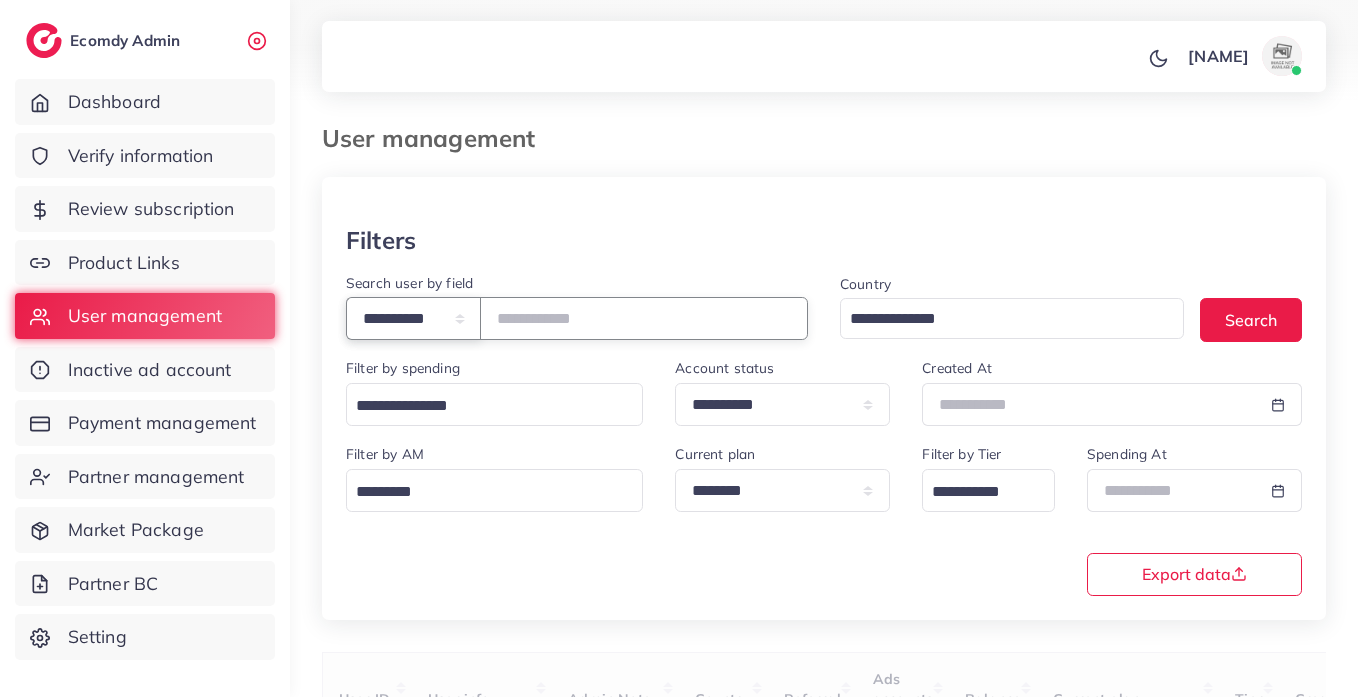 click on "**********" at bounding box center (413, 318) 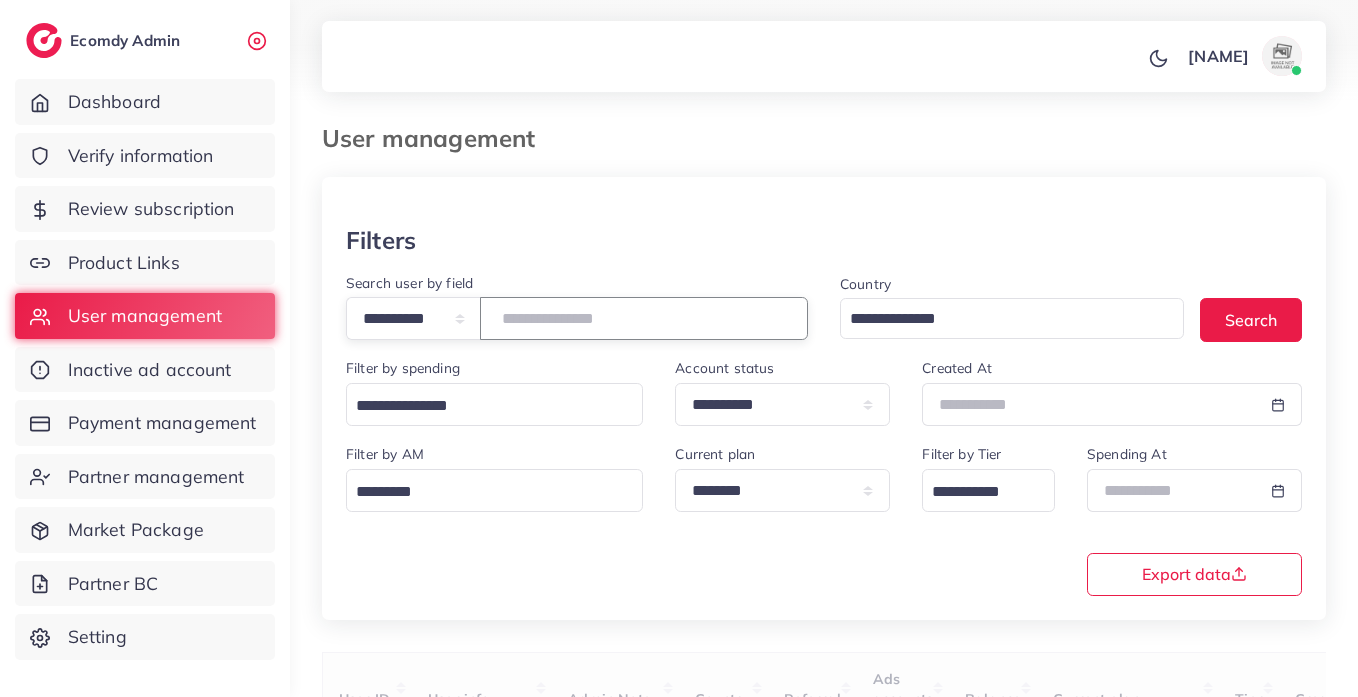 click at bounding box center [644, 318] 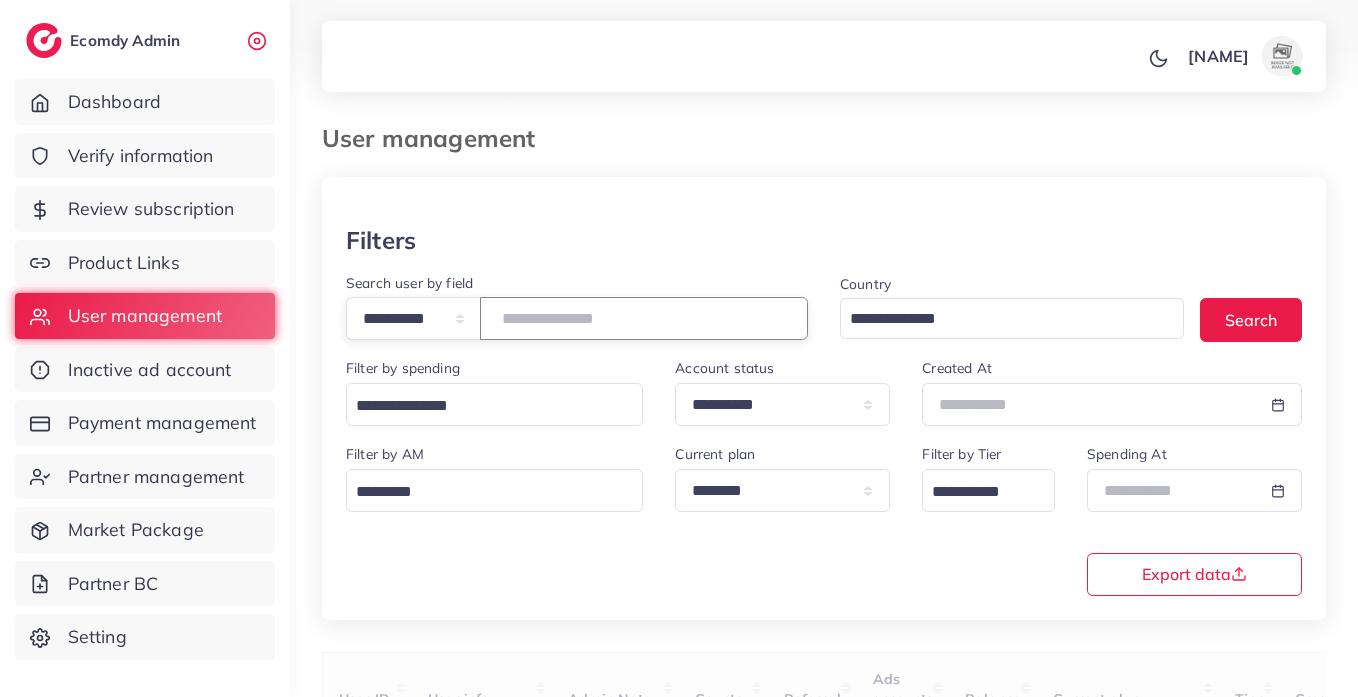 paste on "**********" 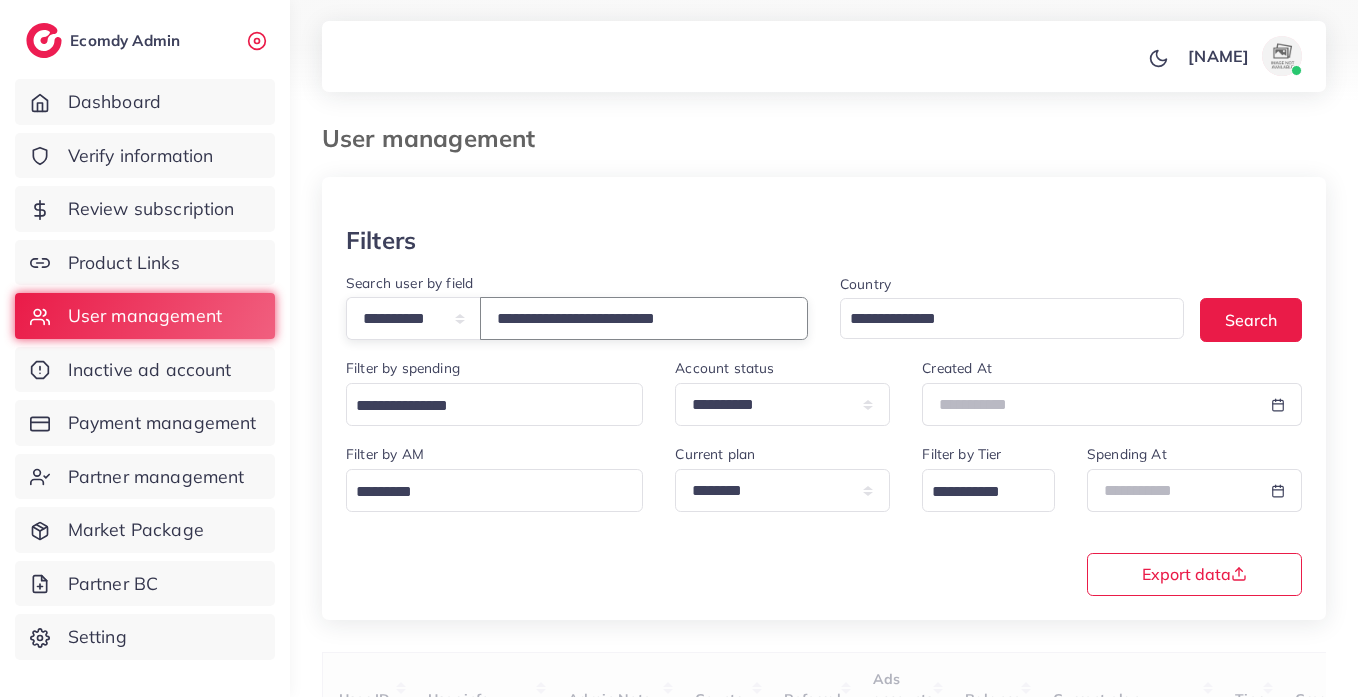 type on "**********" 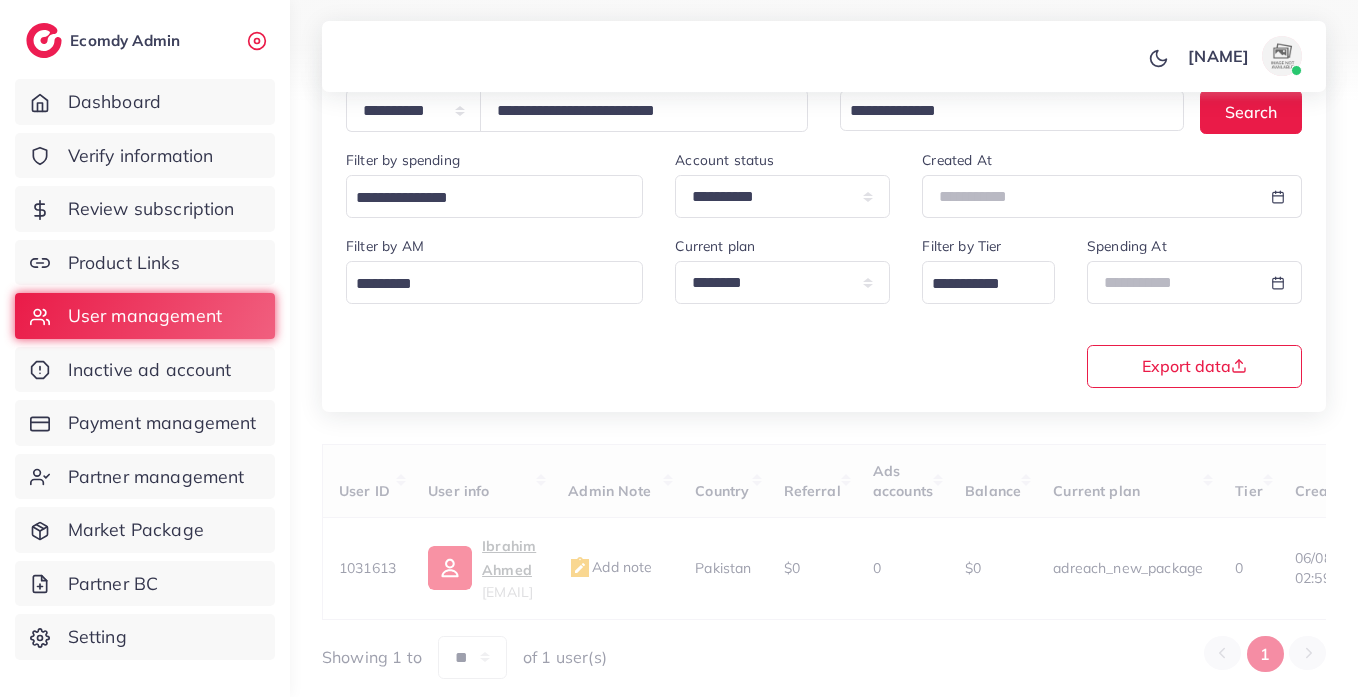 scroll, scrollTop: 260, scrollLeft: 0, axis: vertical 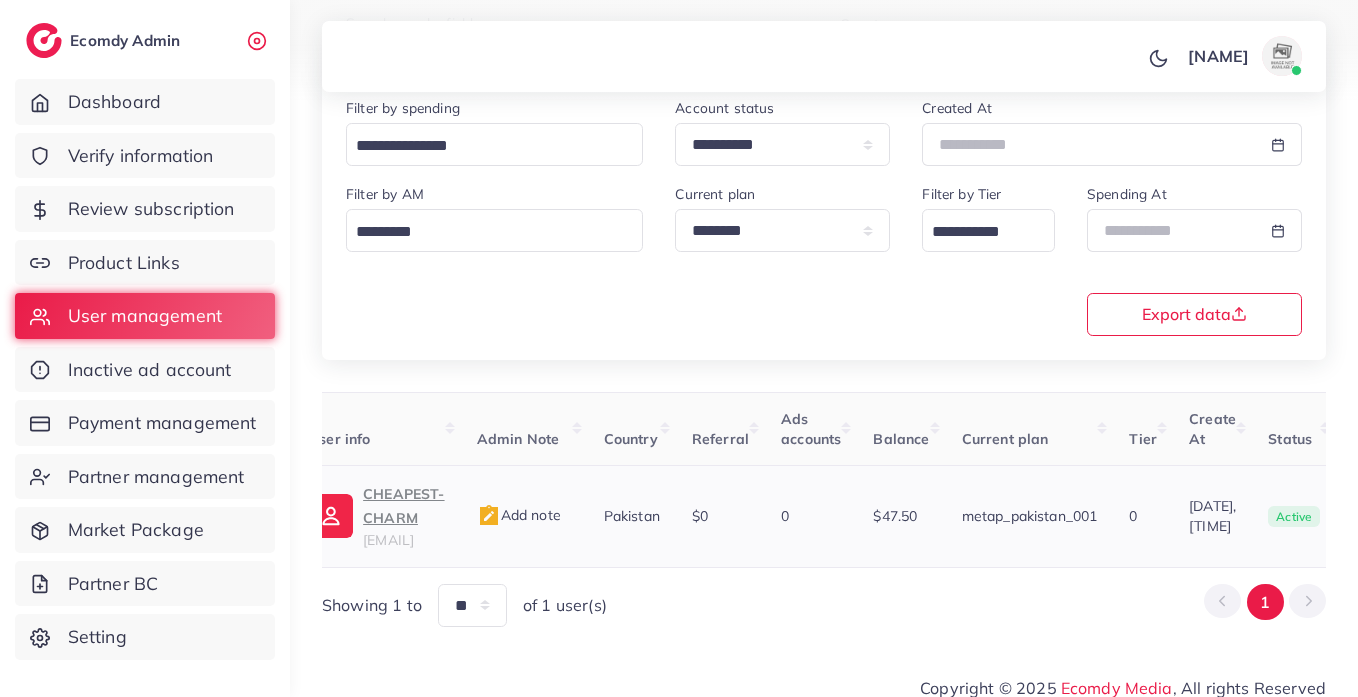 click on "CHEAPEST-CHARM" at bounding box center [403, 506] 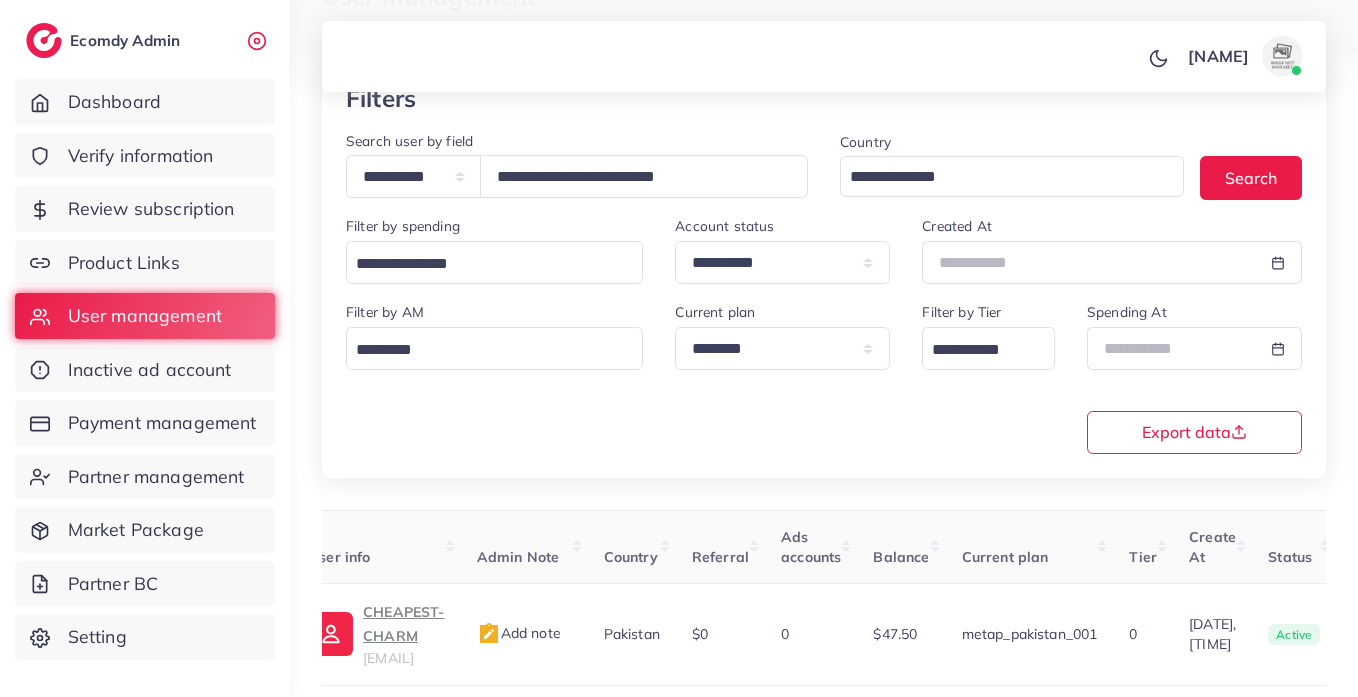 scroll, scrollTop: 138, scrollLeft: 0, axis: vertical 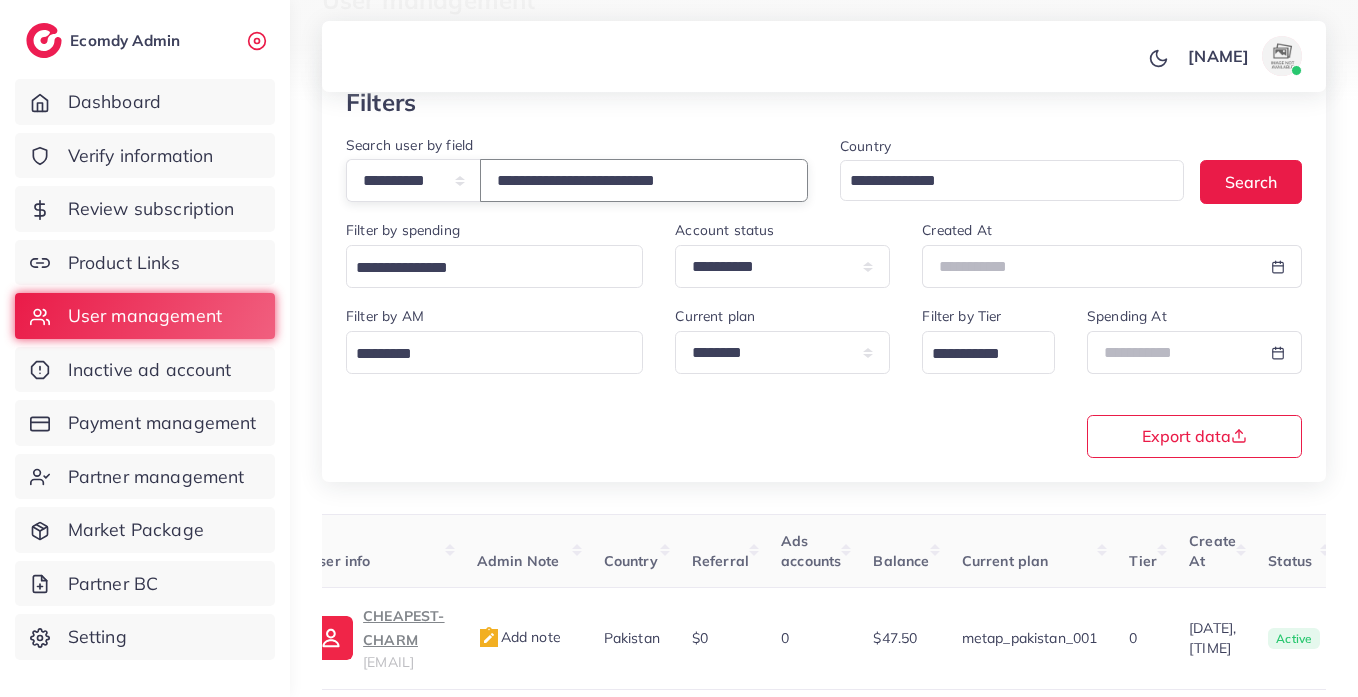 click on "**********" at bounding box center (644, 180) 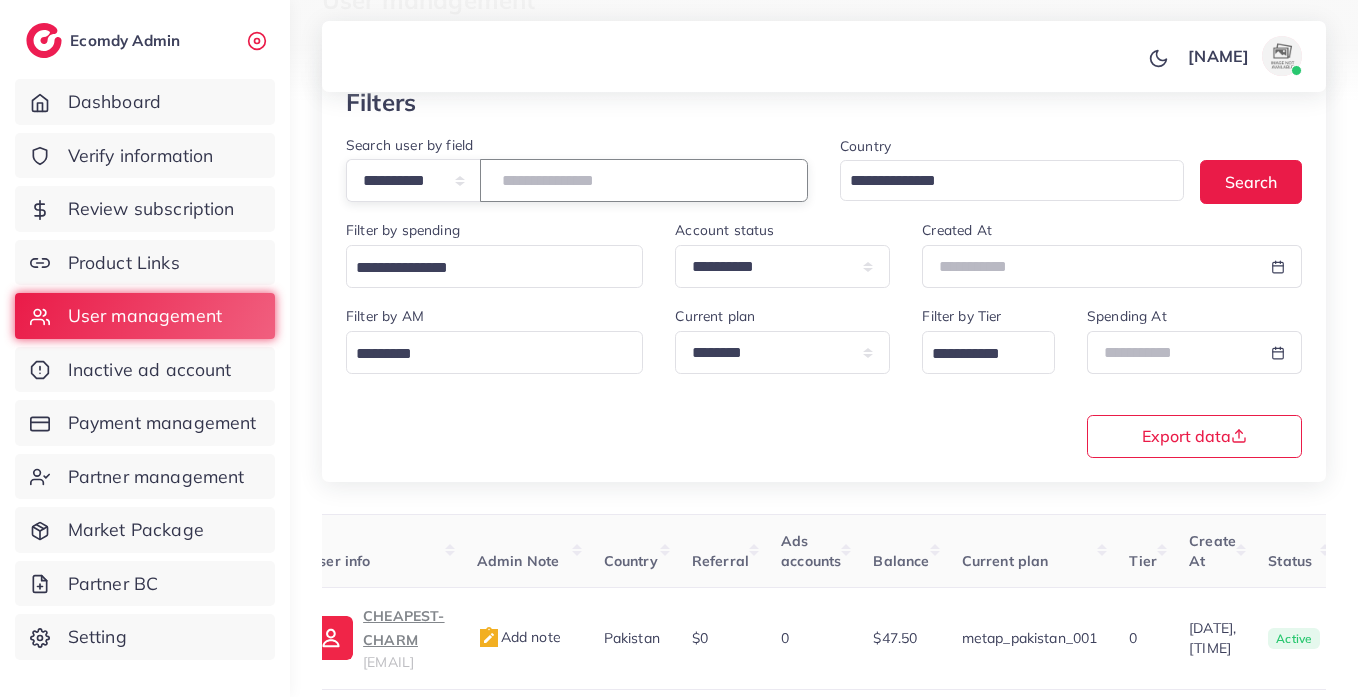 paste on "**********" 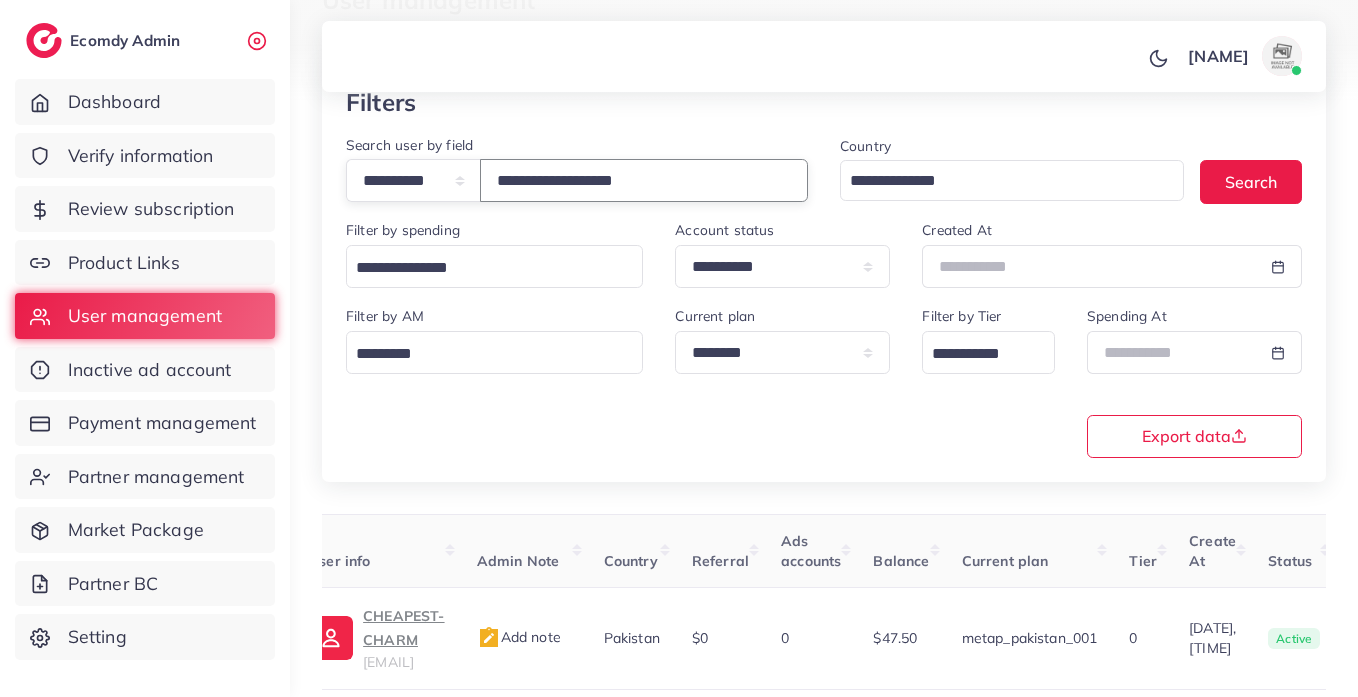 type on "**********" 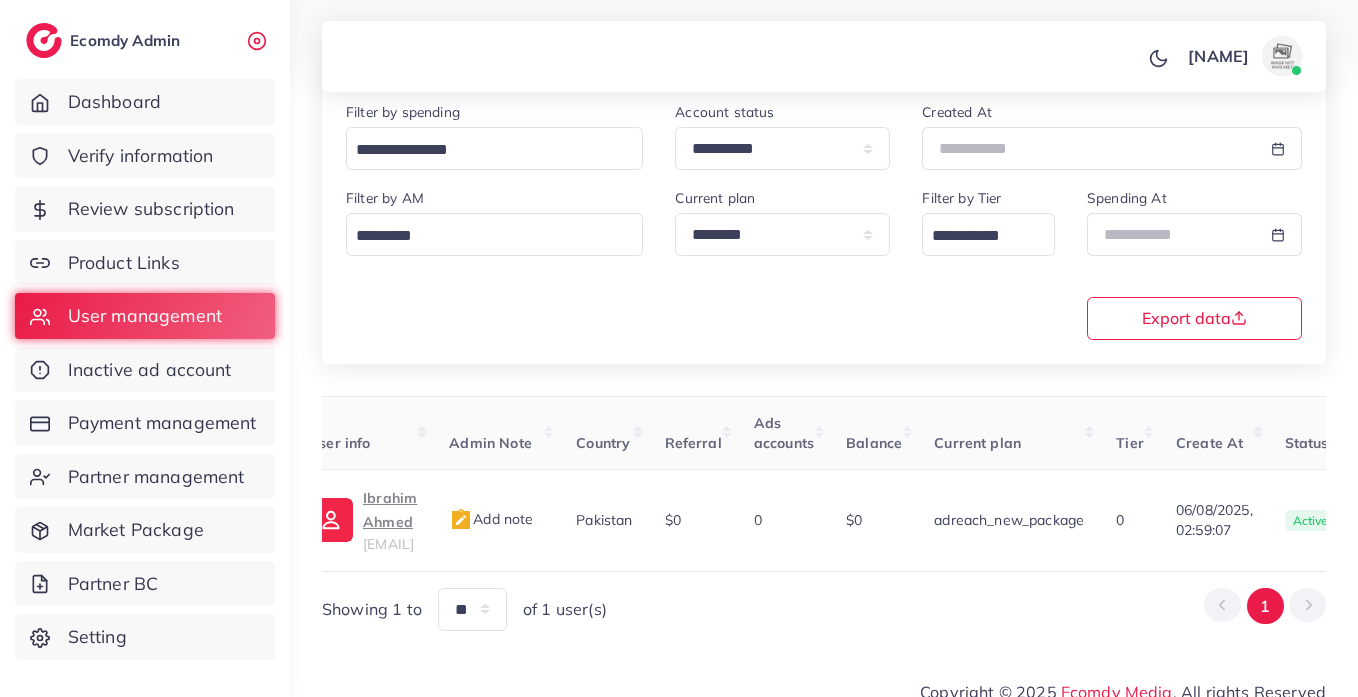 scroll, scrollTop: 260, scrollLeft: 0, axis: vertical 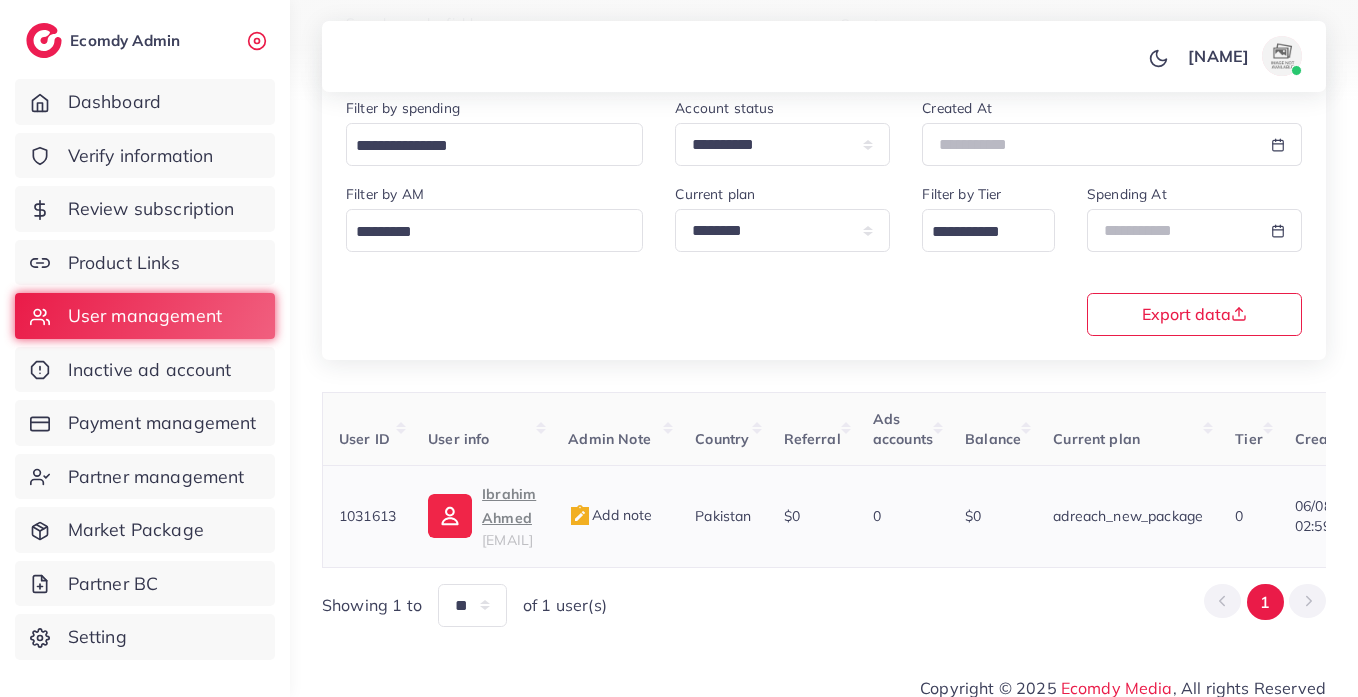 click at bounding box center (450, 516) 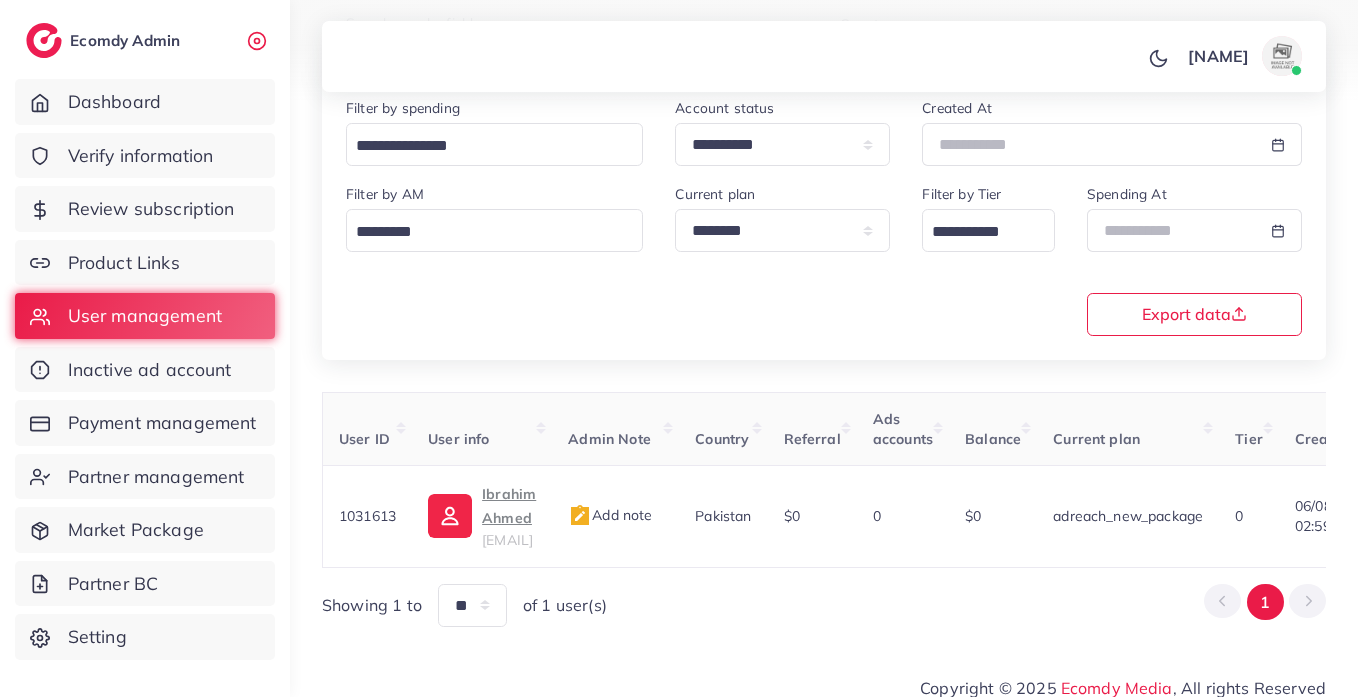 scroll, scrollTop: 0, scrollLeft: 0, axis: both 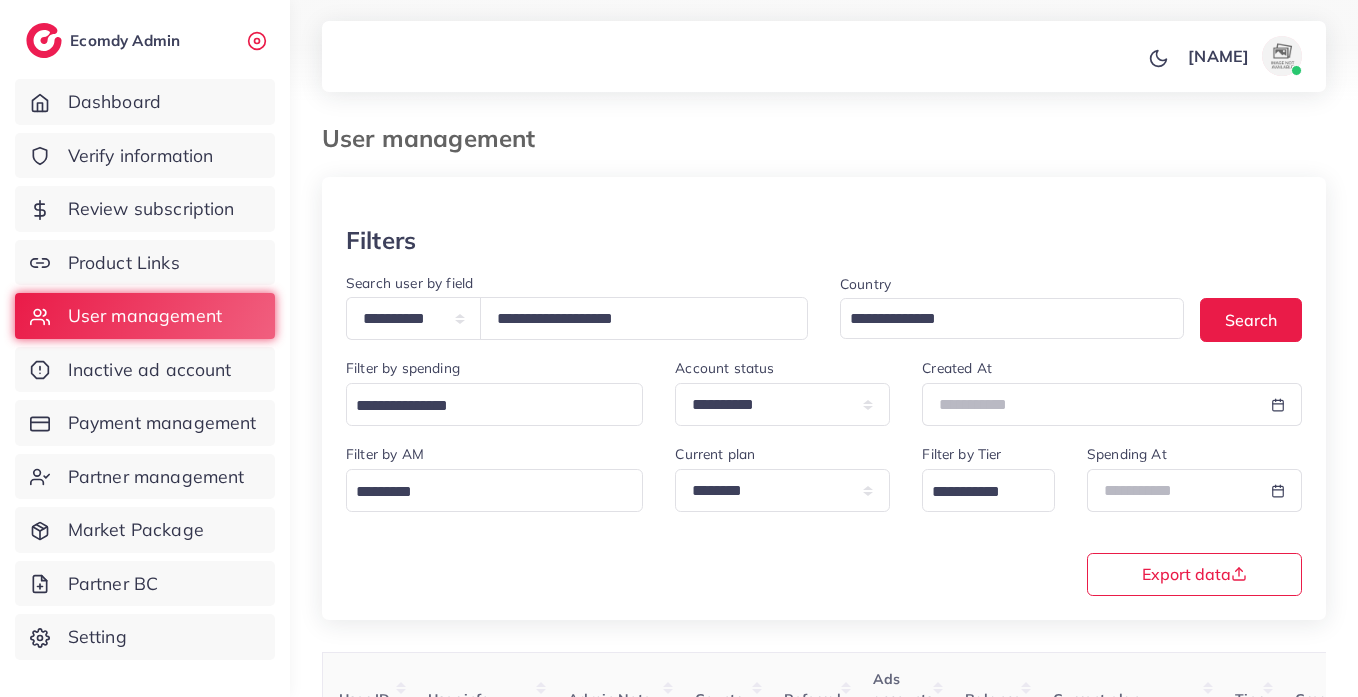 click on "**********" at bounding box center (577, 314) 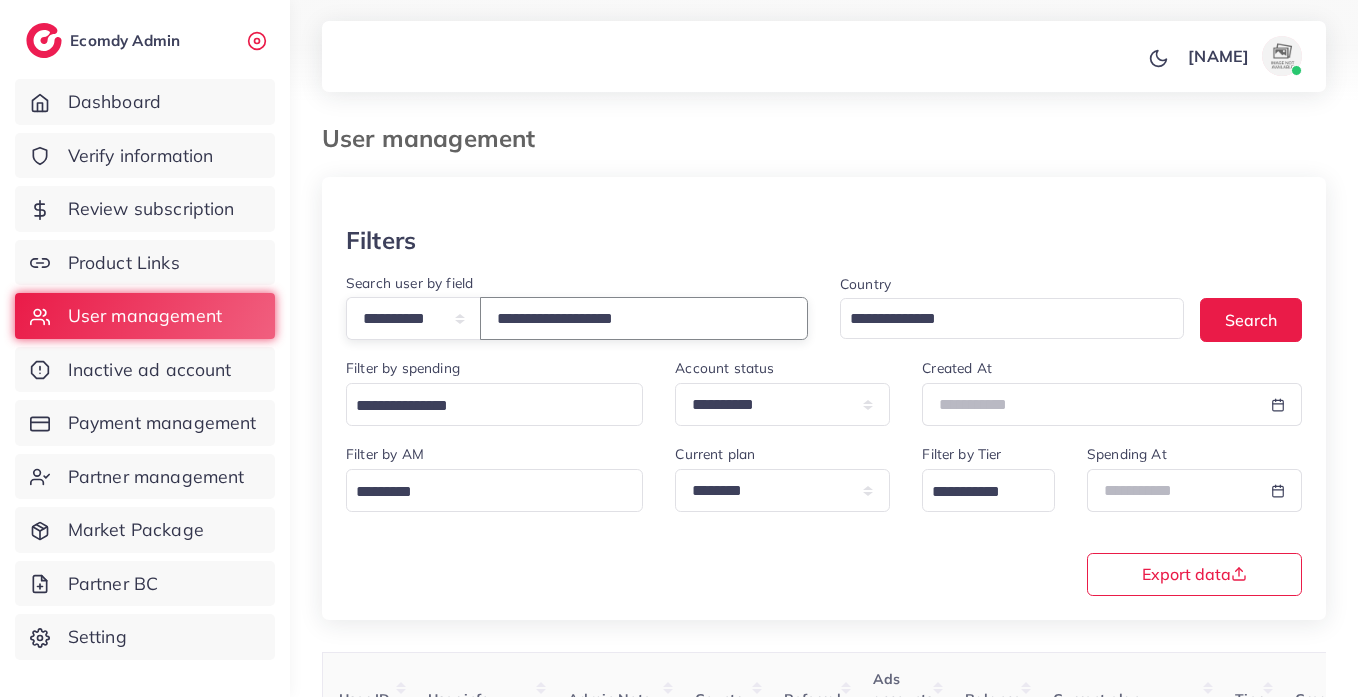 click on "**********" at bounding box center (644, 318) 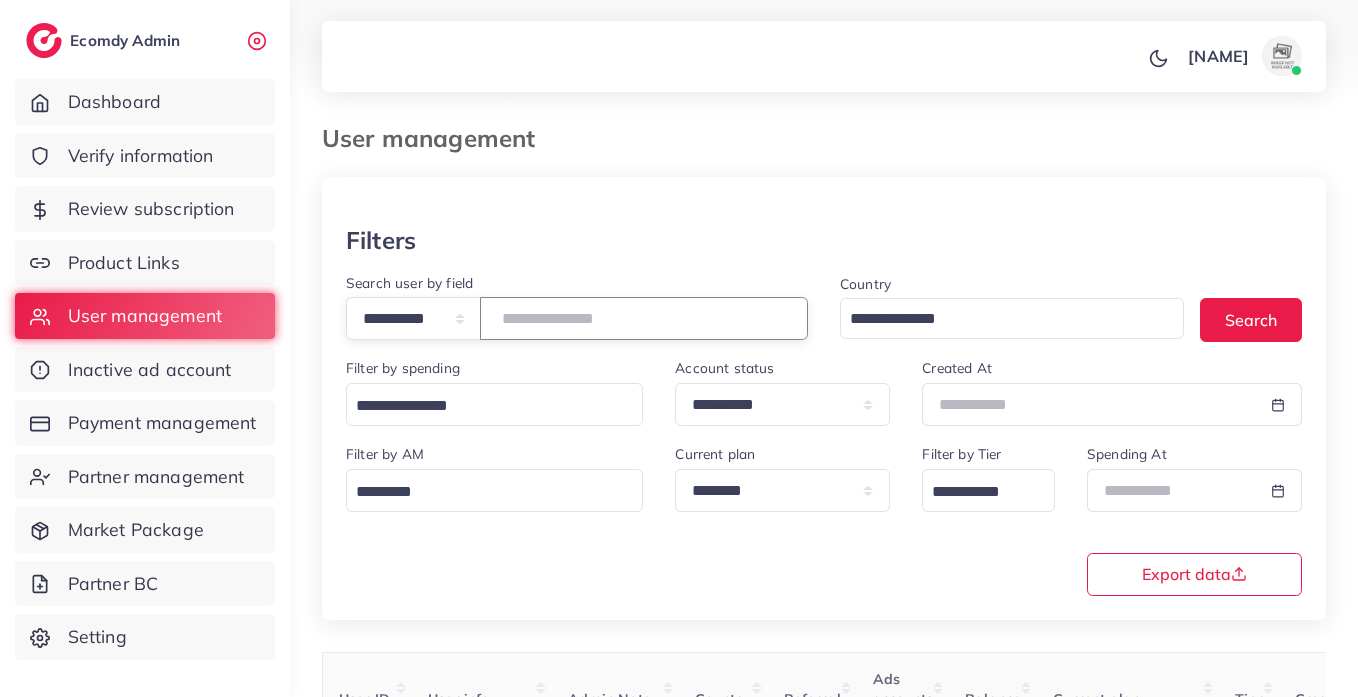 paste on "**********" 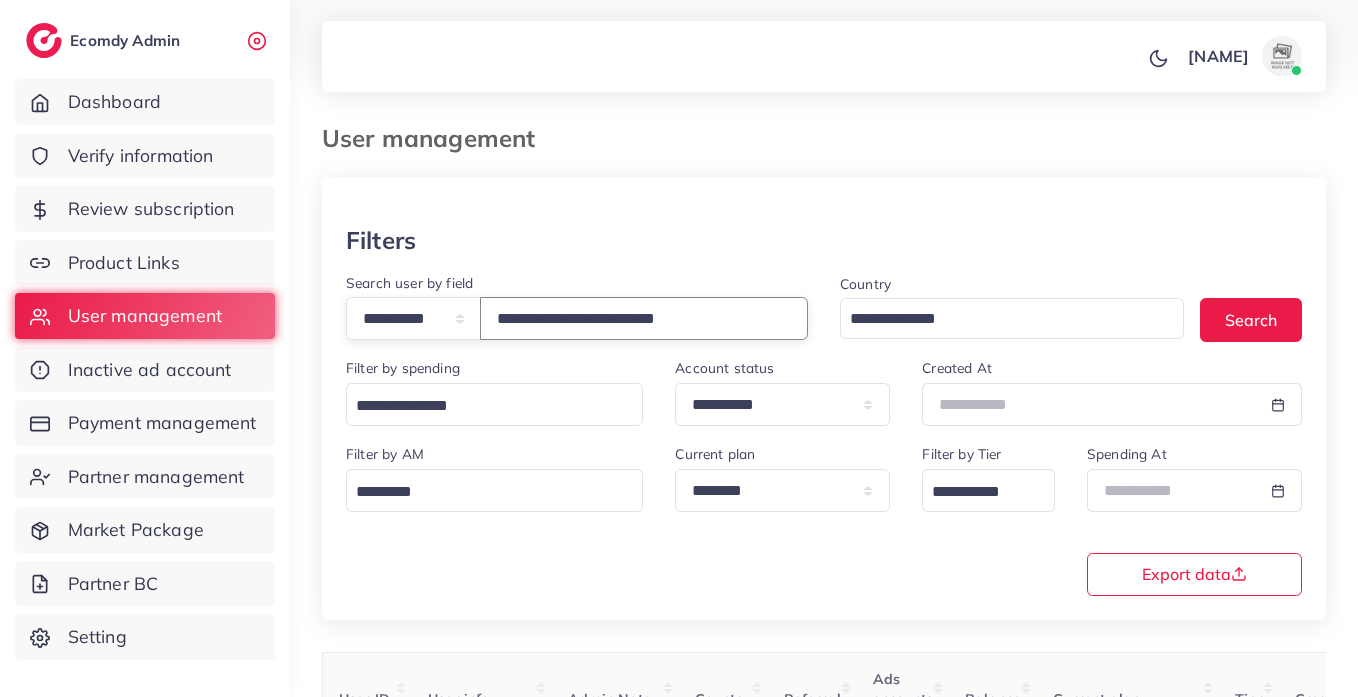 type on "**********" 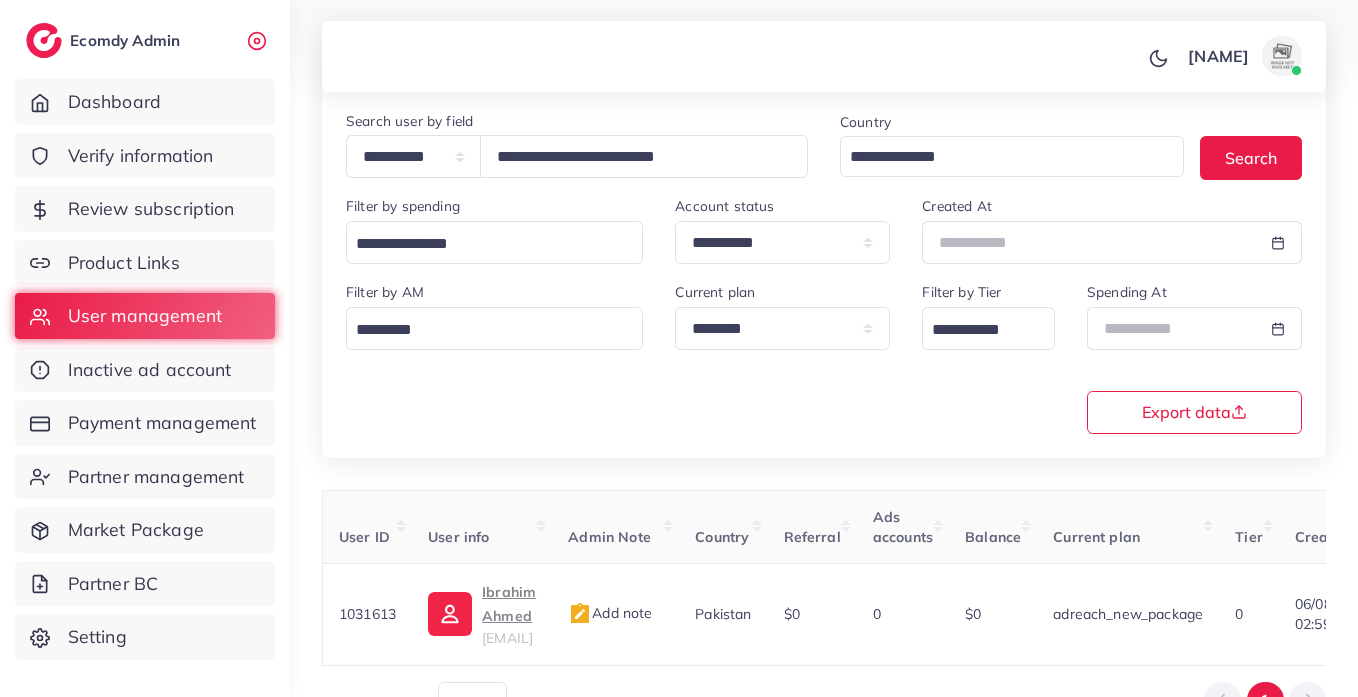 scroll, scrollTop: 260, scrollLeft: 0, axis: vertical 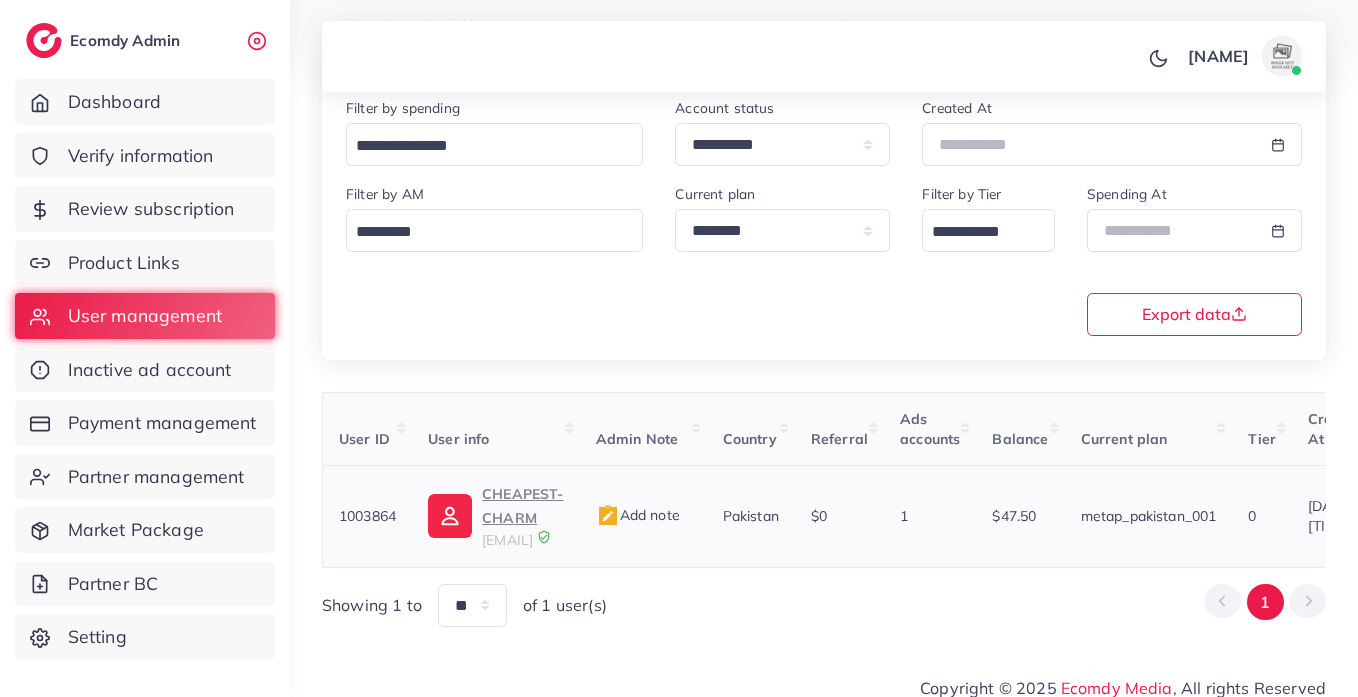 click on "CHEAPEST-CHARM" at bounding box center (522, 506) 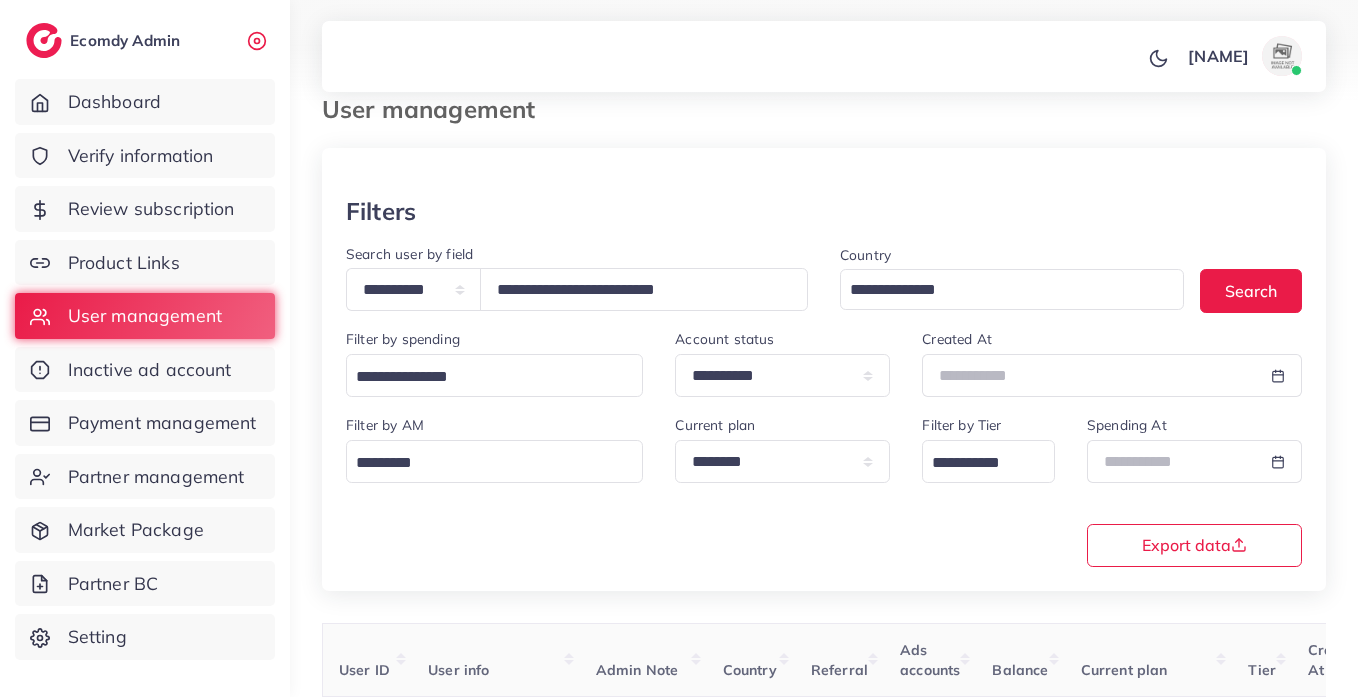 scroll, scrollTop: 0, scrollLeft: 0, axis: both 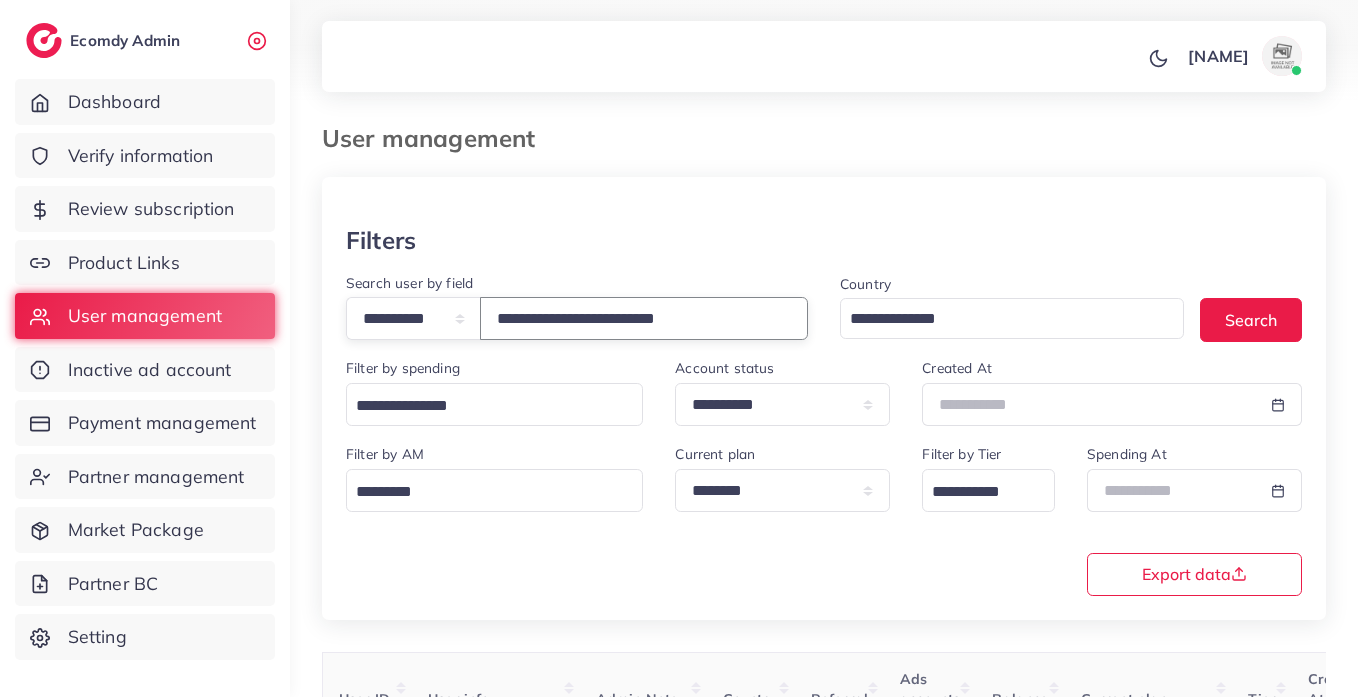 click on "**********" at bounding box center [644, 318] 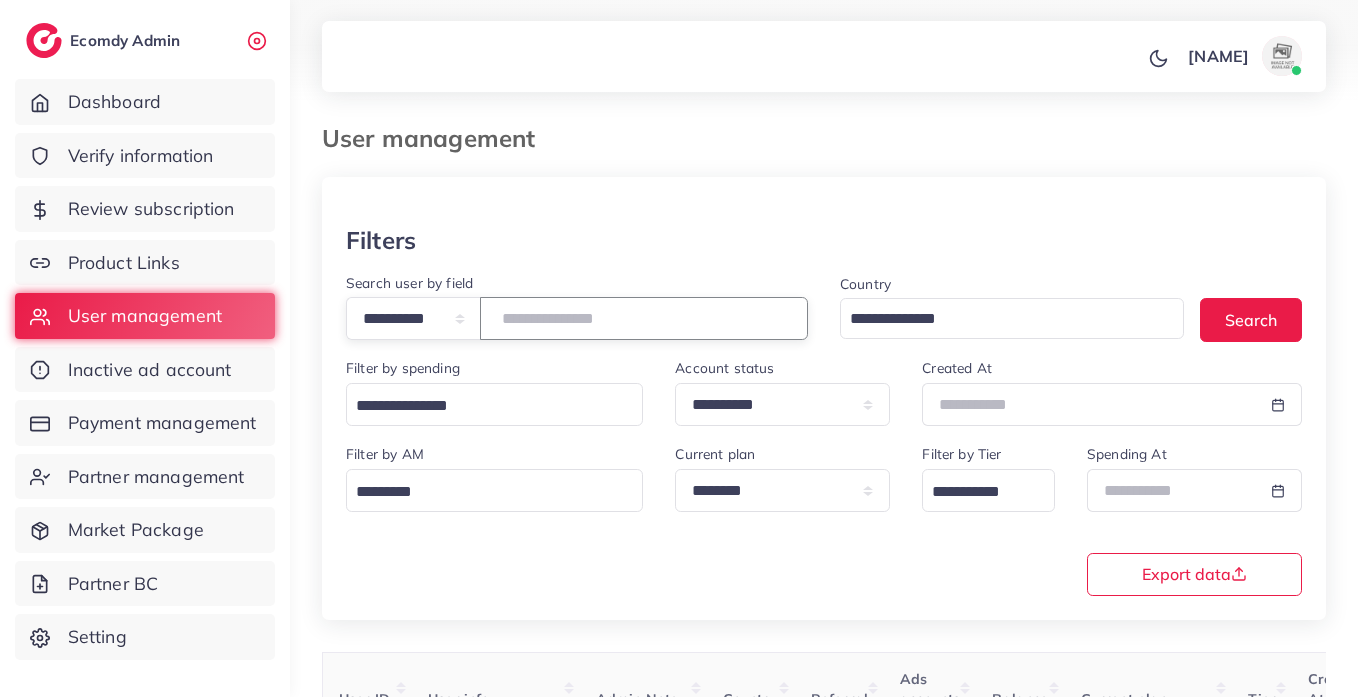 paste on "**********" 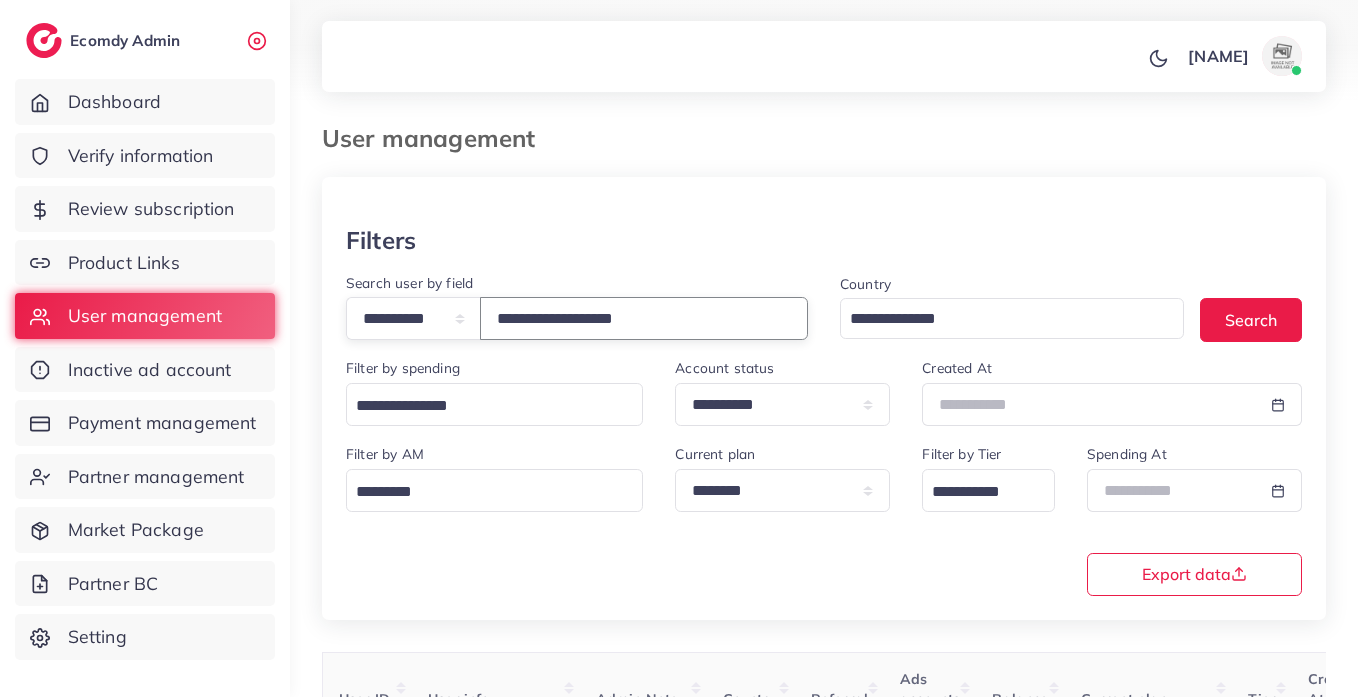 type on "**********" 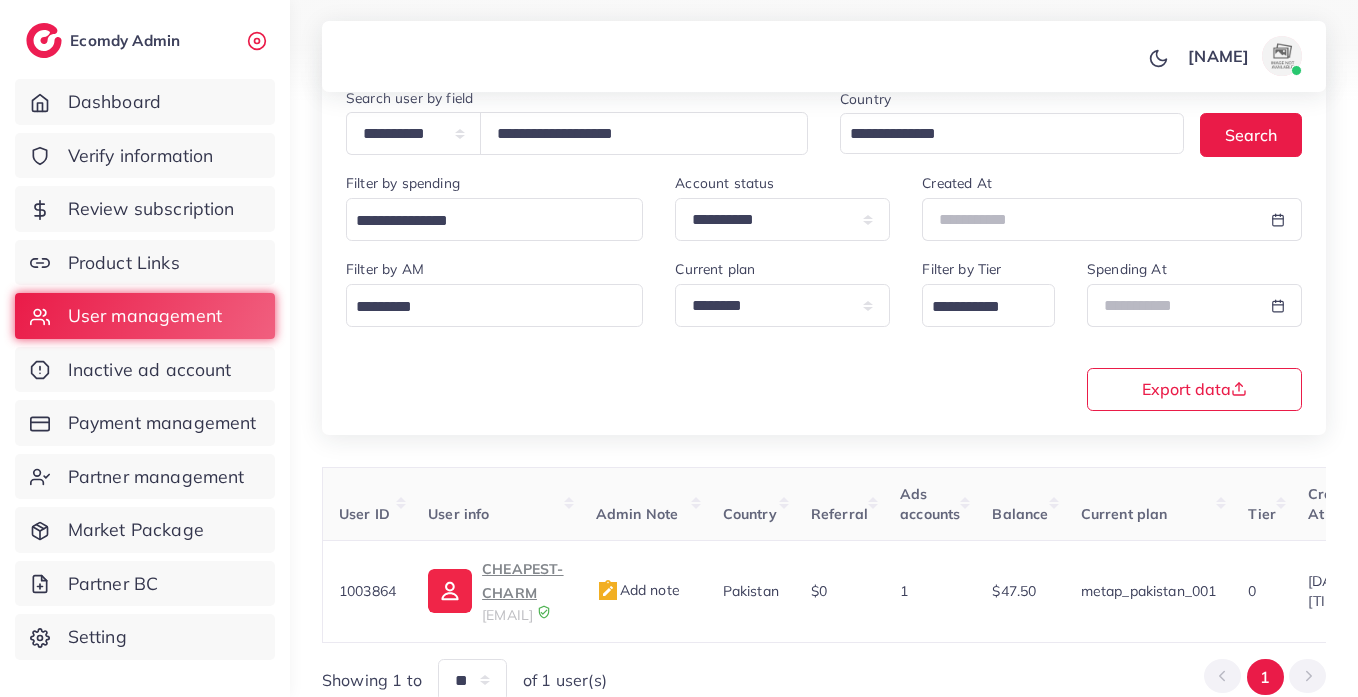 scroll, scrollTop: 260, scrollLeft: 0, axis: vertical 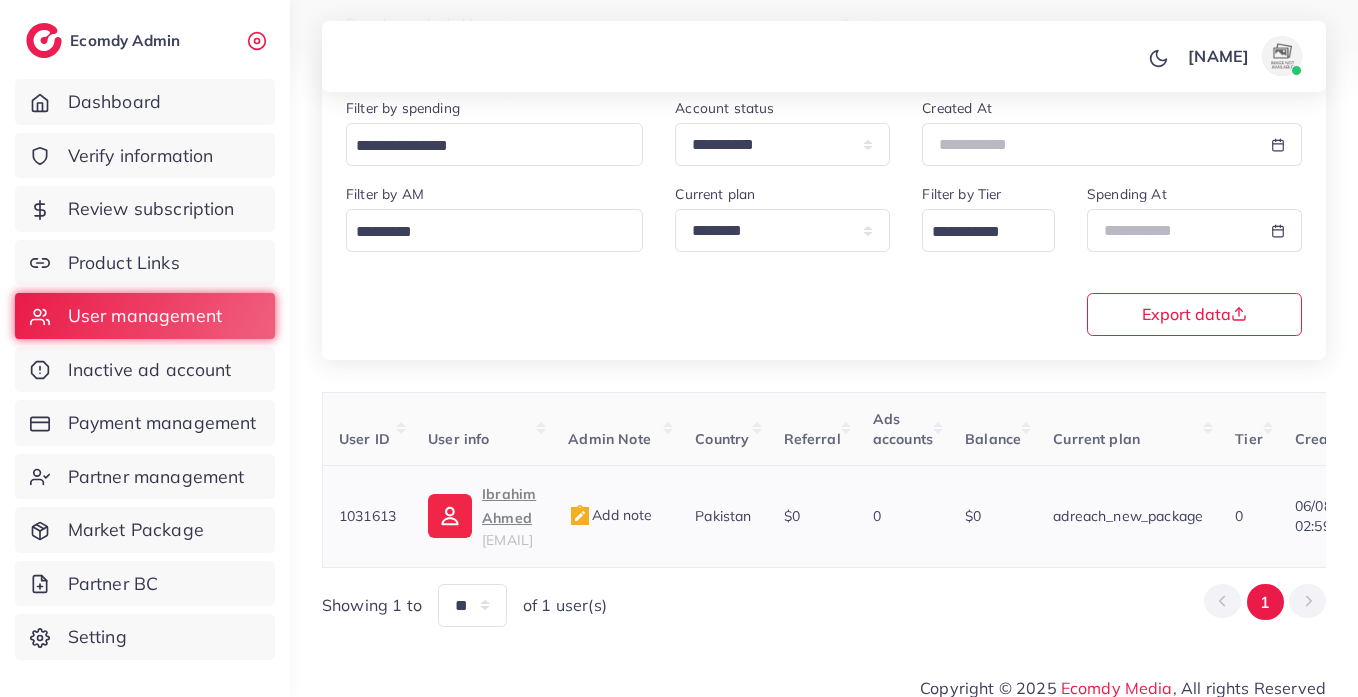 click on "Ibrahim Ahmed" at bounding box center (509, 506) 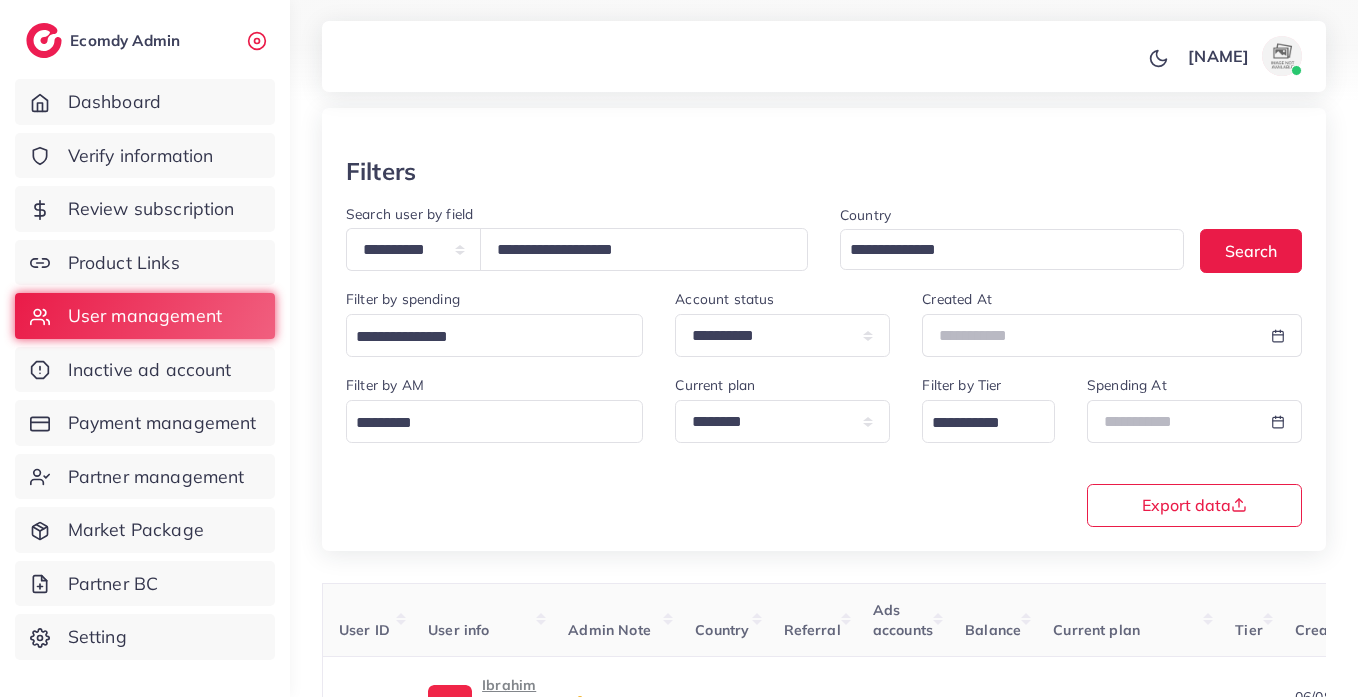 scroll, scrollTop: 0, scrollLeft: 0, axis: both 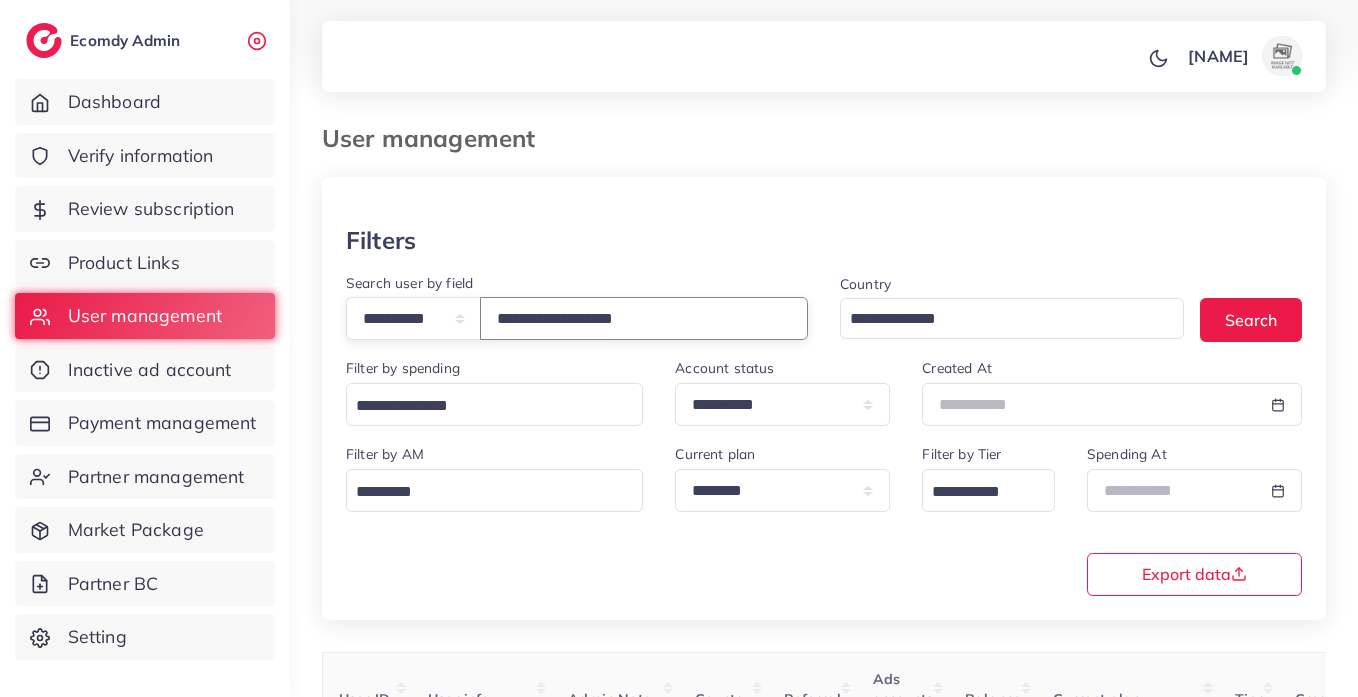 click on "**********" at bounding box center [644, 318] 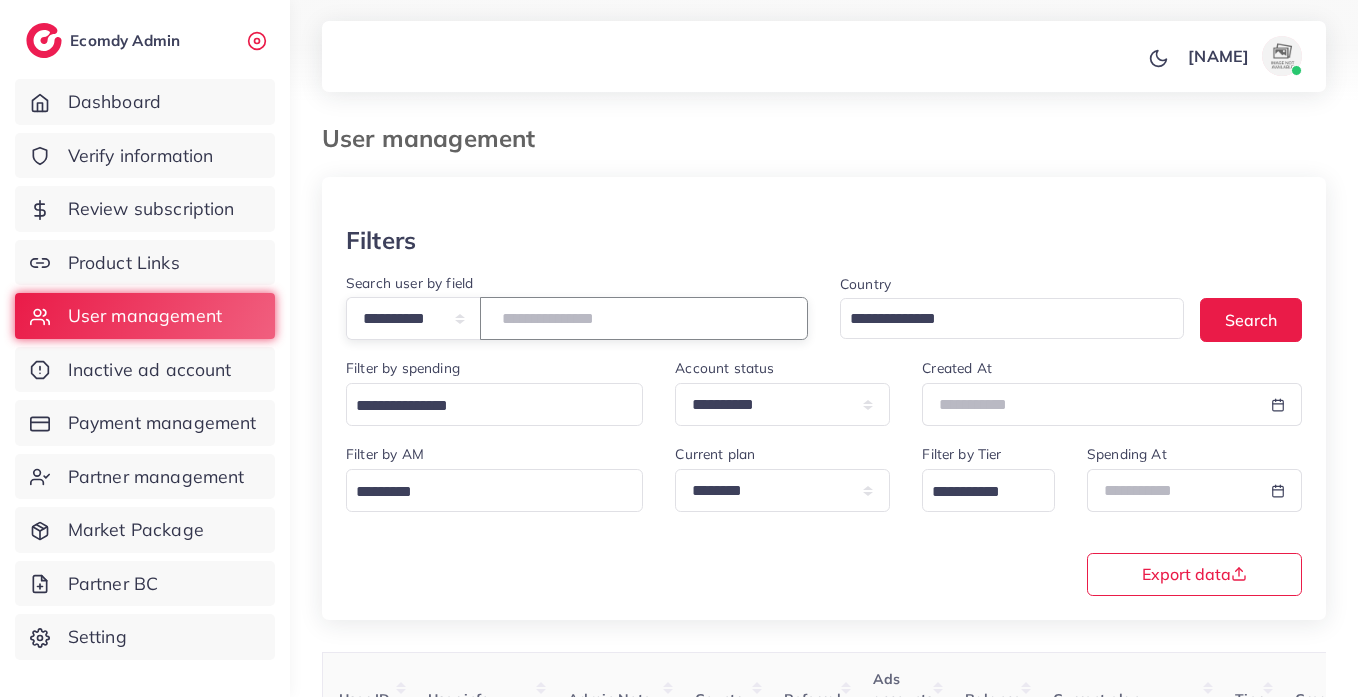 paste on "**********" 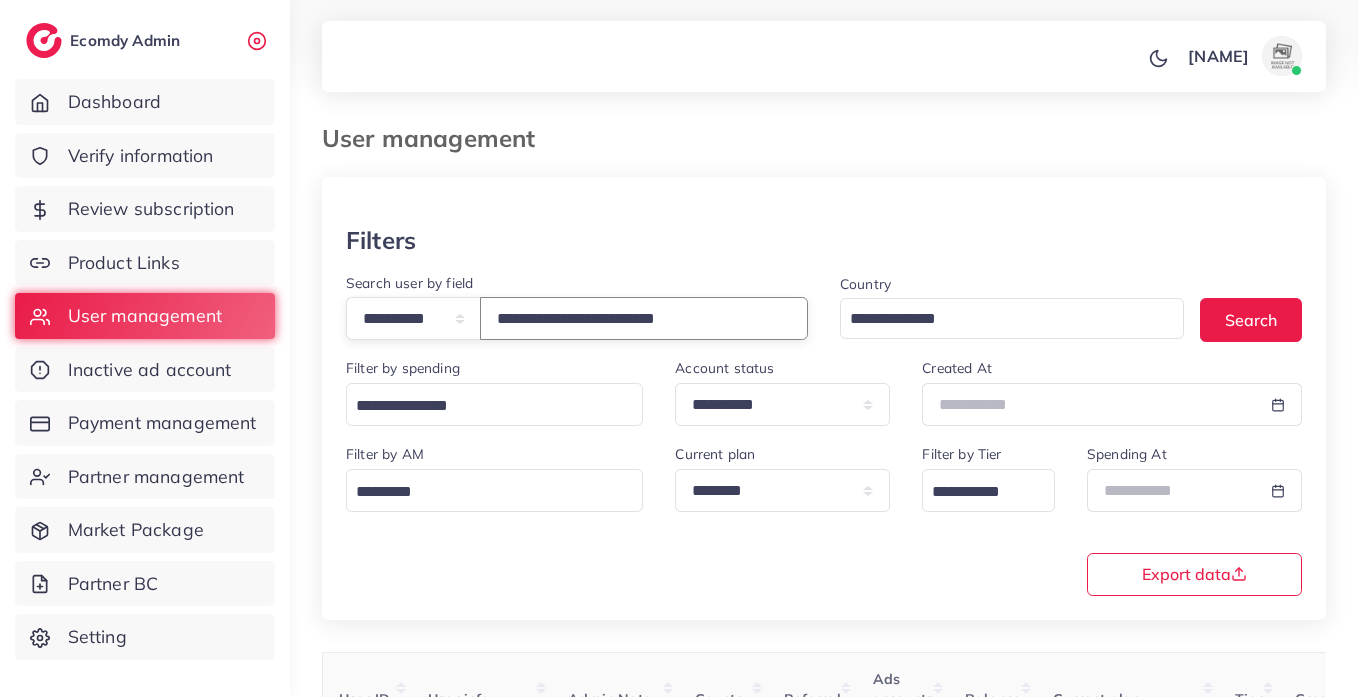 type on "**********" 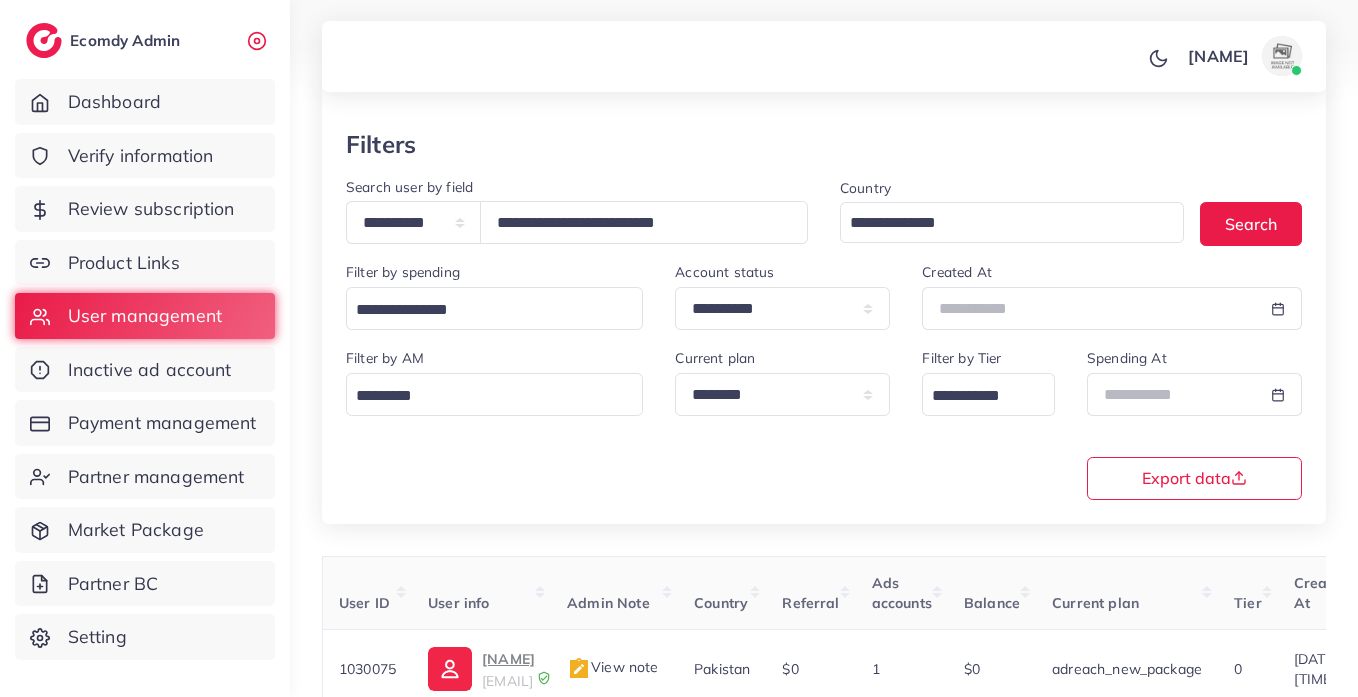 scroll, scrollTop: 0, scrollLeft: 0, axis: both 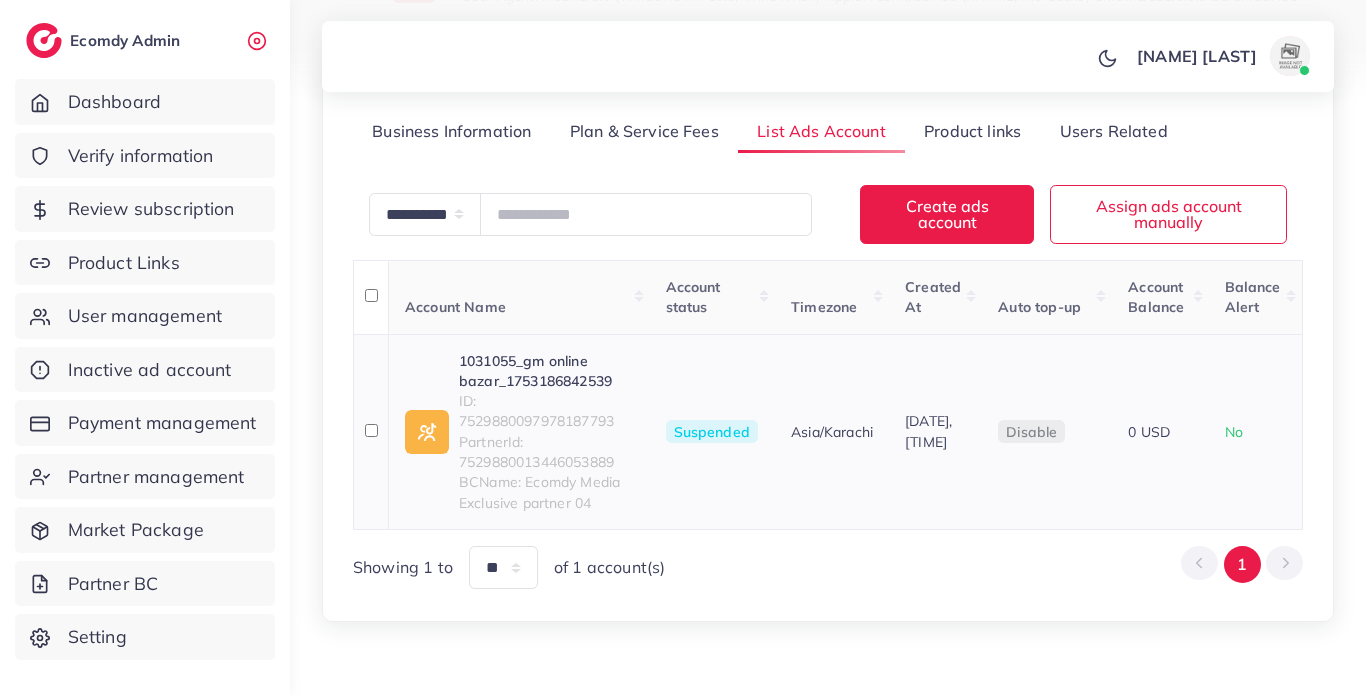 click on "ID: 7529880097978187793" at bounding box center [546, 411] 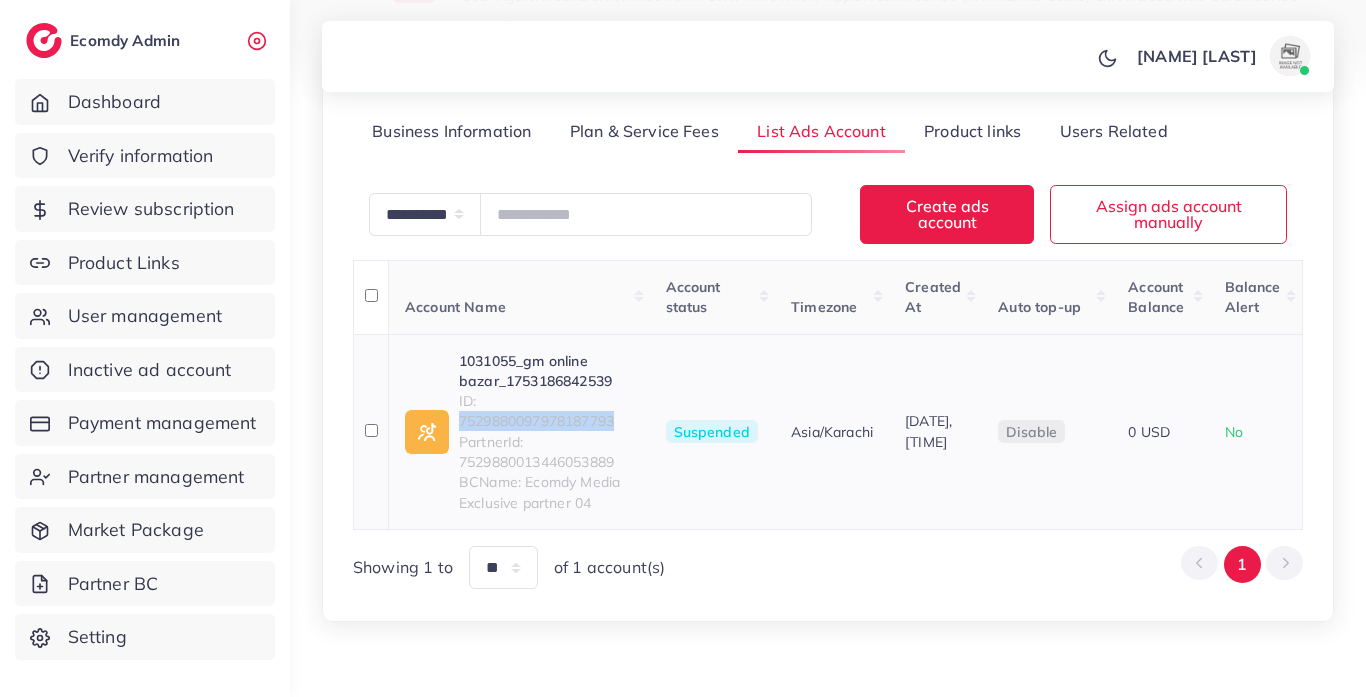 copy on "7529880097978187793" 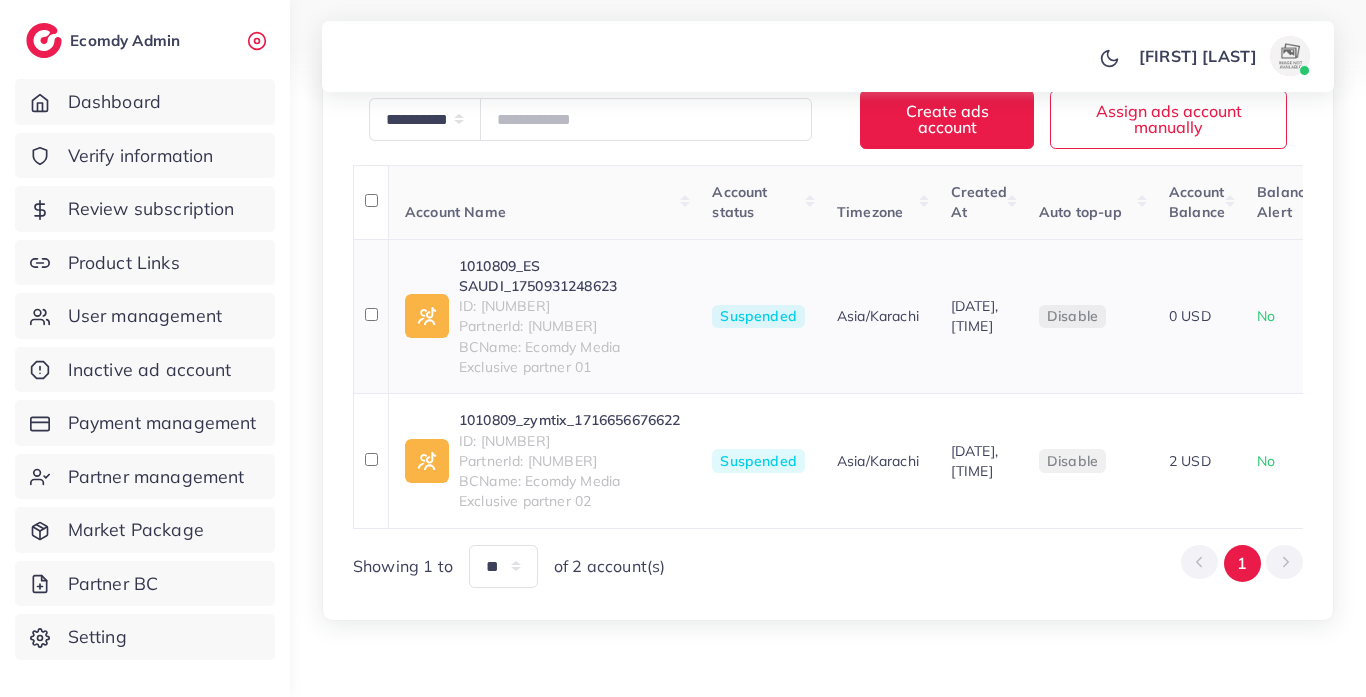 scroll, scrollTop: 359, scrollLeft: 0, axis: vertical 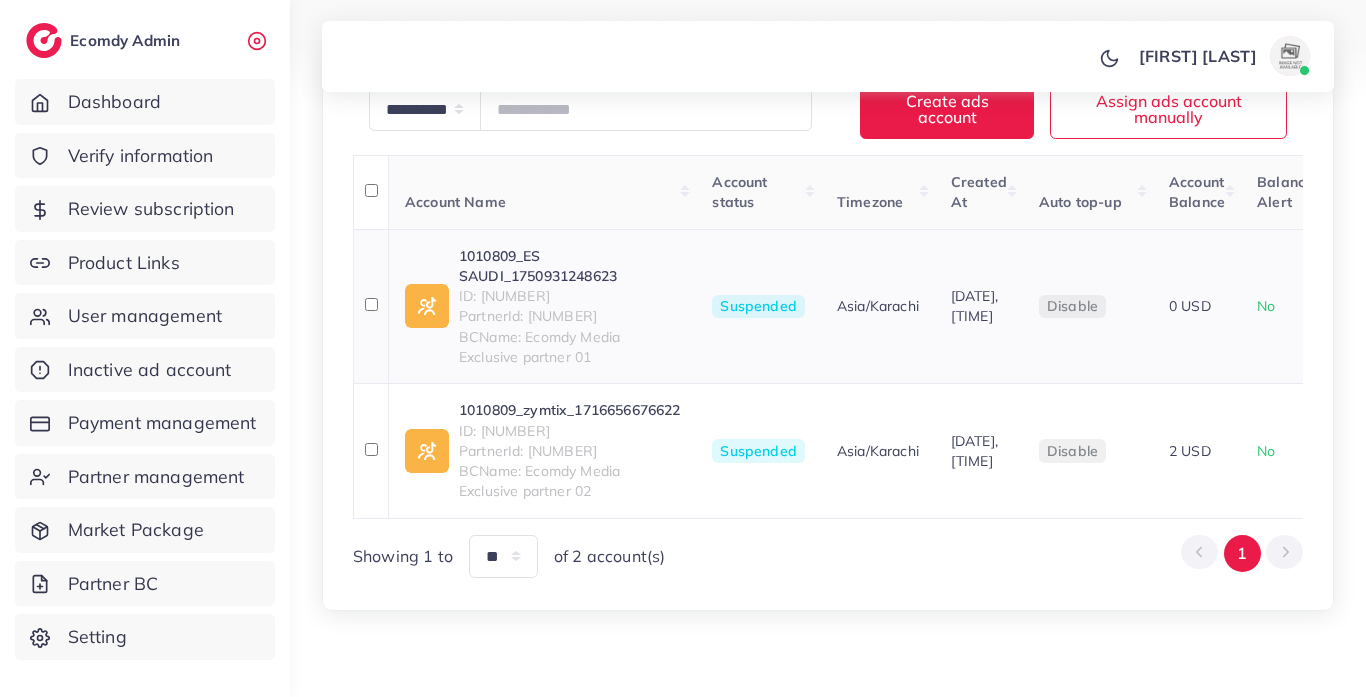 click on "ID: 7520192395590565889" at bounding box center (569, 296) 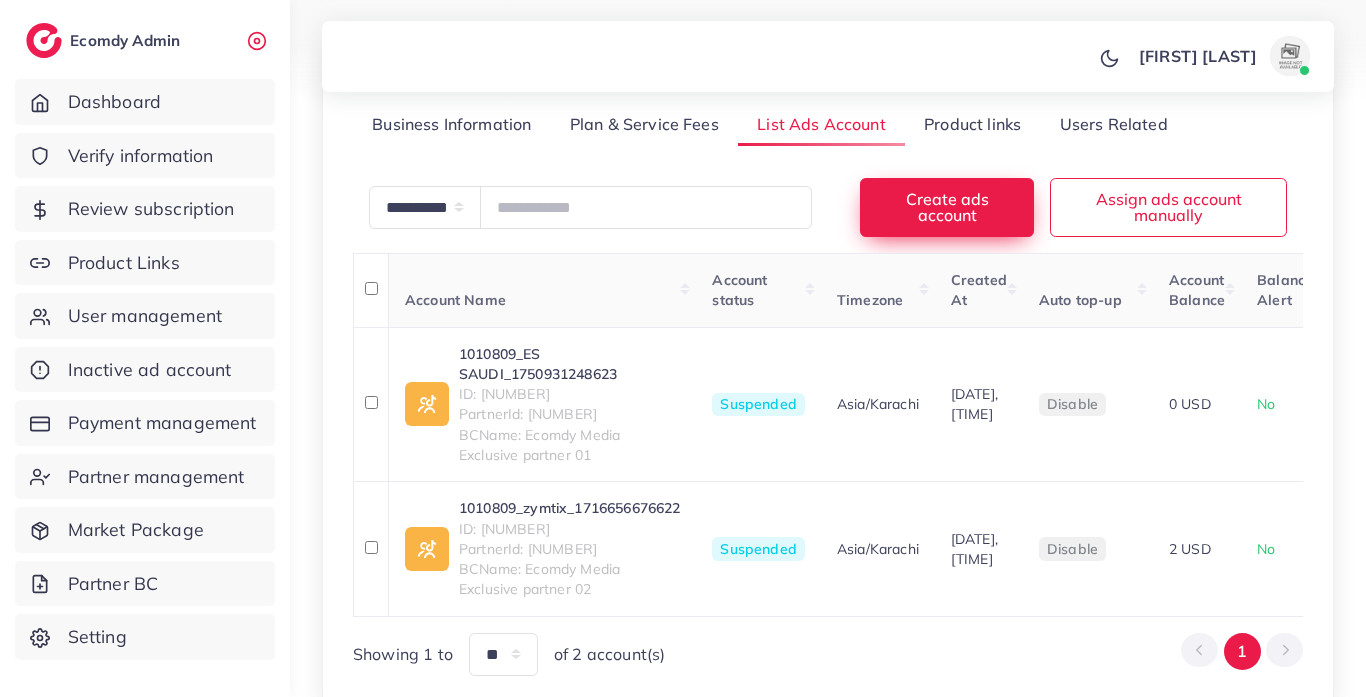 scroll, scrollTop: 129, scrollLeft: 0, axis: vertical 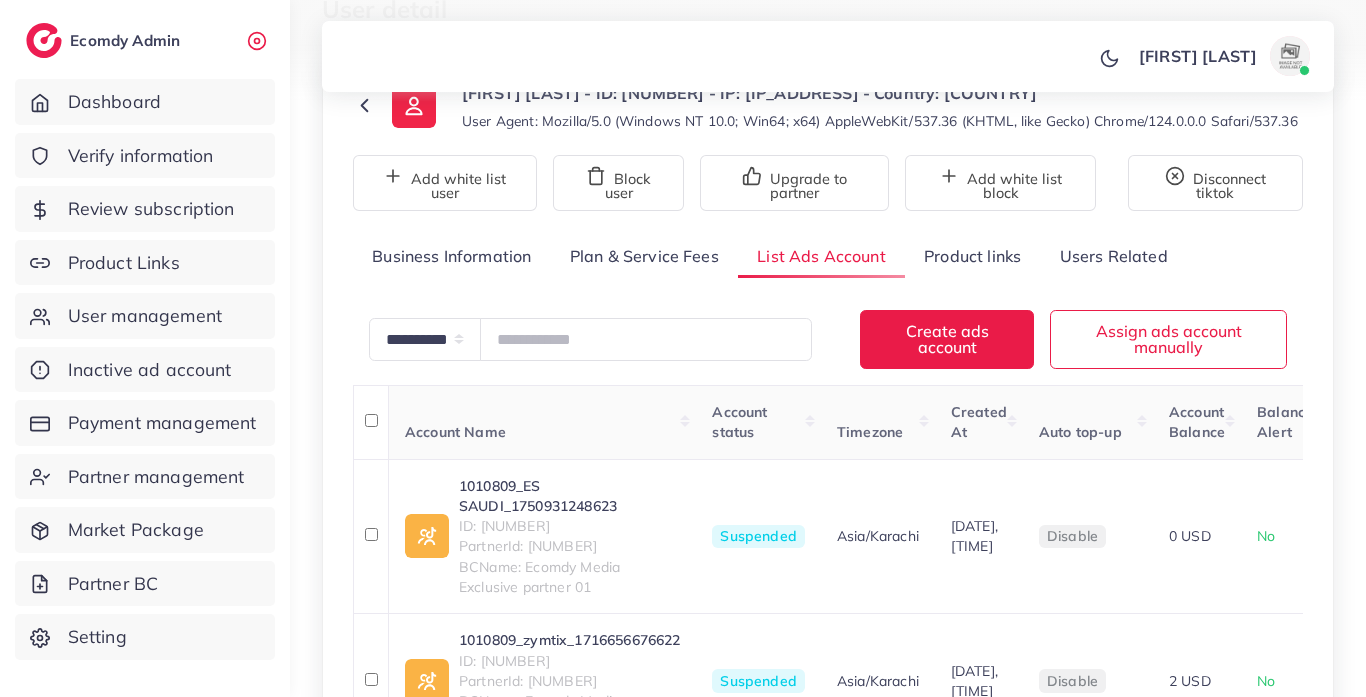 click on "Product links" at bounding box center [972, 256] 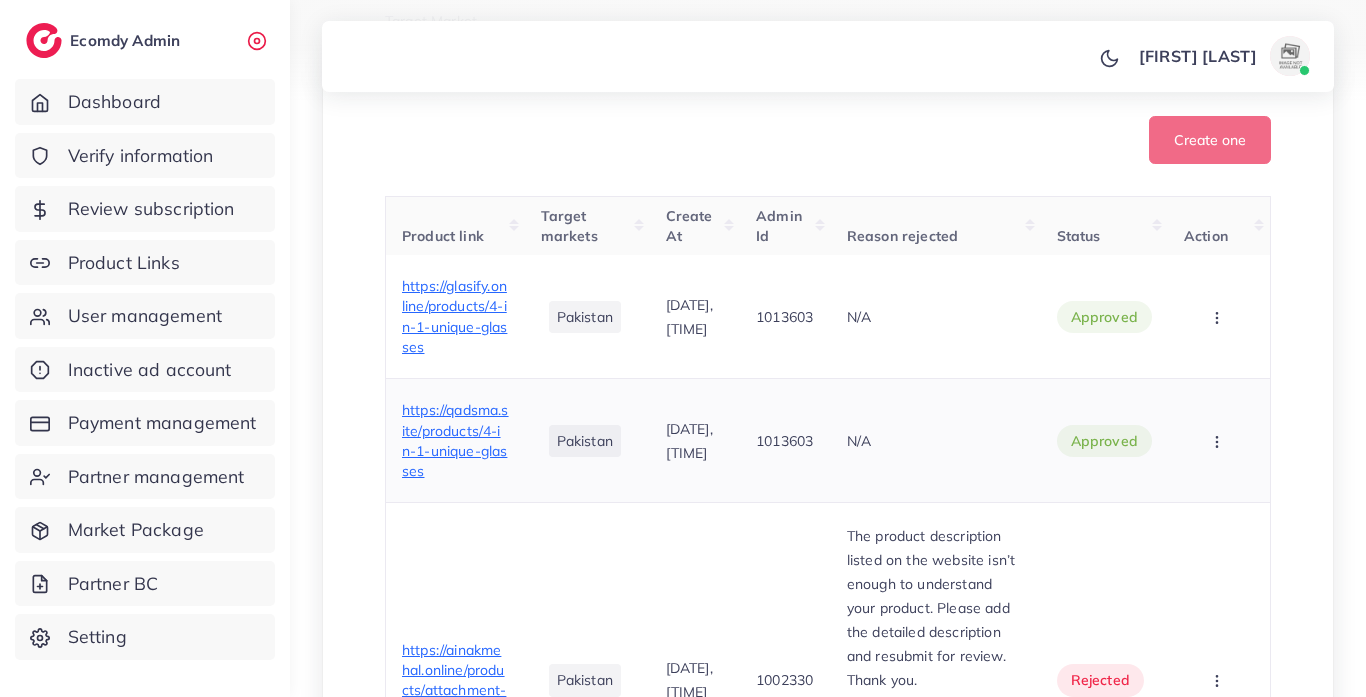 scroll, scrollTop: 736, scrollLeft: 0, axis: vertical 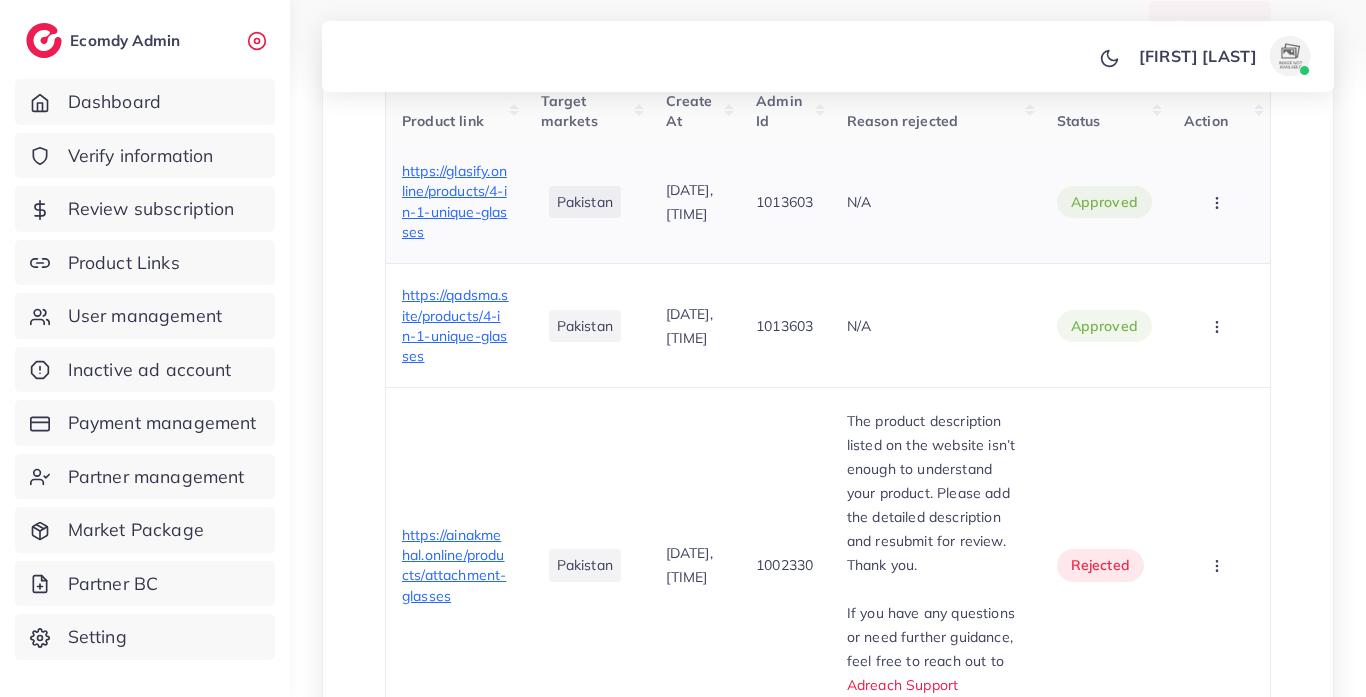 click on "https://glasify.online/products/4-in-1-unique-glasses" at bounding box center (454, 201) 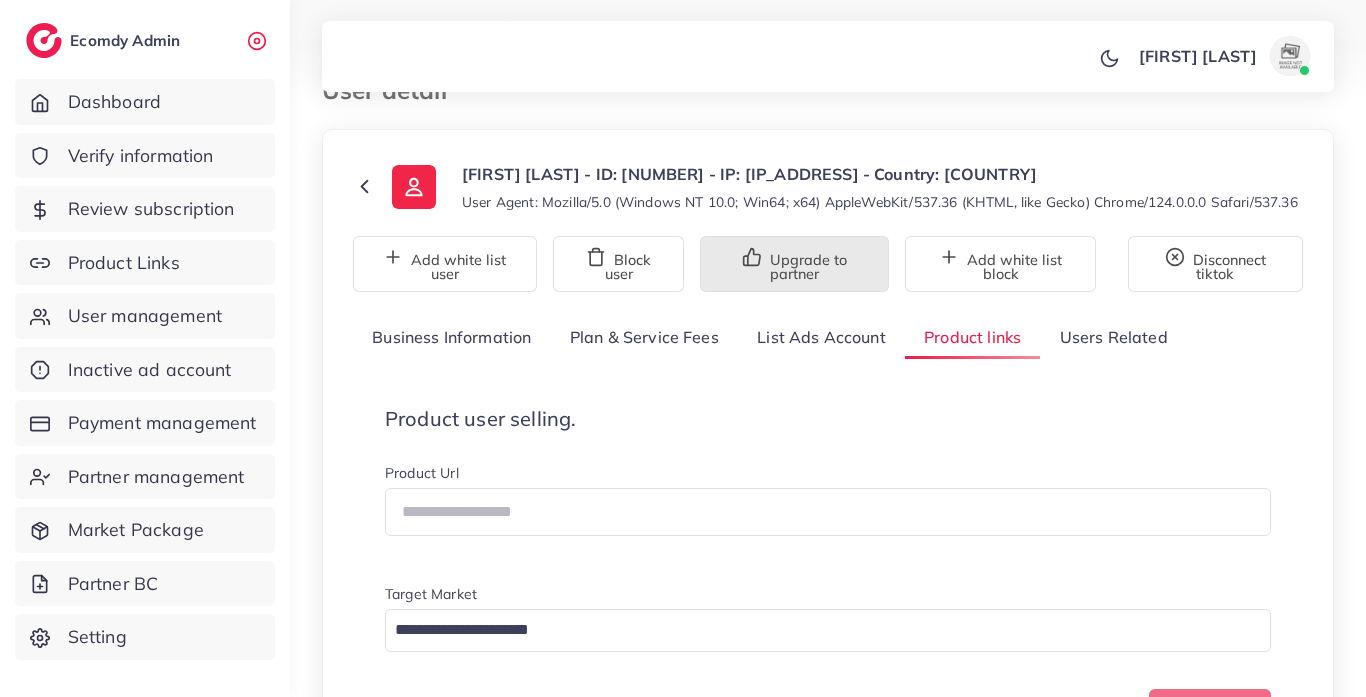 scroll, scrollTop: 0, scrollLeft: 0, axis: both 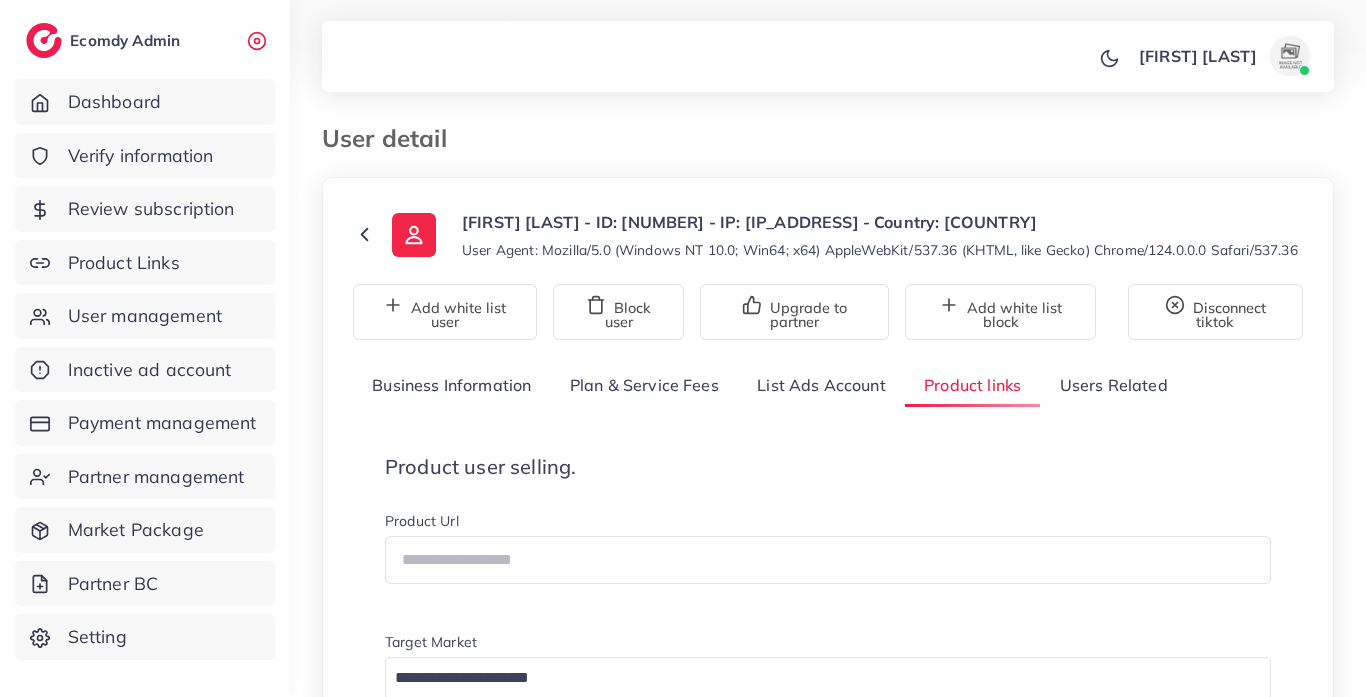 click on "List Ads Account" at bounding box center [821, 385] 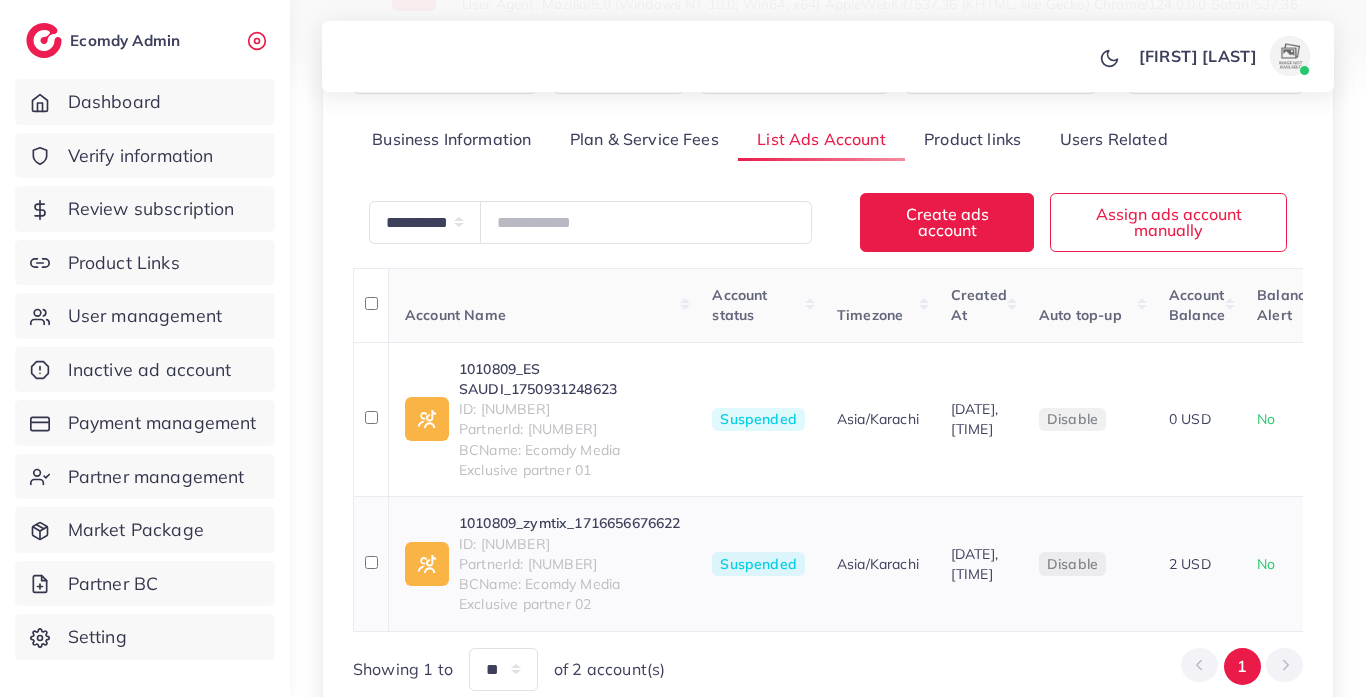 scroll, scrollTop: 462, scrollLeft: 0, axis: vertical 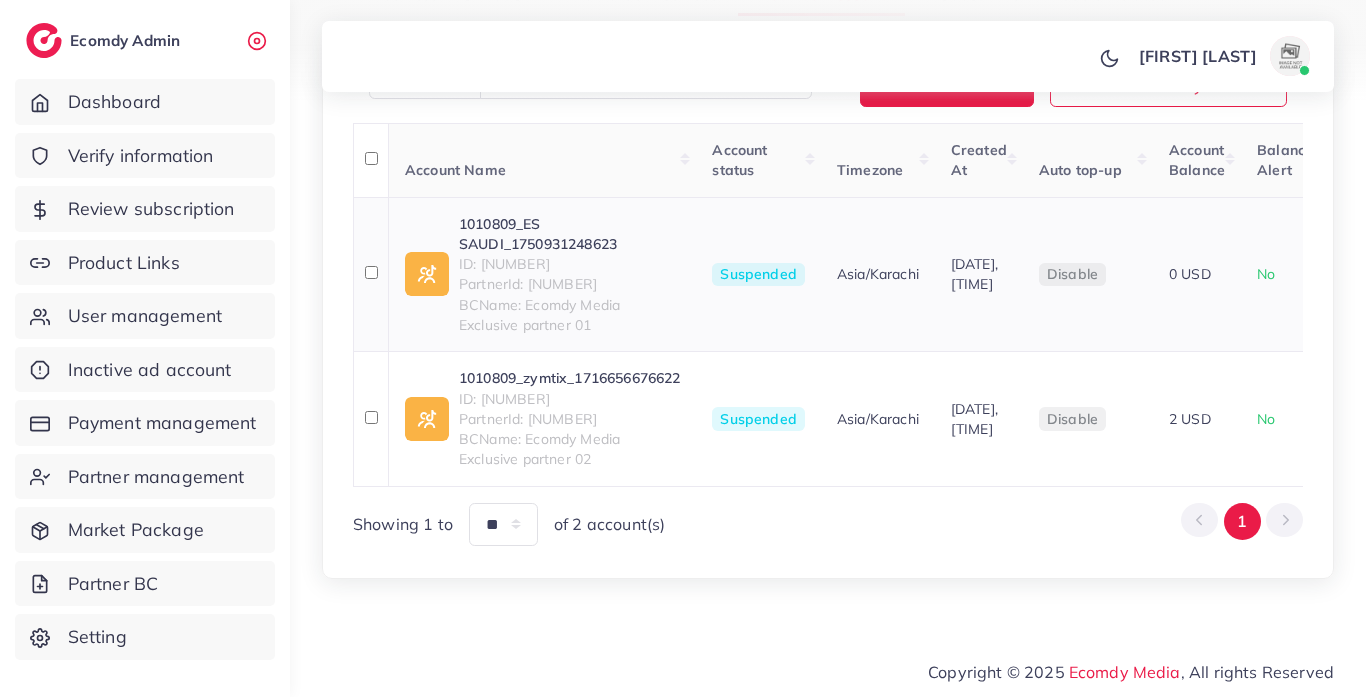 click on "ID: 7520192395590565889" at bounding box center [569, 264] 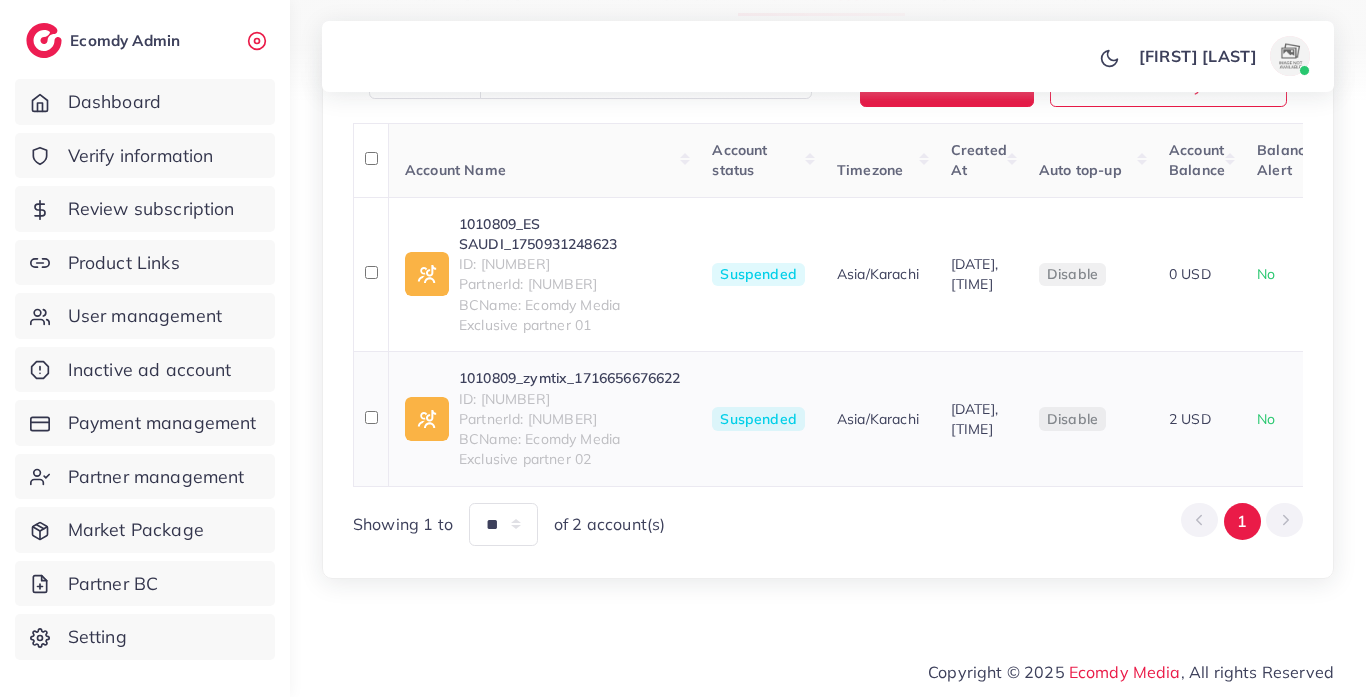 scroll, scrollTop: 401, scrollLeft: 0, axis: vertical 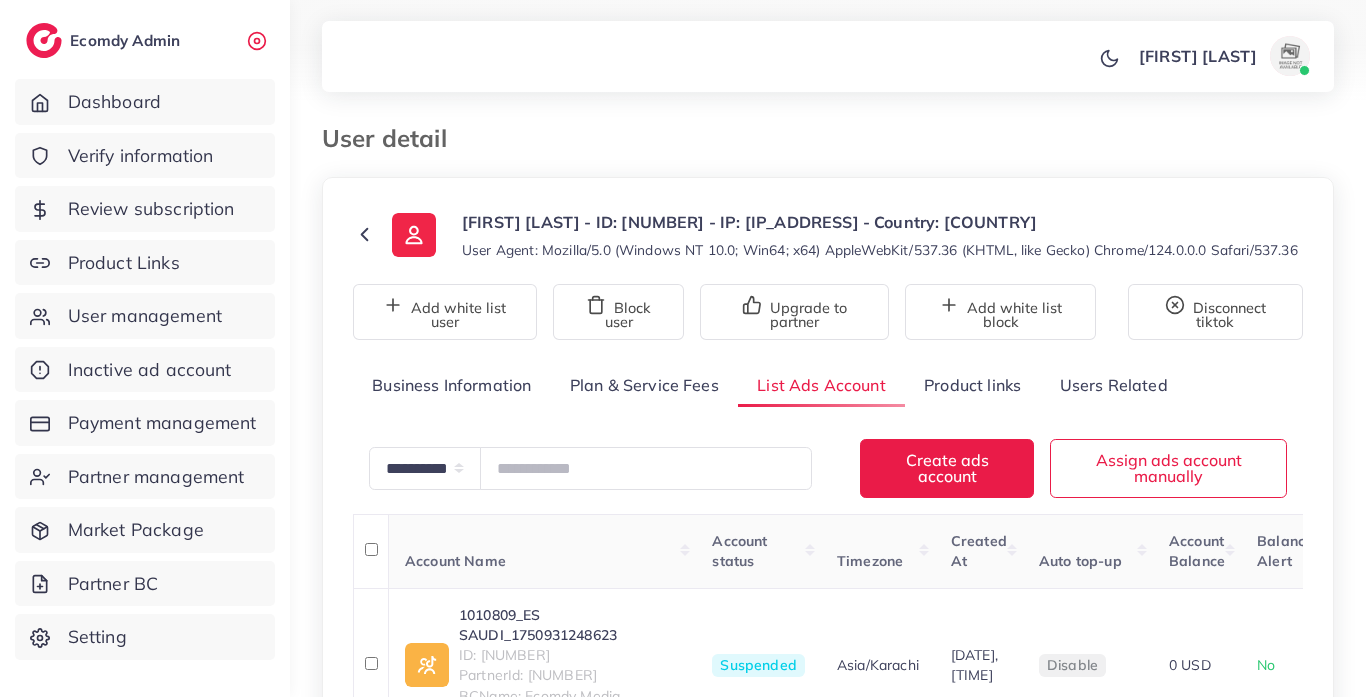 click on "Product links" at bounding box center (972, 385) 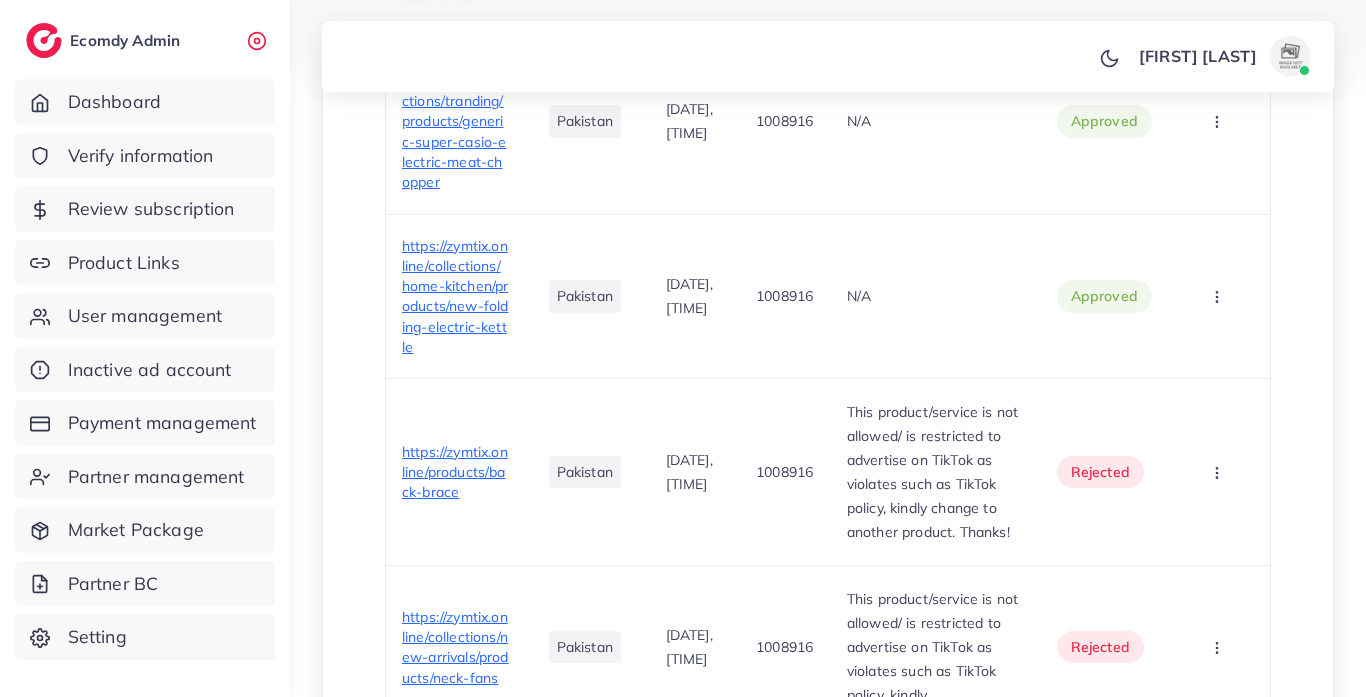 scroll, scrollTop: 6324, scrollLeft: 0, axis: vertical 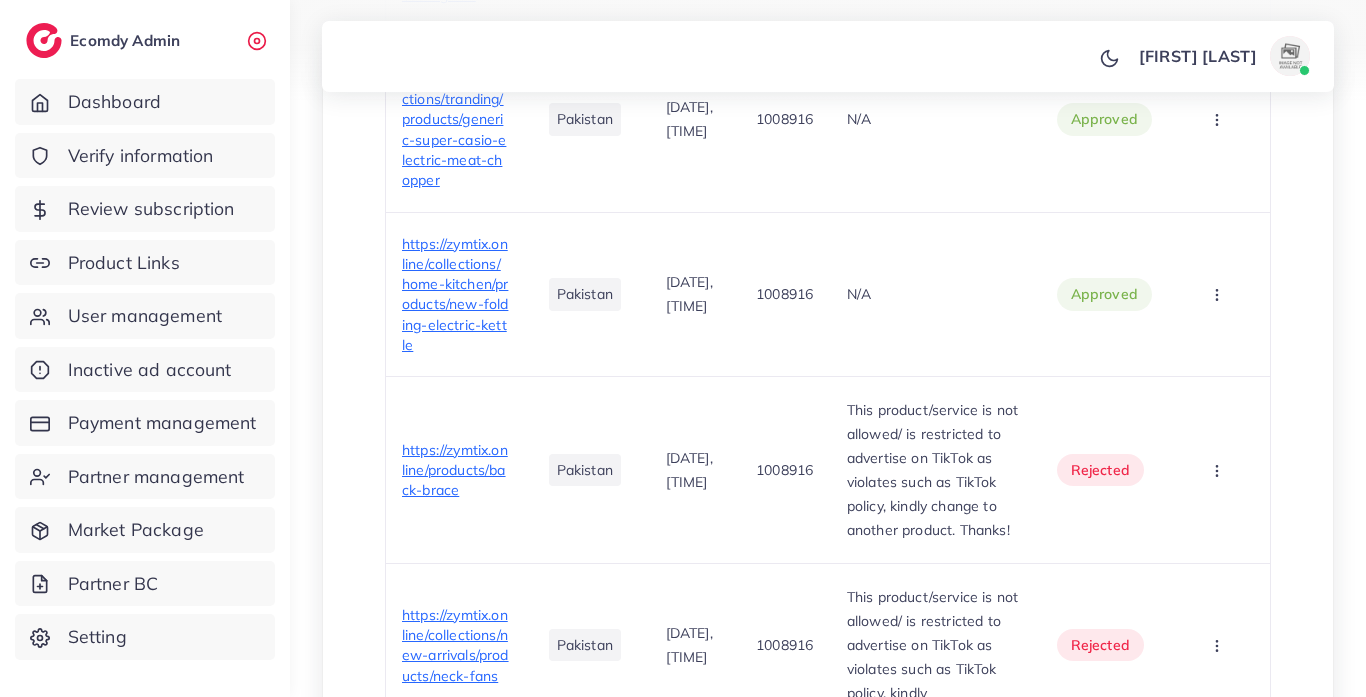 click on "https://www.zymtix.online/collections/tranding/products/protable-air-cooling-fan" at bounding box center [455, -532] 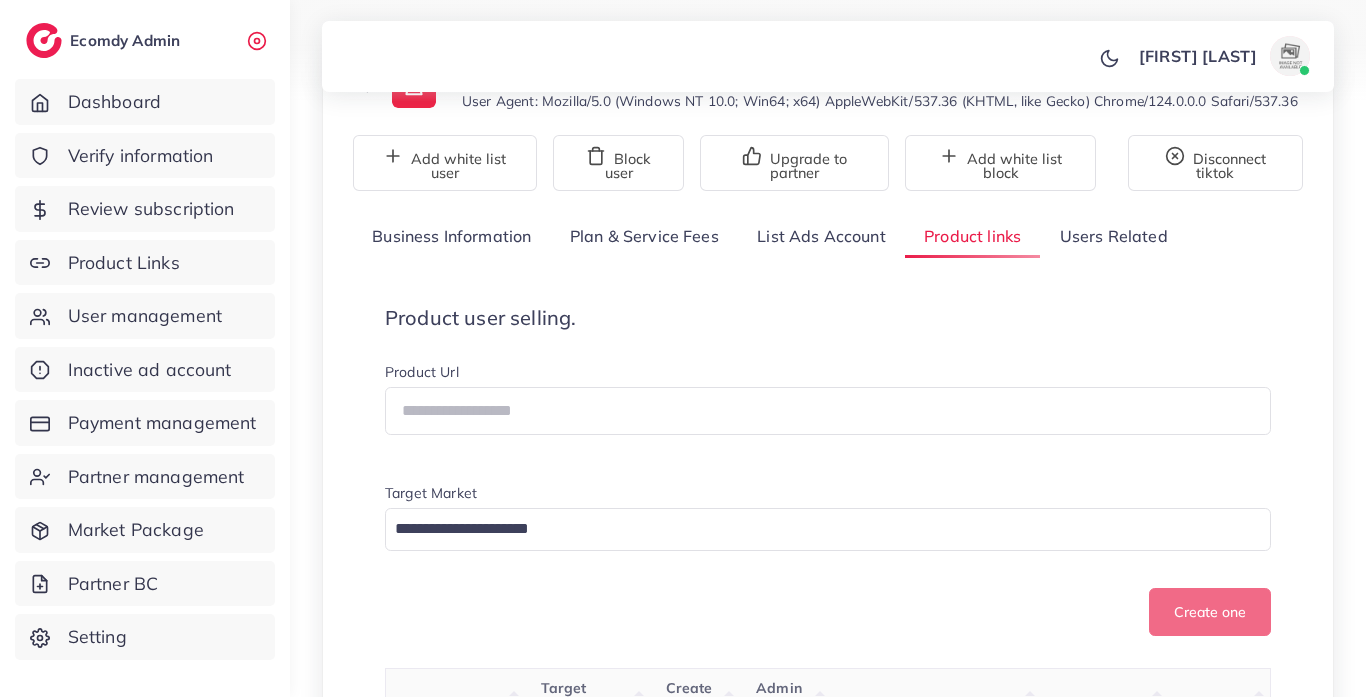 scroll, scrollTop: 0, scrollLeft: 0, axis: both 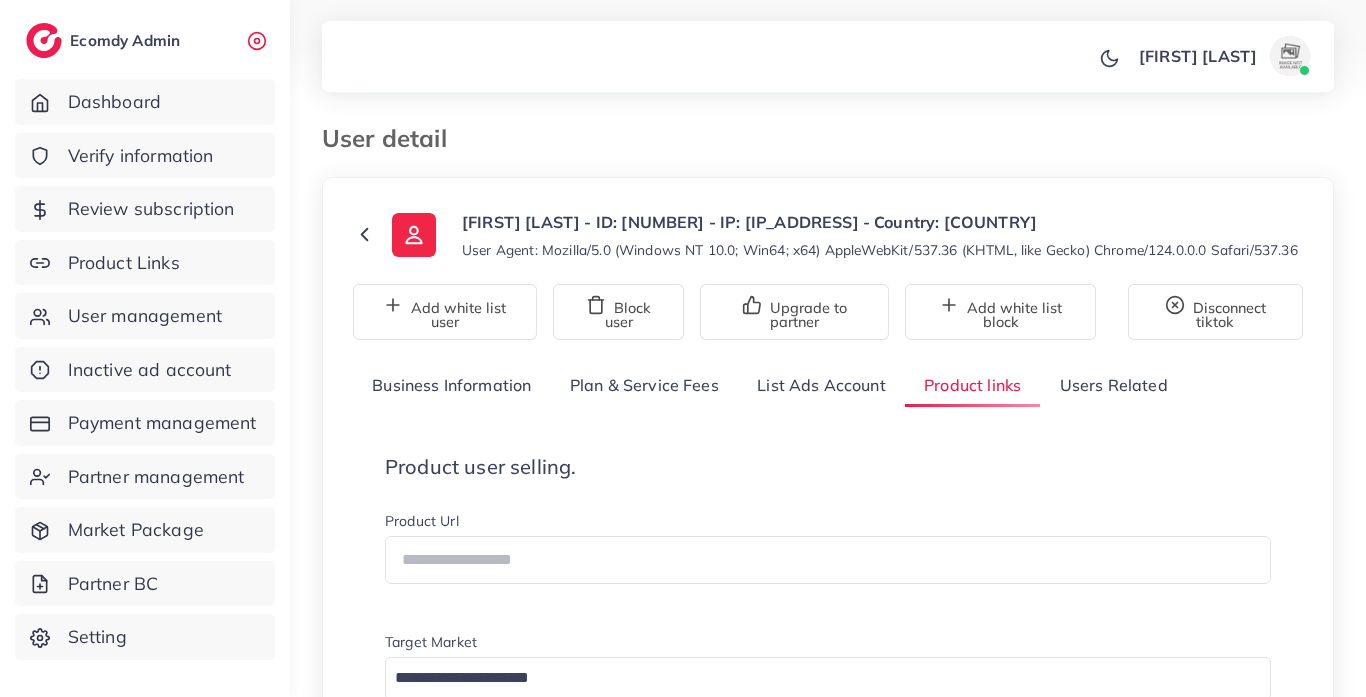 click on "List Ads Account" at bounding box center (821, 385) 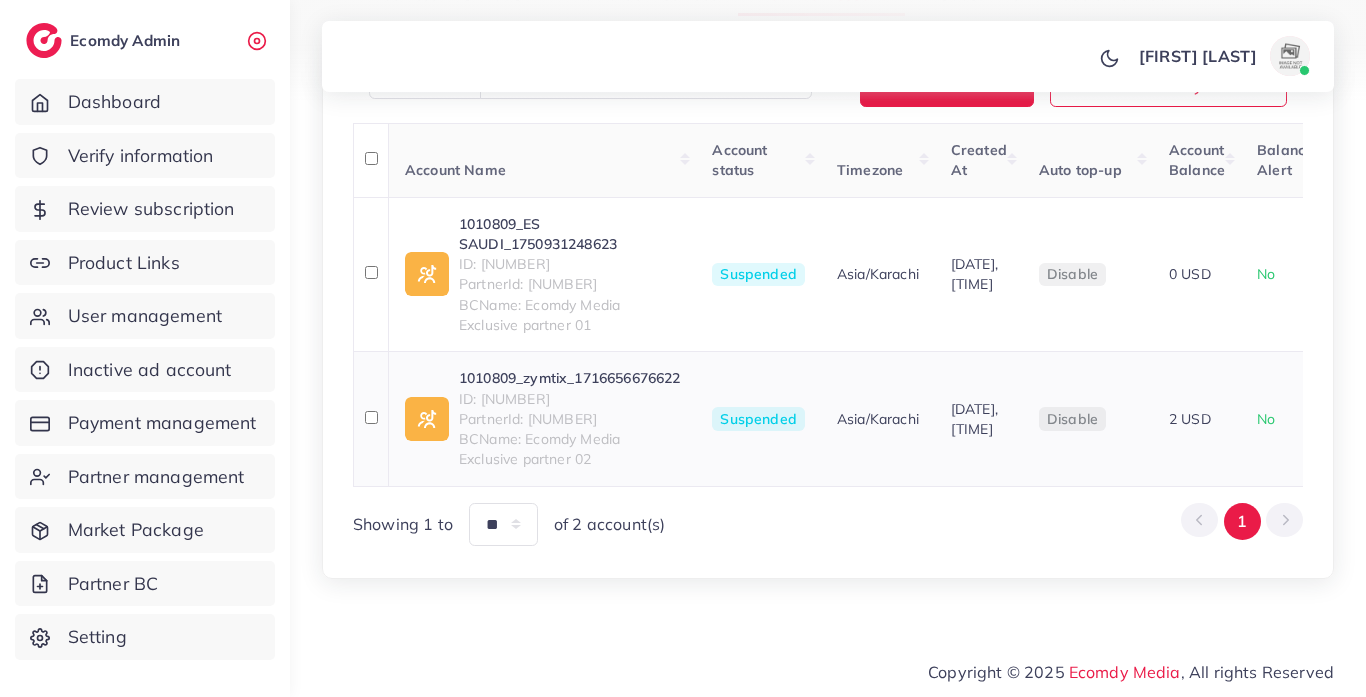 scroll, scrollTop: 462, scrollLeft: 0, axis: vertical 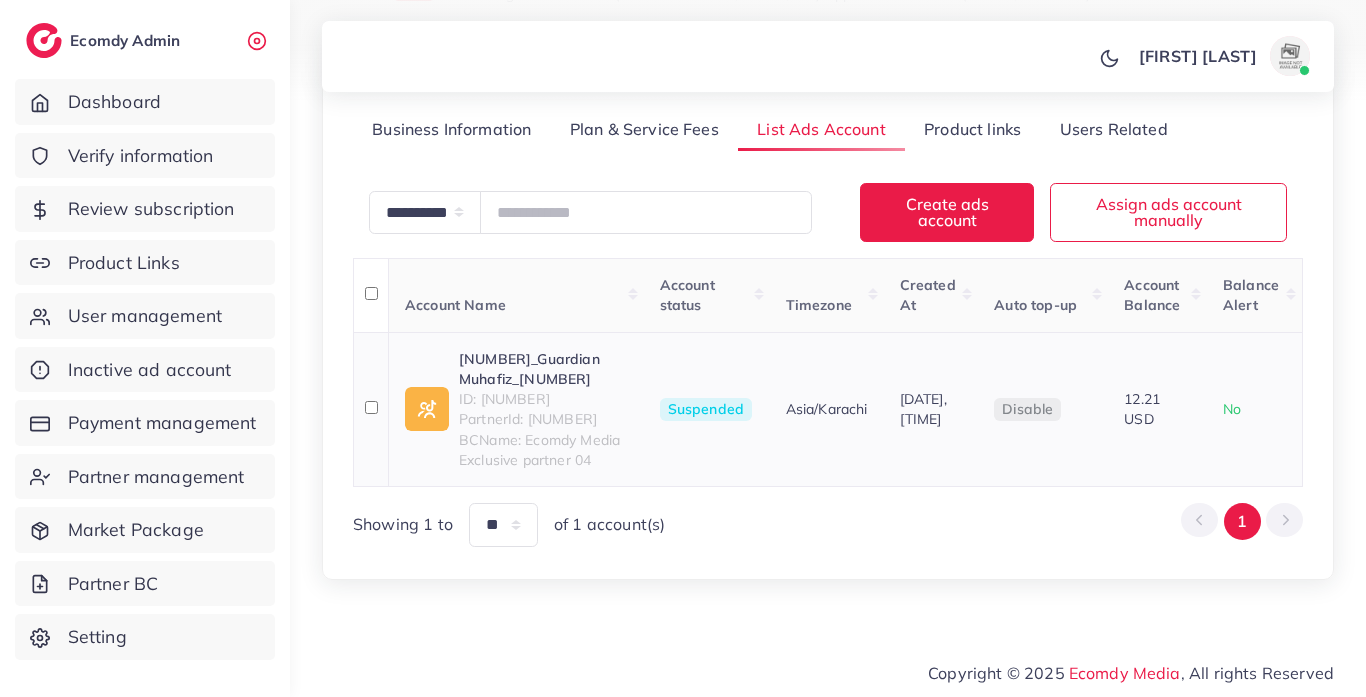 click on "ID: 7532063950385578000" at bounding box center [543, 399] 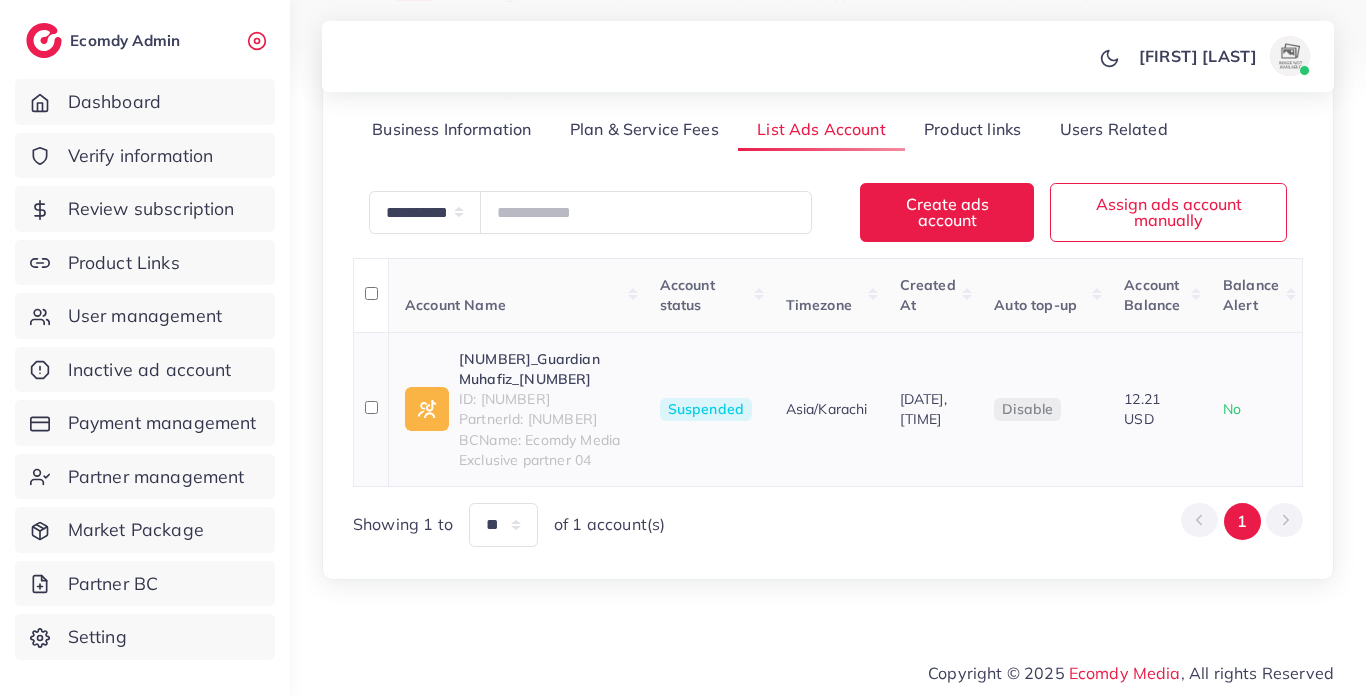 click on "ID: 7532063950385578000" at bounding box center [543, 399] 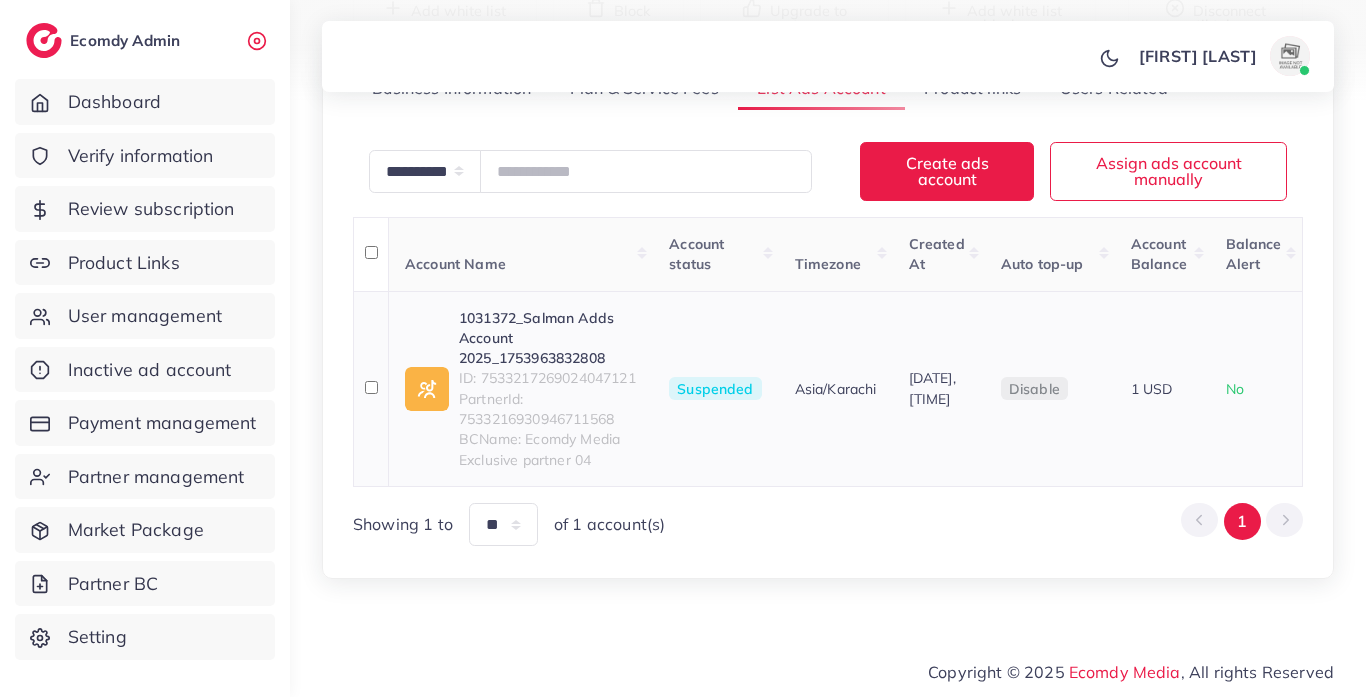 scroll, scrollTop: 317, scrollLeft: 0, axis: vertical 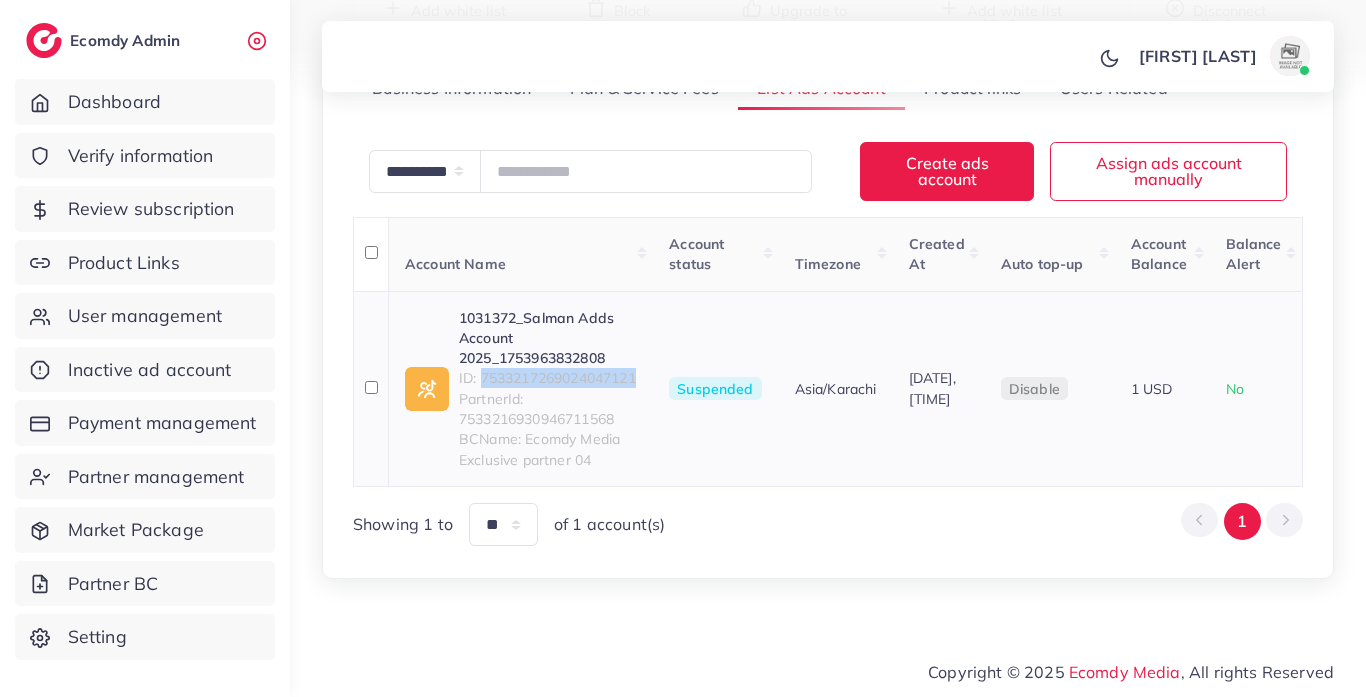 click on "ID: 7533217269024047121" at bounding box center (548, 378) 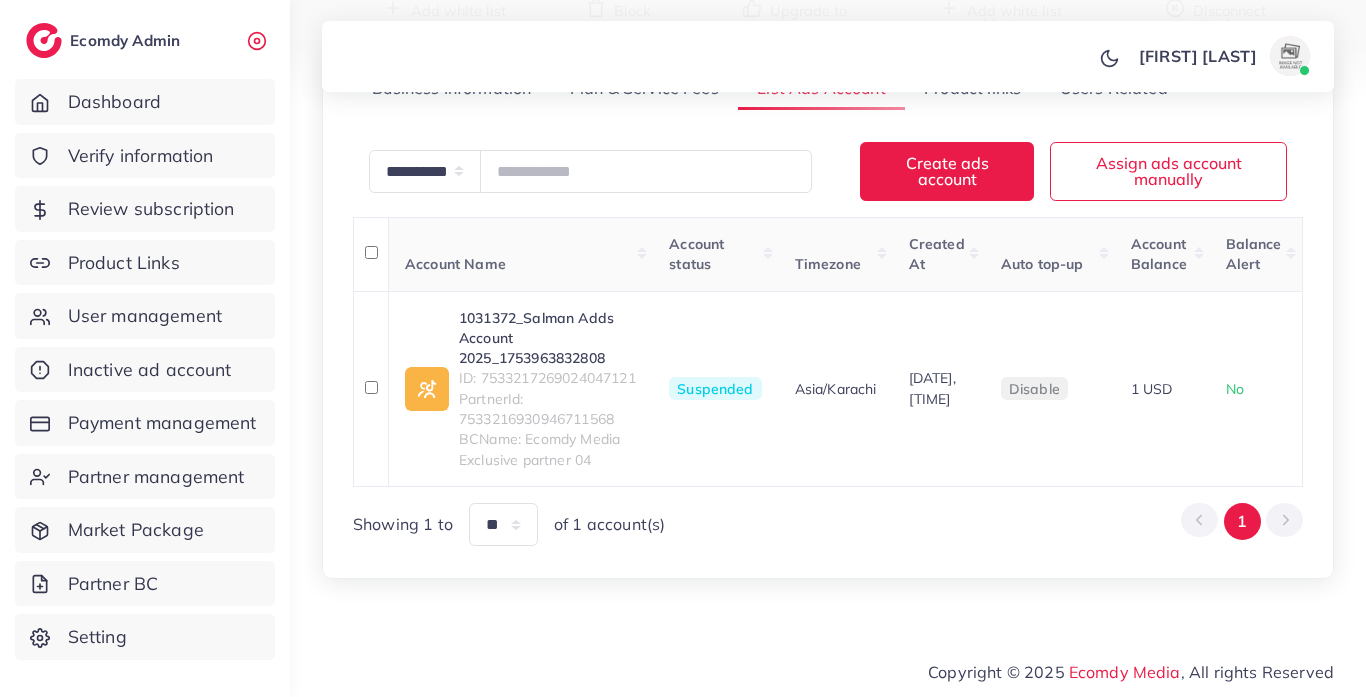 drag, startPoint x: 779, startPoint y: 672, endPoint x: 563, endPoint y: 500, distance: 276.1159 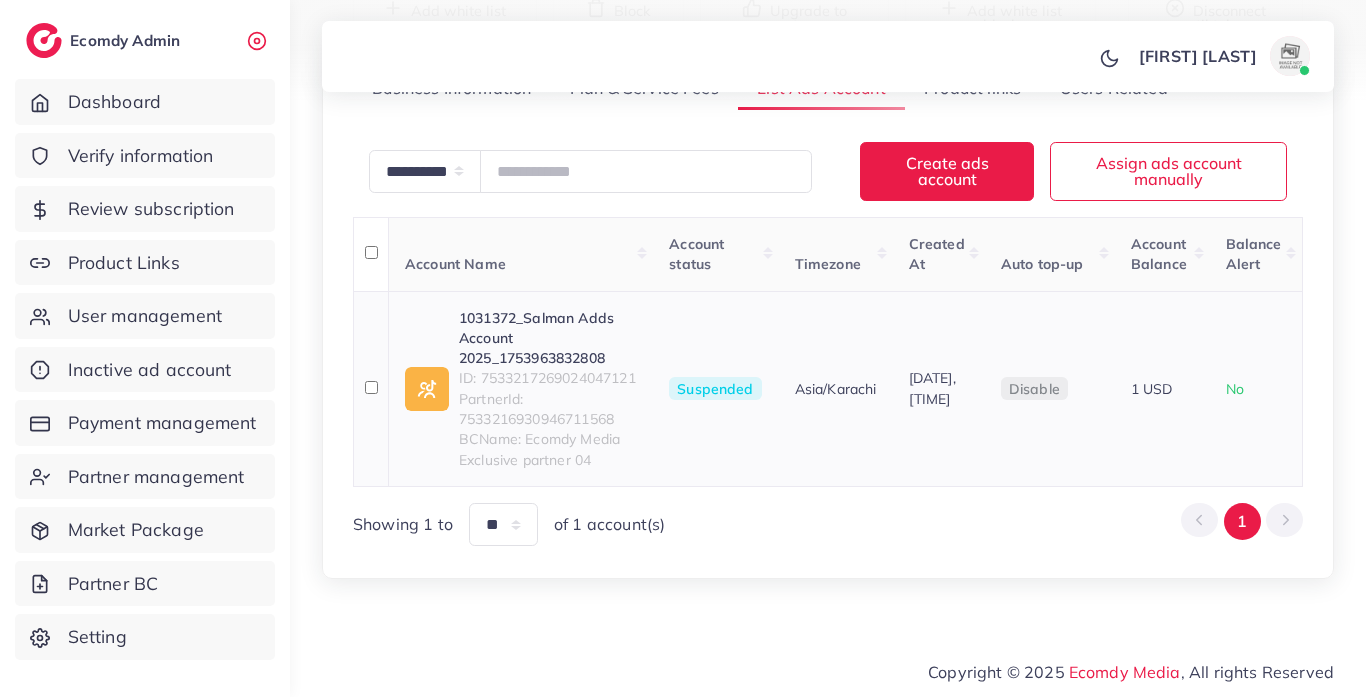 click on "ID: 7533217269024047121" at bounding box center [548, 378] 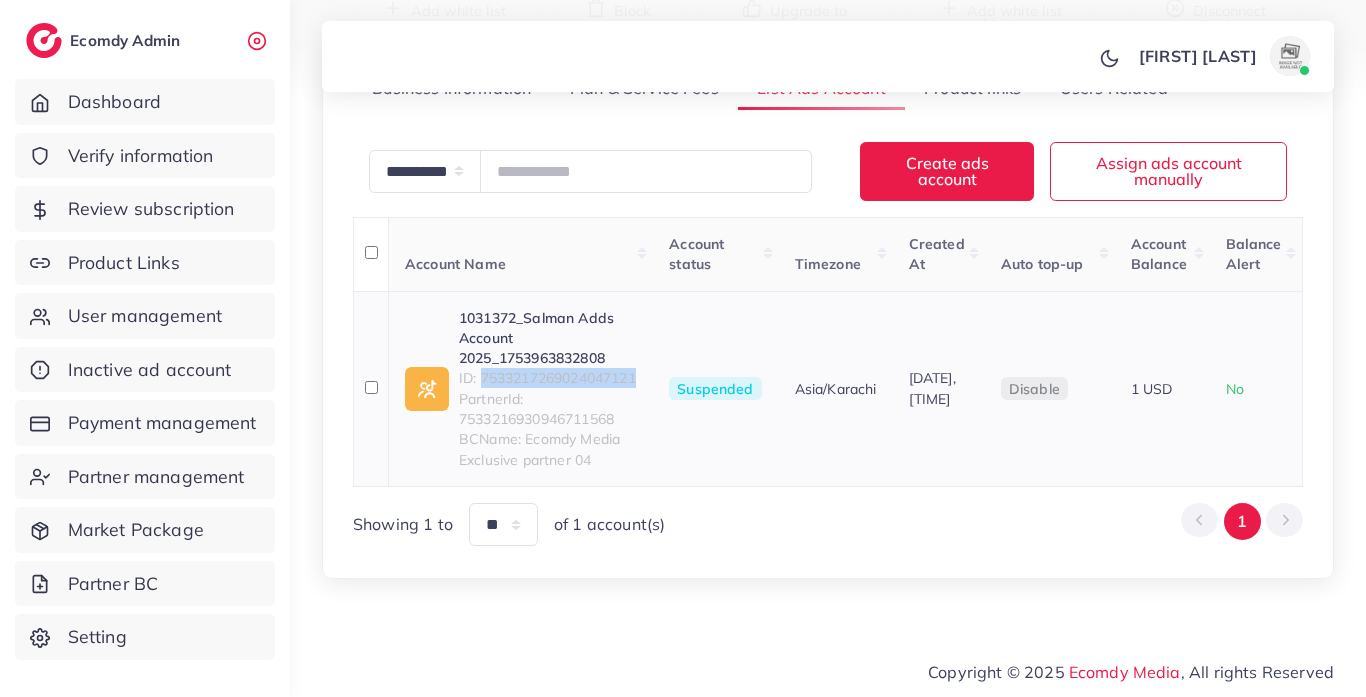 click on "ID: 7533217269024047121" at bounding box center [548, 378] 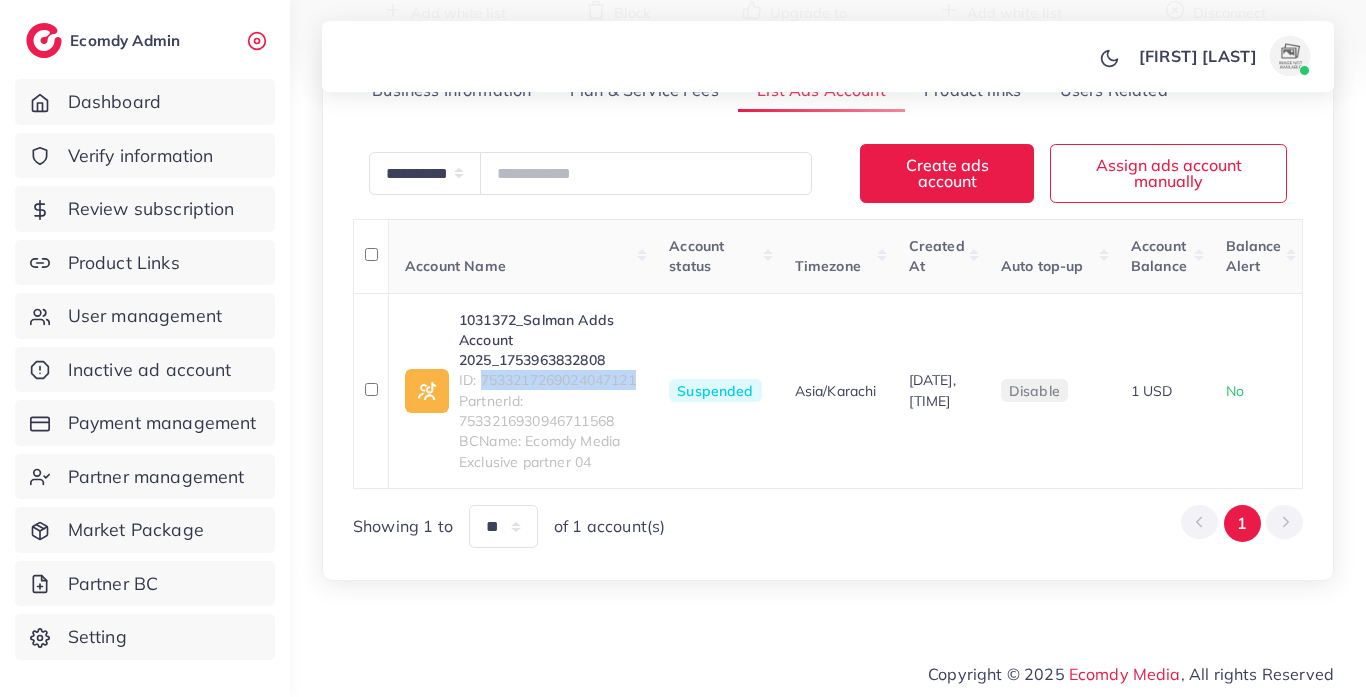 scroll, scrollTop: 317, scrollLeft: 0, axis: vertical 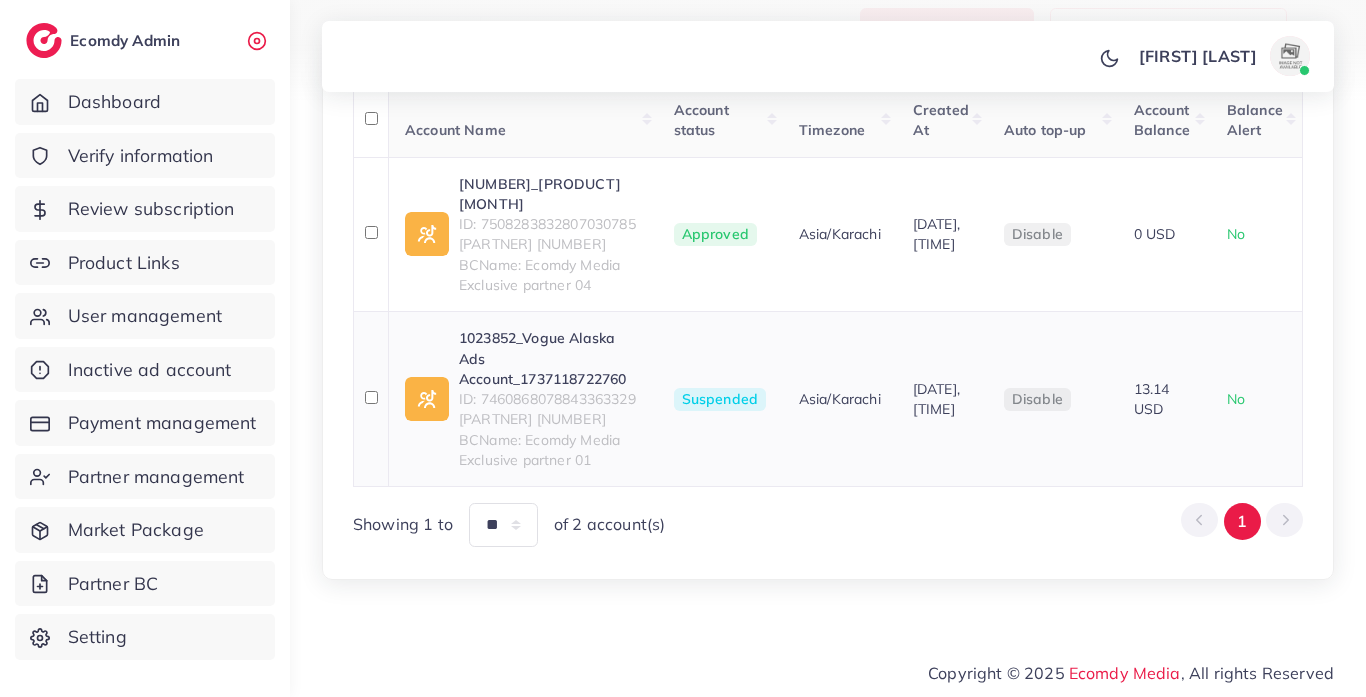click on "ID: 7460868078843363329" at bounding box center [550, 399] 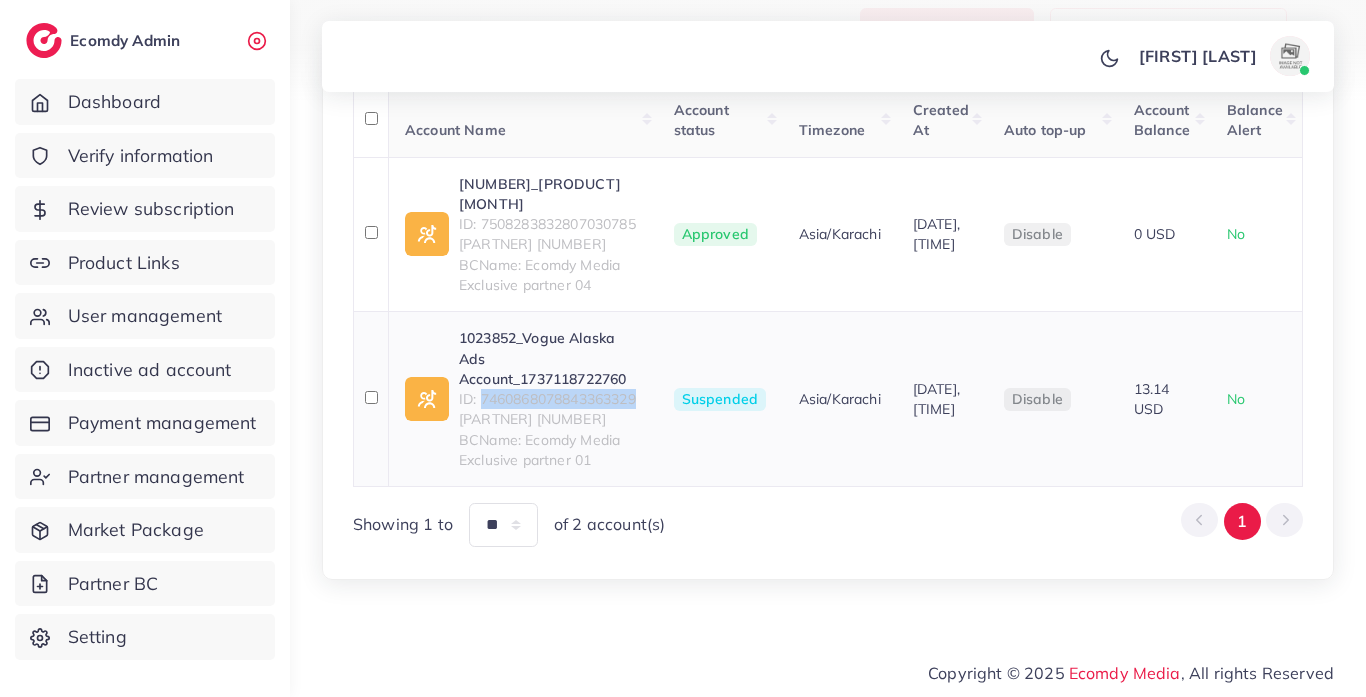 click on "ID: 7460868078843363329" at bounding box center (550, 399) 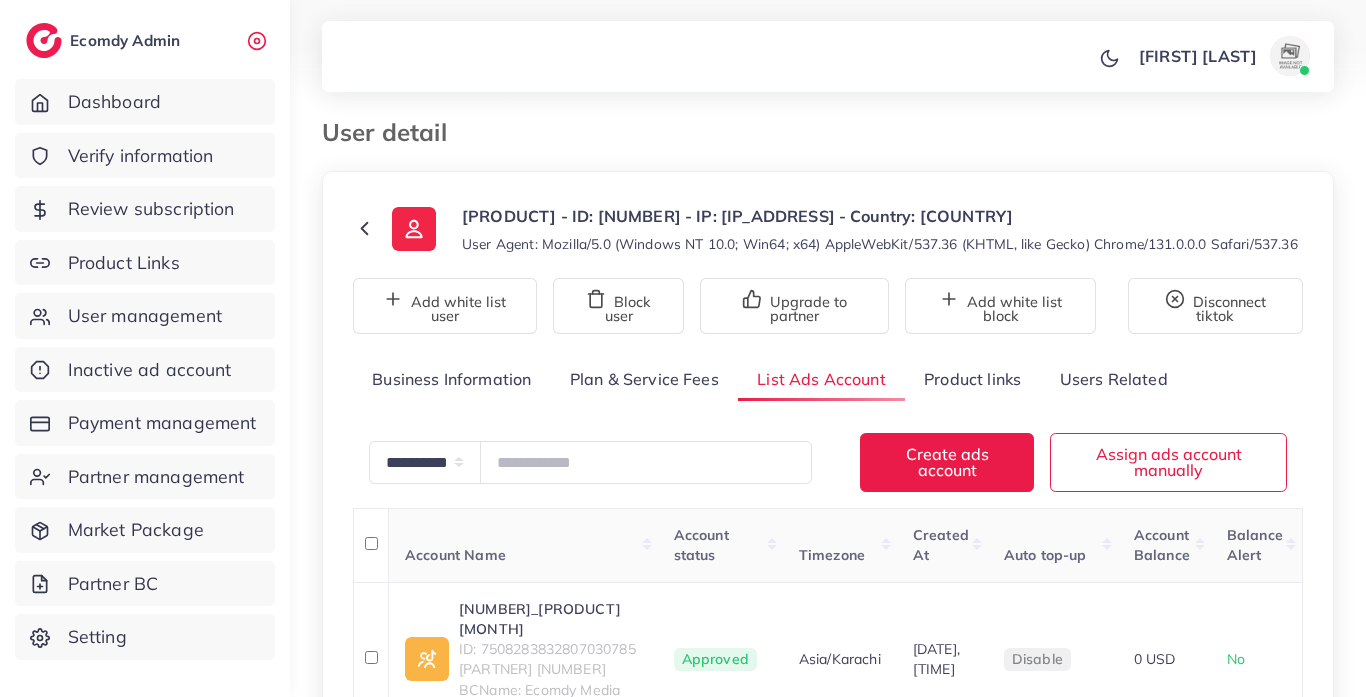 scroll, scrollTop: 0, scrollLeft: 0, axis: both 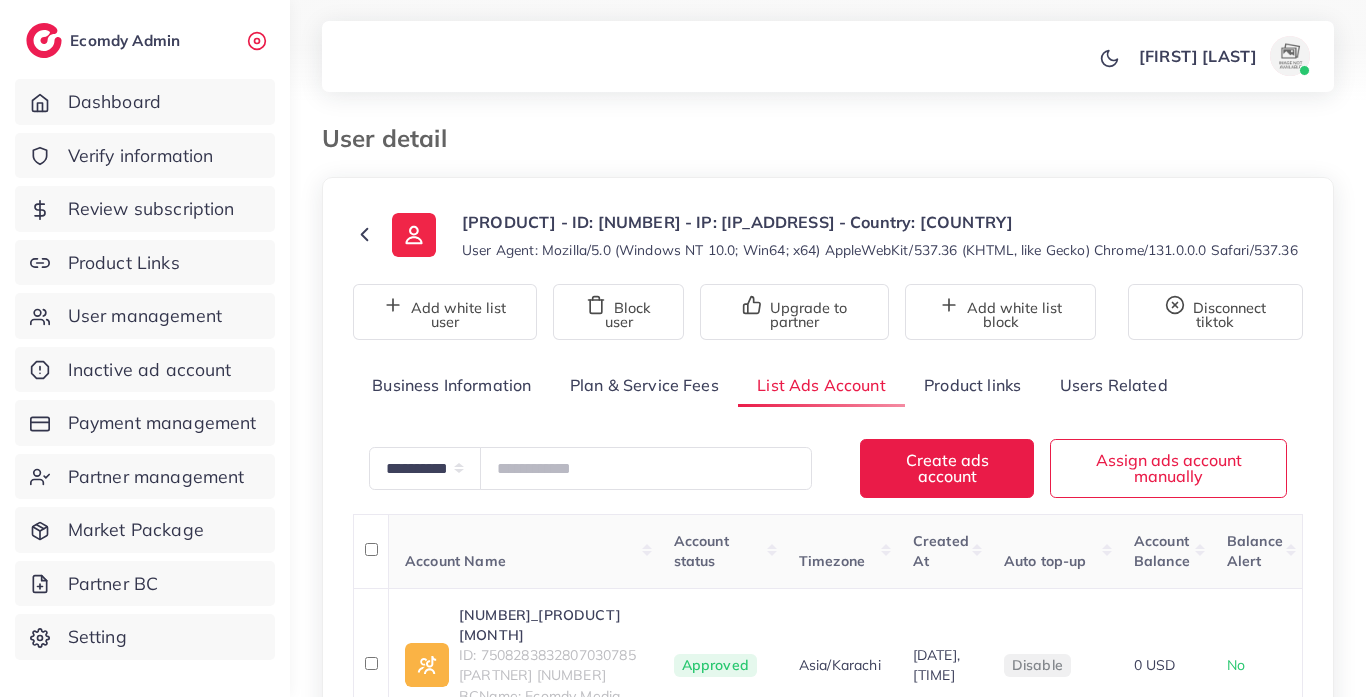 click on "Product links" at bounding box center [972, 385] 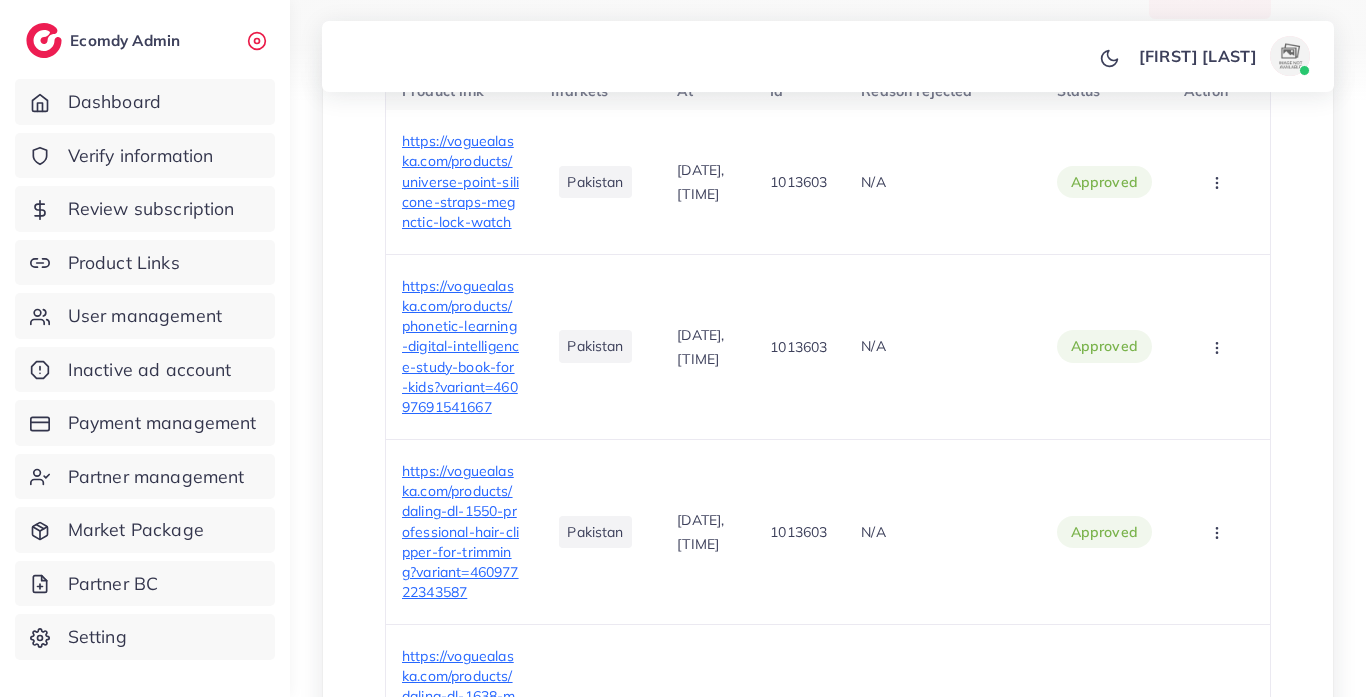 scroll, scrollTop: 771, scrollLeft: 0, axis: vertical 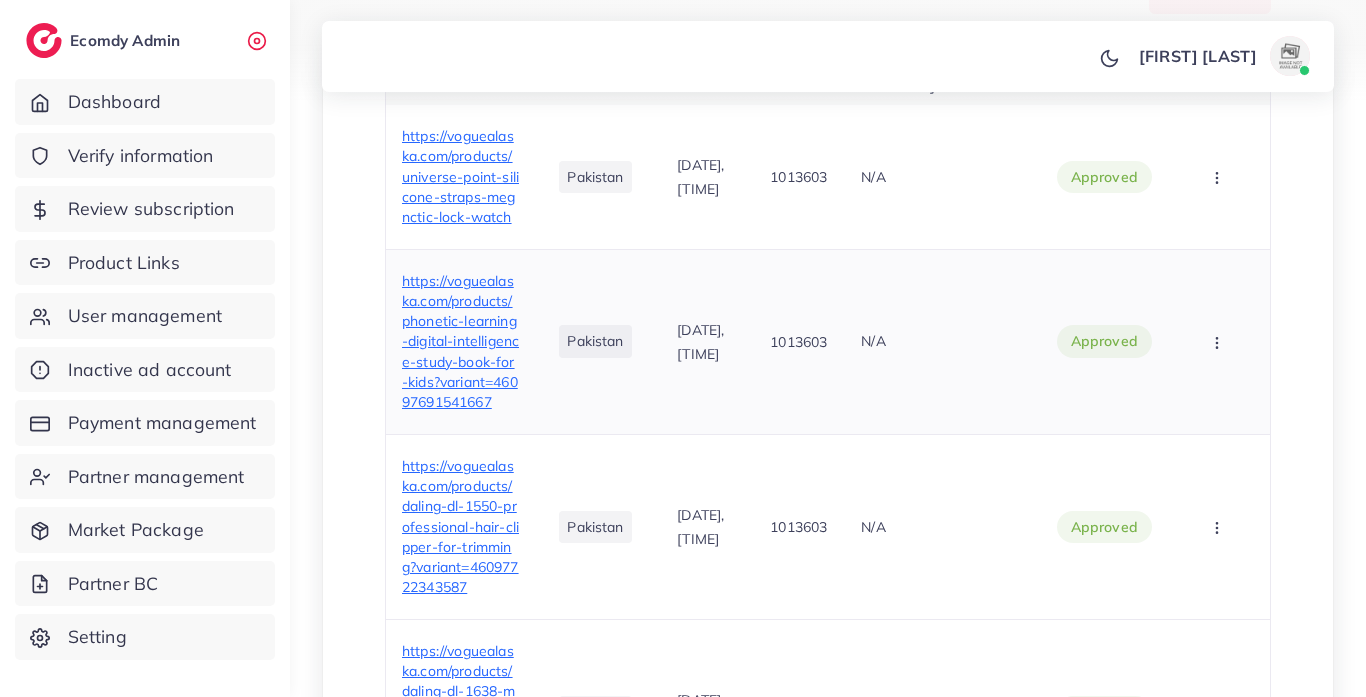 click on "https://voguealaska.com/products/phonetic-learning-digital-intelligence-study-book-for-kids?variant=46097691541667" at bounding box center (460, 342) 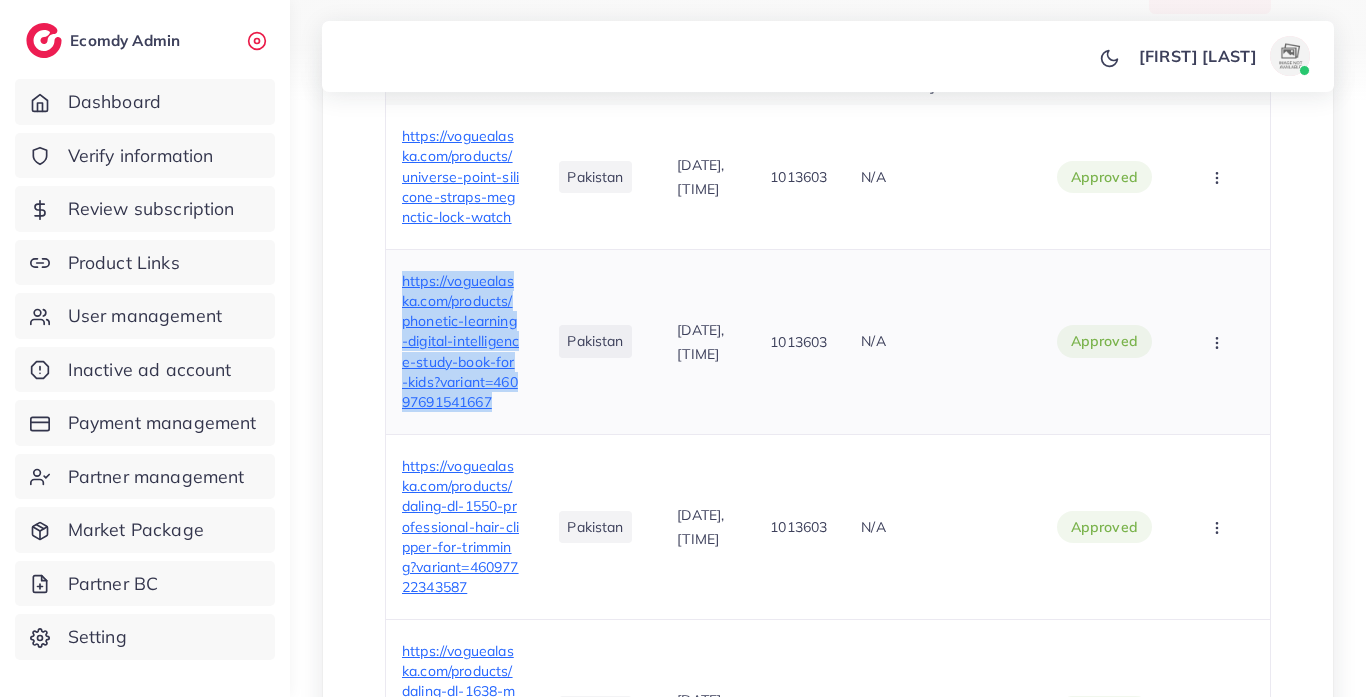 drag, startPoint x: 403, startPoint y: 314, endPoint x: 509, endPoint y: 460, distance: 180.42172 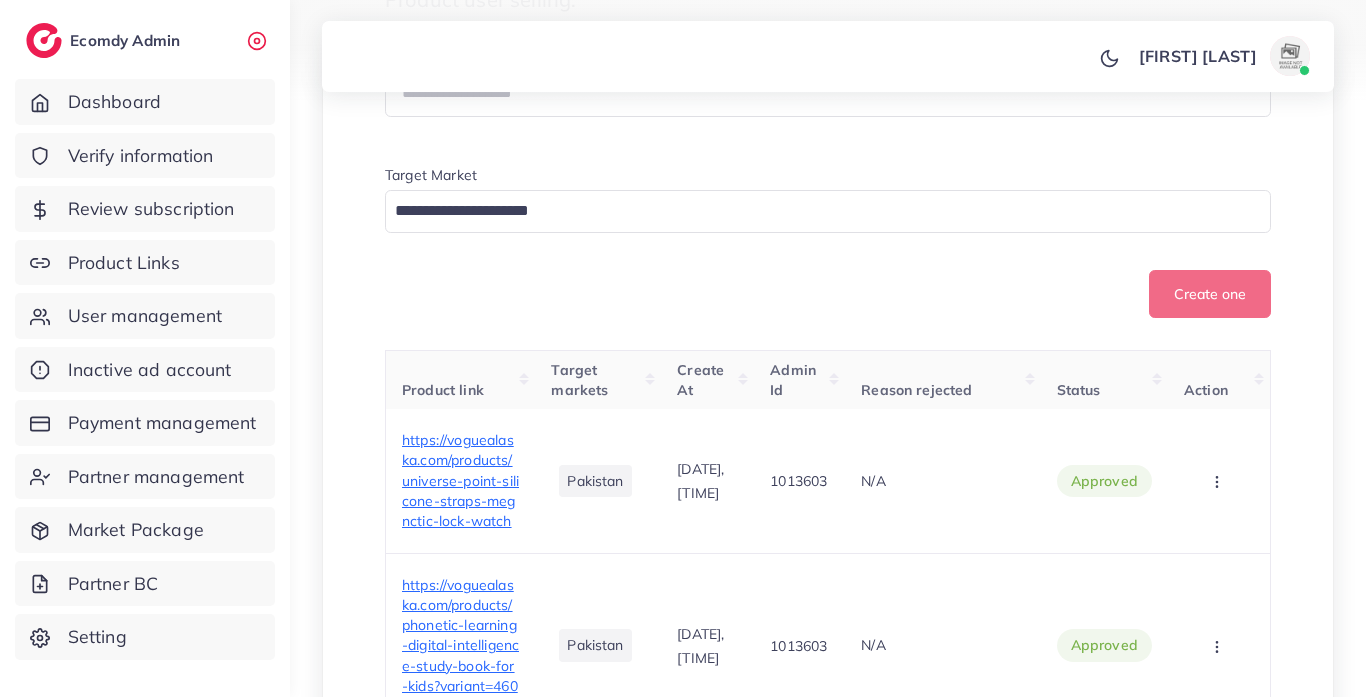 scroll, scrollTop: 1020, scrollLeft: 0, axis: vertical 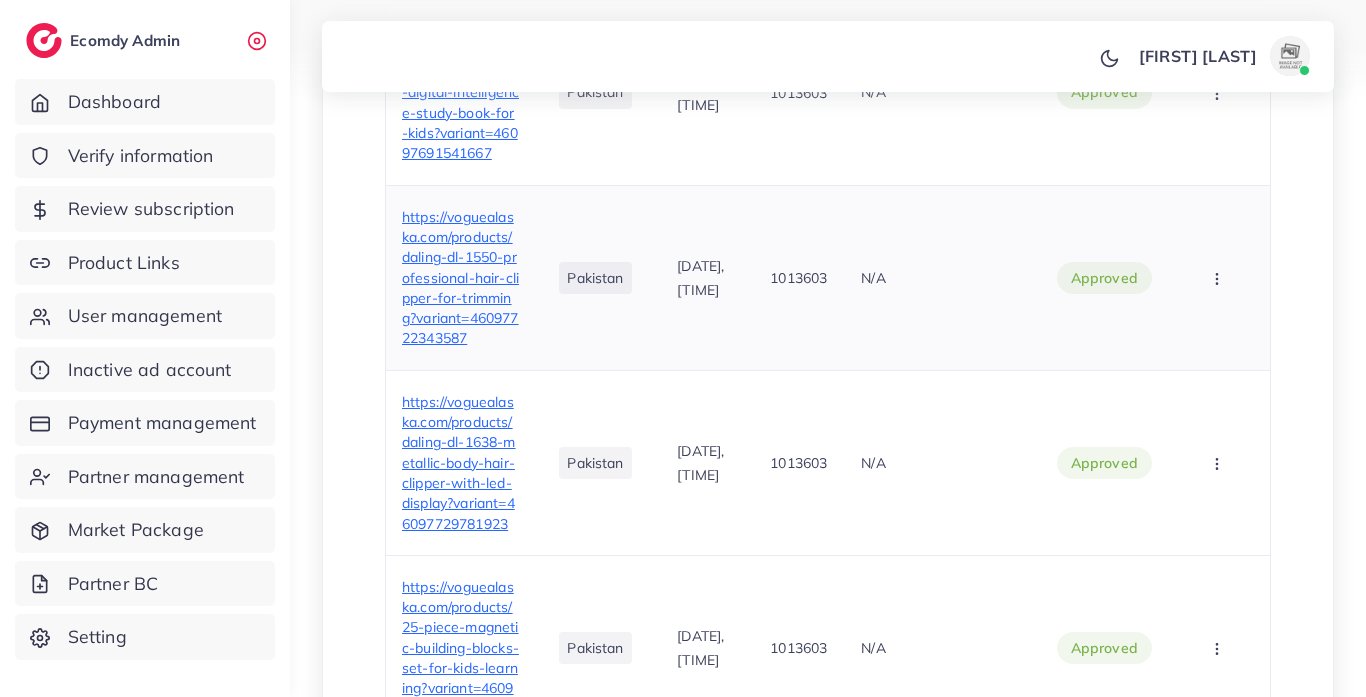 click on "https://voguealaska.com/products/daling-dl-1550-professional-hair-clipper-for-trimming?variant=46097722343587" at bounding box center (460, 278) 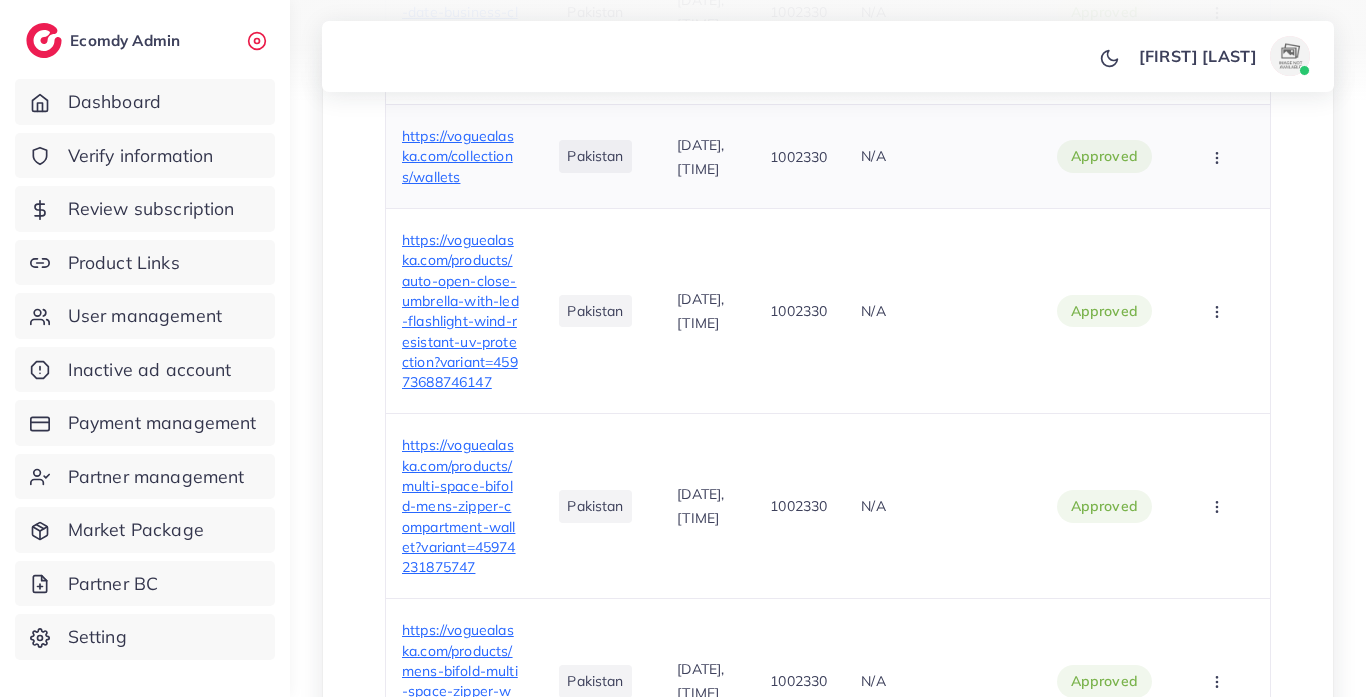 scroll, scrollTop: 2844, scrollLeft: 0, axis: vertical 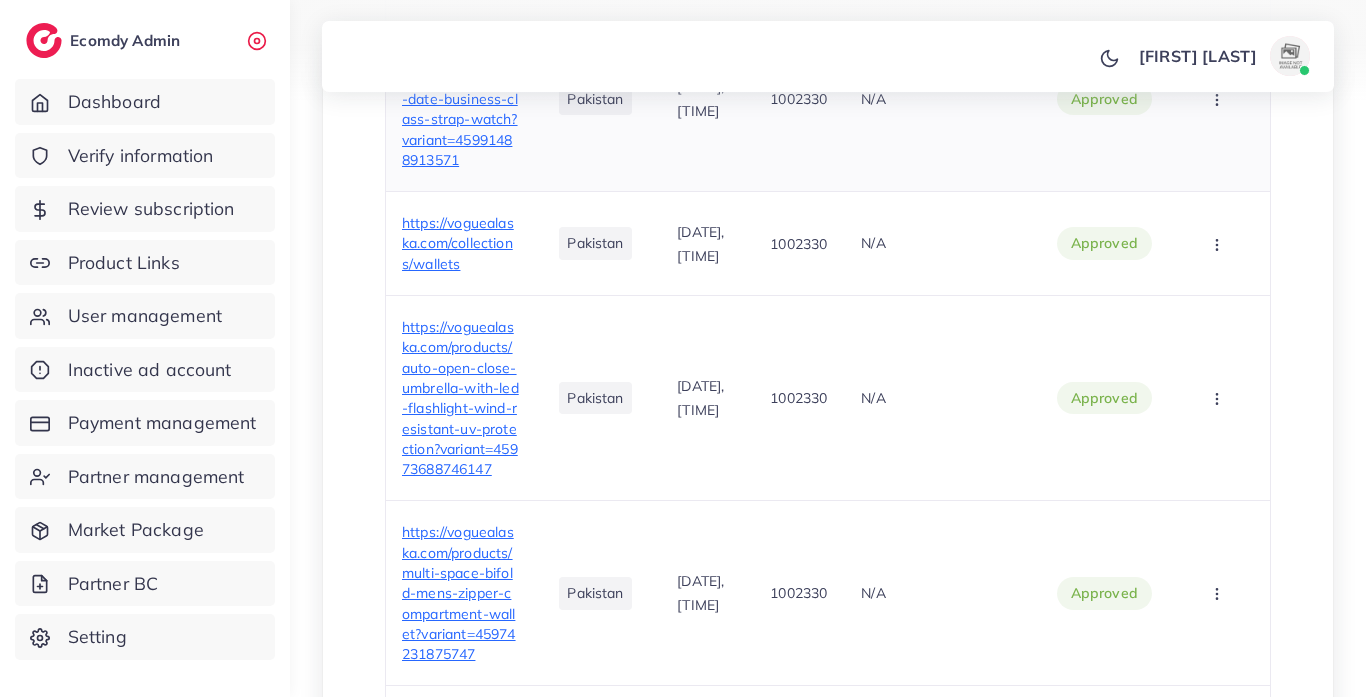 click on "https://voguealaska.com/products/tomi-t-084-quartz-date-business-class-strap-watch?variant=45991488913571" at bounding box center [460, 99] 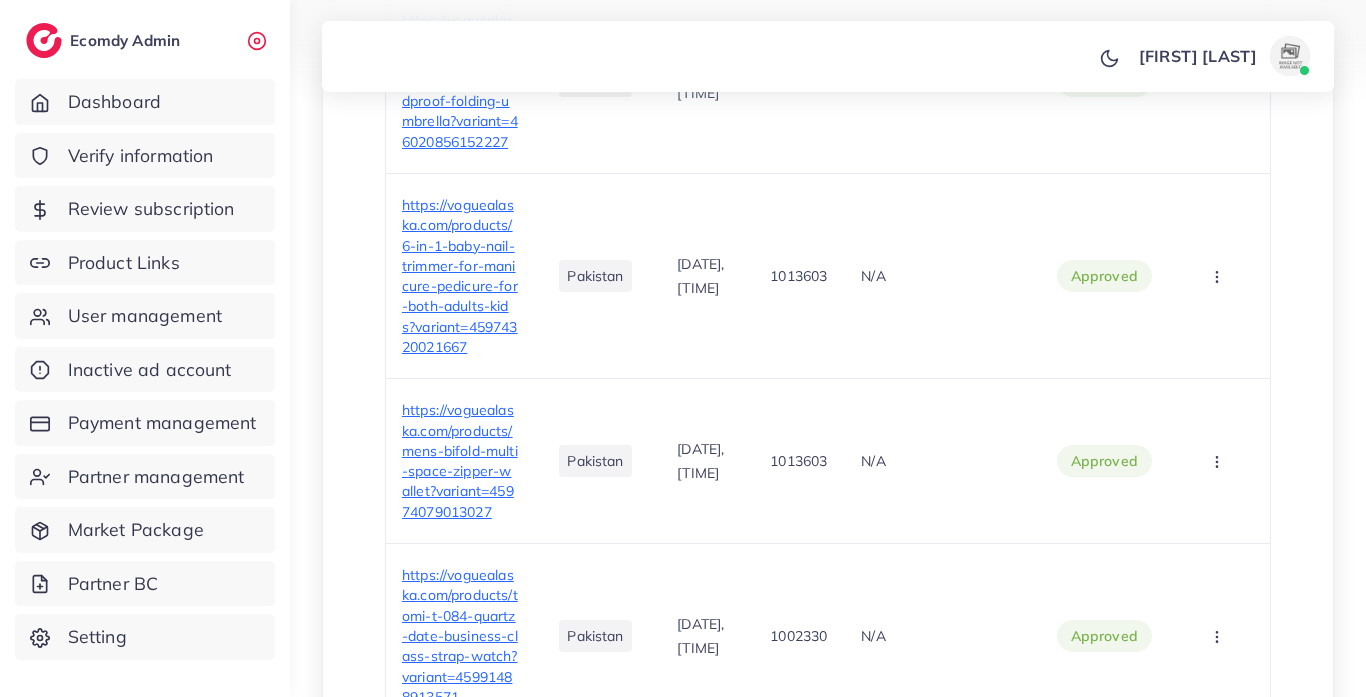 scroll, scrollTop: 2177, scrollLeft: 0, axis: vertical 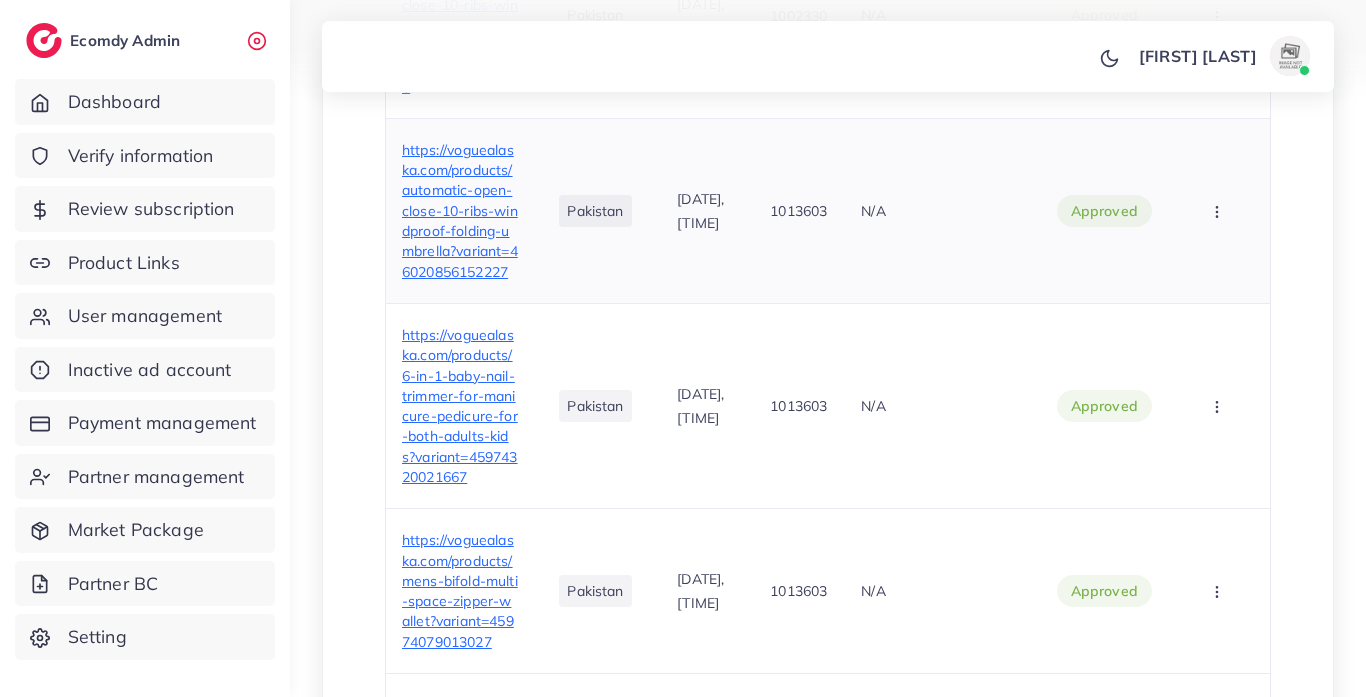 drag, startPoint x: 406, startPoint y: 344, endPoint x: 537, endPoint y: 502, distance: 205.24376 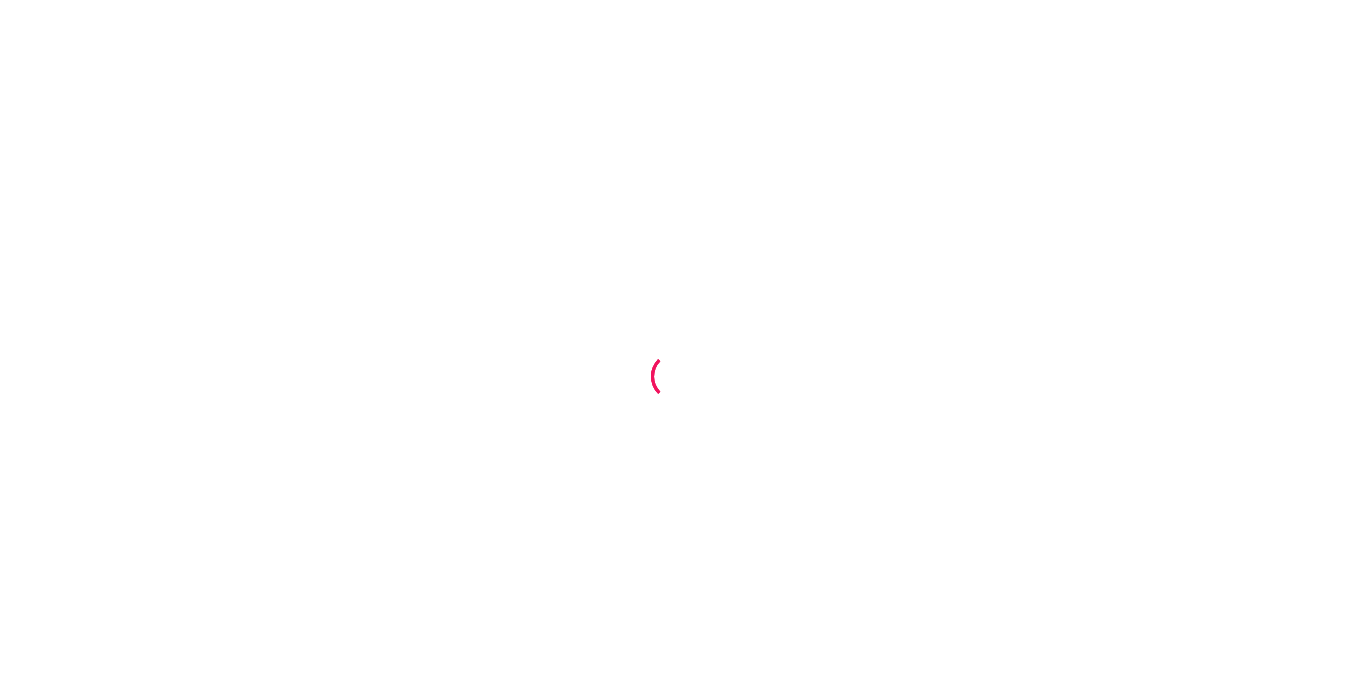 scroll, scrollTop: 0, scrollLeft: 0, axis: both 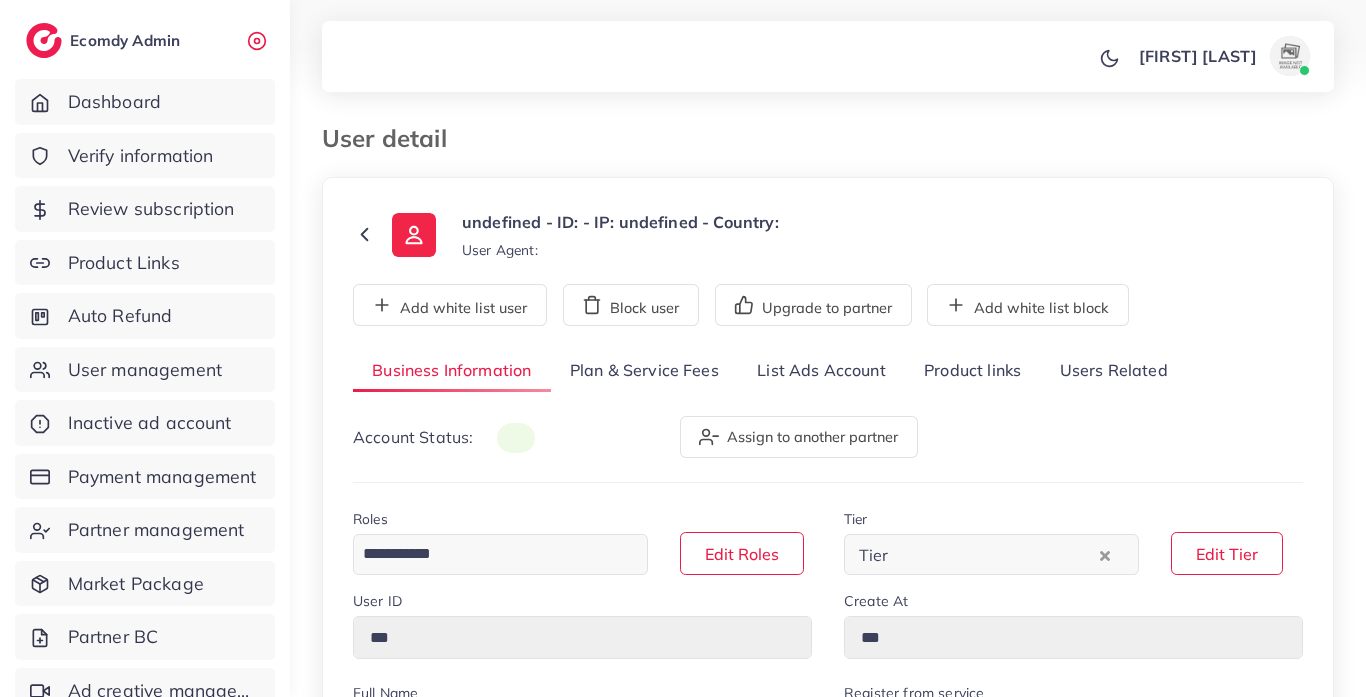click on "Product links" at bounding box center (972, 371) 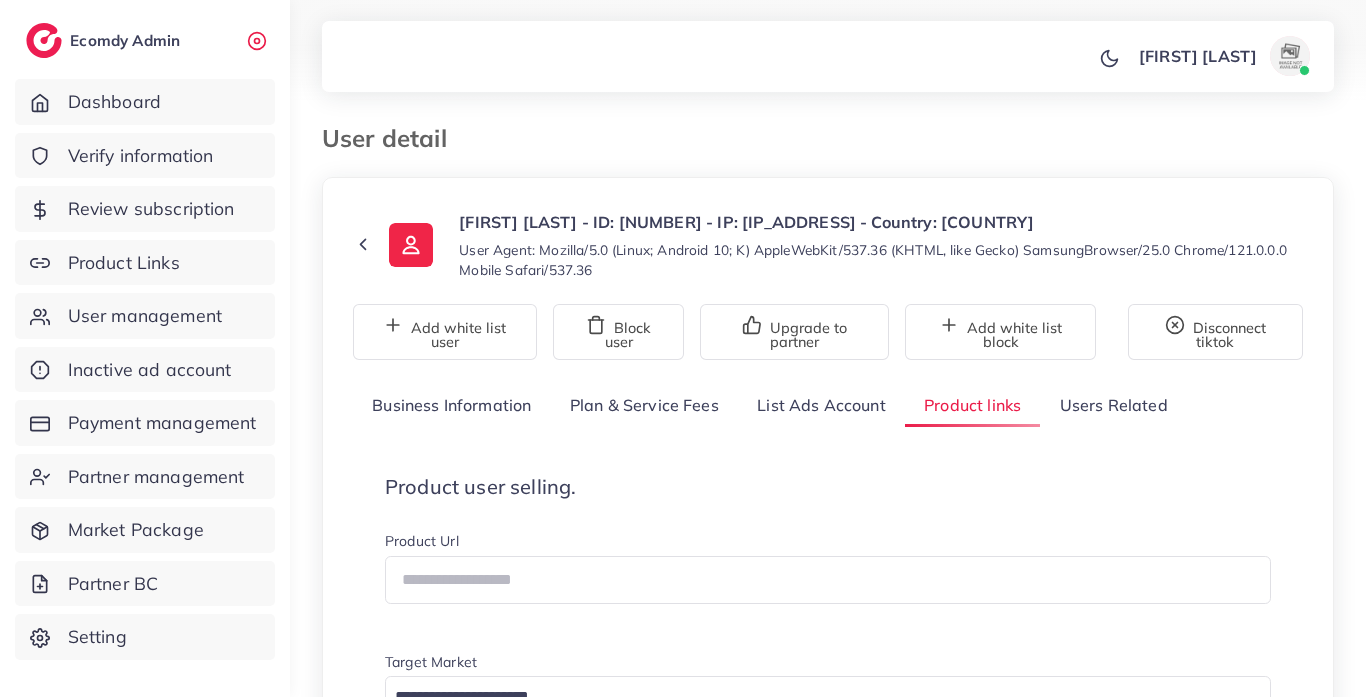 scroll, scrollTop: 654, scrollLeft: 0, axis: vertical 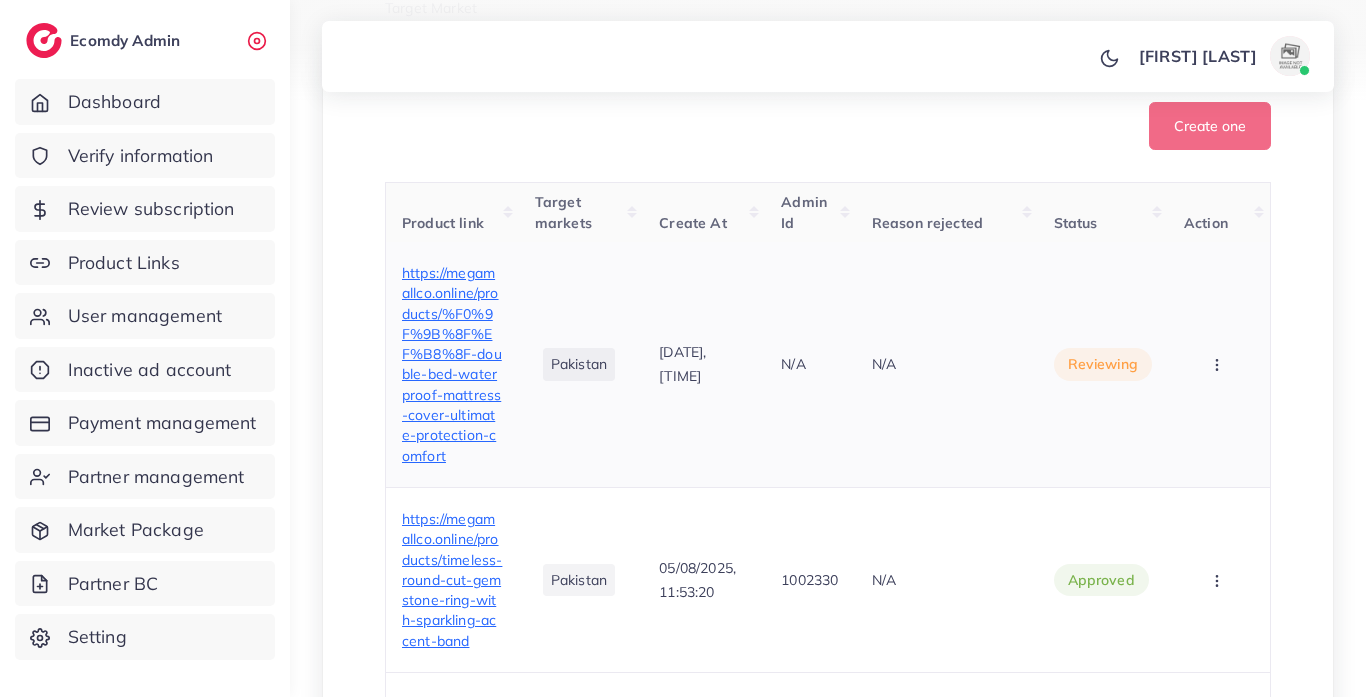 click on "https://megamallco.online/products/%F0%9F%9B%8F%EF%B8%8F-double-bed-waterproof-mattress-cover-ultimate-protection-comfort" at bounding box center (452, 364) 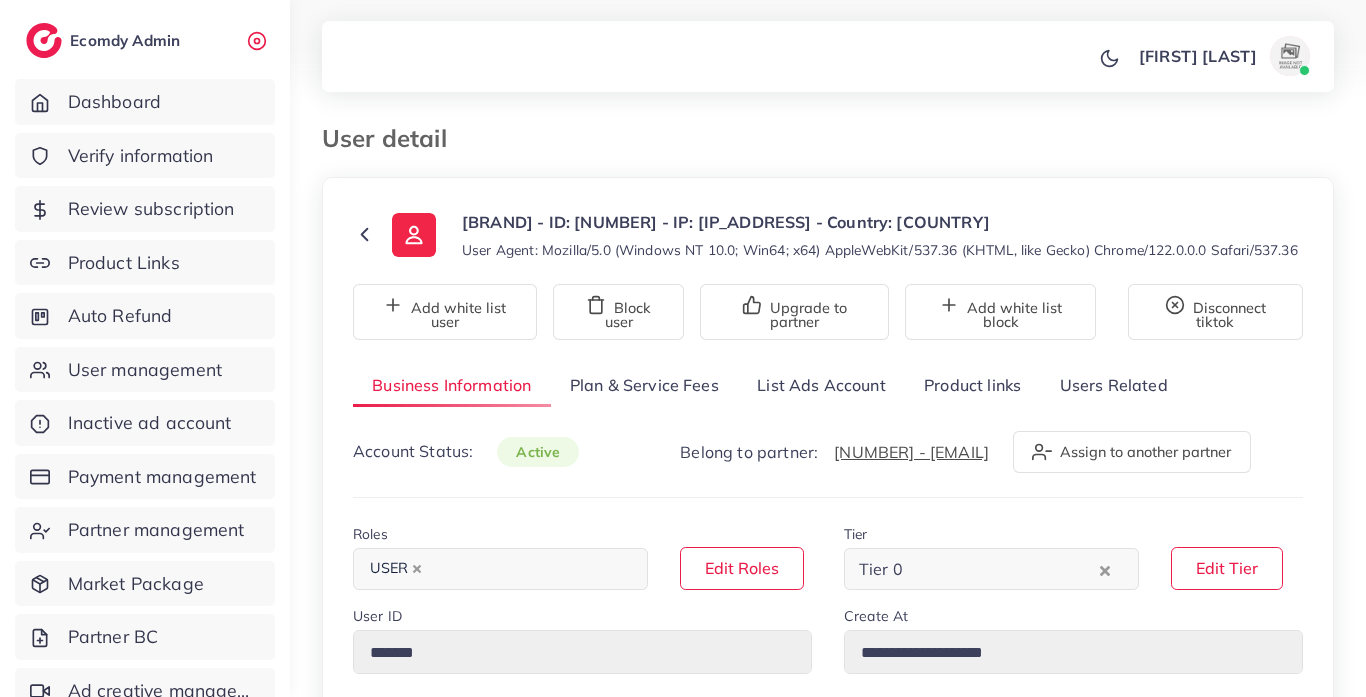 select on "********" 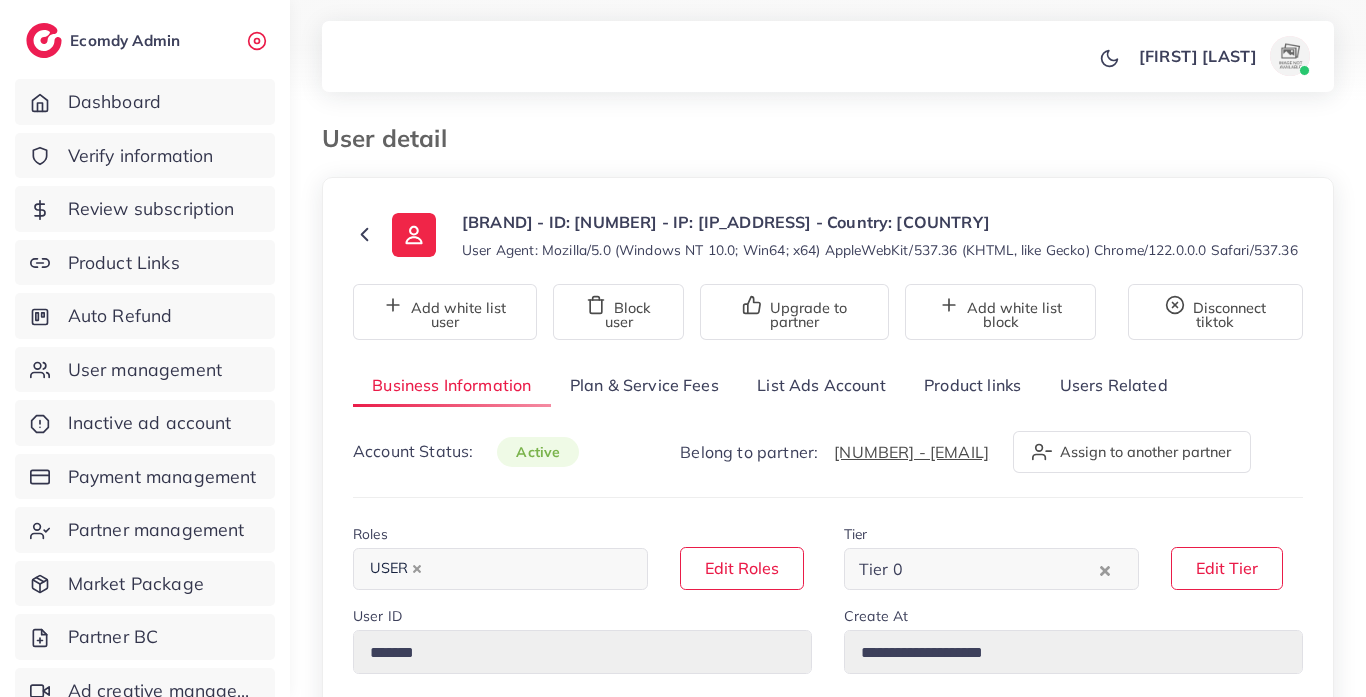 scroll, scrollTop: 0, scrollLeft: 0, axis: both 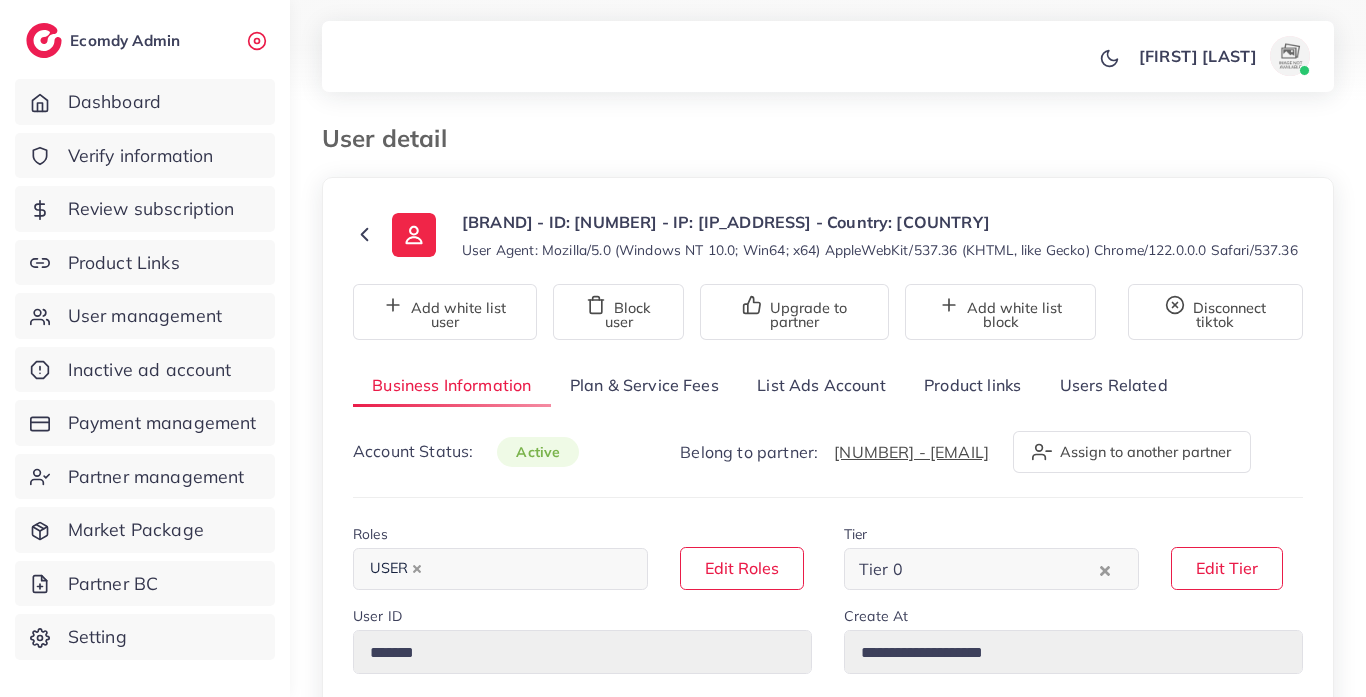 click on "List Ads Account" at bounding box center (821, 385) 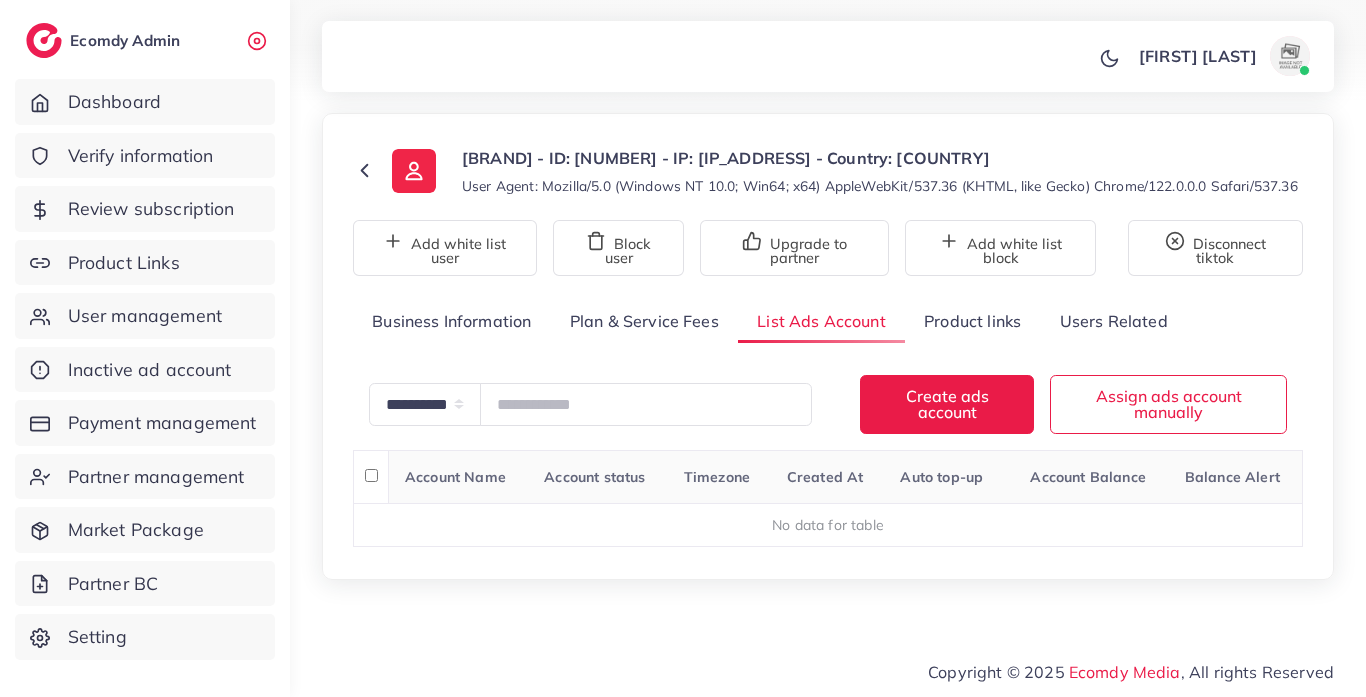 scroll, scrollTop: 84, scrollLeft: 0, axis: vertical 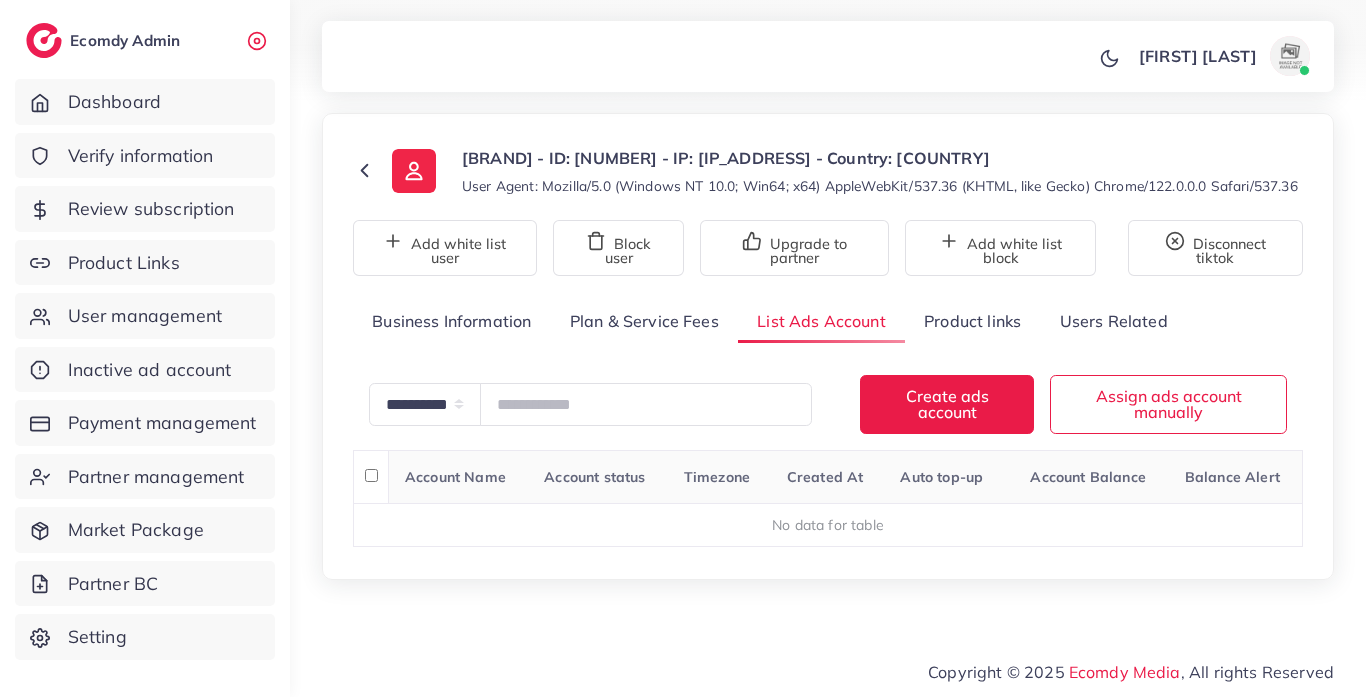 click on "Product links" at bounding box center (972, 321) 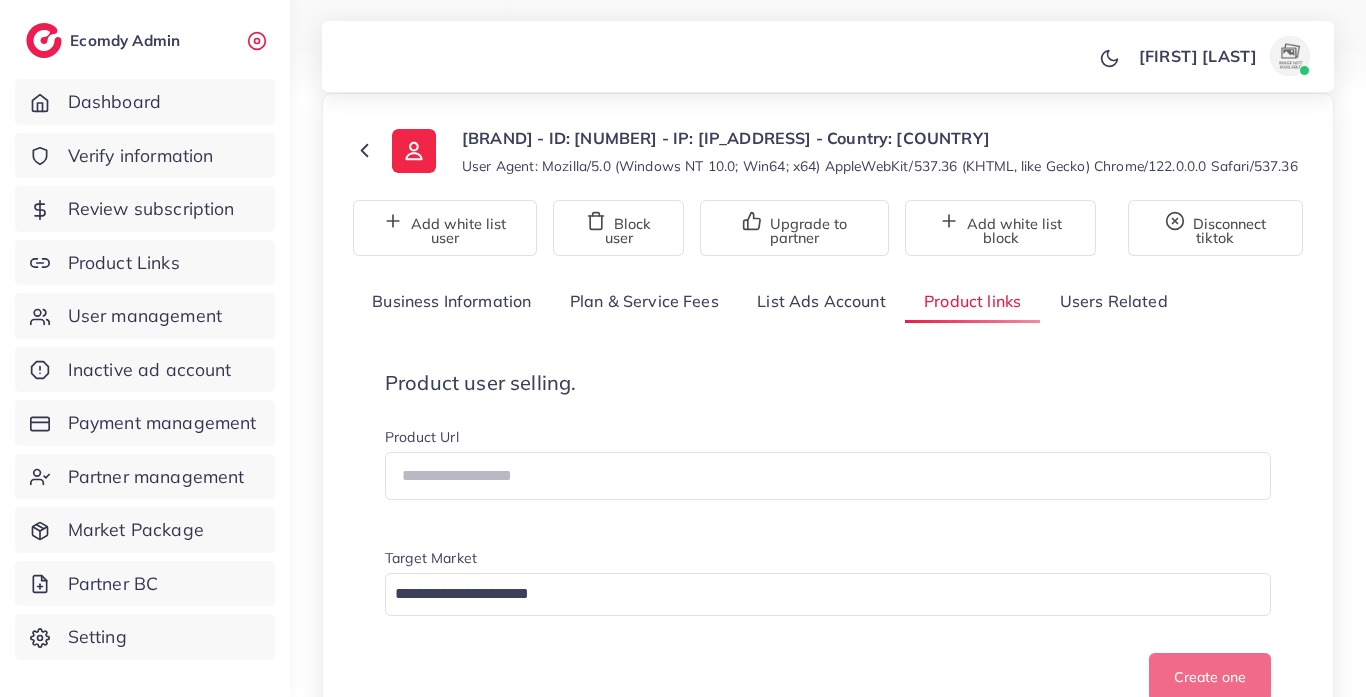 click on "List Ads Account" at bounding box center [821, 301] 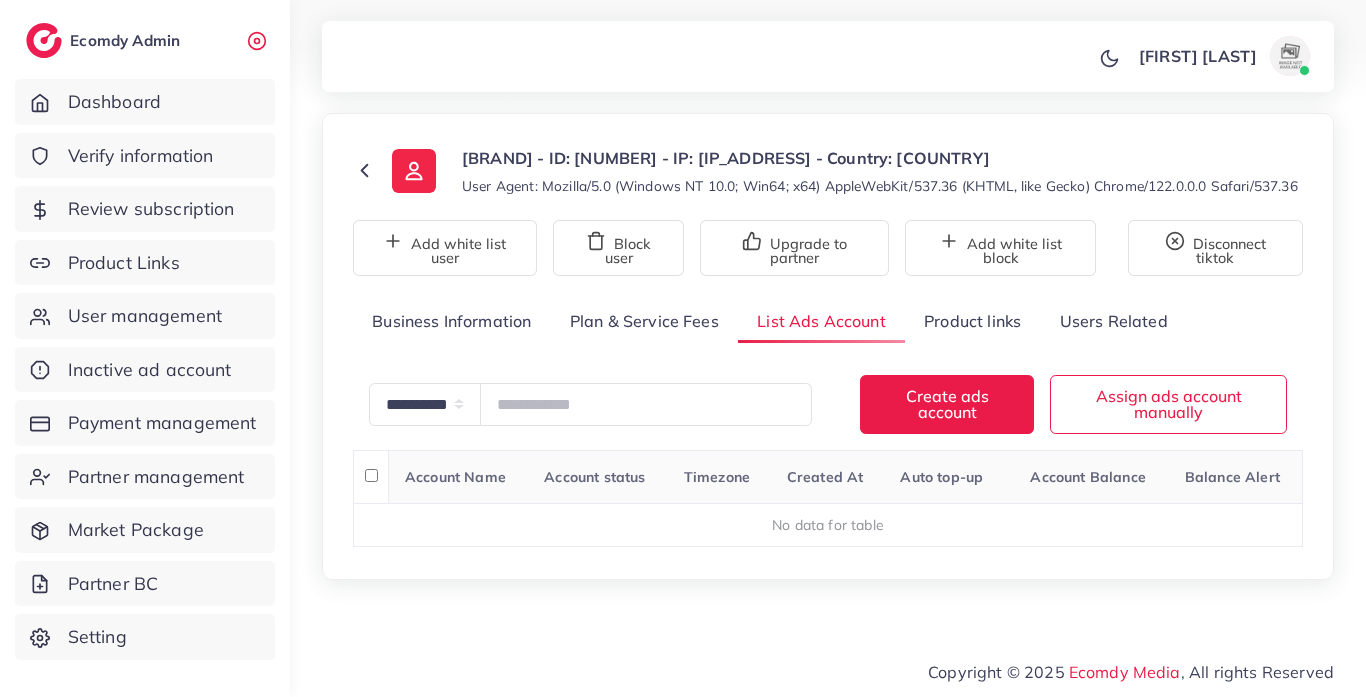 click on "Product links" at bounding box center (972, 321) 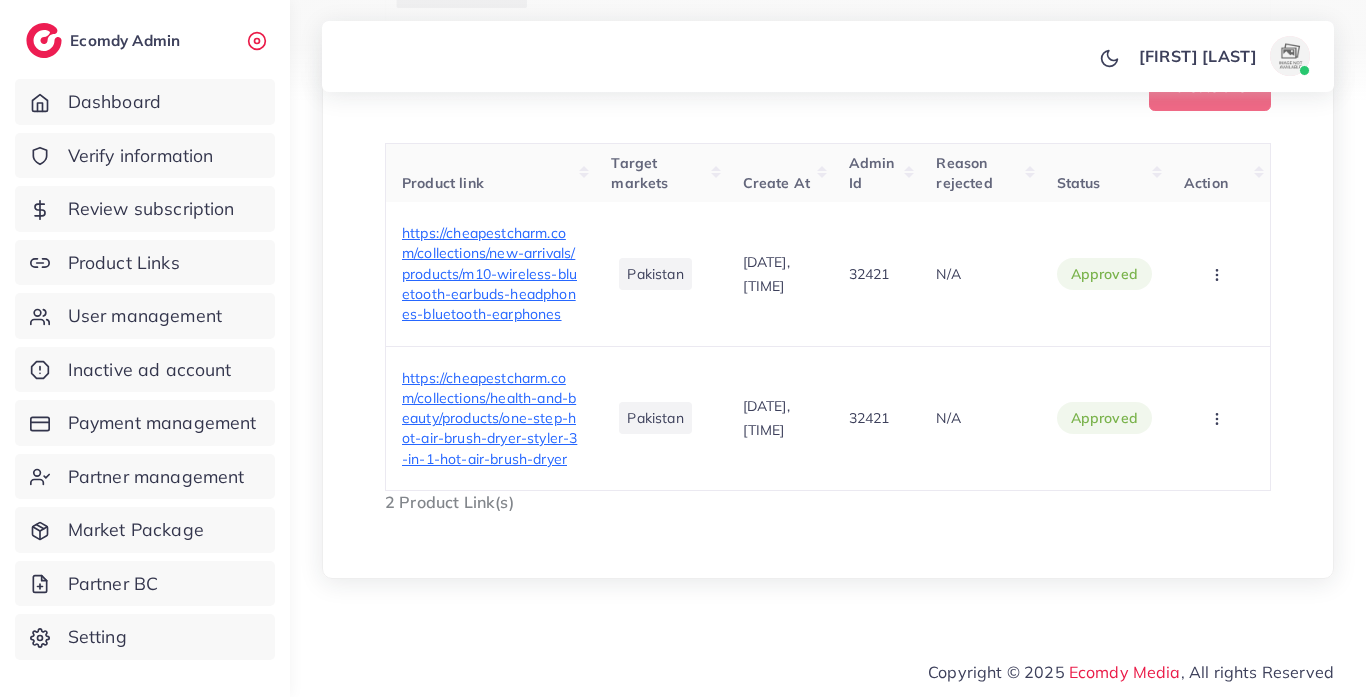 scroll, scrollTop: 0, scrollLeft: 0, axis: both 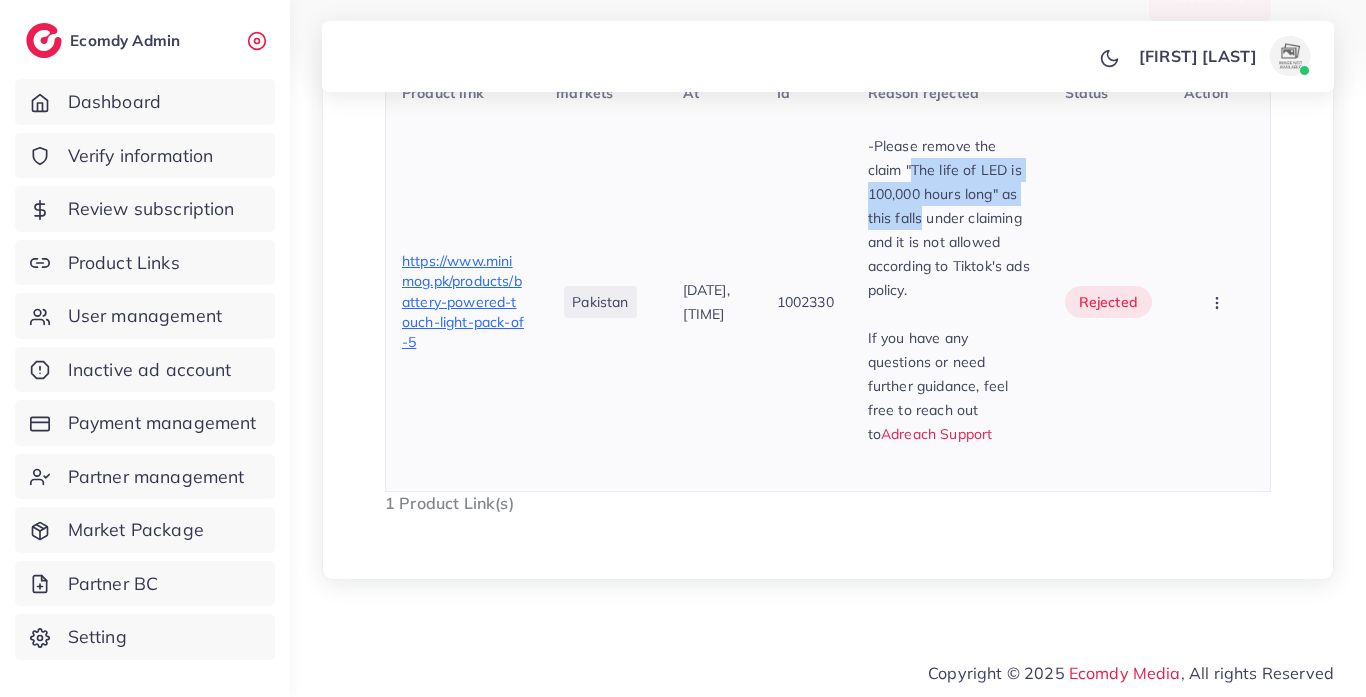 drag, startPoint x: 932, startPoint y: 170, endPoint x: 1042, endPoint y: 211, distance: 117.3925 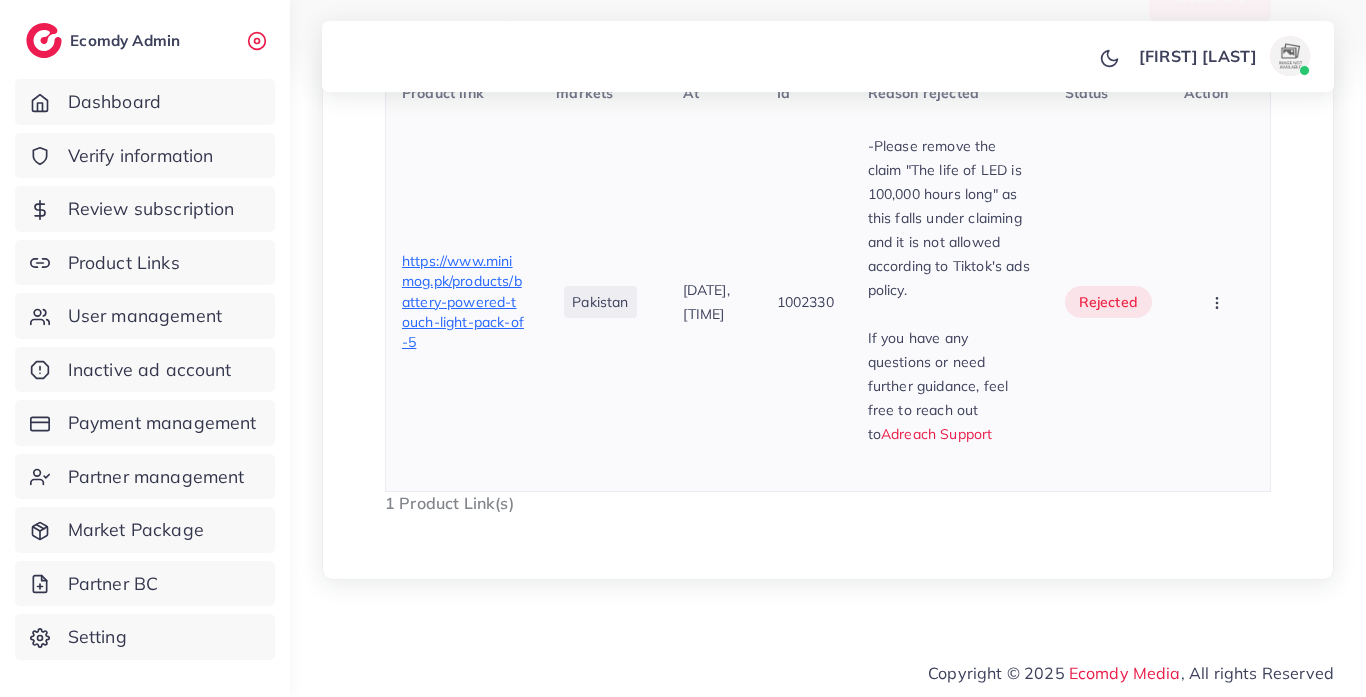 click on "https://www.minimog.pk/products/battery-powered-touch-light-pack-of-5" at bounding box center (463, 301) 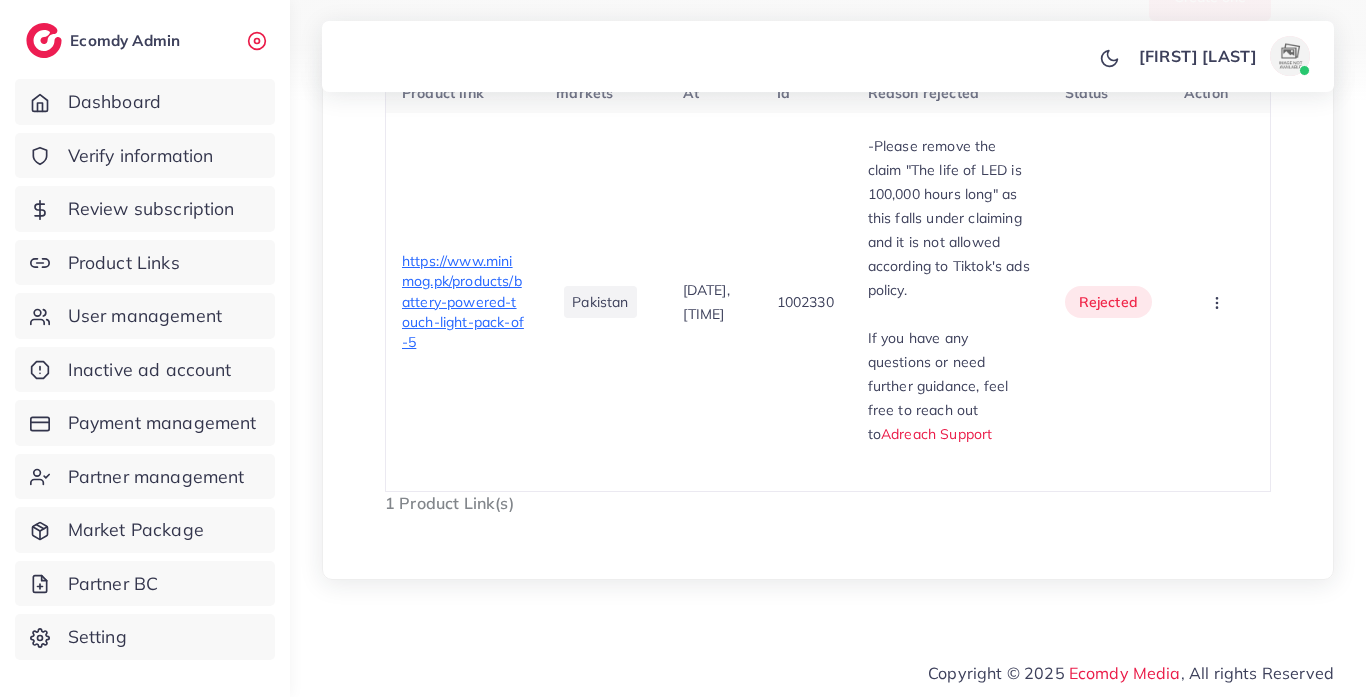 scroll, scrollTop: 793, scrollLeft: 0, axis: vertical 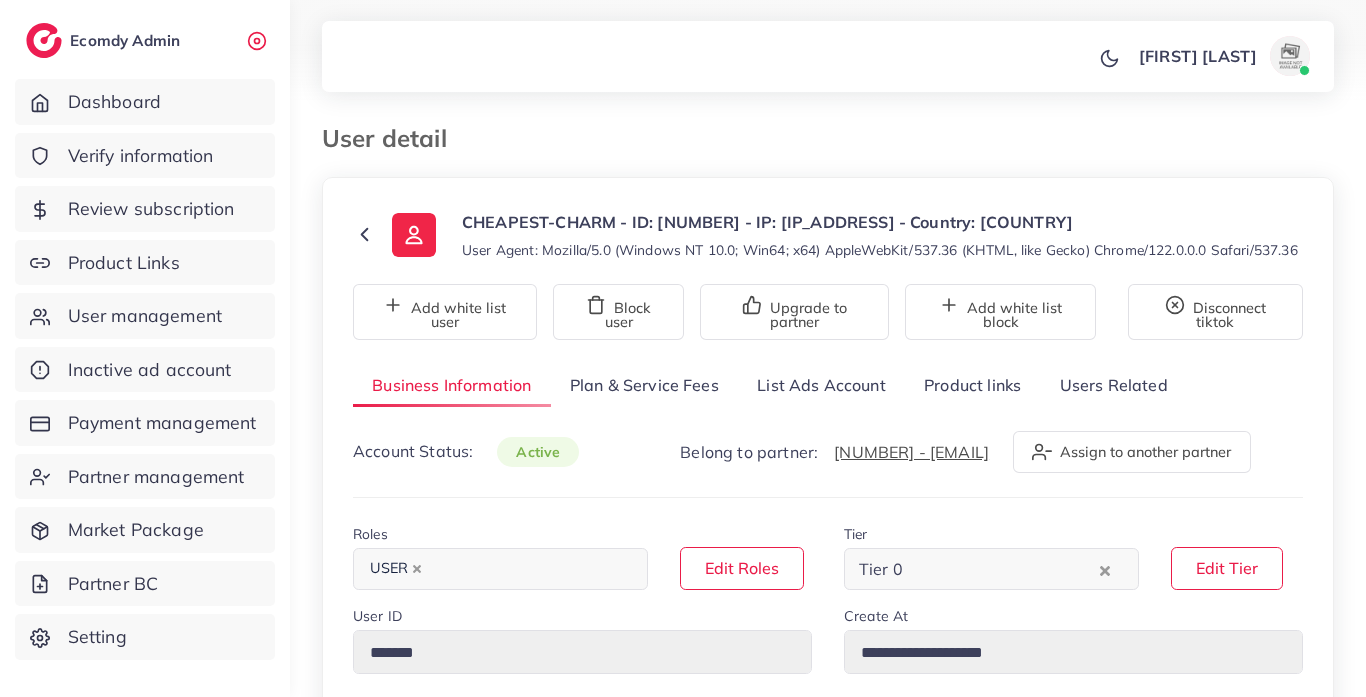 select on "********" 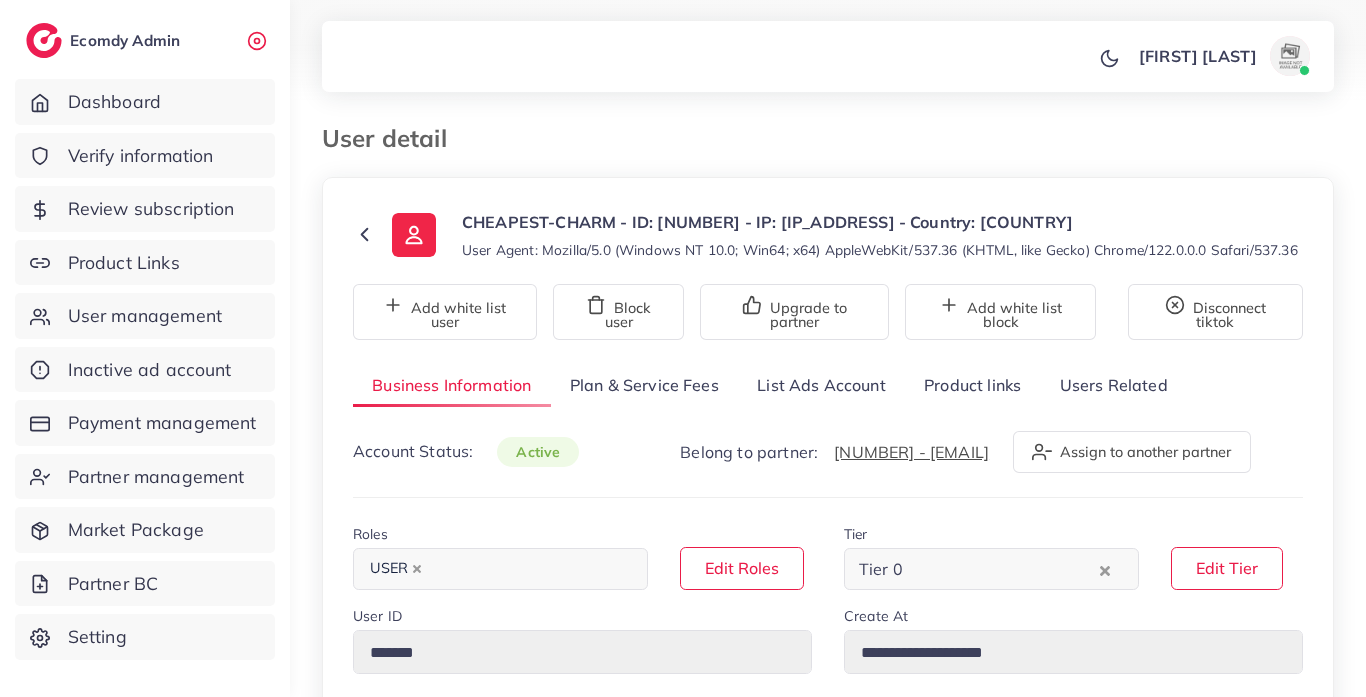 click on "List Ads Account" at bounding box center (821, 385) 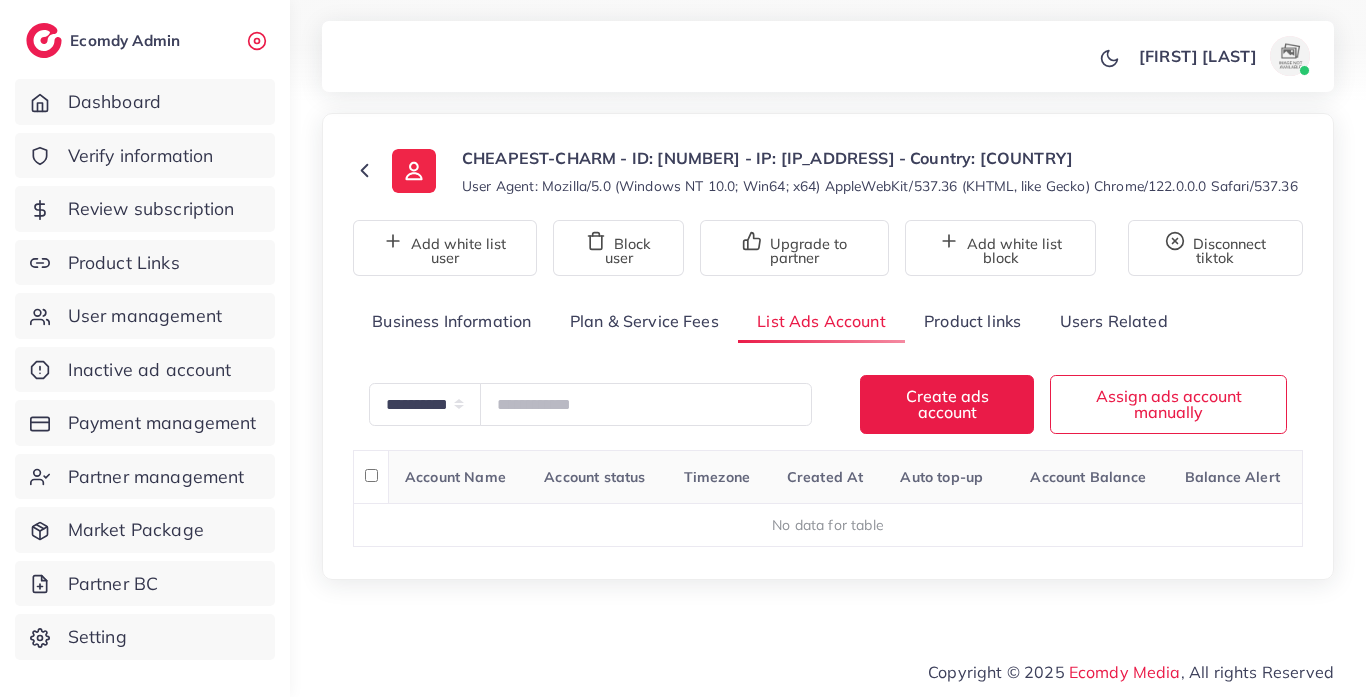 scroll, scrollTop: 84, scrollLeft: 0, axis: vertical 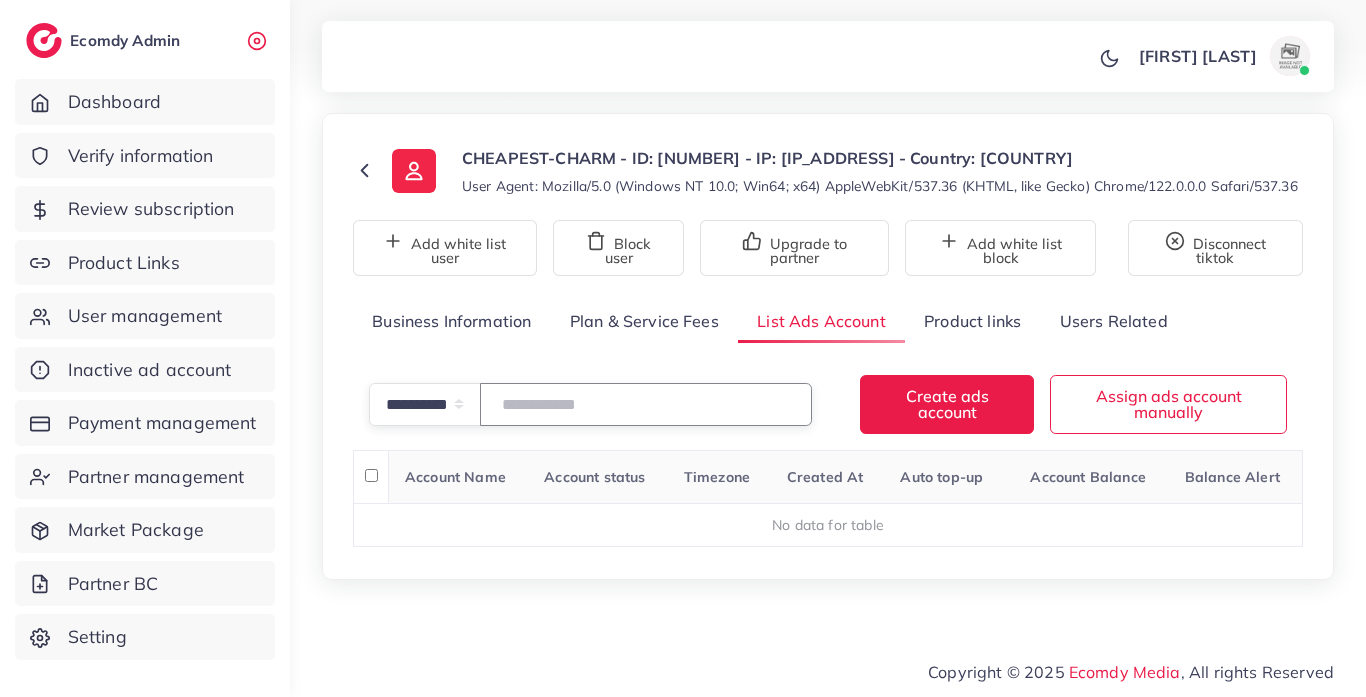 click at bounding box center (646, 404) 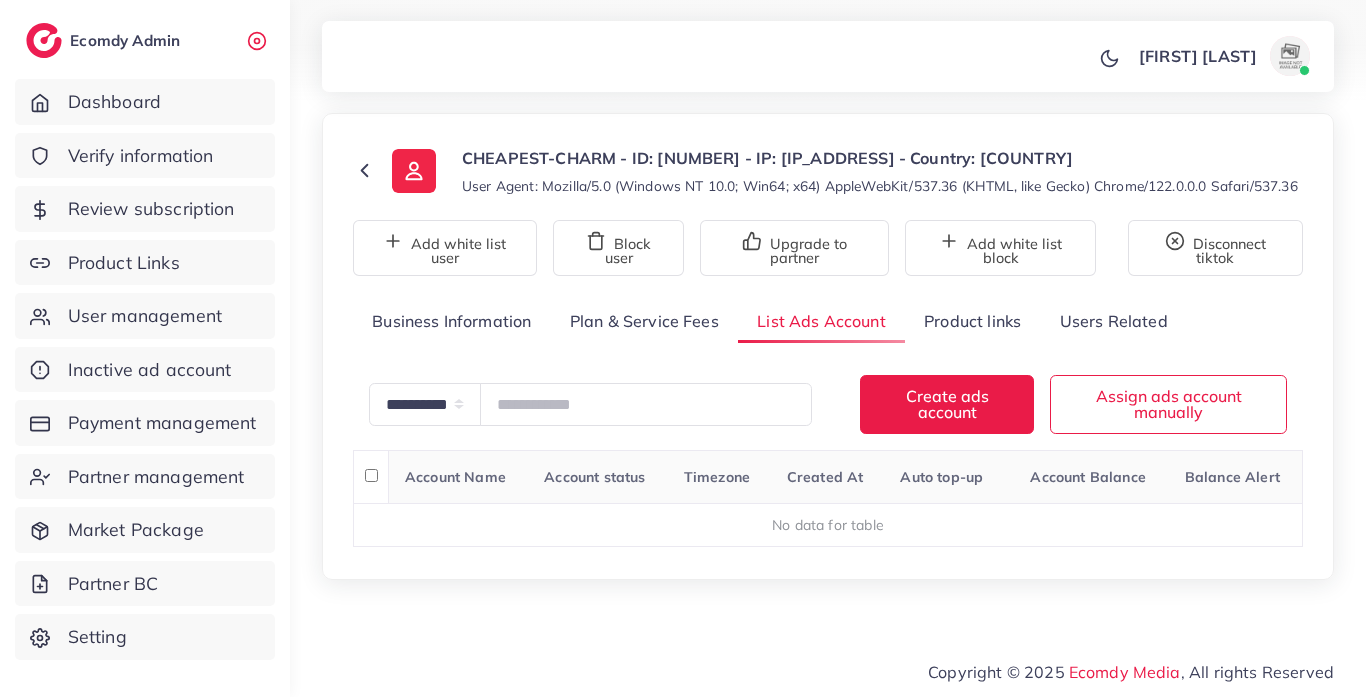 click on "Plan & Service Fees" at bounding box center [644, 321] 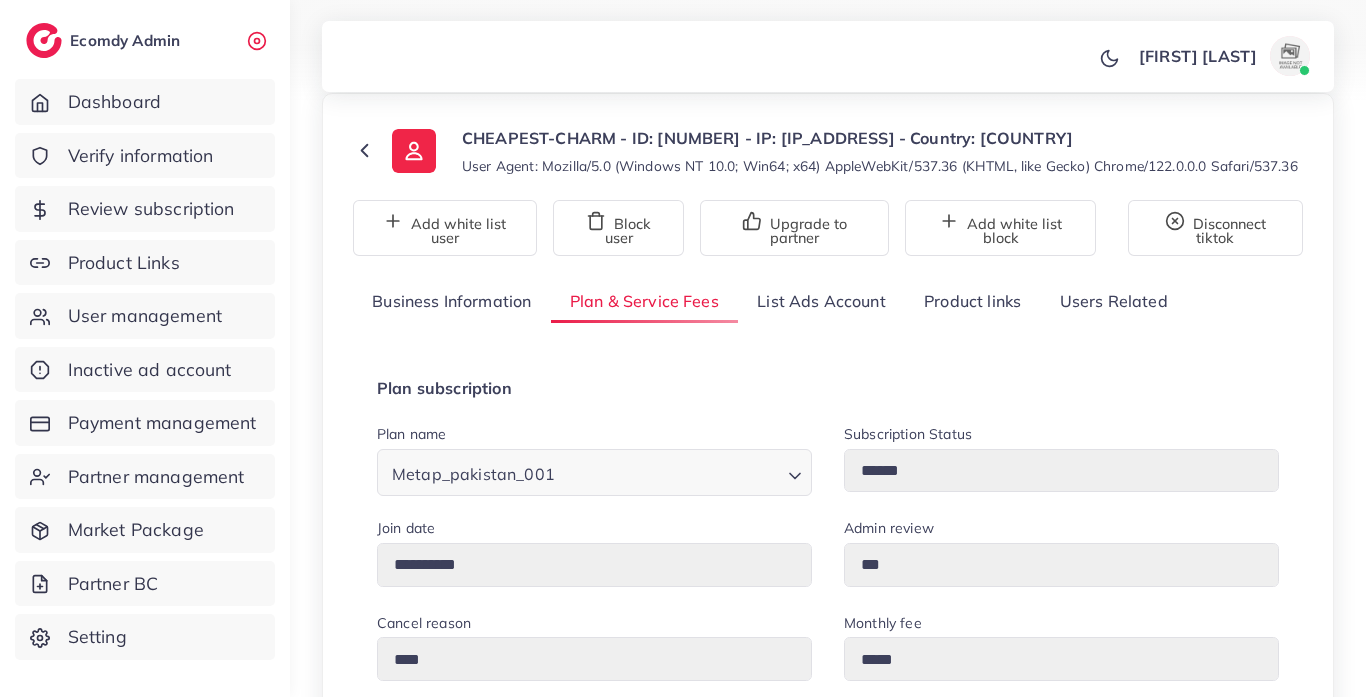 click on "List Ads Account" at bounding box center [821, 301] 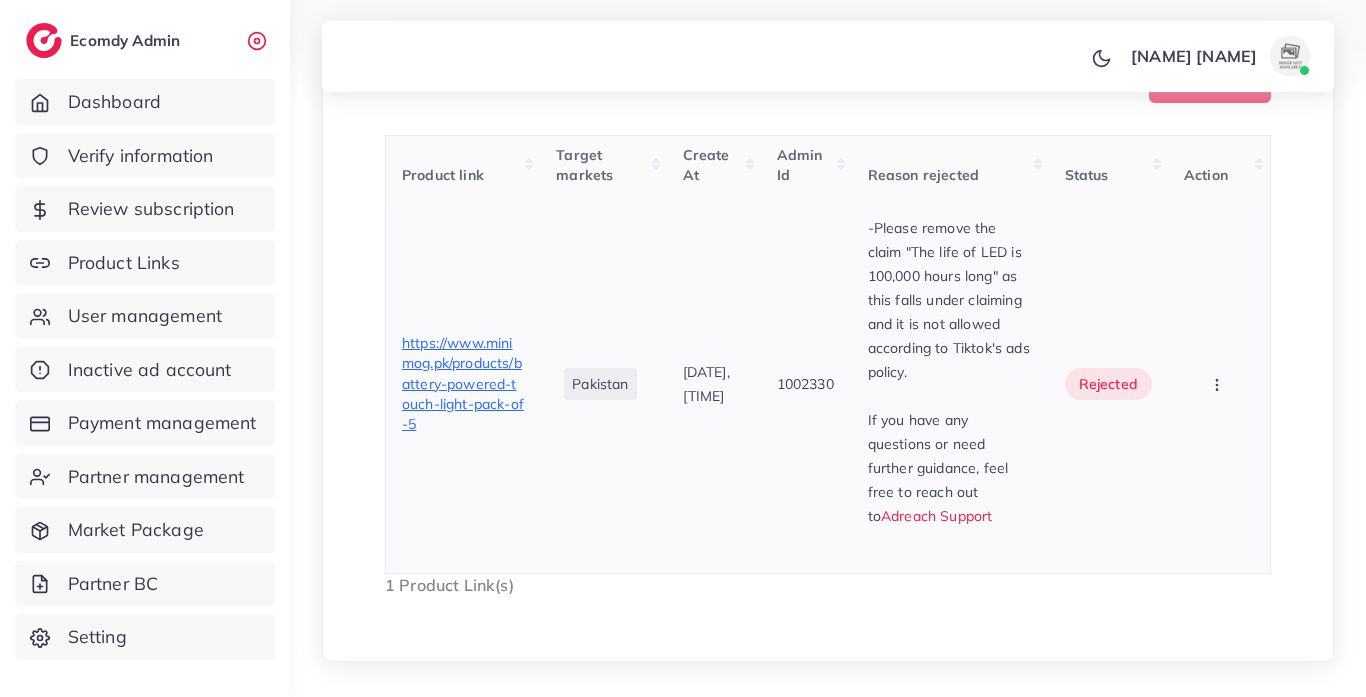 scroll, scrollTop: 667, scrollLeft: 0, axis: vertical 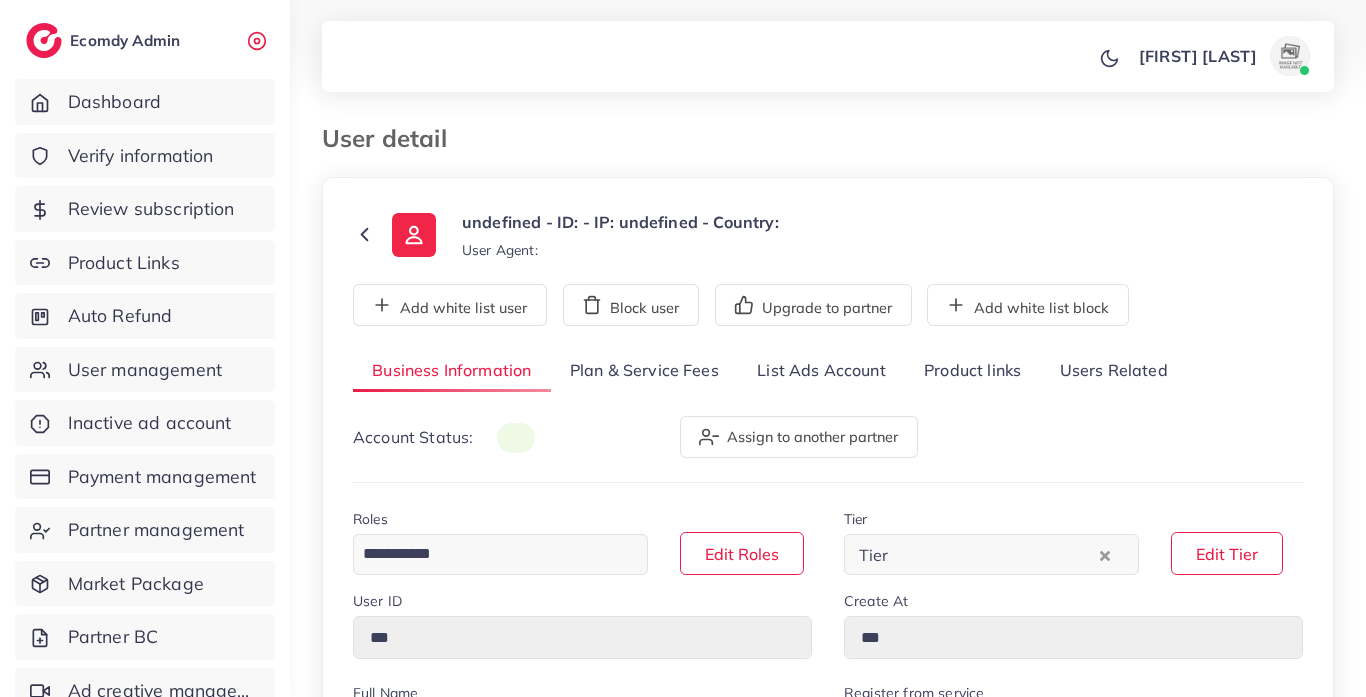 click on "List Ads Account" at bounding box center (821, 371) 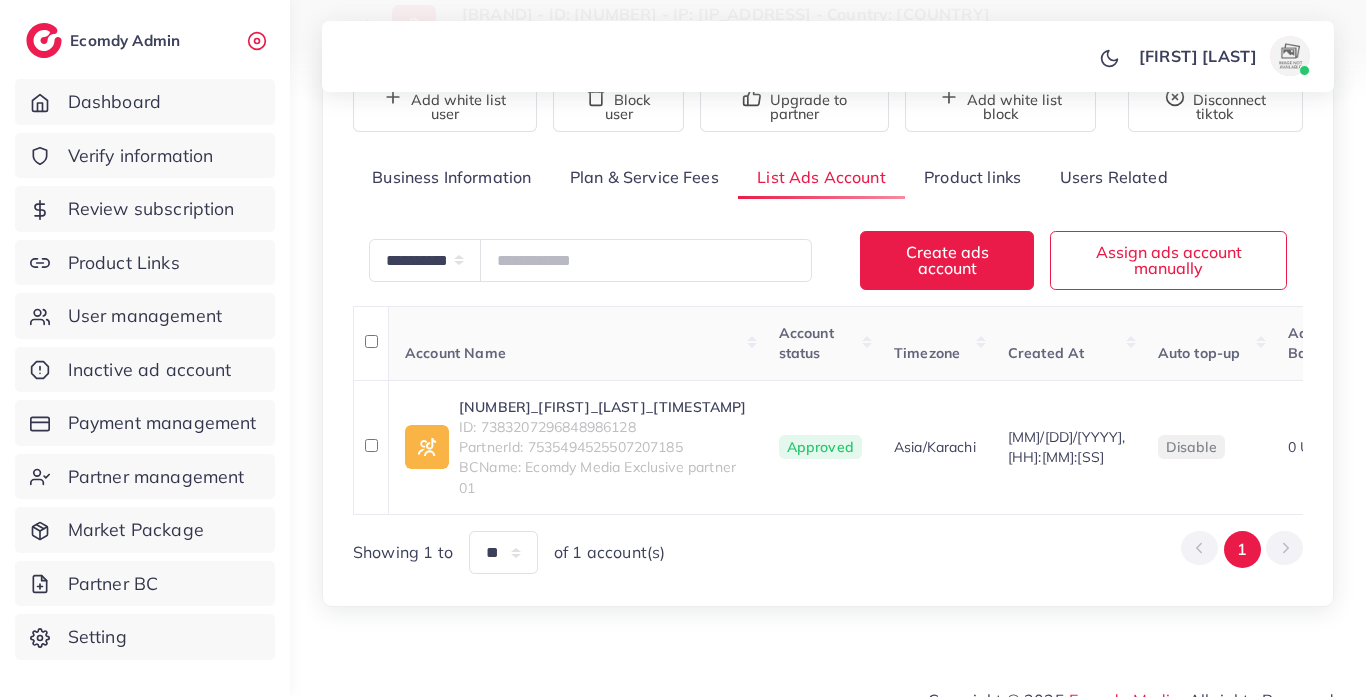 scroll, scrollTop: 267, scrollLeft: 0, axis: vertical 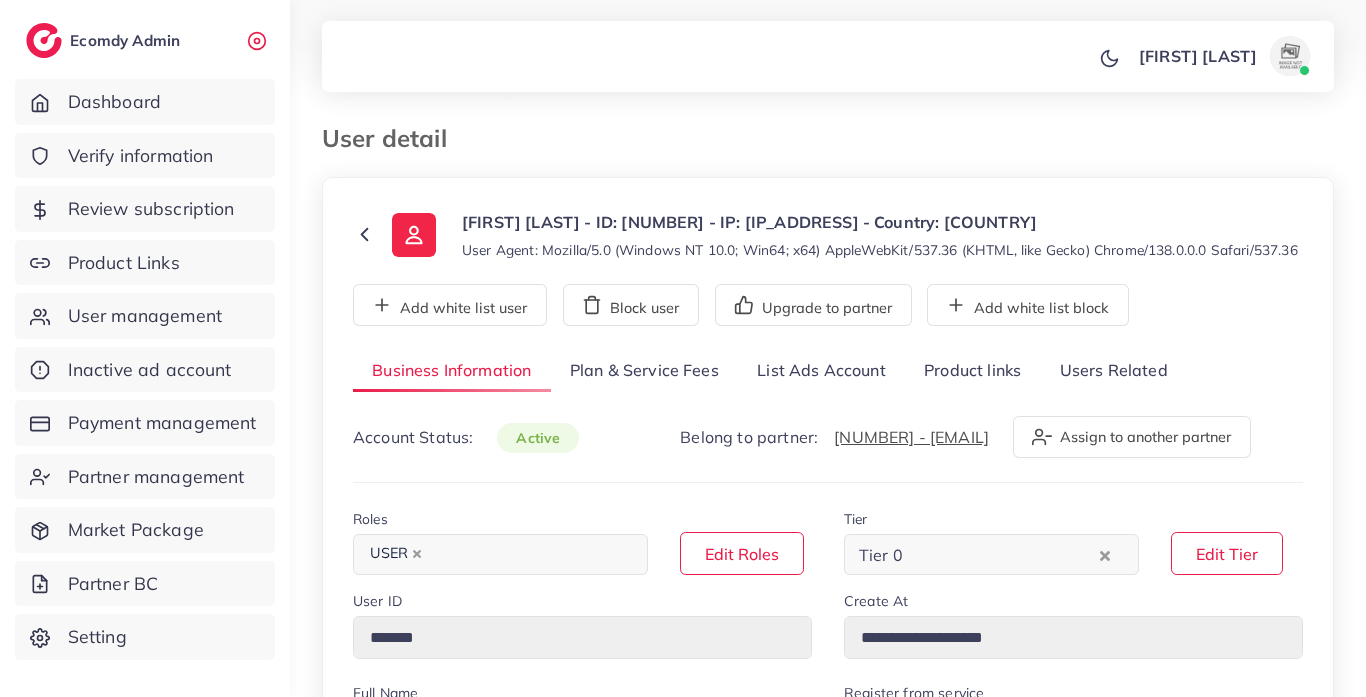 click on "Product links" at bounding box center (972, 371) 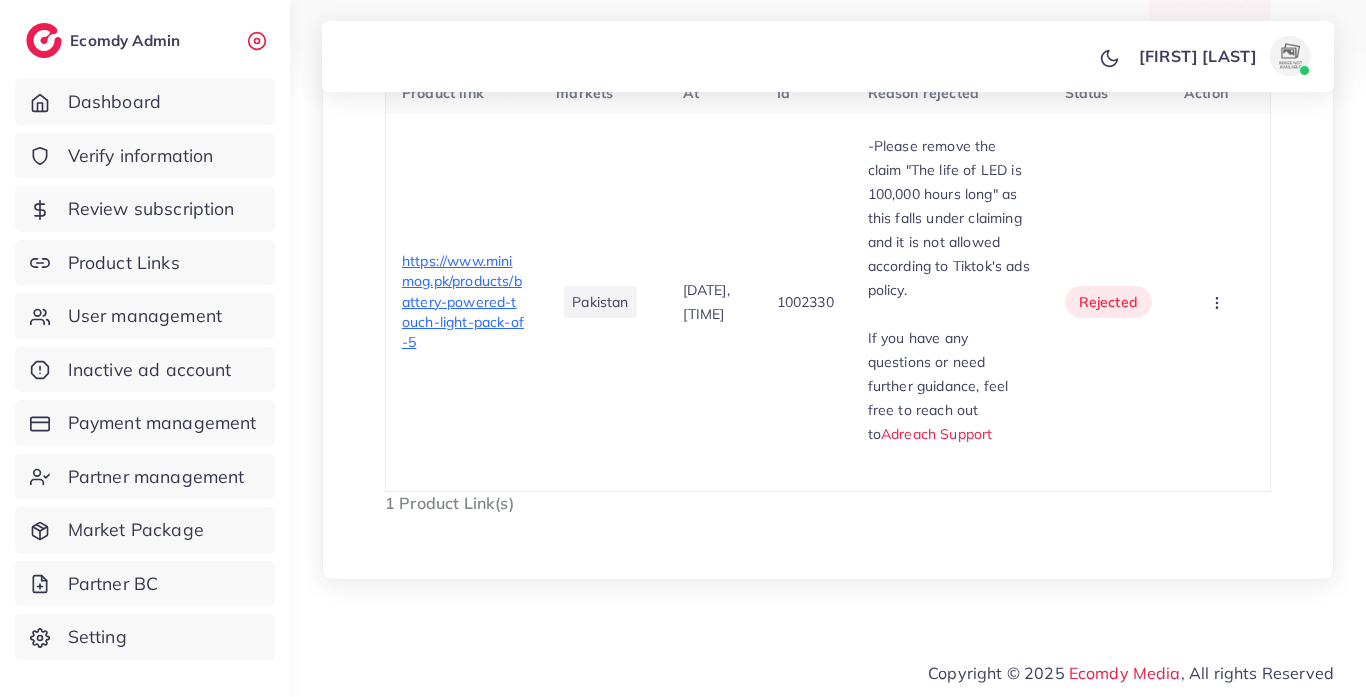 scroll, scrollTop: 793, scrollLeft: 0, axis: vertical 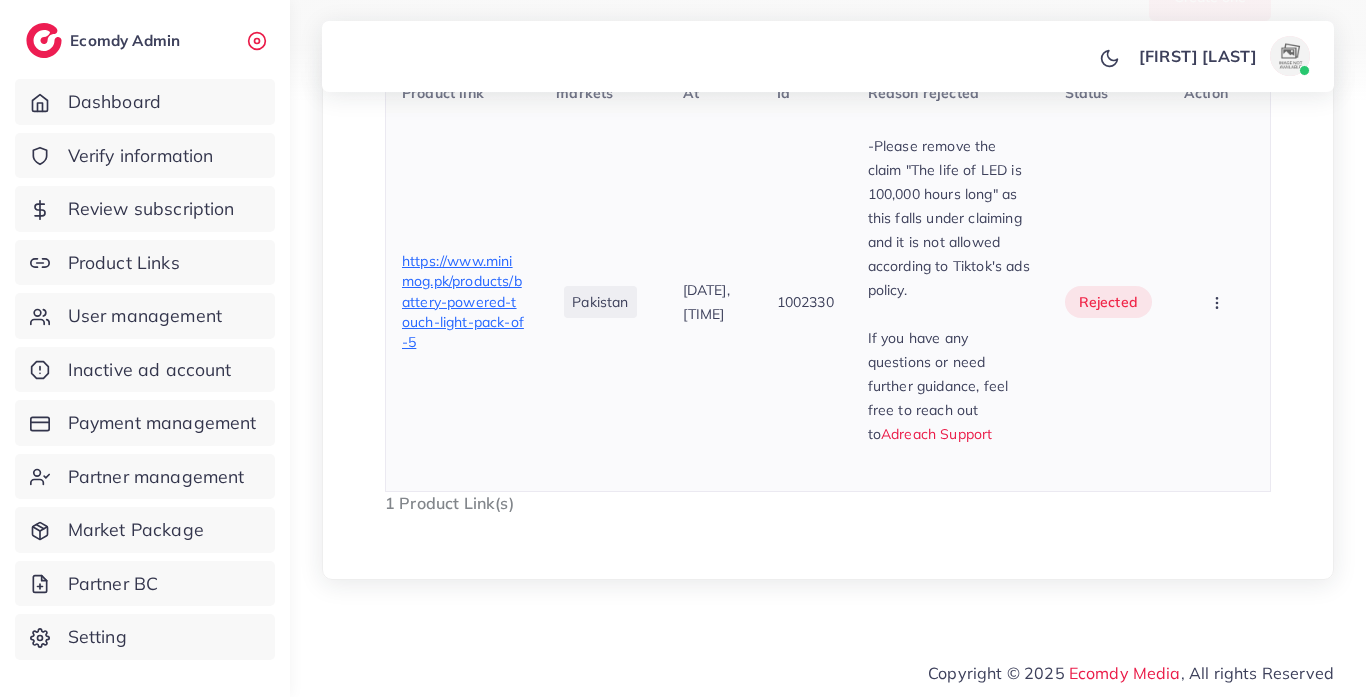 click on "https://www.minimog.pk/products/battery-powered-touch-light-pack-of-5" at bounding box center [463, 301] 